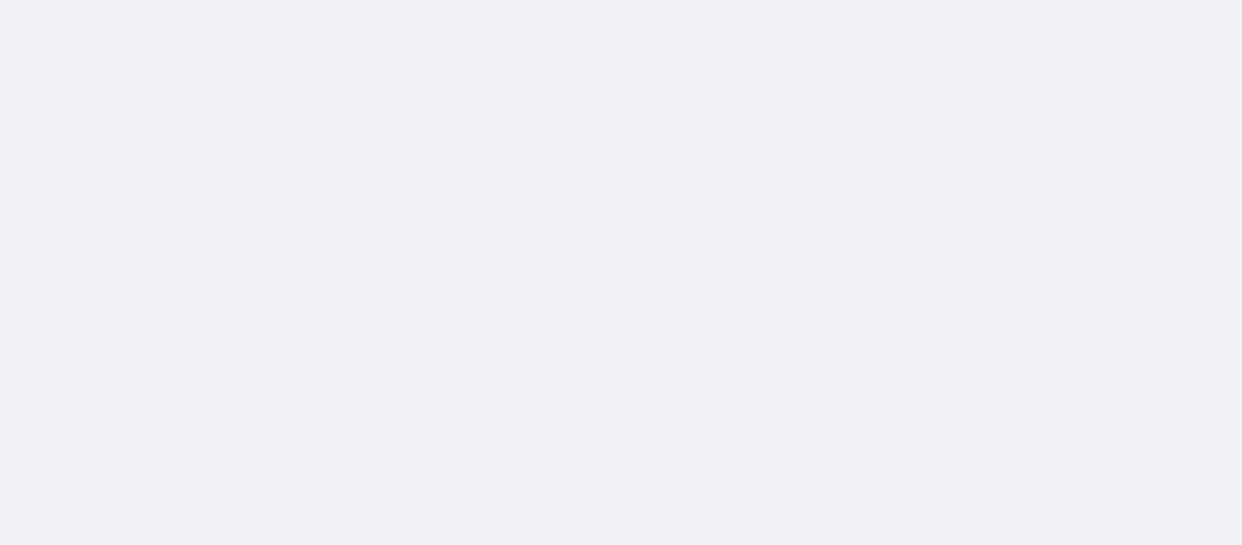 scroll, scrollTop: 0, scrollLeft: 0, axis: both 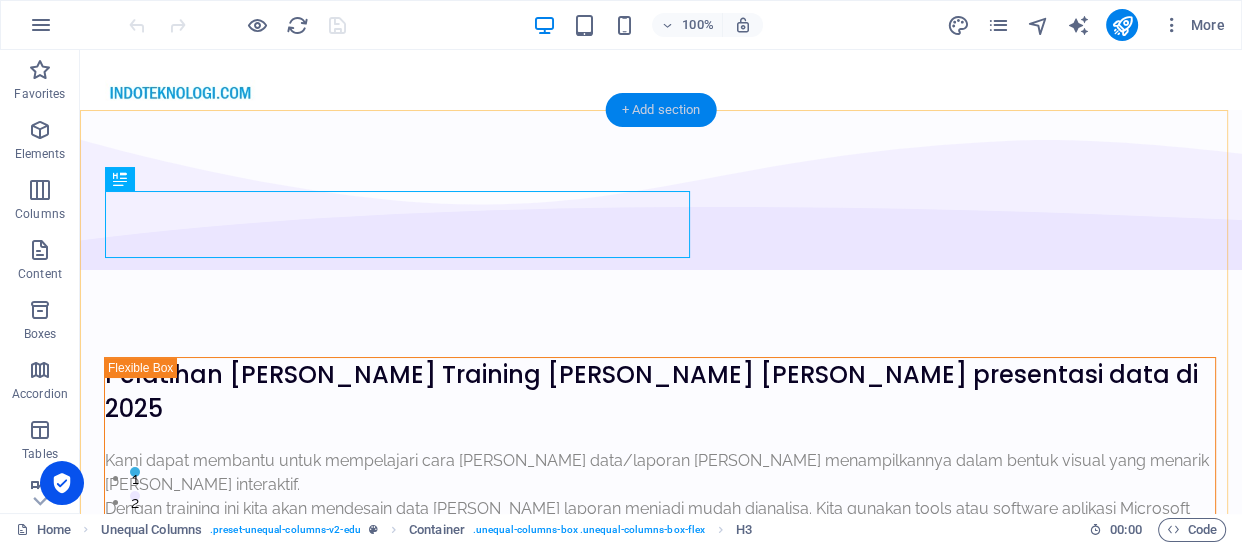 drag, startPoint x: 681, startPoint y: 112, endPoint x: 803, endPoint y: 110, distance: 122.016396 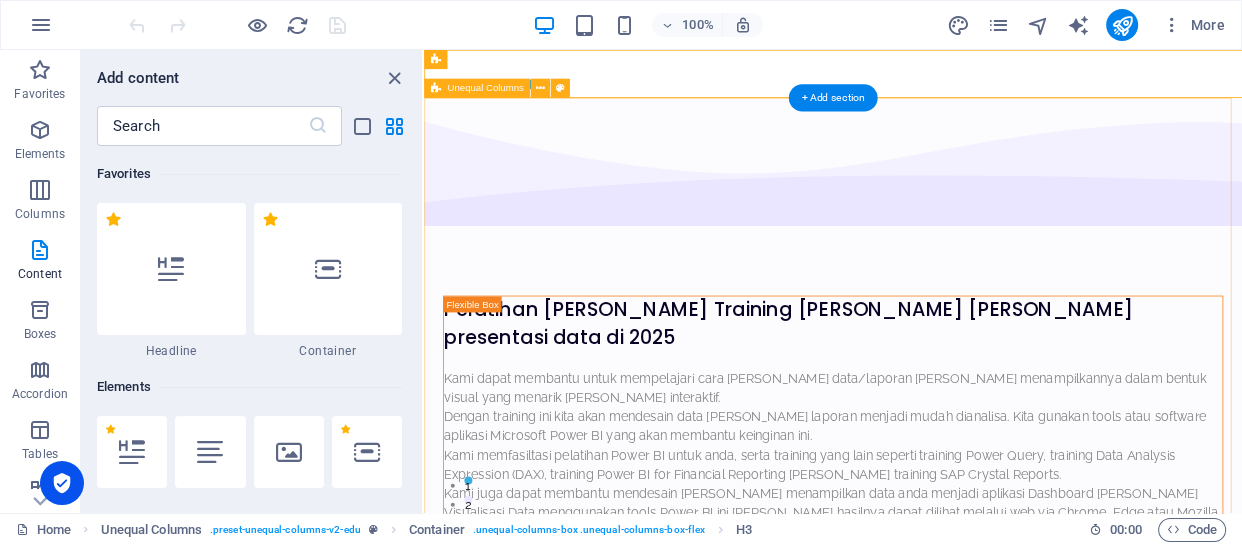 drag, startPoint x: 1227, startPoint y: 160, endPoint x: 900, endPoint y: 188, distance: 328.1966 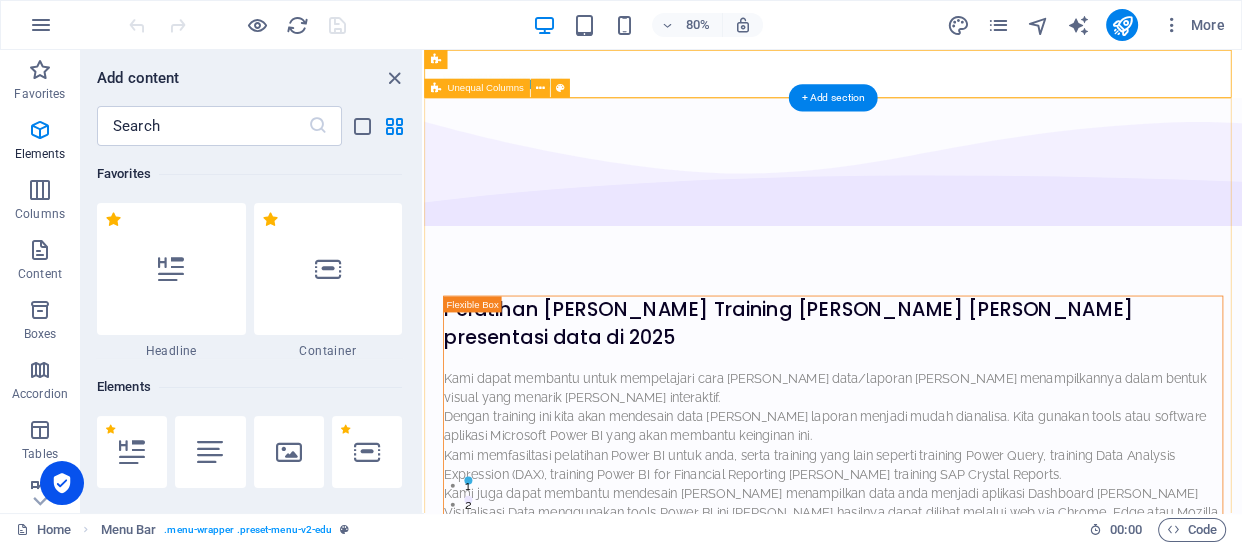 scroll, scrollTop: 3498, scrollLeft: 0, axis: vertical 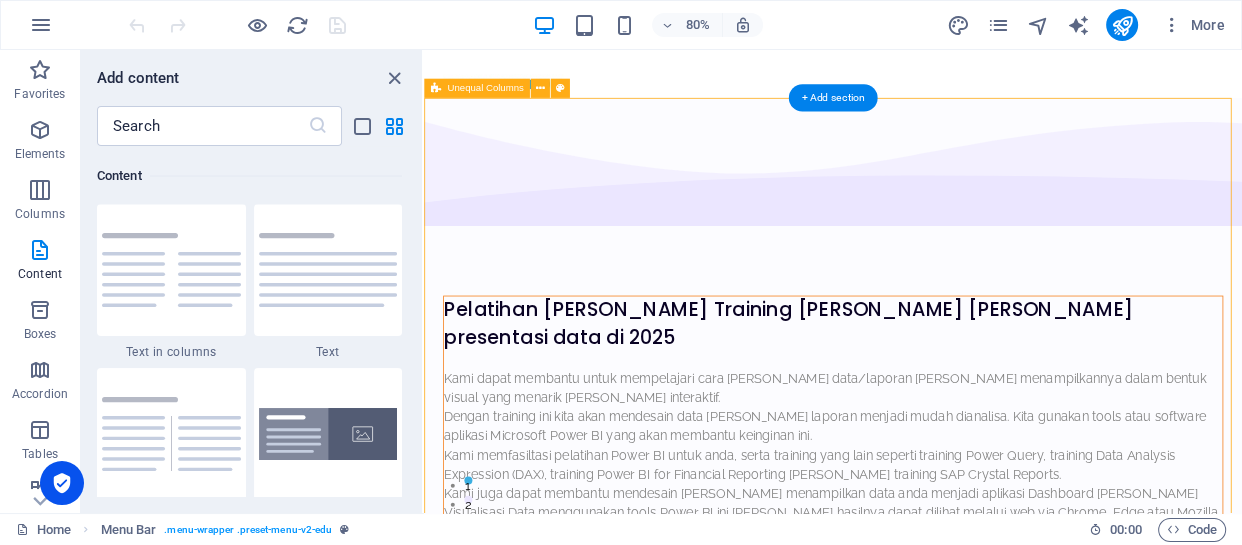 drag, startPoint x: 786, startPoint y: 129, endPoint x: 781, endPoint y: 304, distance: 175.07141 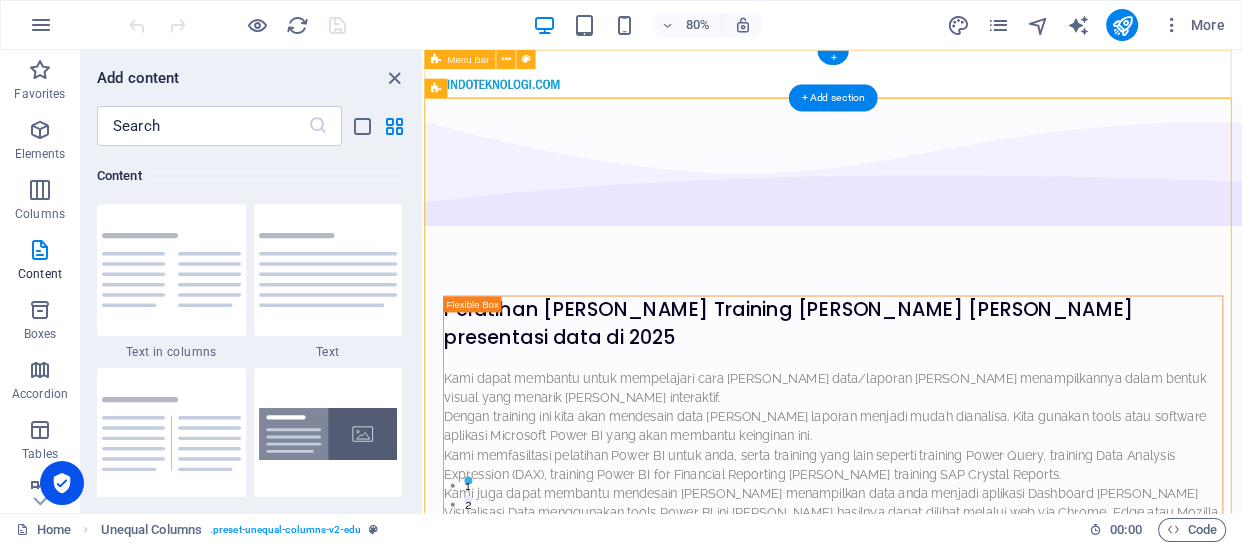 click at bounding box center (935, 80) 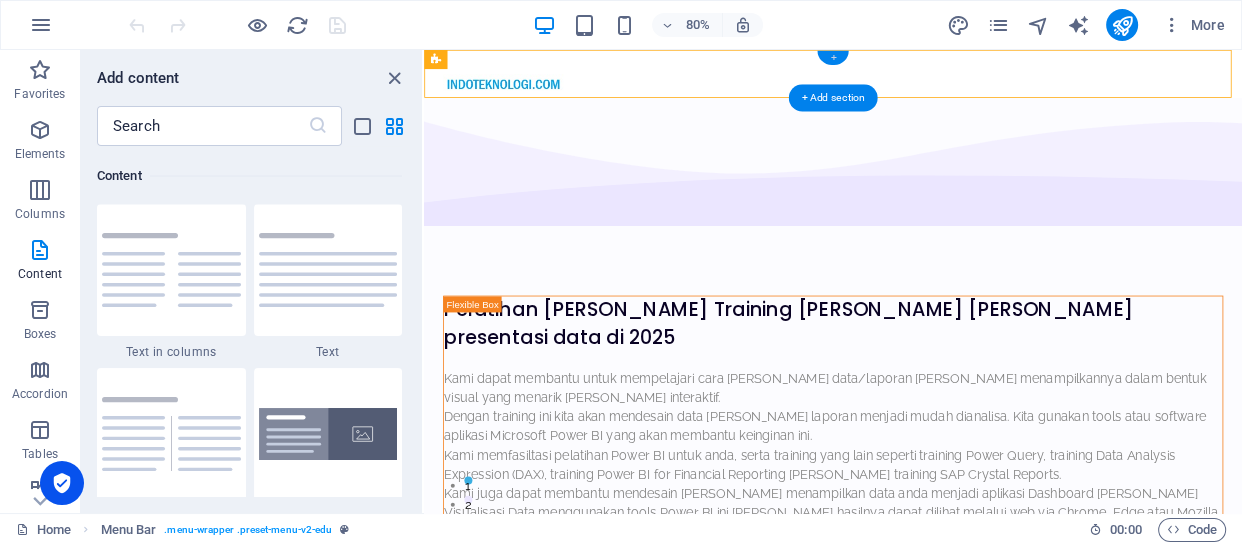 click on "+" at bounding box center (832, 58) 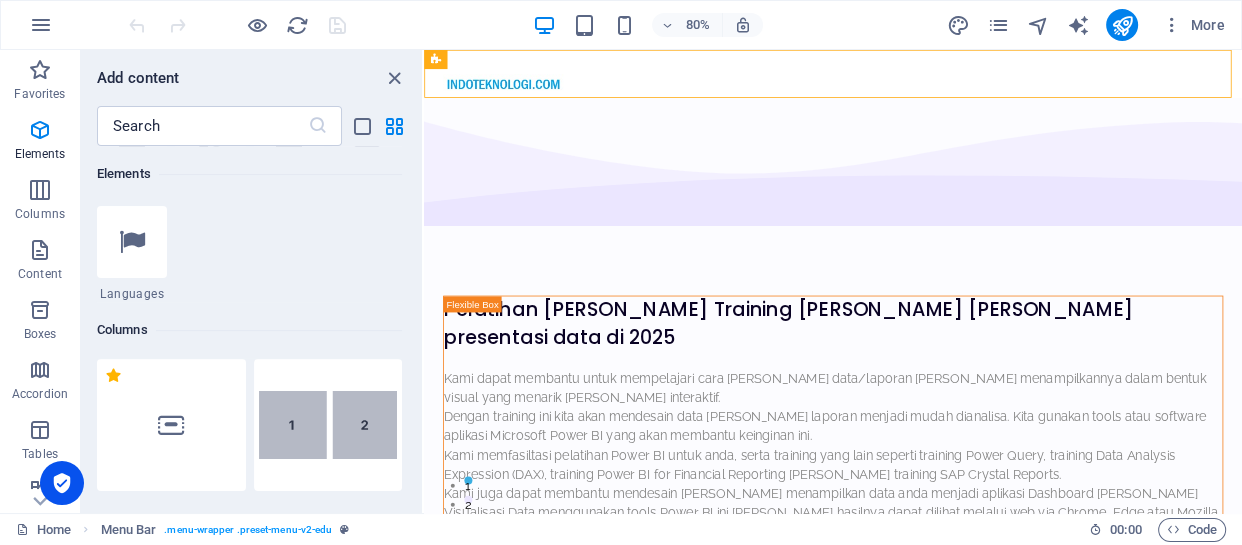 scroll, scrollTop: 831, scrollLeft: 0, axis: vertical 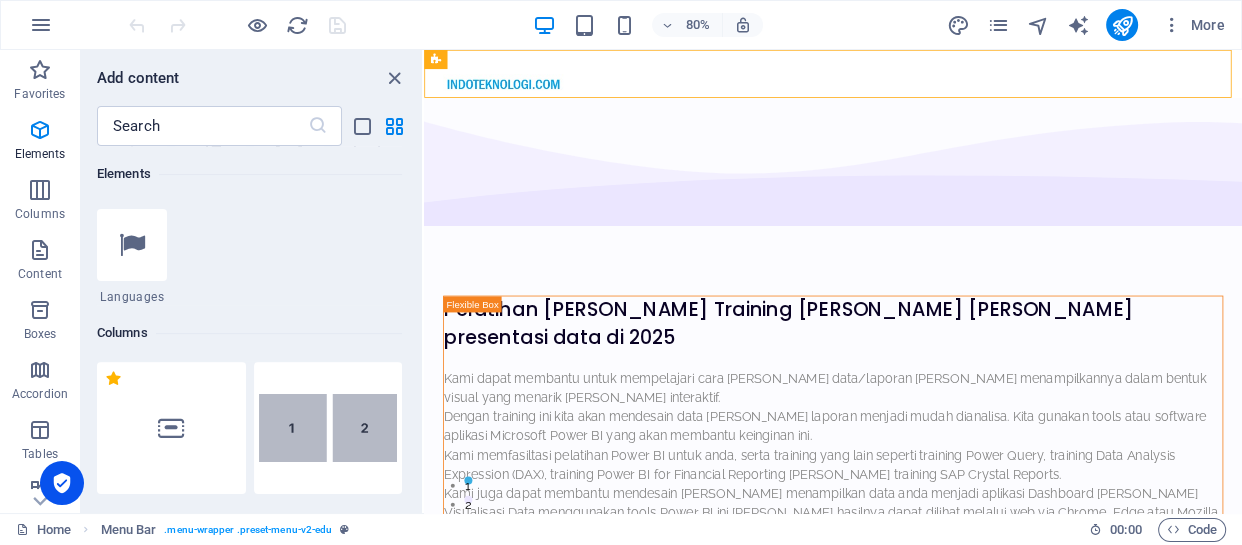 click on "Pelatihan dan Training analisa dan presentasi data di 2025 Kami dapat membantu untuk mempelajari cara mendesain data/laporan dan menampilkannya dalam bentuk visual yang menarik dan interaktif.  Dengan training ini kita akan mendesain data dan laporan menjadi mudah dianalisa. Kita gunakan tools atau software aplikasi Microsoft Power BI yang akan membantu keinginan ini. Kami memfasiltasi pelatihan Power BI untuk anda, serta training yang lain seperti training Power Query, training Data Analysis Expression (DAX), training Power BI for Financial Reporting dan training SAP Crystal Reports. Kami juga dapat membantu mendesain dan menampilkan data anda menjadi aplikasi Dashboard dan Visualisasi Data menggunakan tools Power BI ini dan hasilnya dapat dilihat melalui web via Chrome, Edge atau Mozilla Firefox. Dan juga dapat dilihat via apps Power BI di smartphone anda. Courses About Us" at bounding box center [935, 822] 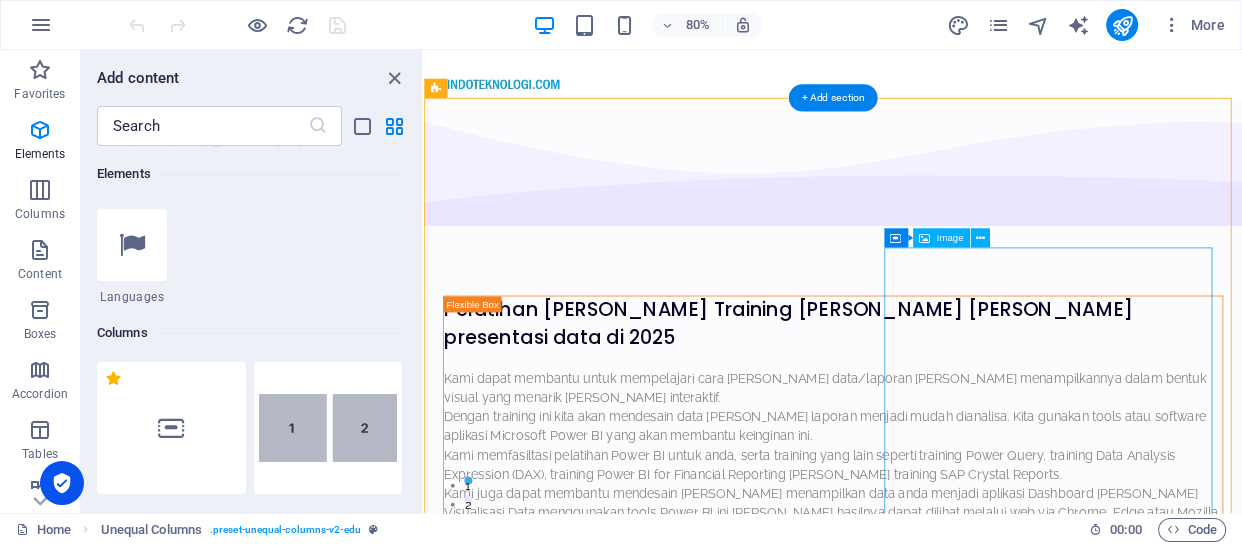 click at bounding box center [935, 1094] 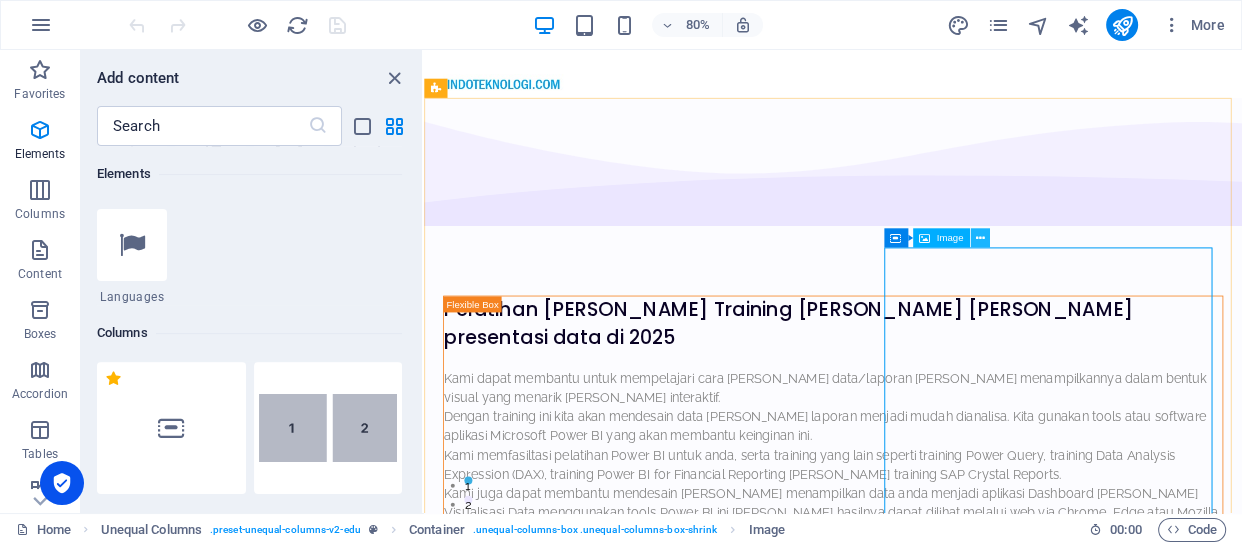click at bounding box center [979, 238] 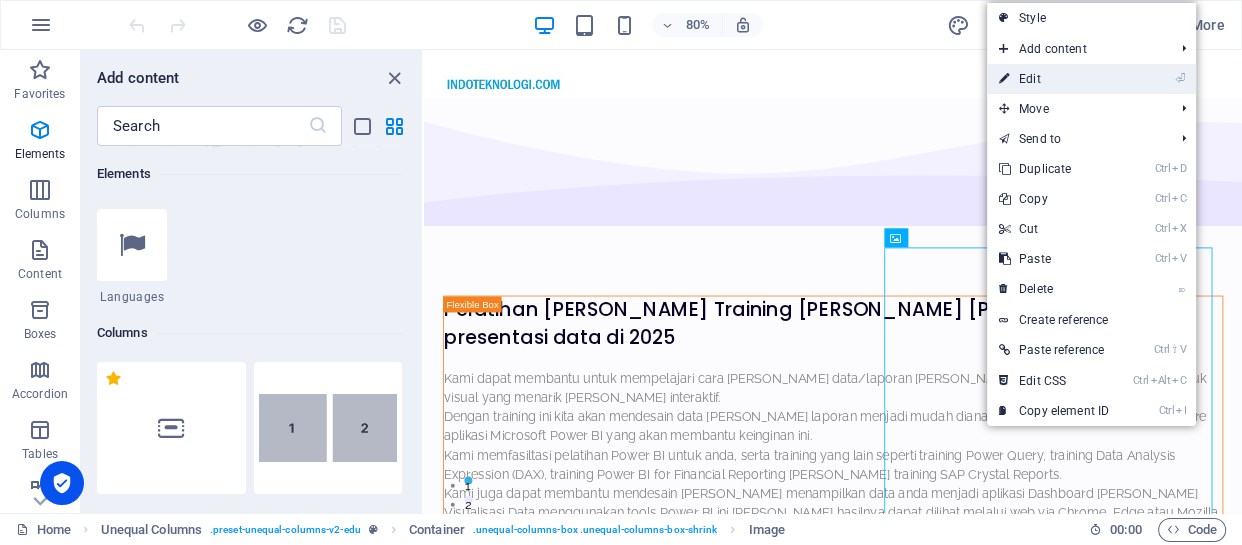 drag, startPoint x: 1061, startPoint y: 67, endPoint x: 800, endPoint y: 128, distance: 268.03357 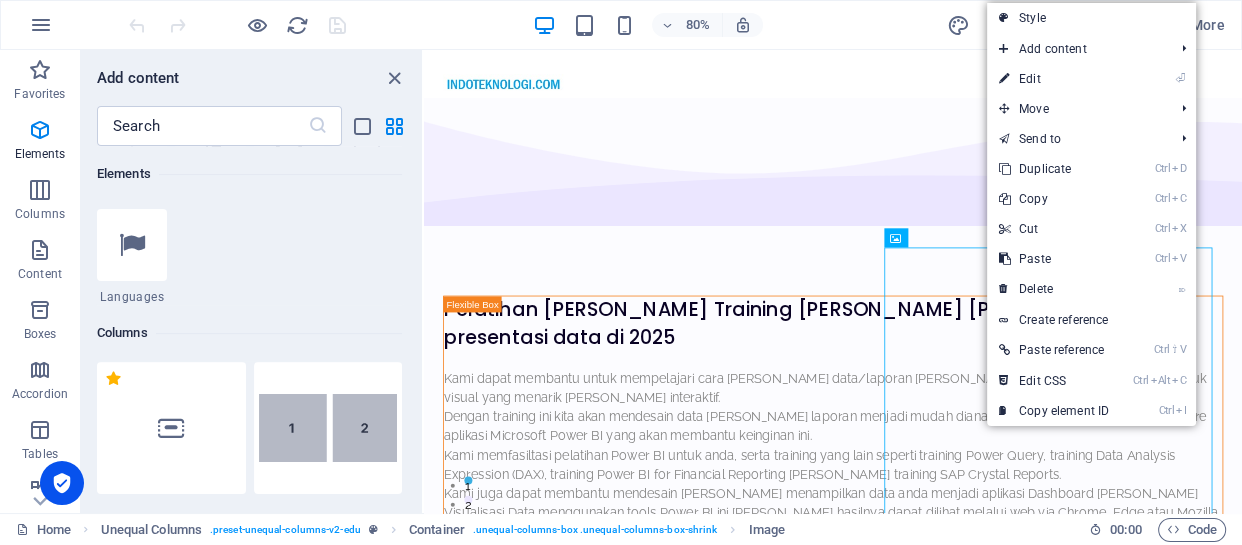 select on "px" 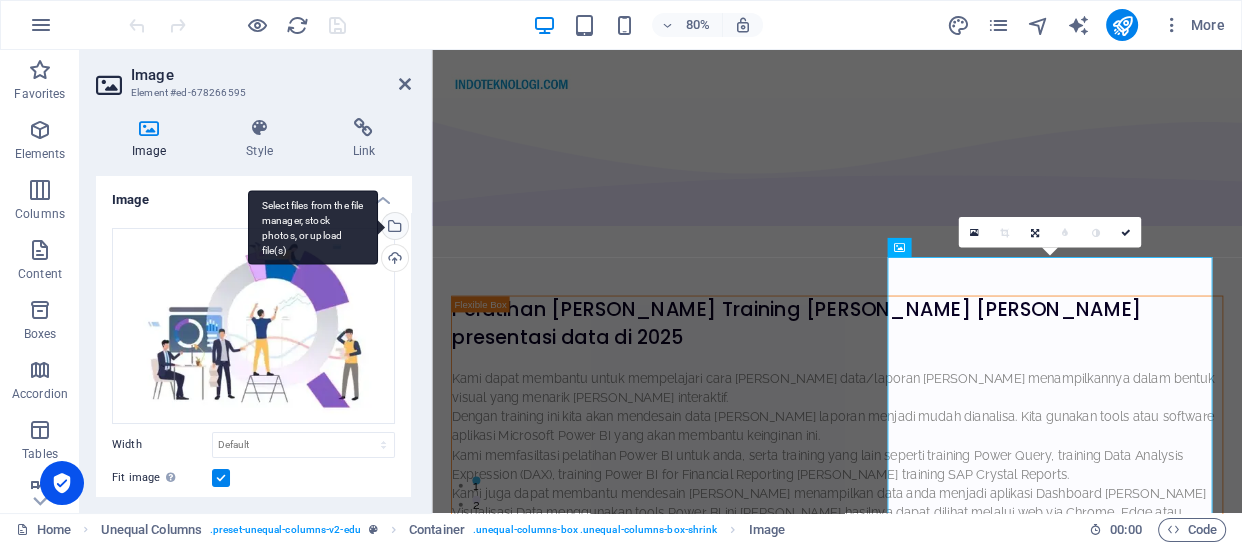 click on "Select files from the file manager, stock photos, or upload file(s)" at bounding box center [393, 228] 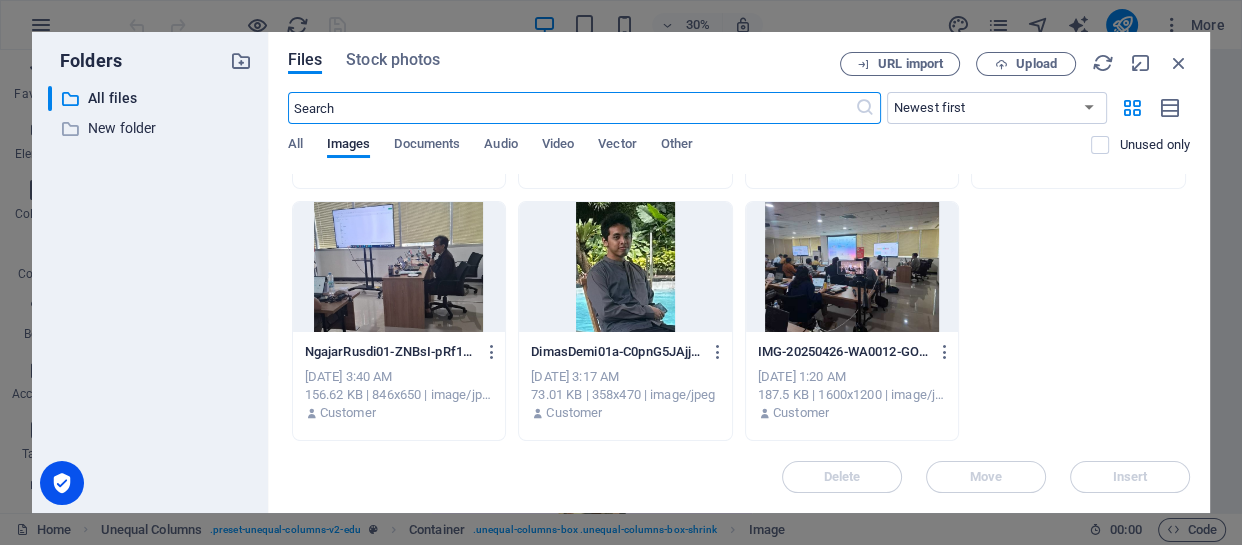 scroll, scrollTop: 0, scrollLeft: 0, axis: both 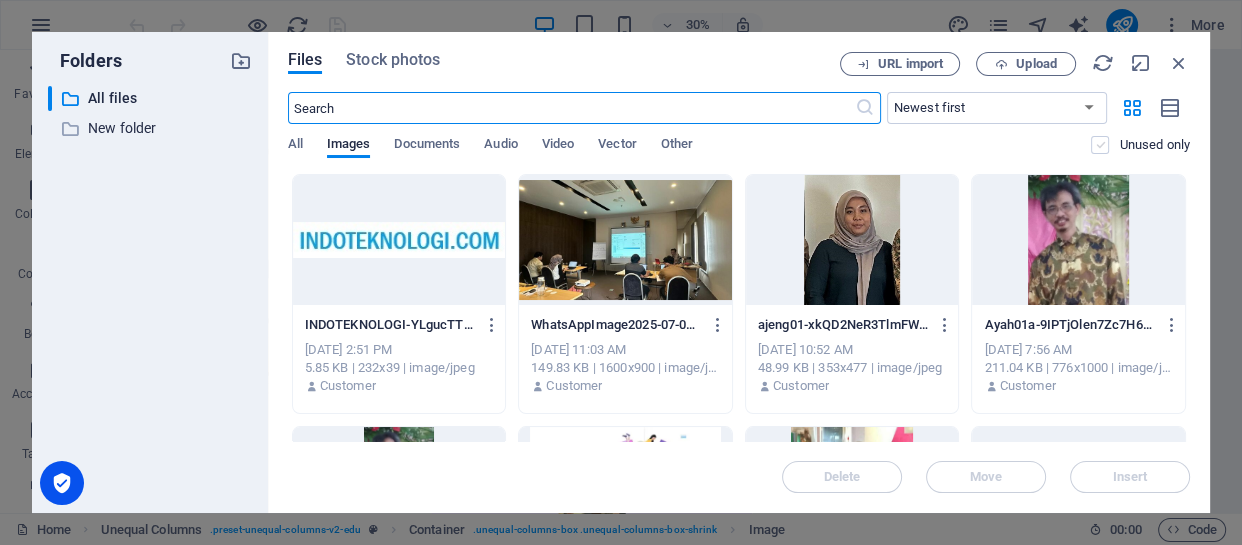 click at bounding box center (1100, 145) 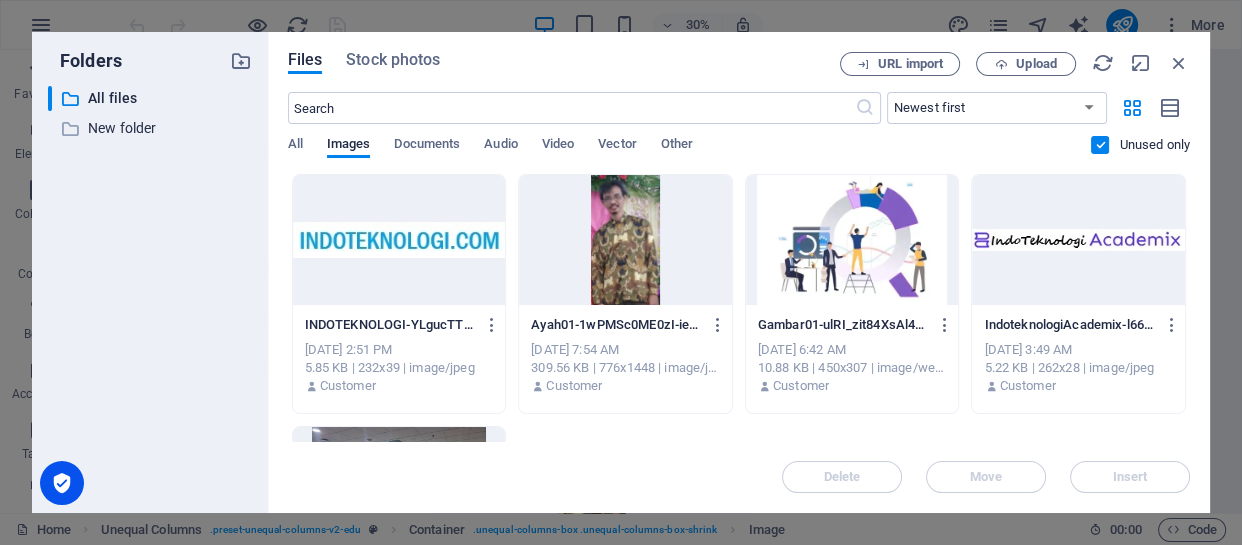 click at bounding box center (1100, 145) 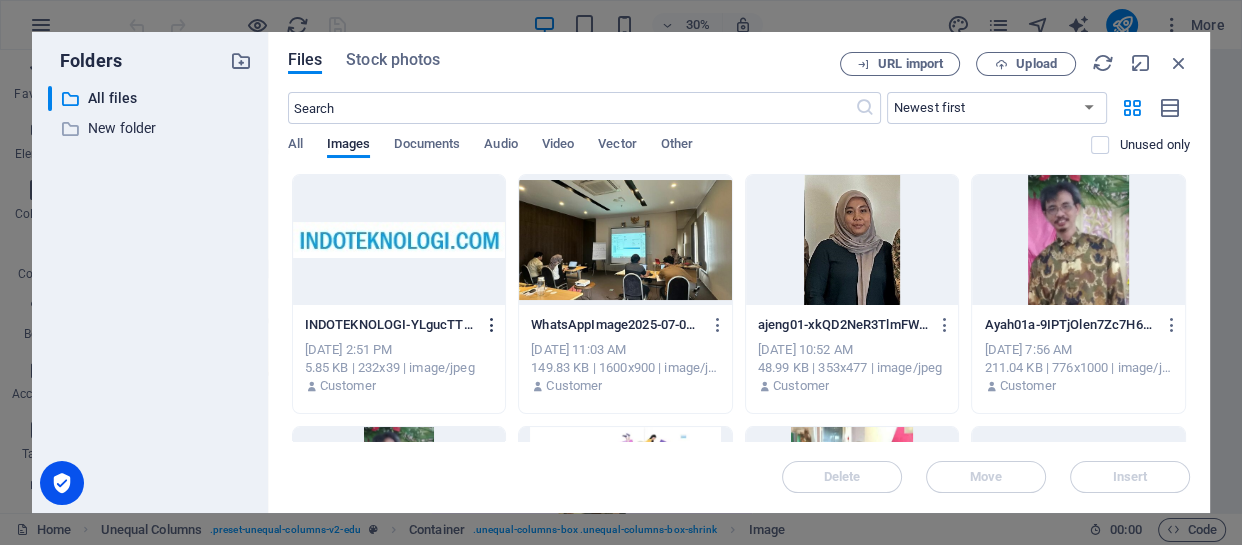 click at bounding box center (492, 325) 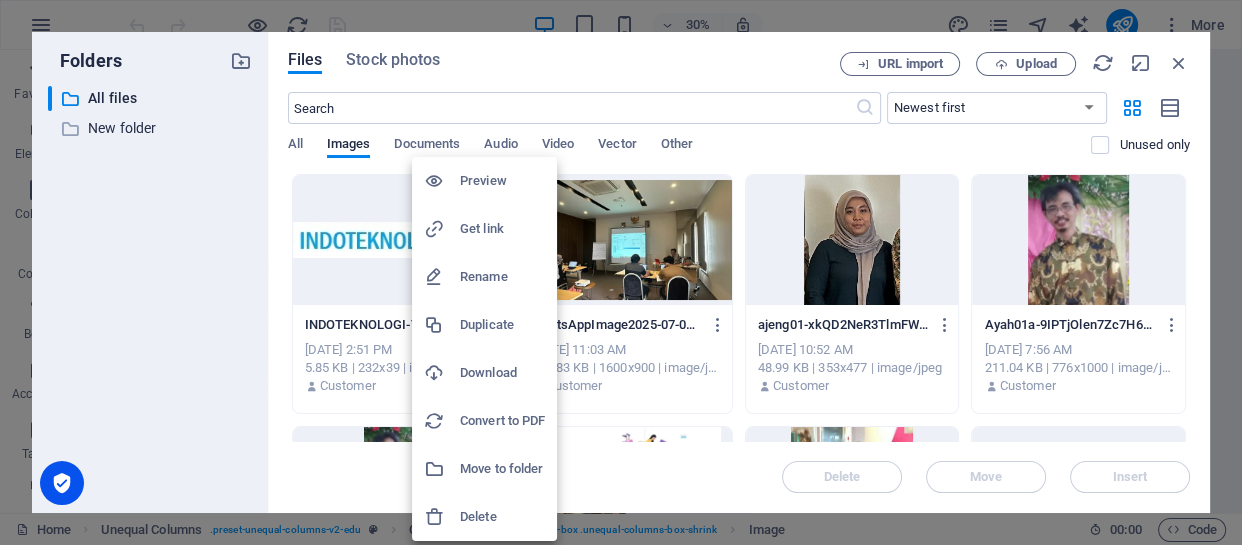 click on "Download" at bounding box center (502, 373) 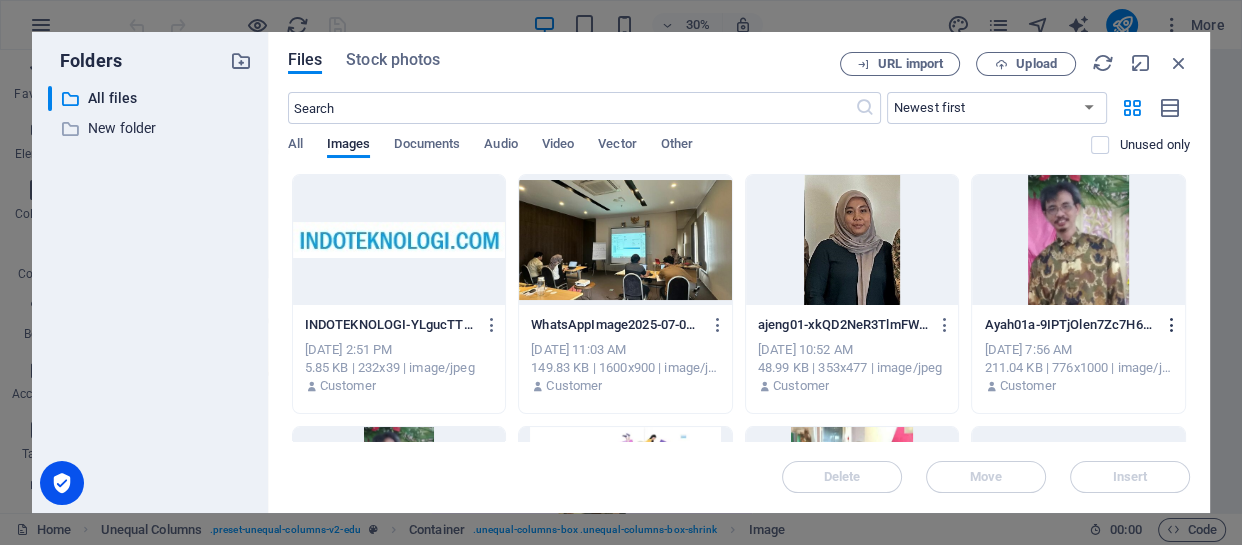 click at bounding box center [1171, 325] 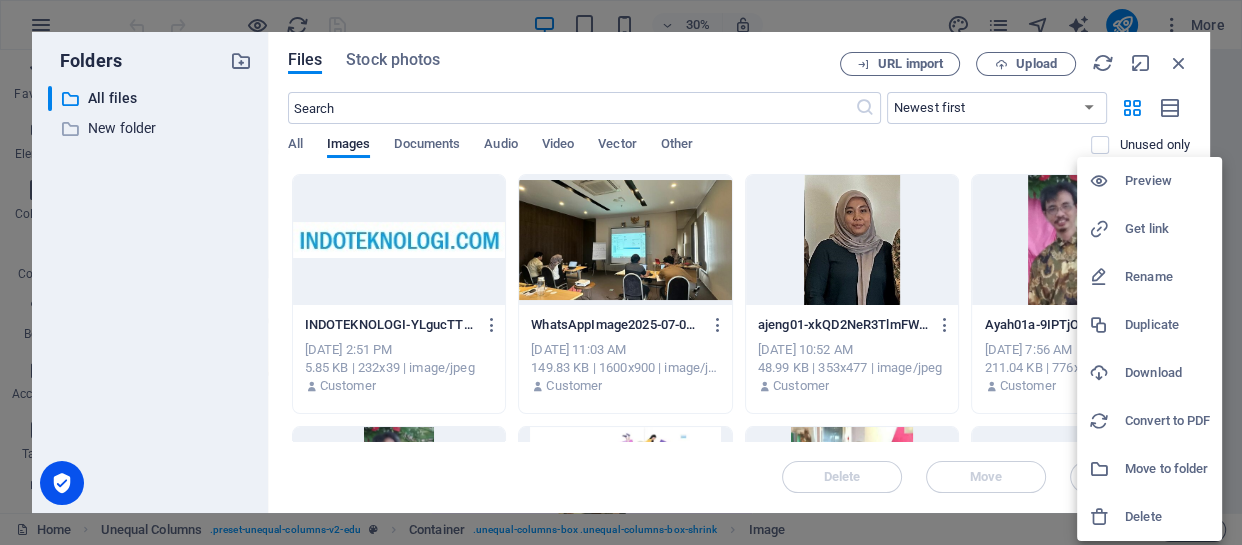 click on "Download" at bounding box center (1167, 373) 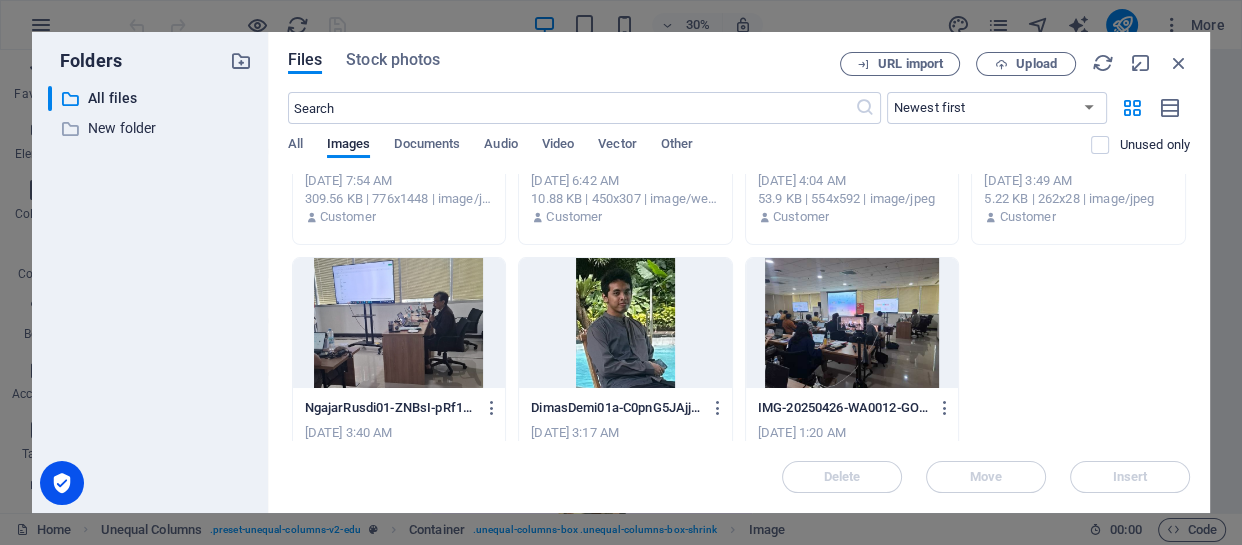 scroll, scrollTop: 477, scrollLeft: 0, axis: vertical 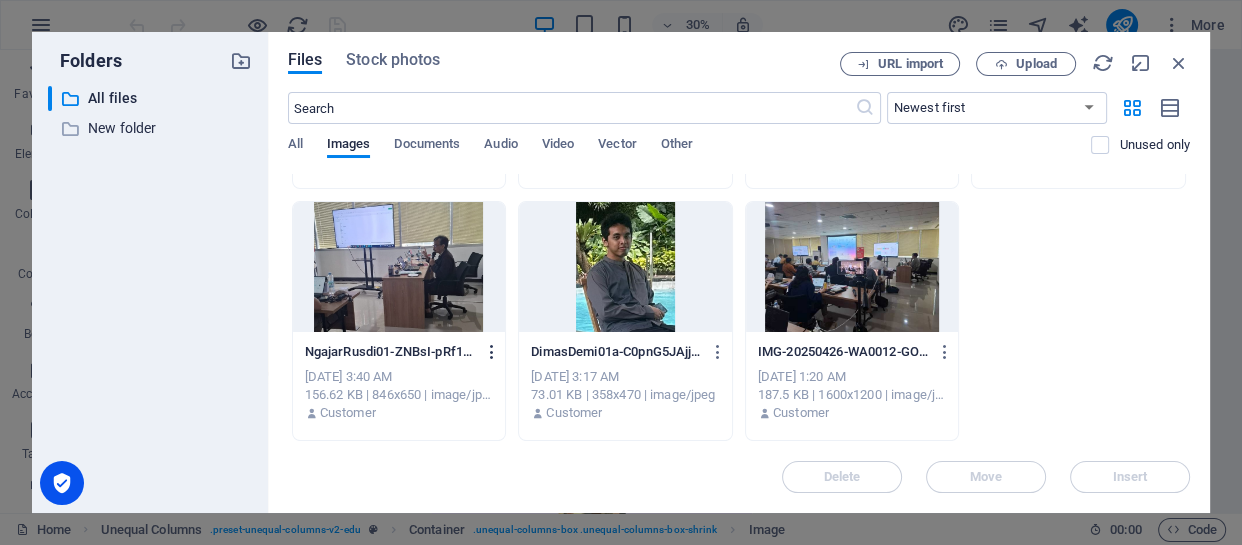 click at bounding box center [492, 352] 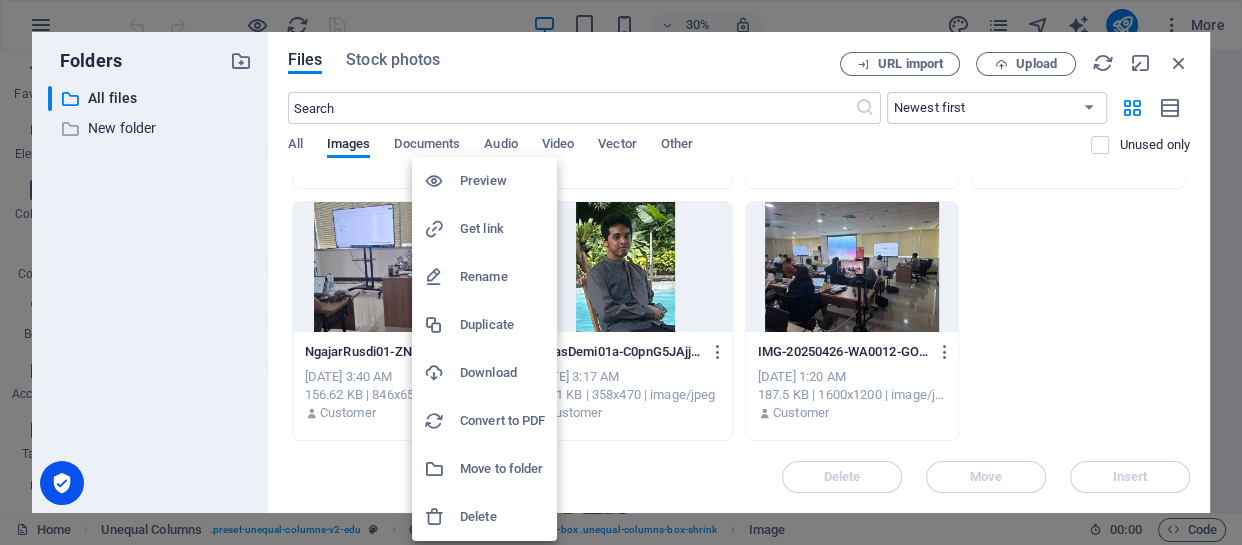 click on "Download" at bounding box center (502, 373) 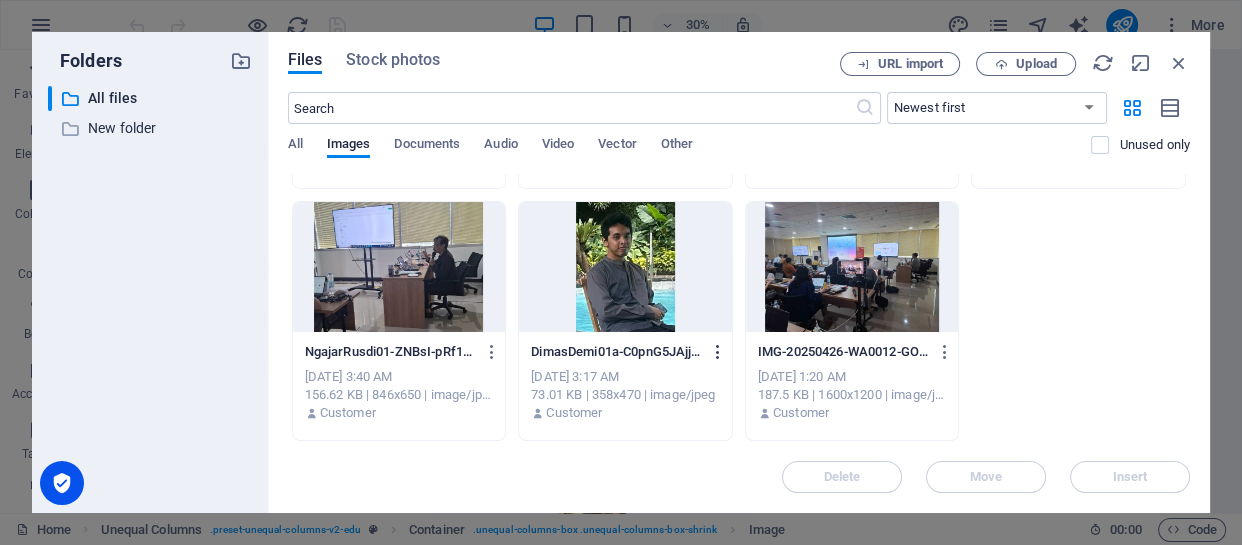 click at bounding box center [718, 352] 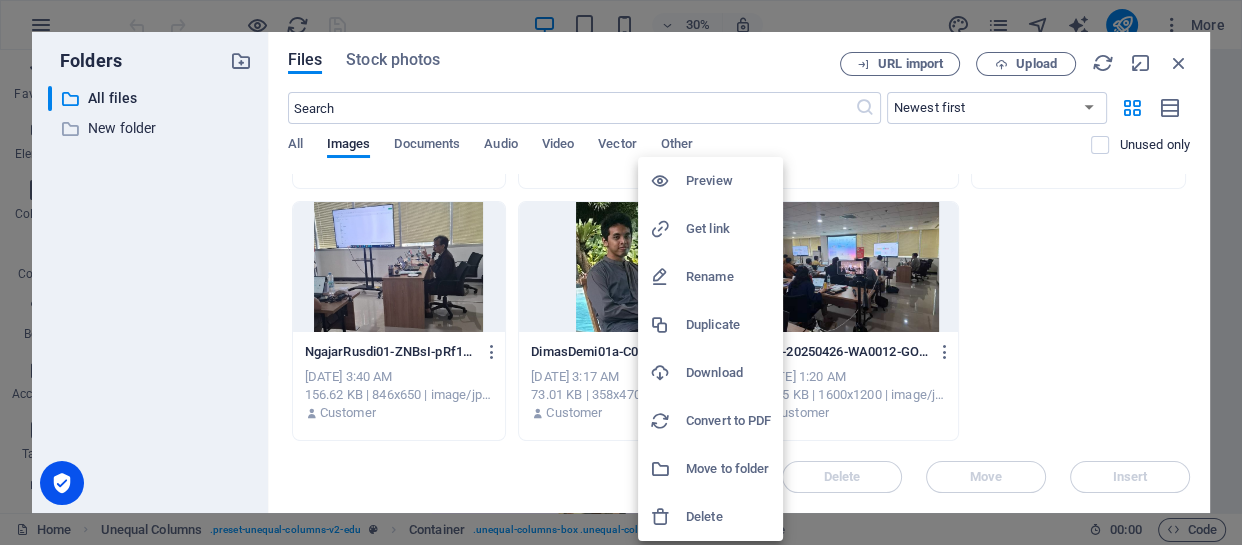 click on "Download" at bounding box center [728, 373] 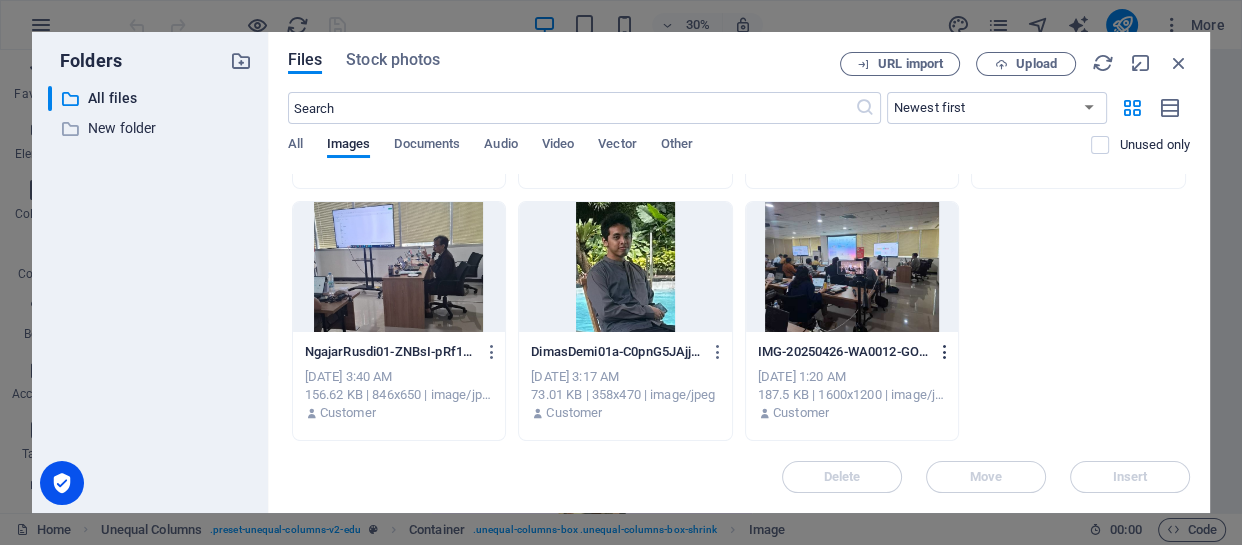 click at bounding box center (945, 352) 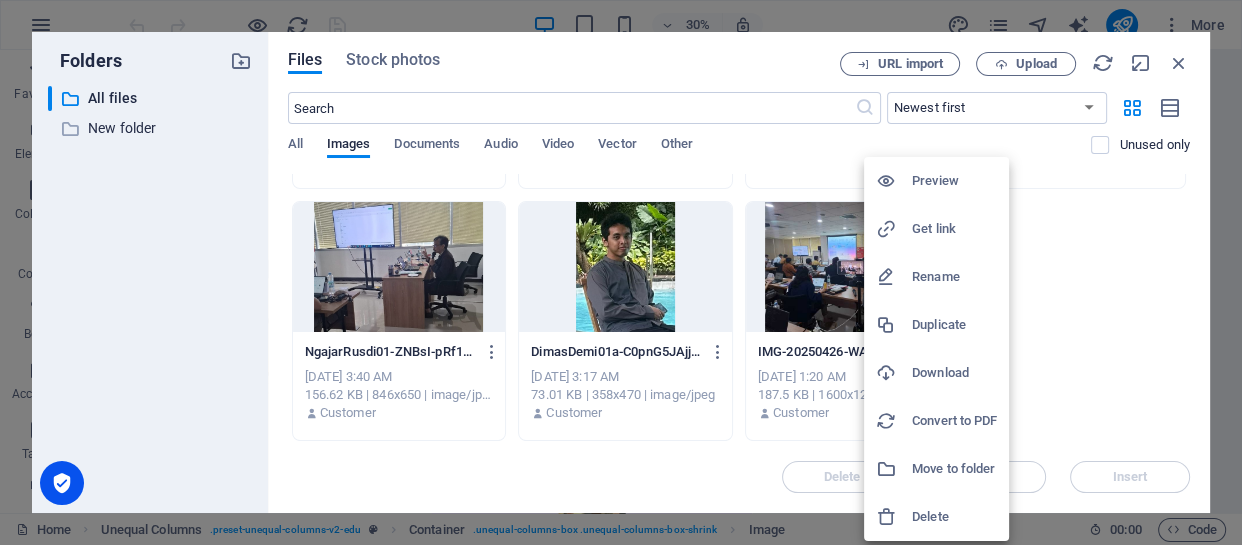 click on "Download" at bounding box center [954, 373] 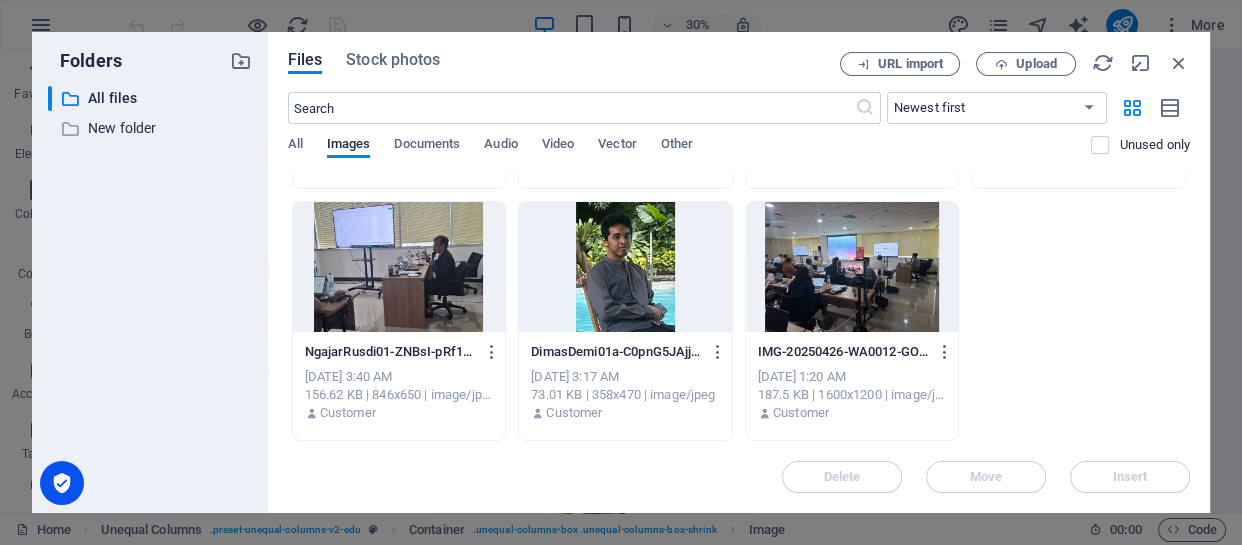 drag, startPoint x: 1185, startPoint y: 402, endPoint x: 1189, endPoint y: 365, distance: 37.215588 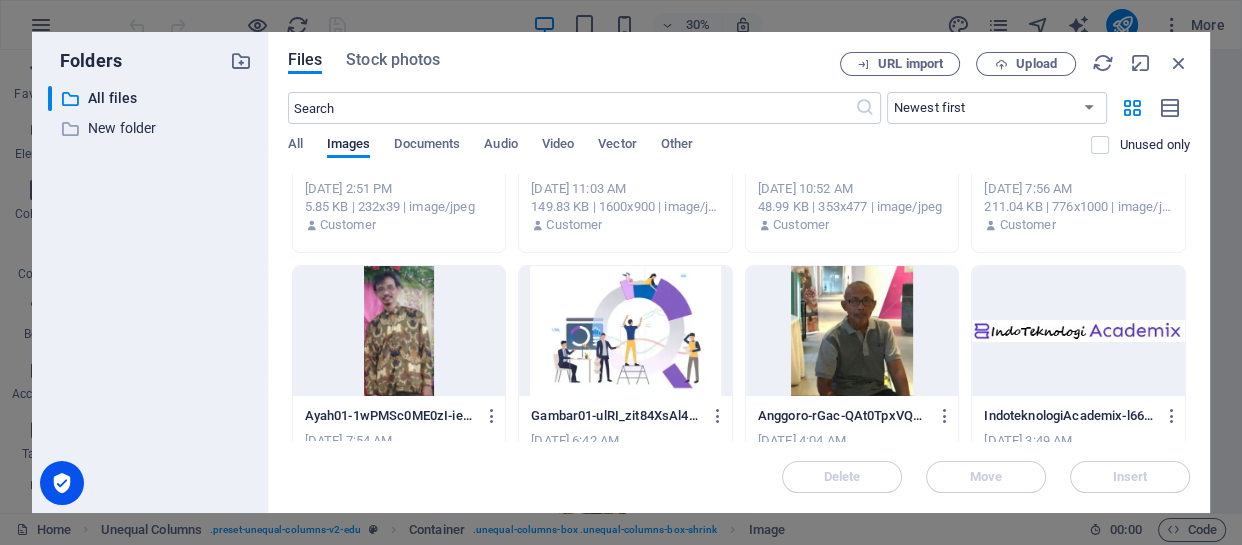 scroll, scrollTop: 154, scrollLeft: 0, axis: vertical 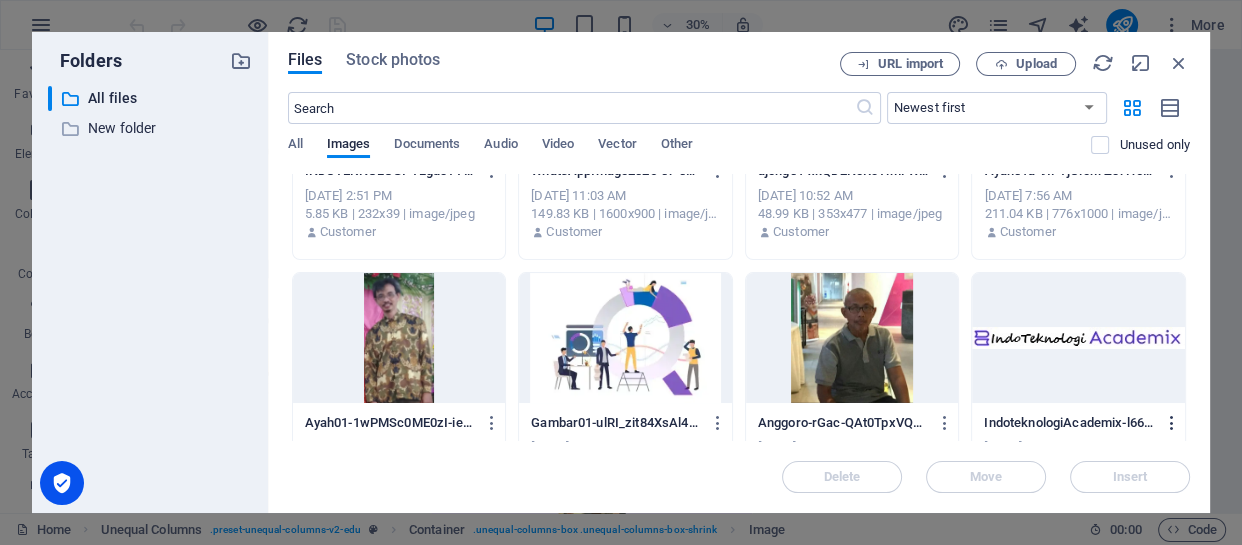 click at bounding box center [1171, 423] 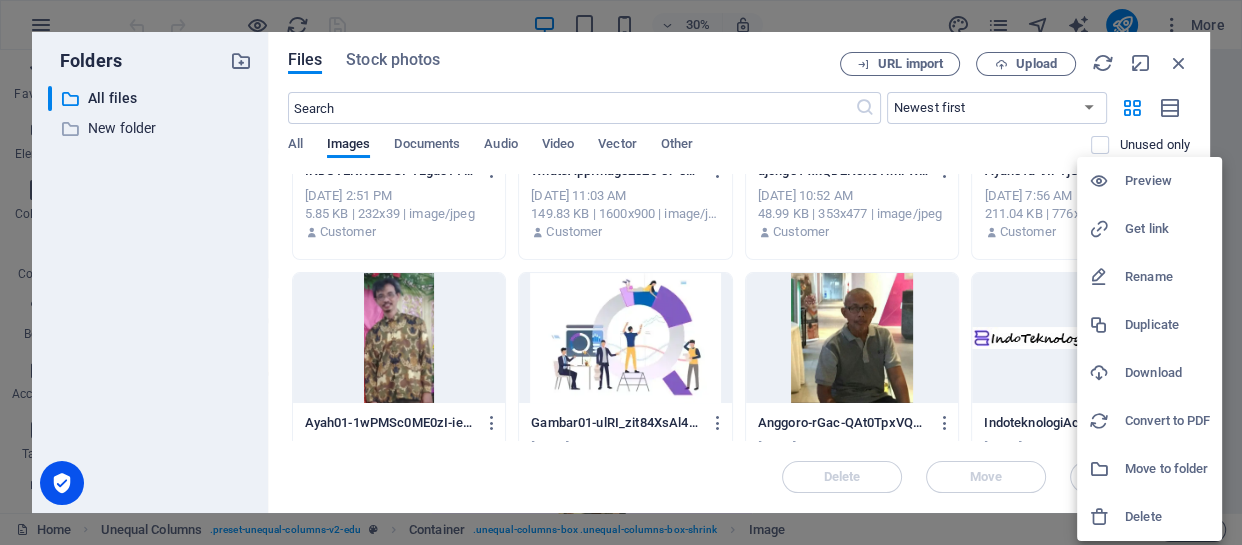 click on "Download" at bounding box center (1167, 373) 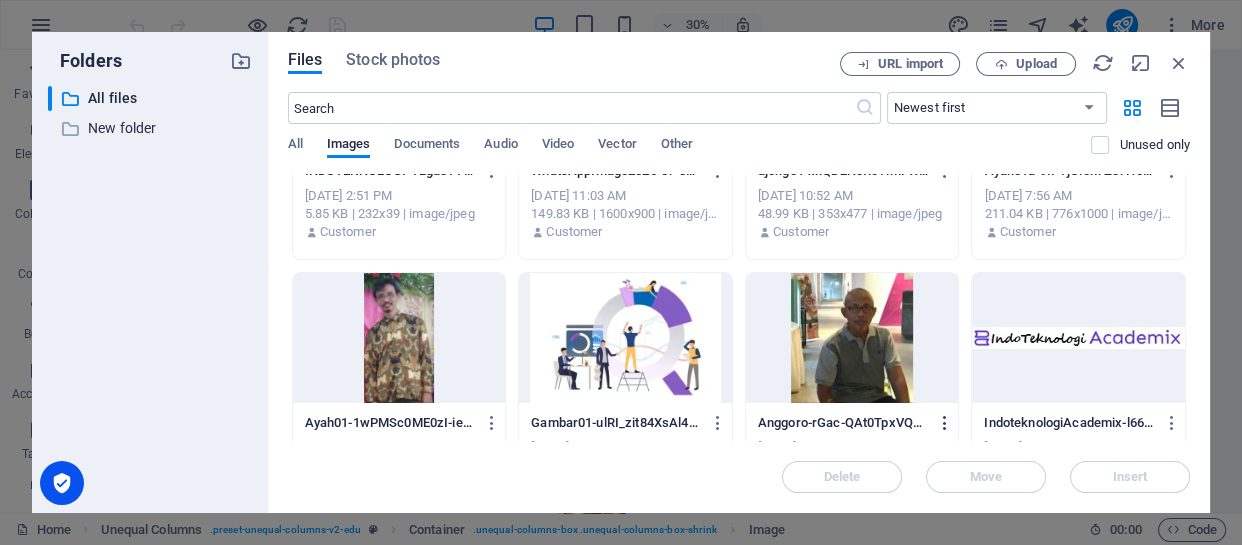 click at bounding box center [945, 423] 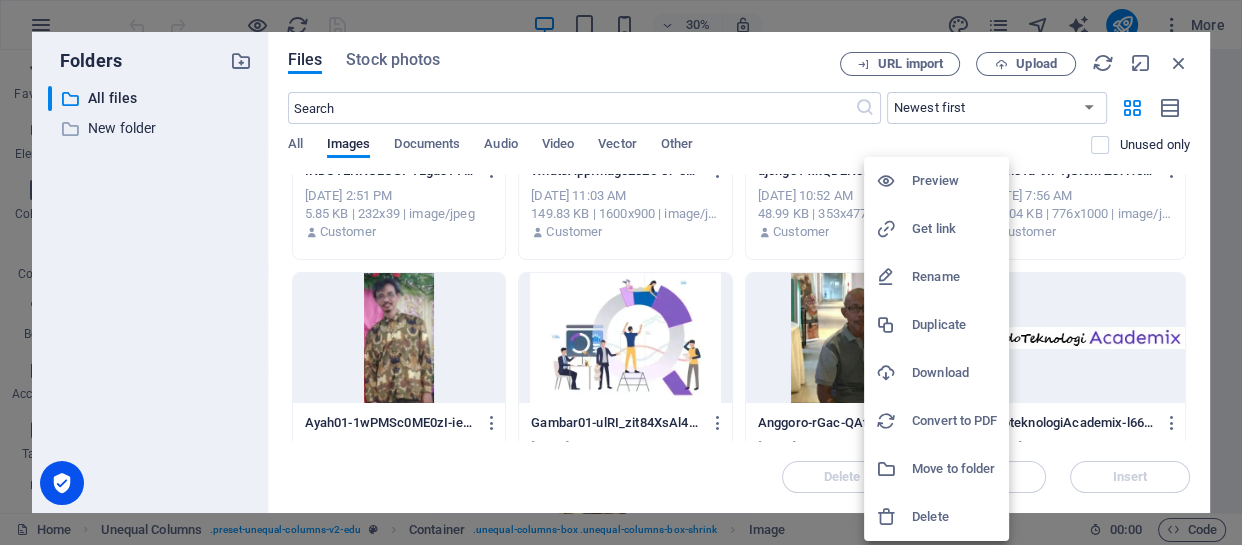 click on "Download" at bounding box center (954, 373) 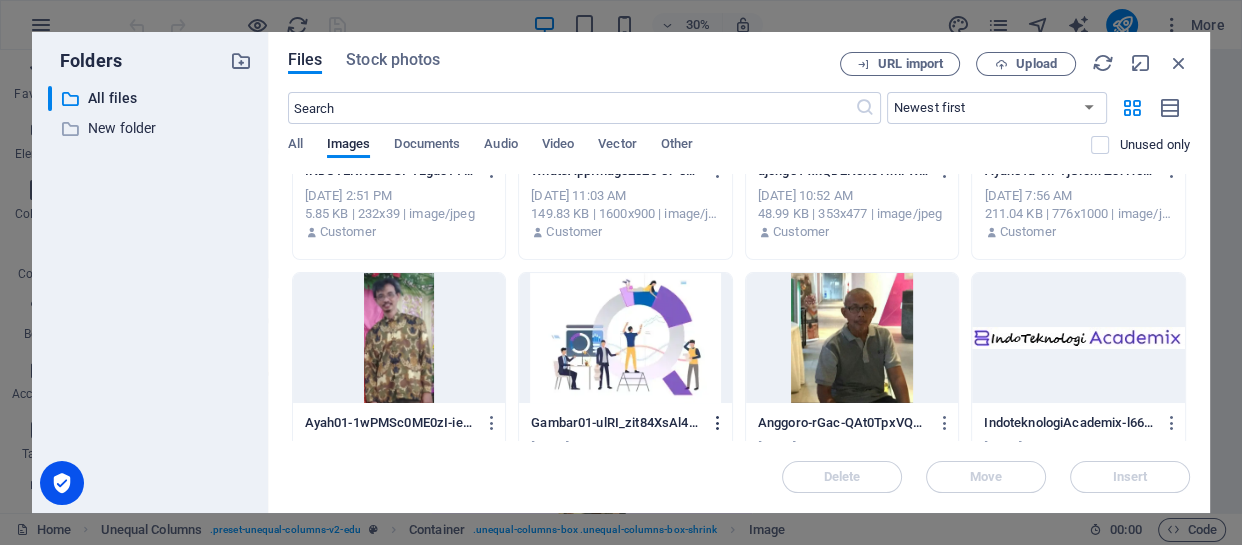 click at bounding box center (718, 423) 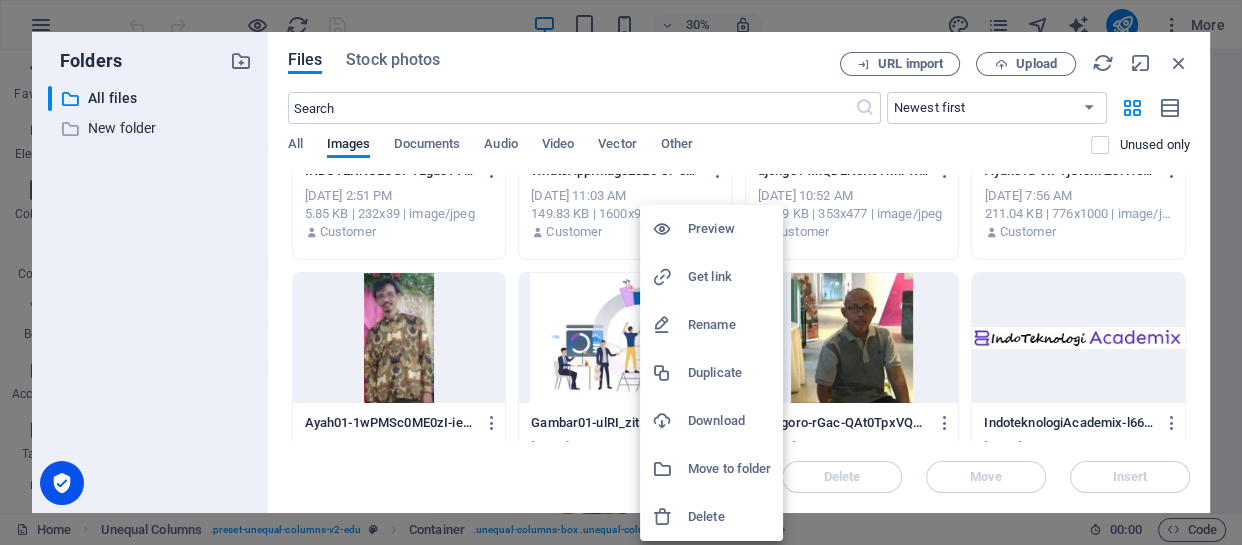 click on "Download" at bounding box center (729, 421) 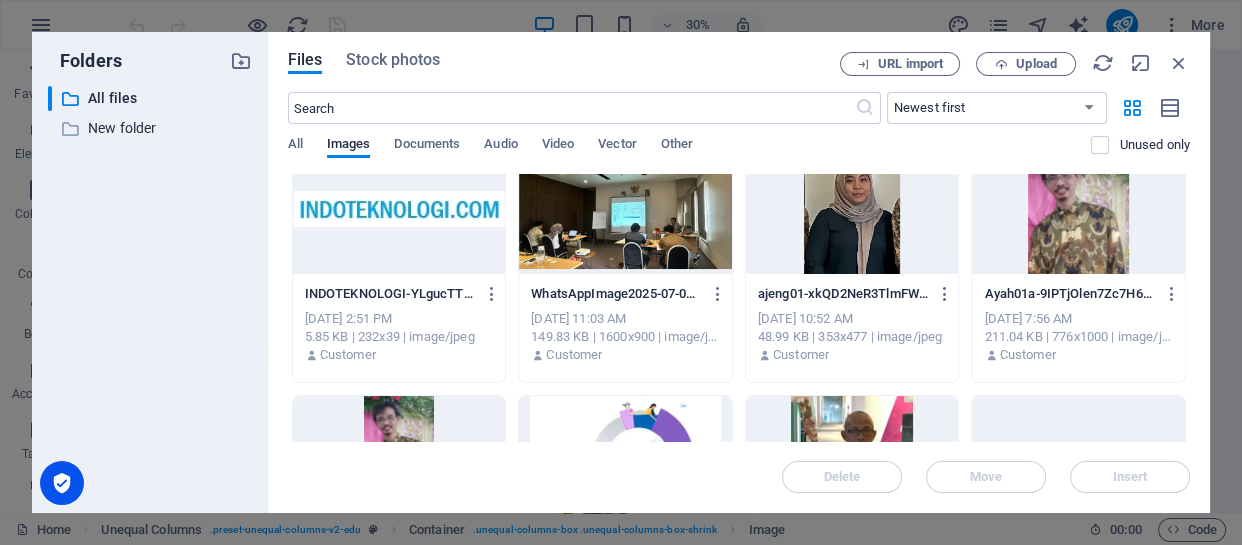 scroll, scrollTop: 0, scrollLeft: 0, axis: both 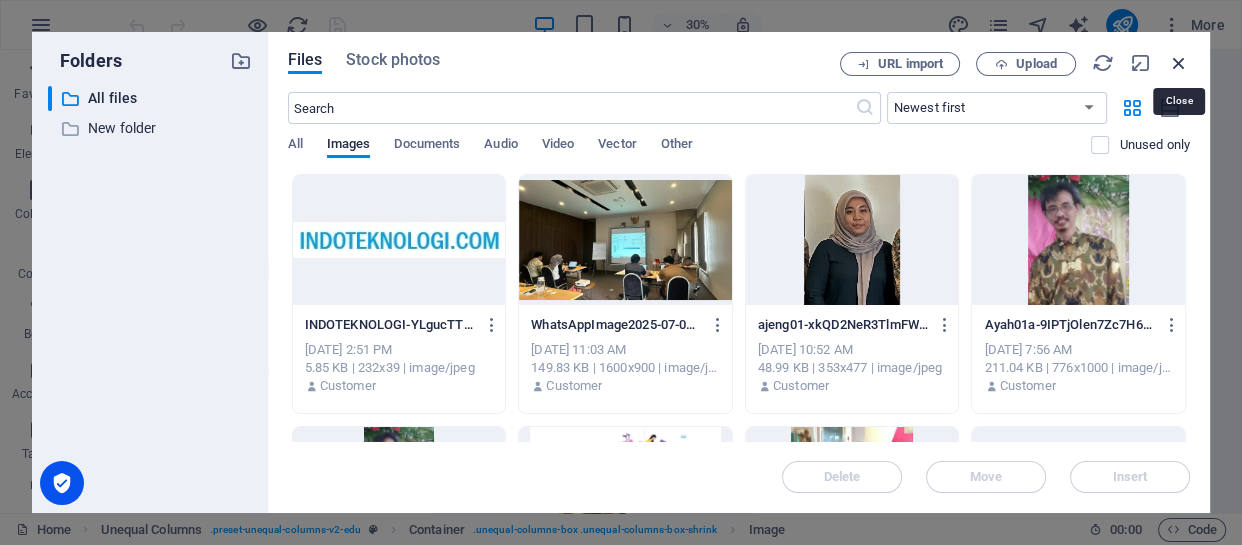 click at bounding box center [1179, 63] 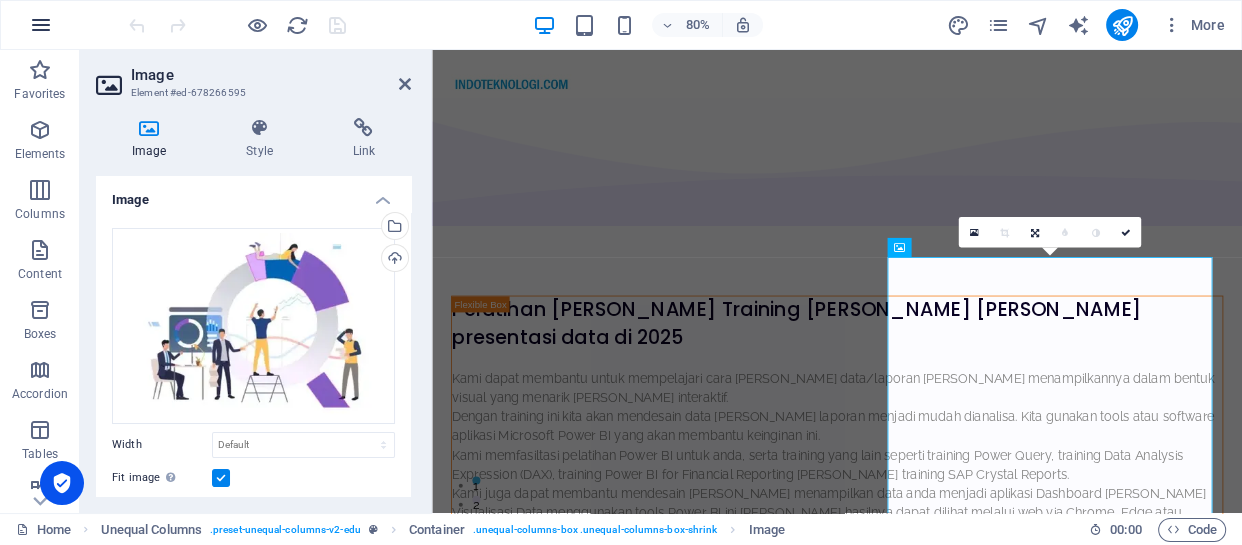 click at bounding box center [41, 25] 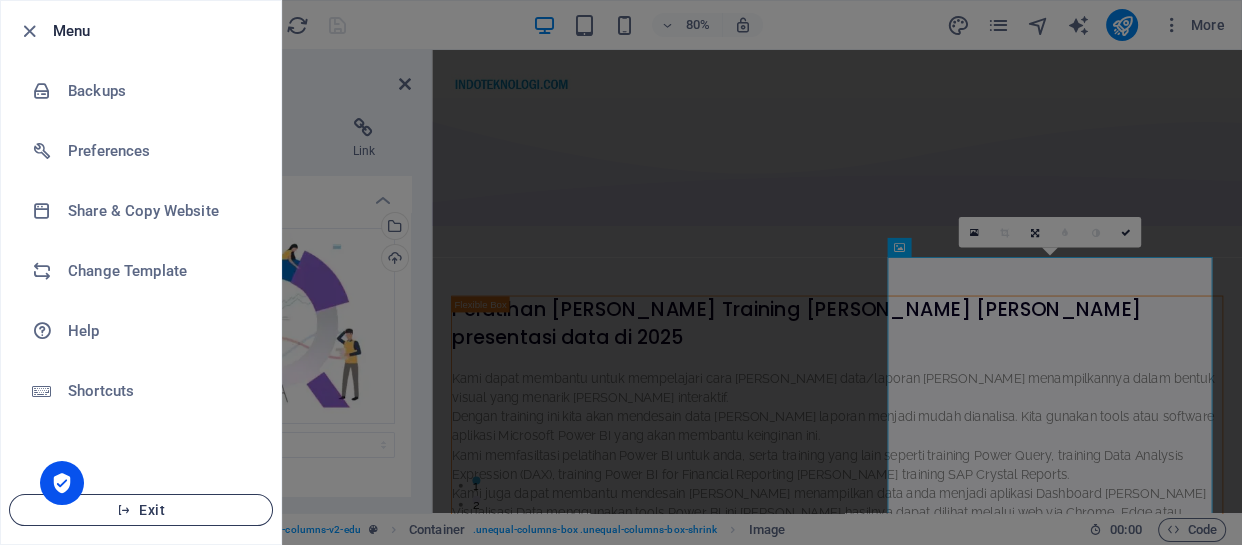 click on "Exit" at bounding box center [141, 510] 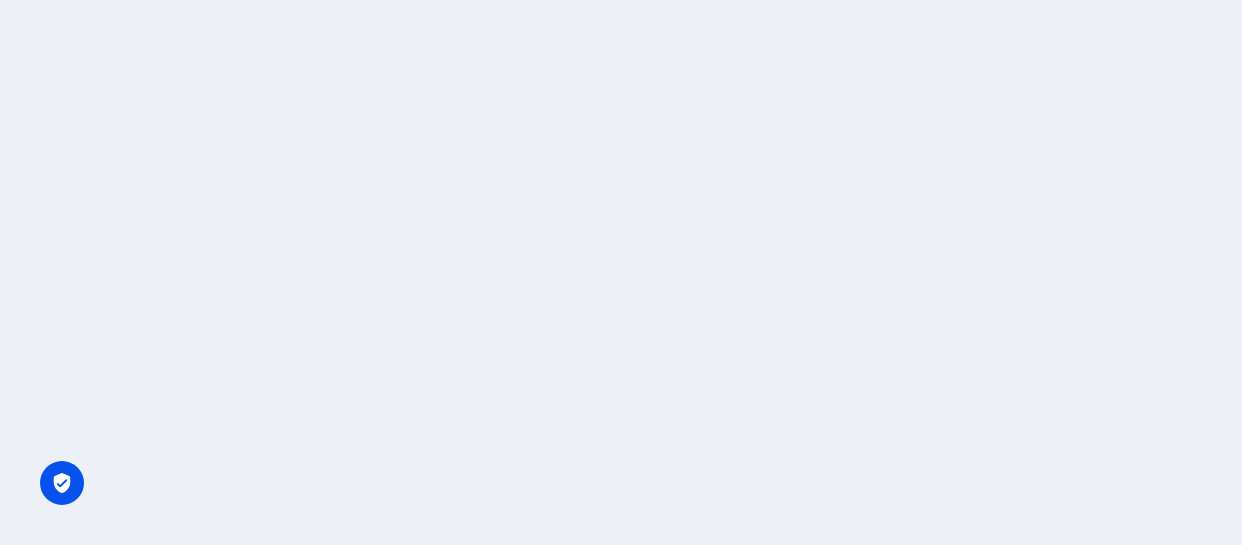 scroll, scrollTop: 0, scrollLeft: 0, axis: both 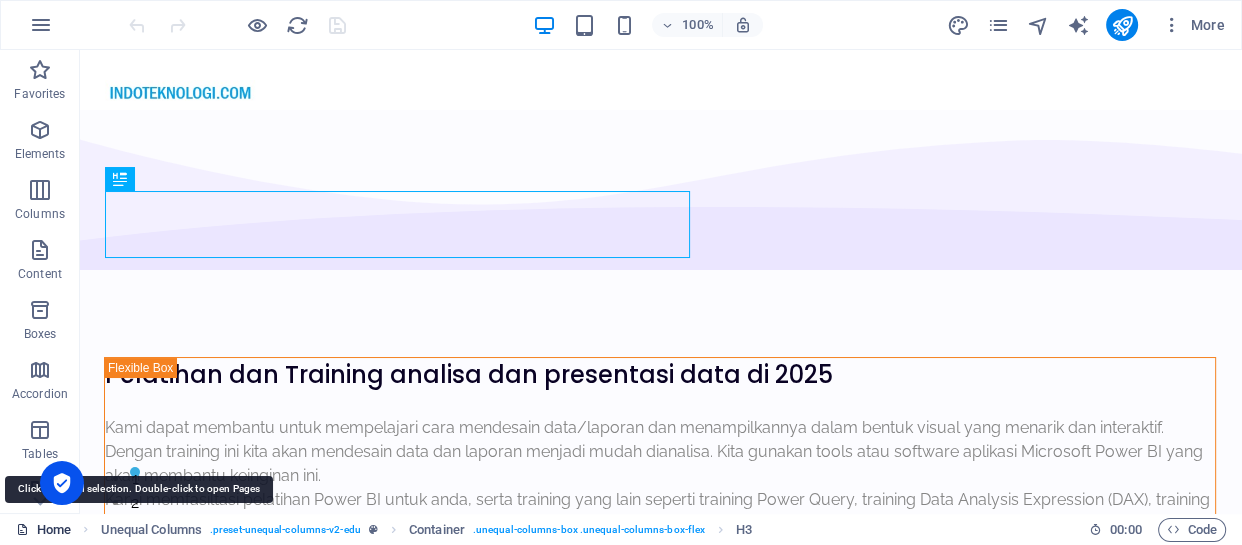 click on "Home" at bounding box center [43, 530] 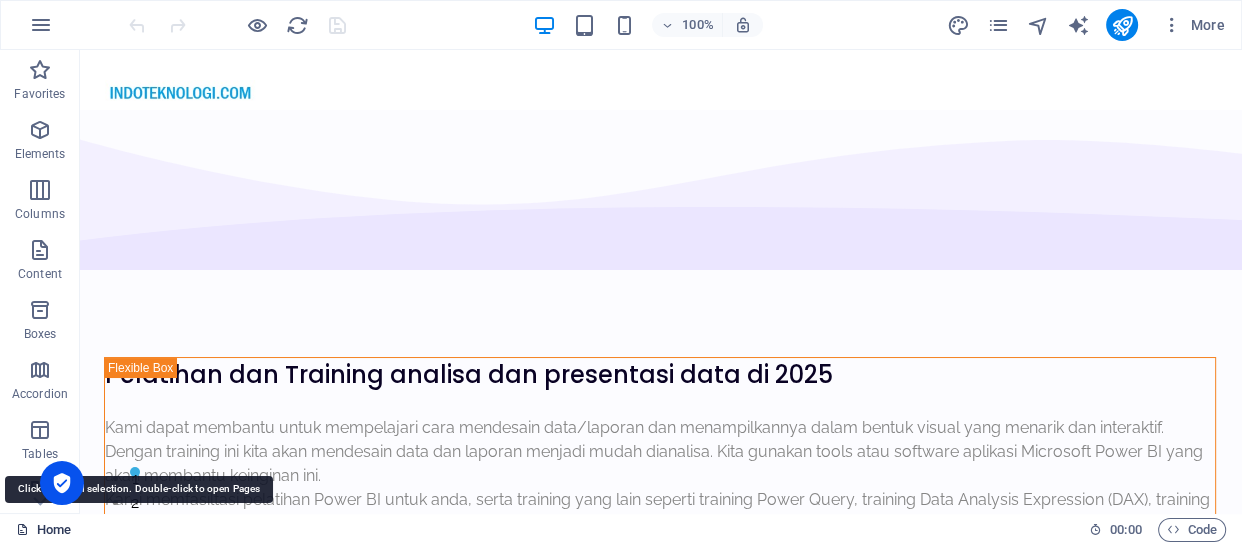 click on "Home" at bounding box center [43, 530] 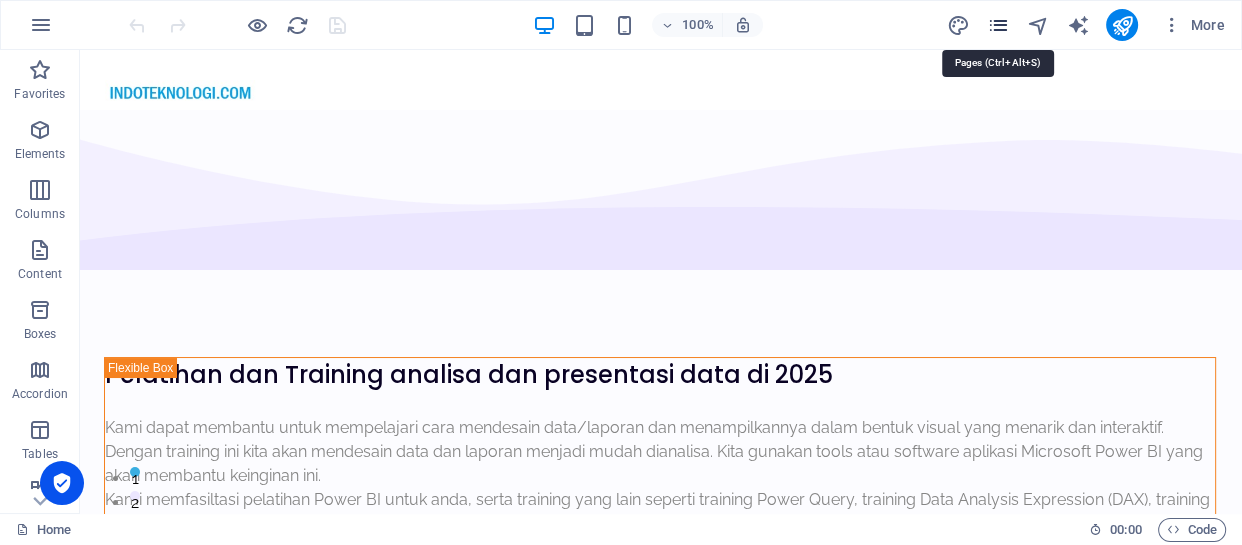 click at bounding box center [997, 25] 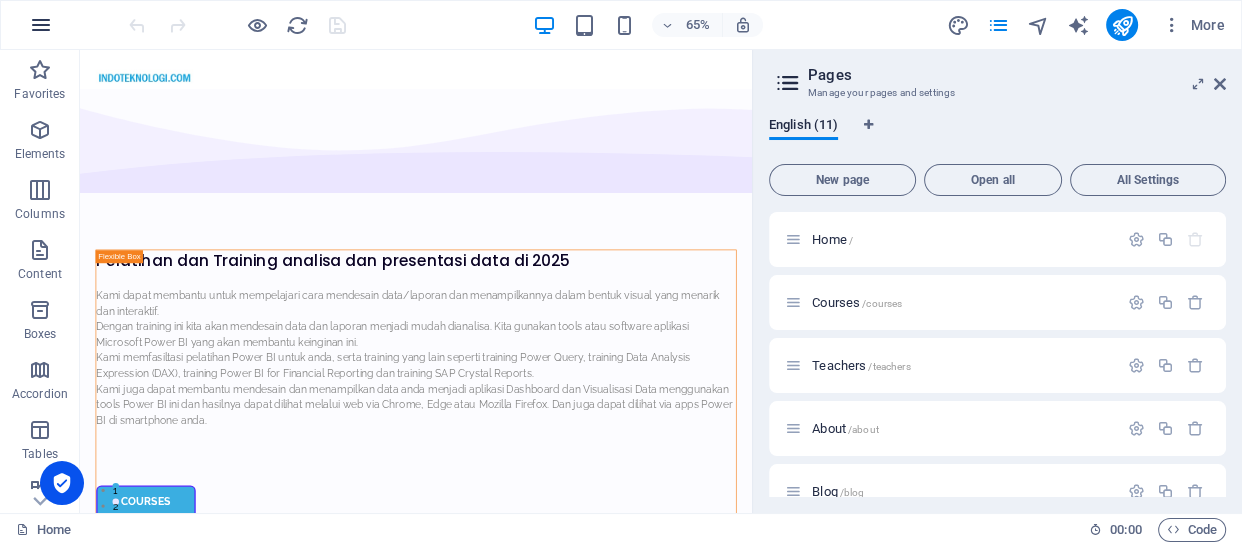 click at bounding box center (41, 25) 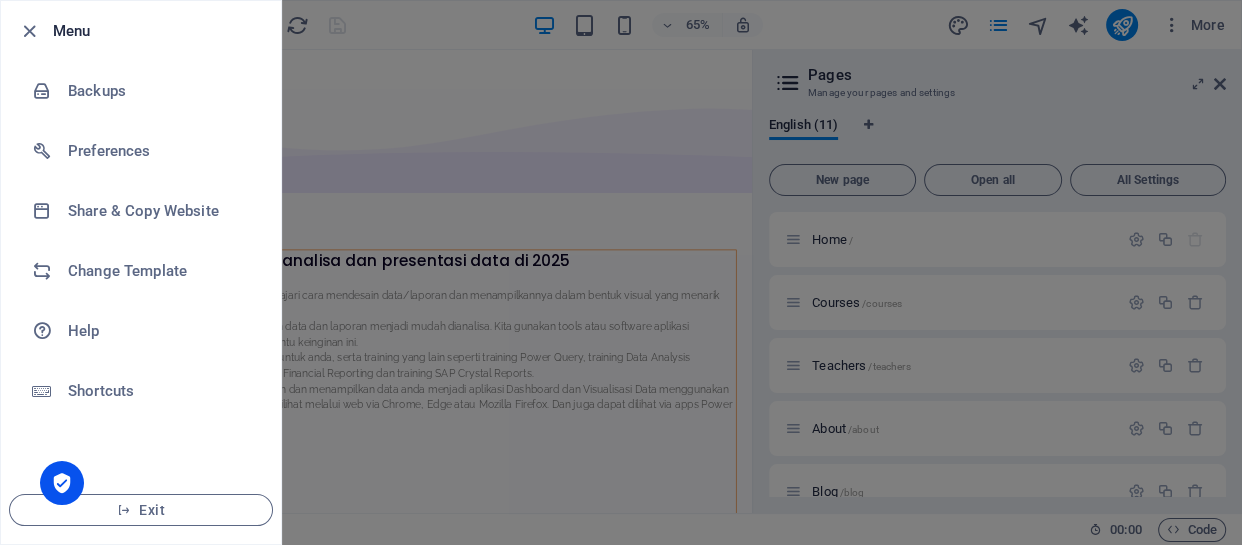 click on "Menu" at bounding box center (159, 31) 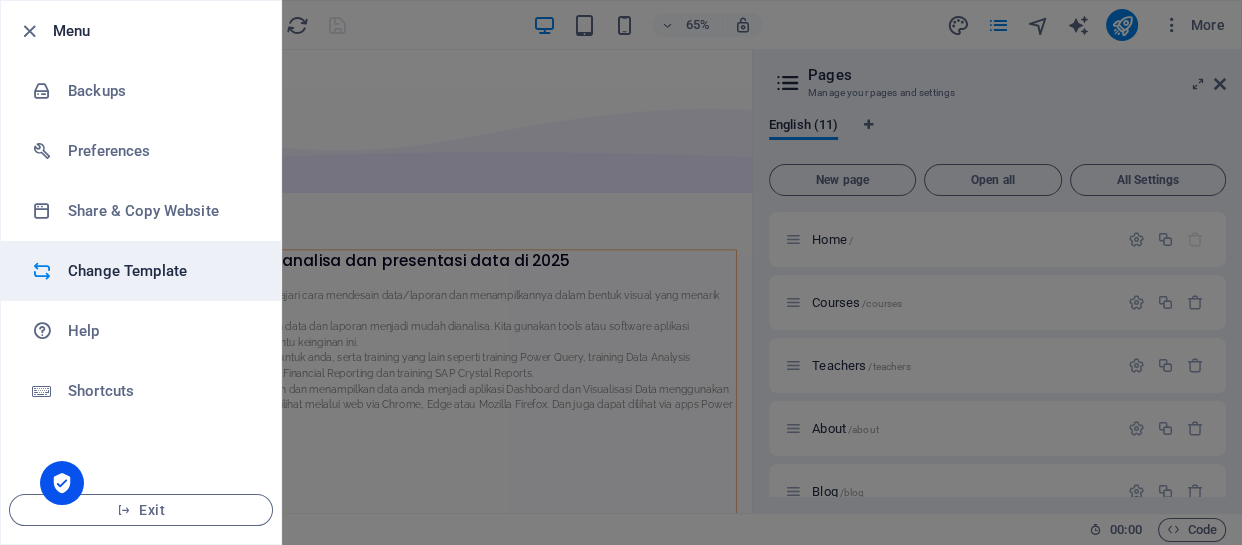 click on "Change Template" at bounding box center [141, 271] 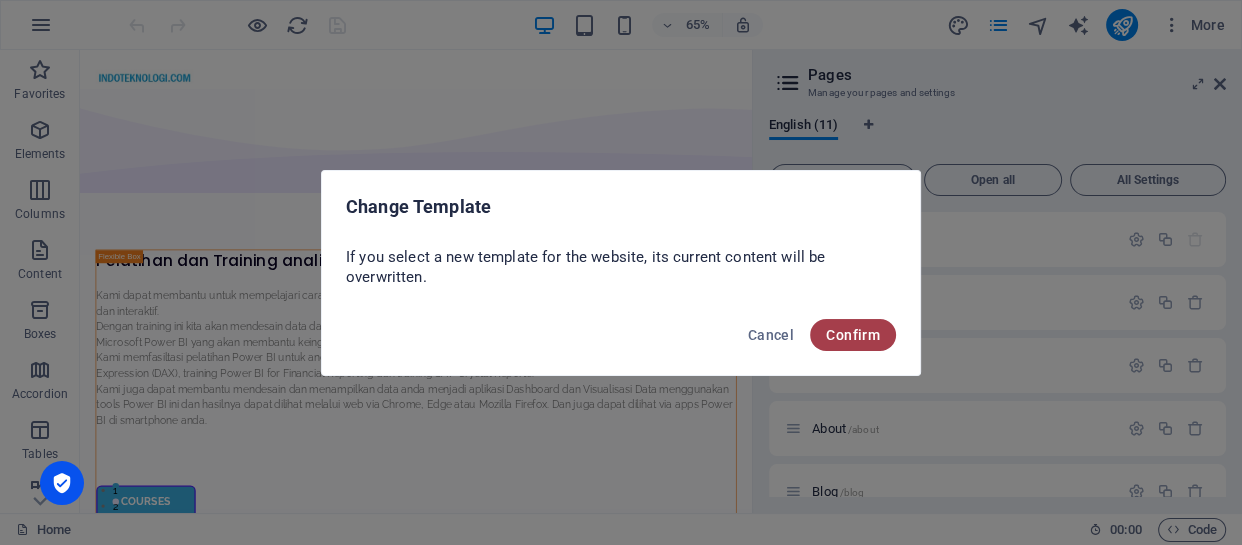 click on "Confirm" at bounding box center [853, 335] 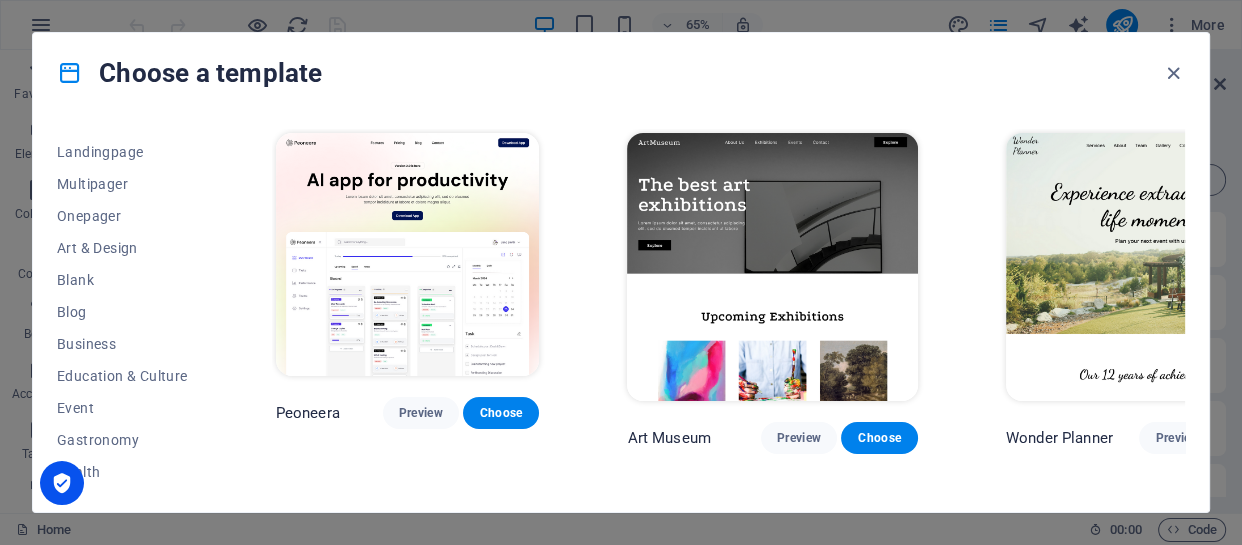 scroll, scrollTop: 113, scrollLeft: 0, axis: vertical 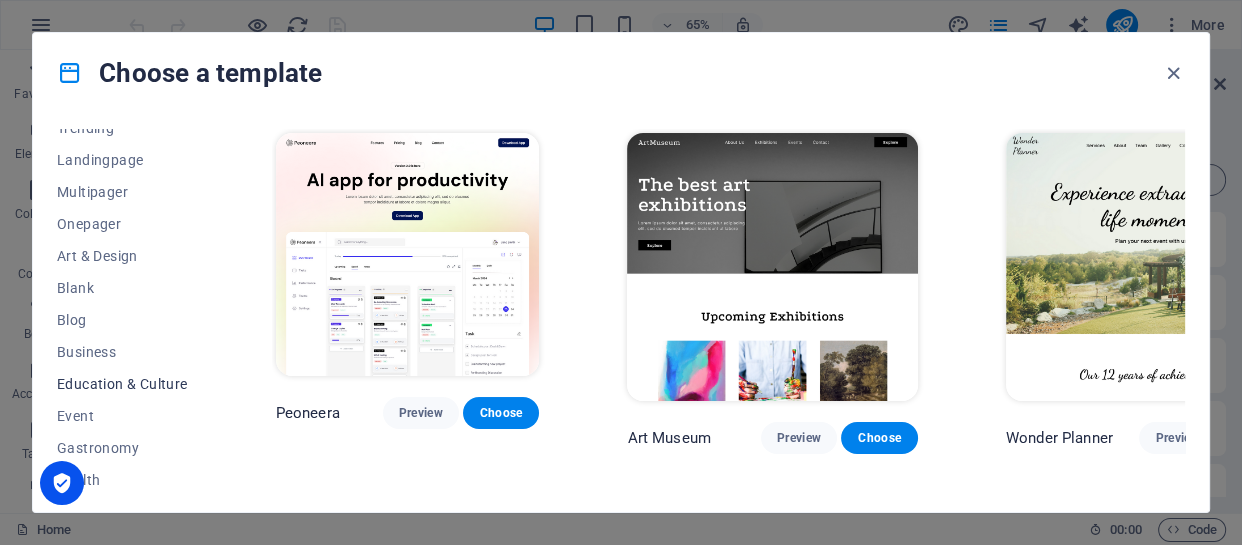 click on "Education & Culture" at bounding box center (122, 384) 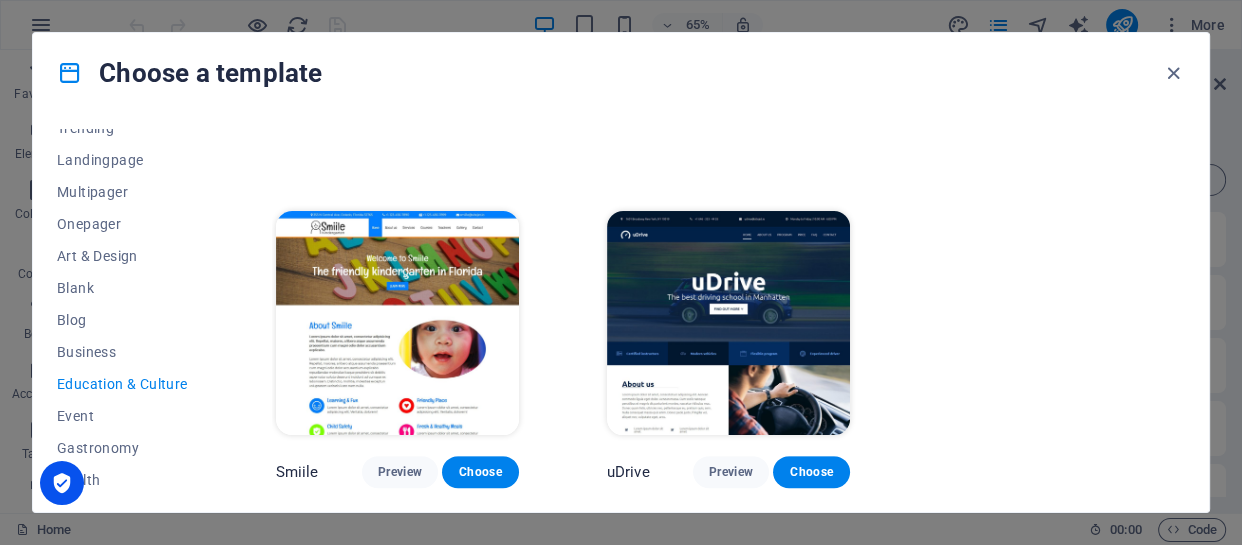 scroll, scrollTop: 313, scrollLeft: 0, axis: vertical 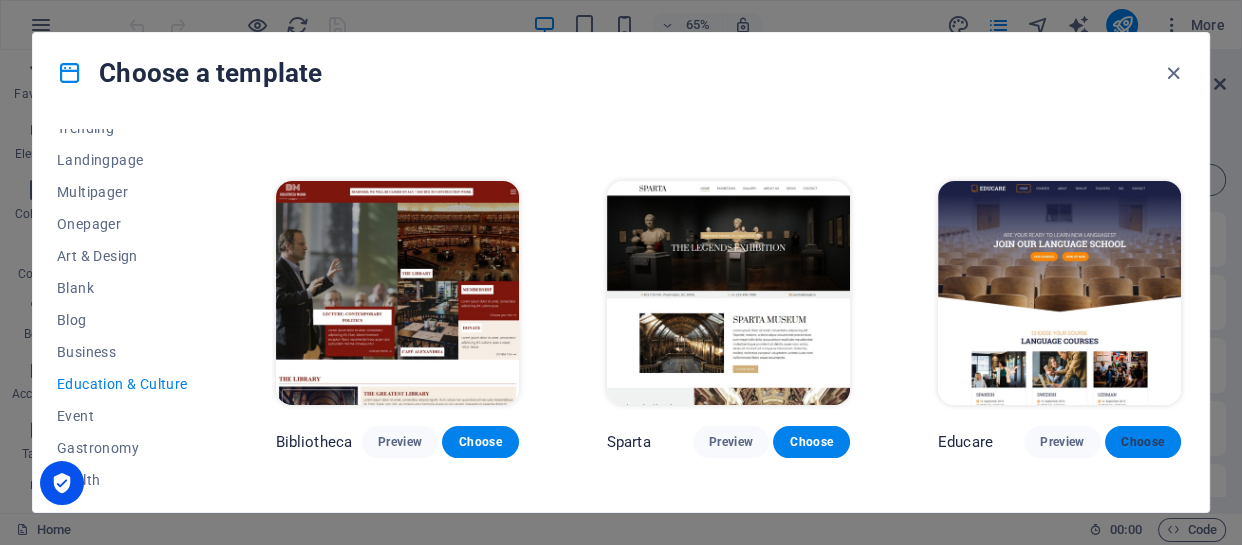 click on "Choose" at bounding box center [1143, 442] 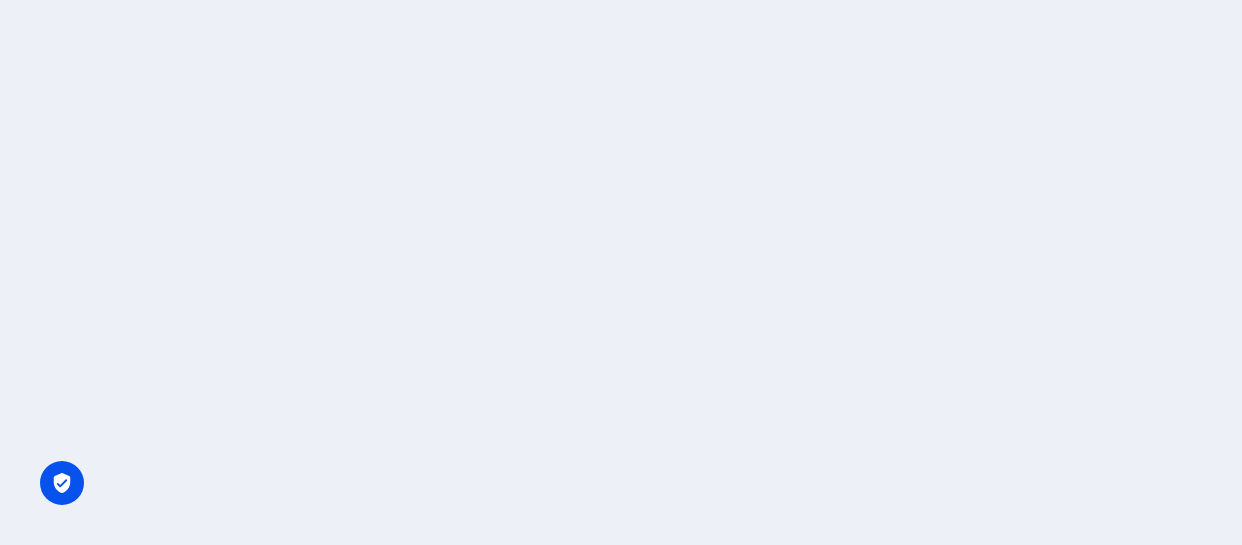 scroll, scrollTop: 0, scrollLeft: 0, axis: both 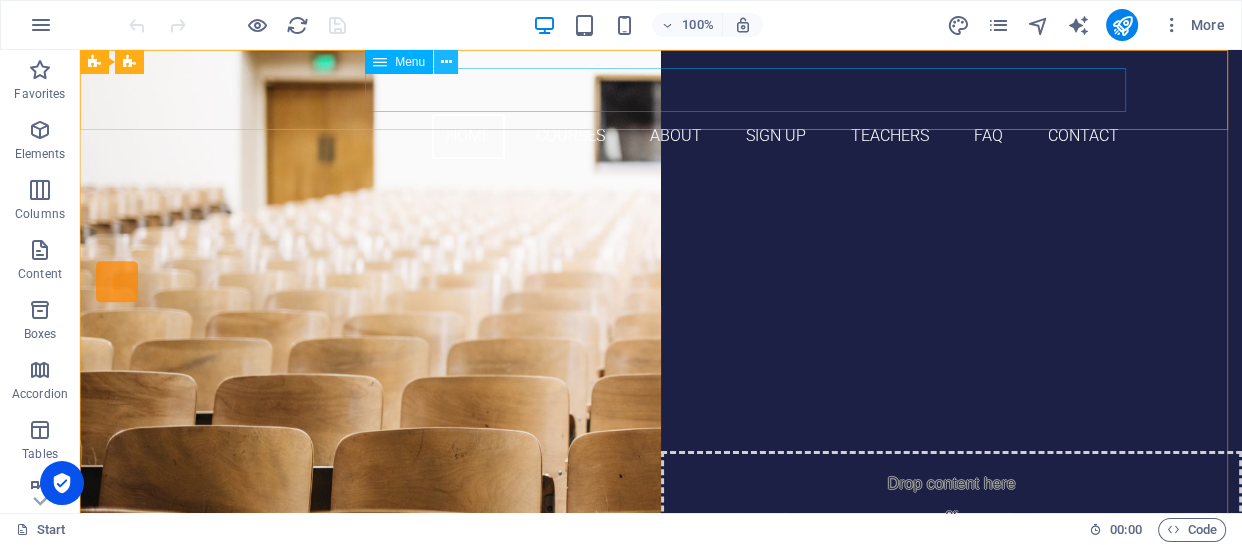 click at bounding box center (446, 62) 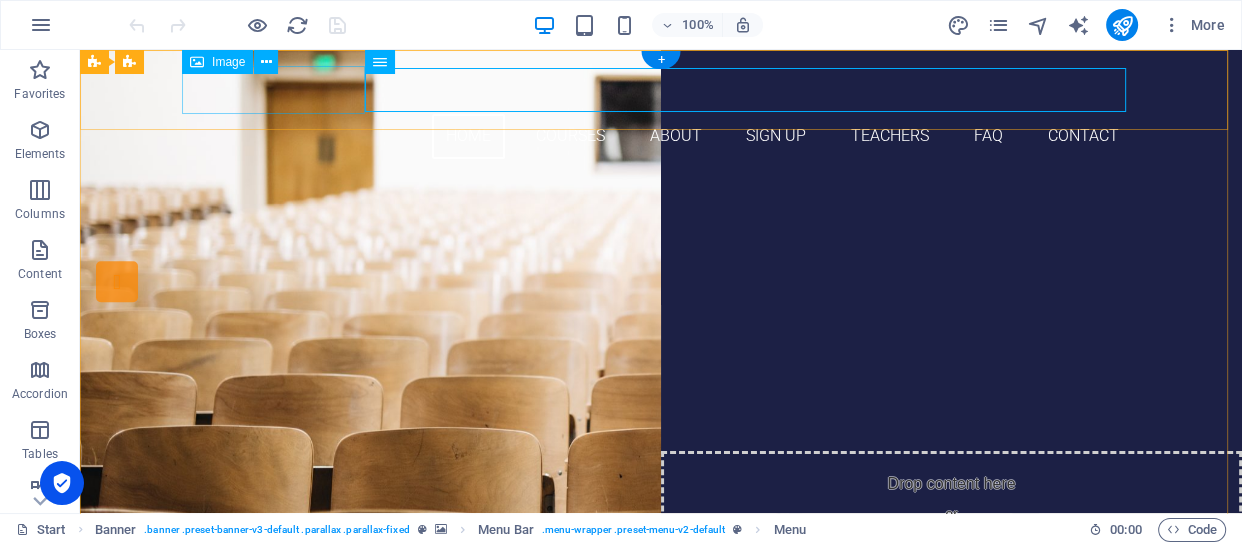 click at bounding box center [661, 90] 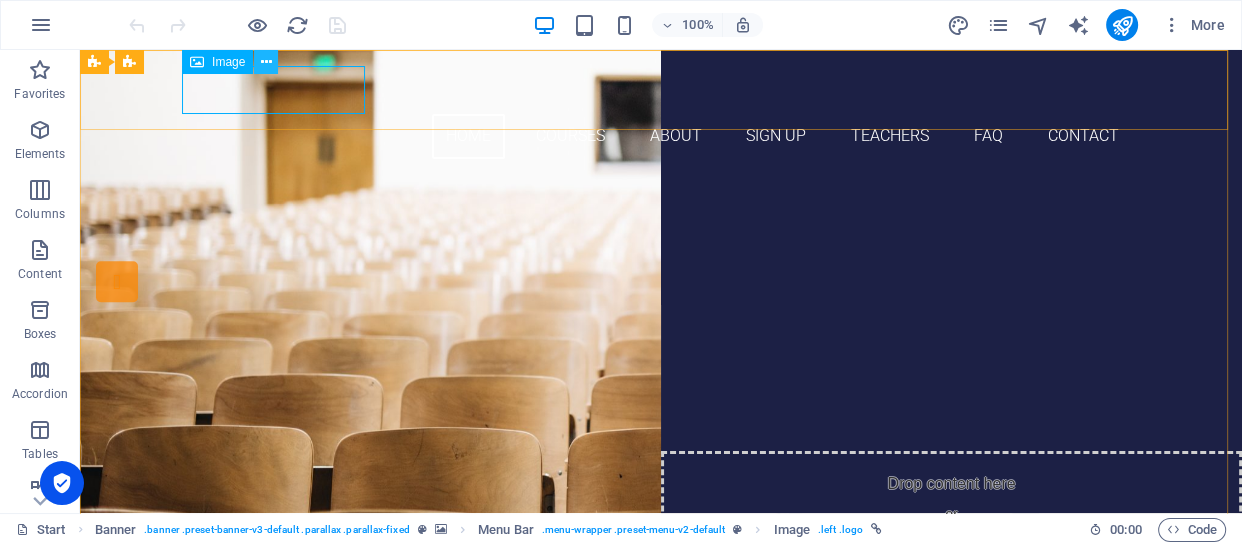 click at bounding box center (266, 62) 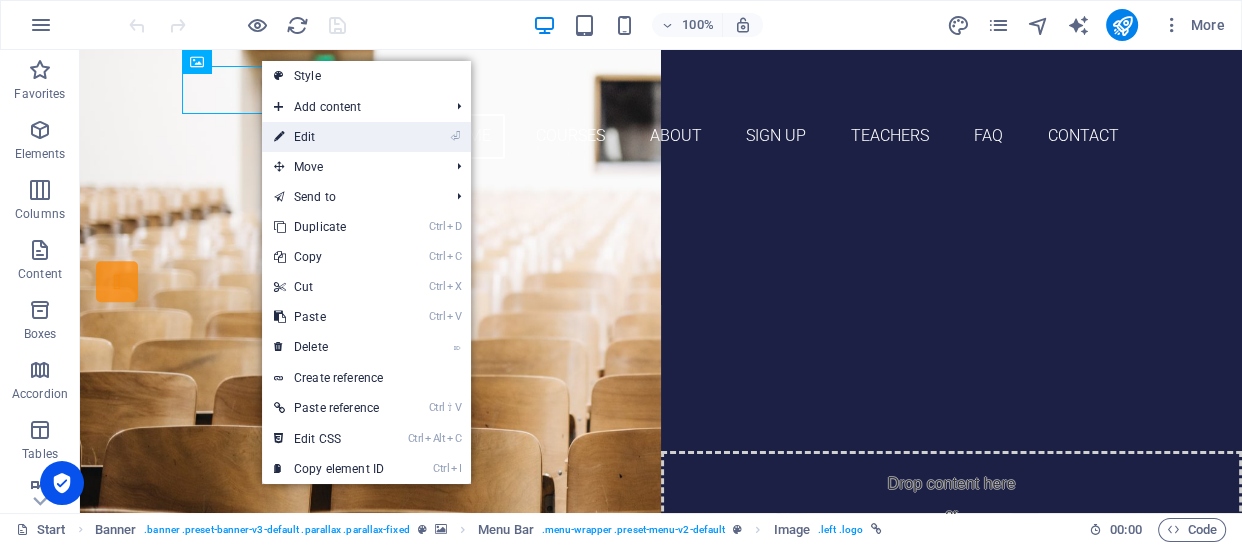 click on "⏎  Edit" at bounding box center (329, 137) 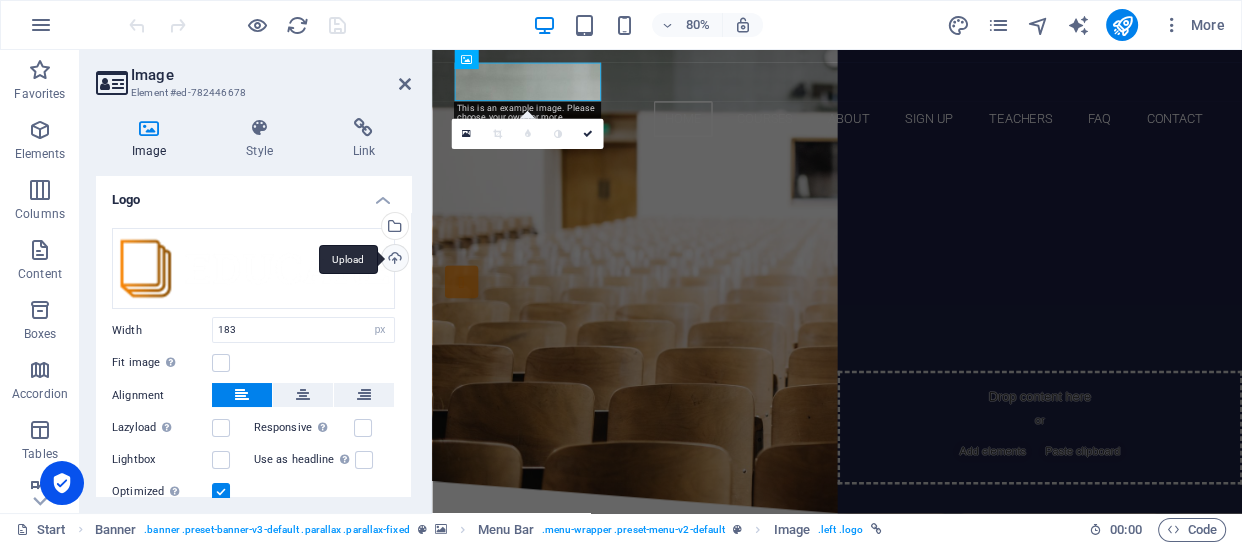 click on "Upload" at bounding box center (393, 260) 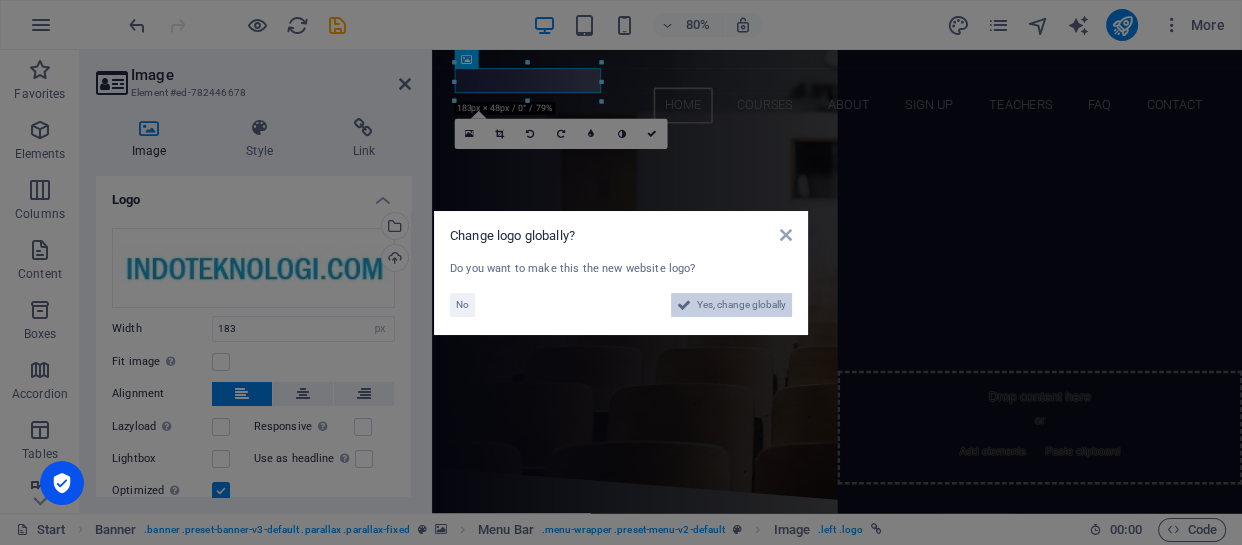 click on "Yes, change globally" at bounding box center (741, 305) 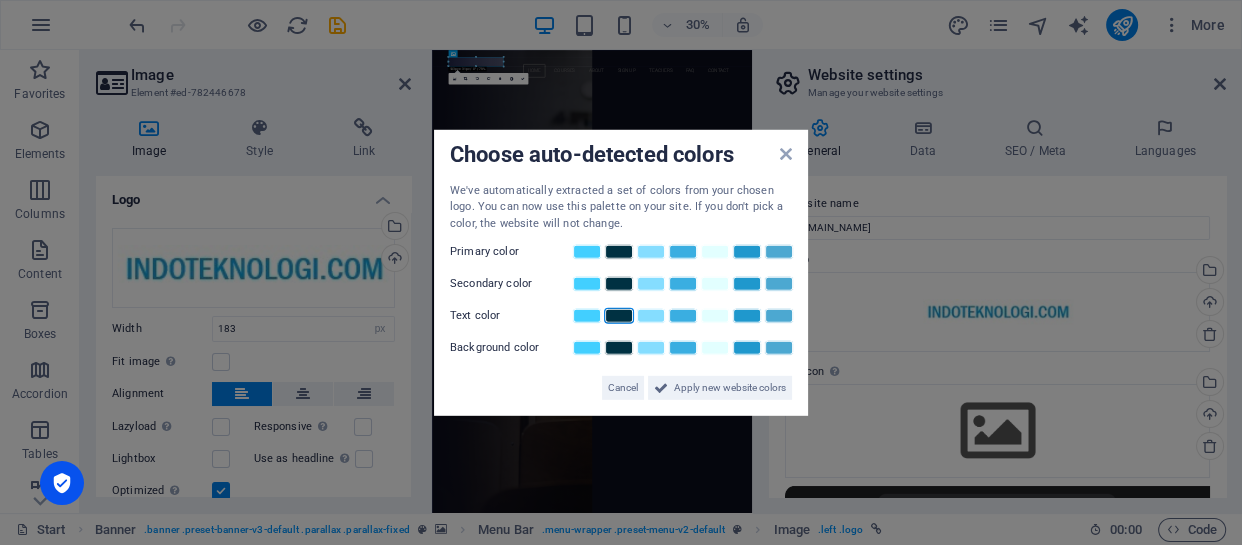 click at bounding box center (619, 316) 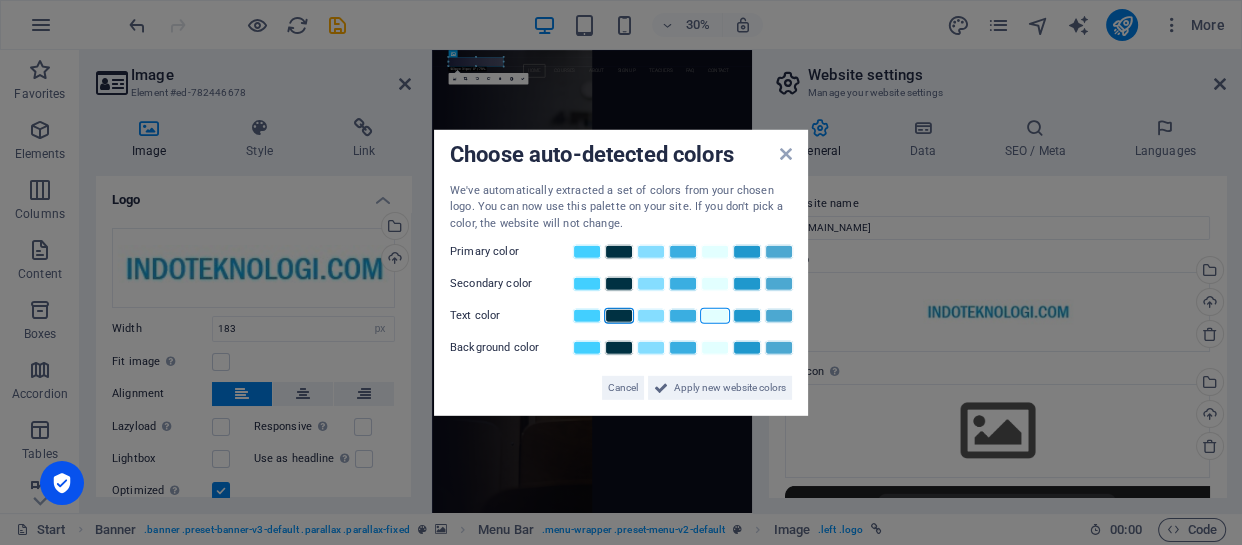 click at bounding box center [715, 316] 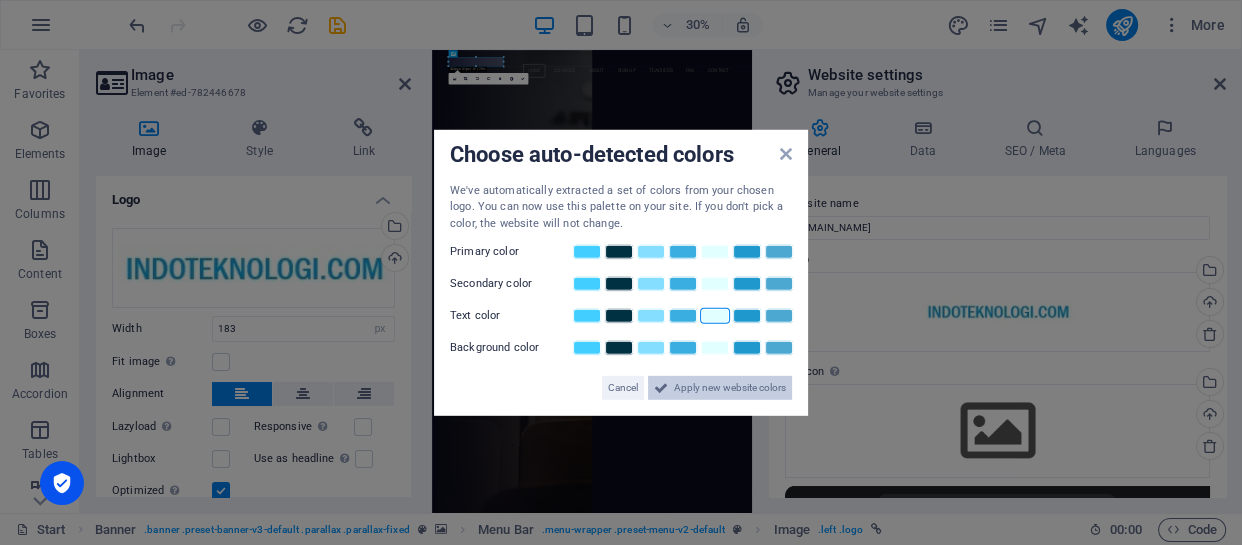 click on "Apply new website colors" at bounding box center [730, 388] 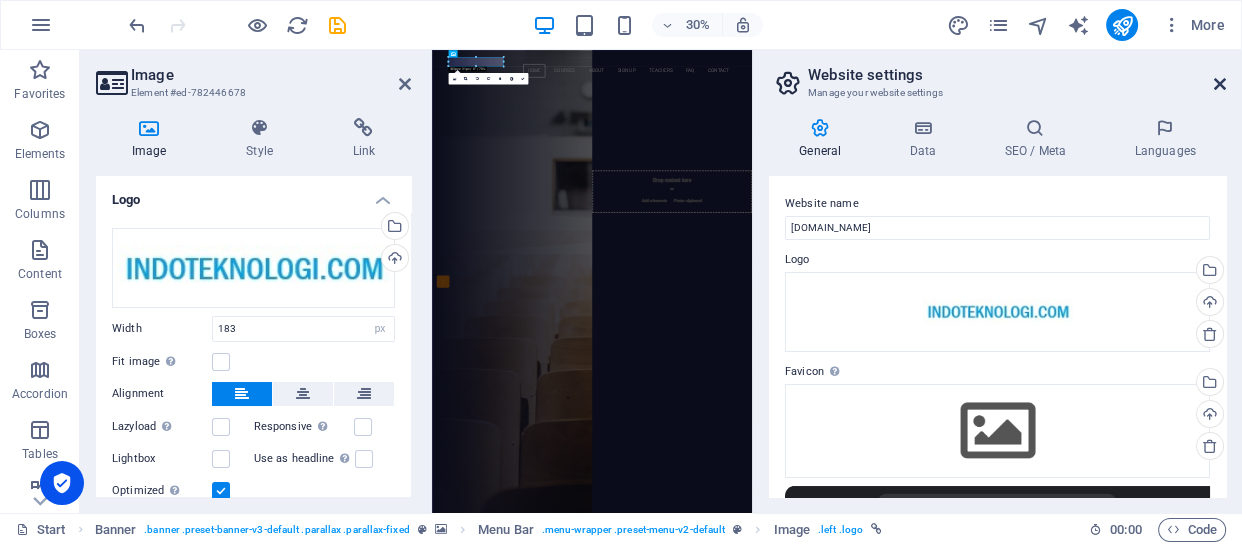 click at bounding box center [1220, 84] 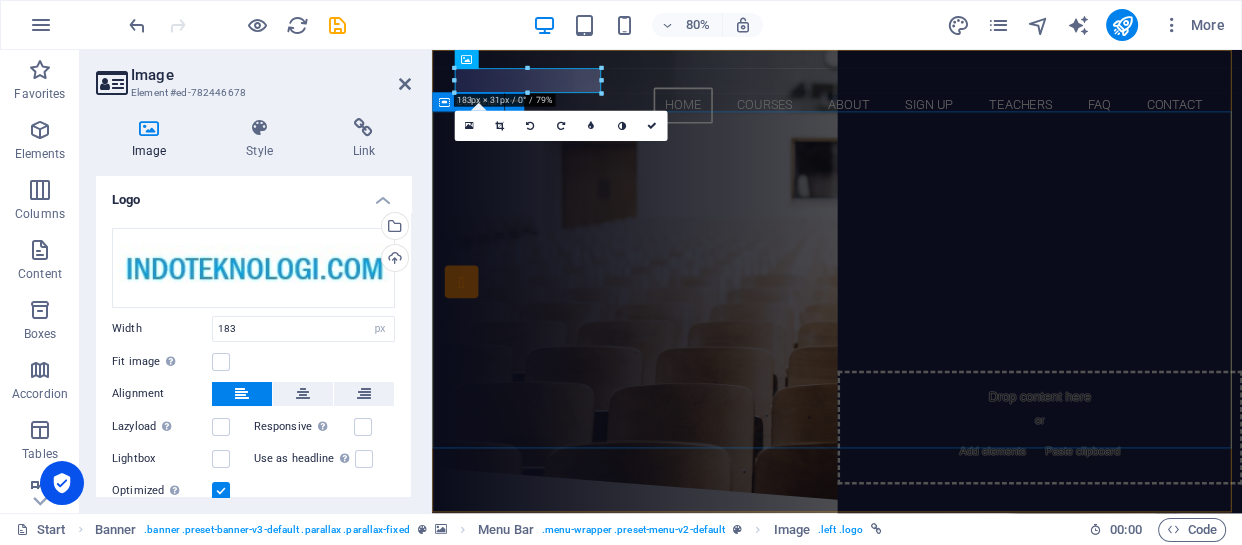 click on "Are you ready to learn new languages? Join our Language School Our Courses Sign up now" at bounding box center (938, 365) 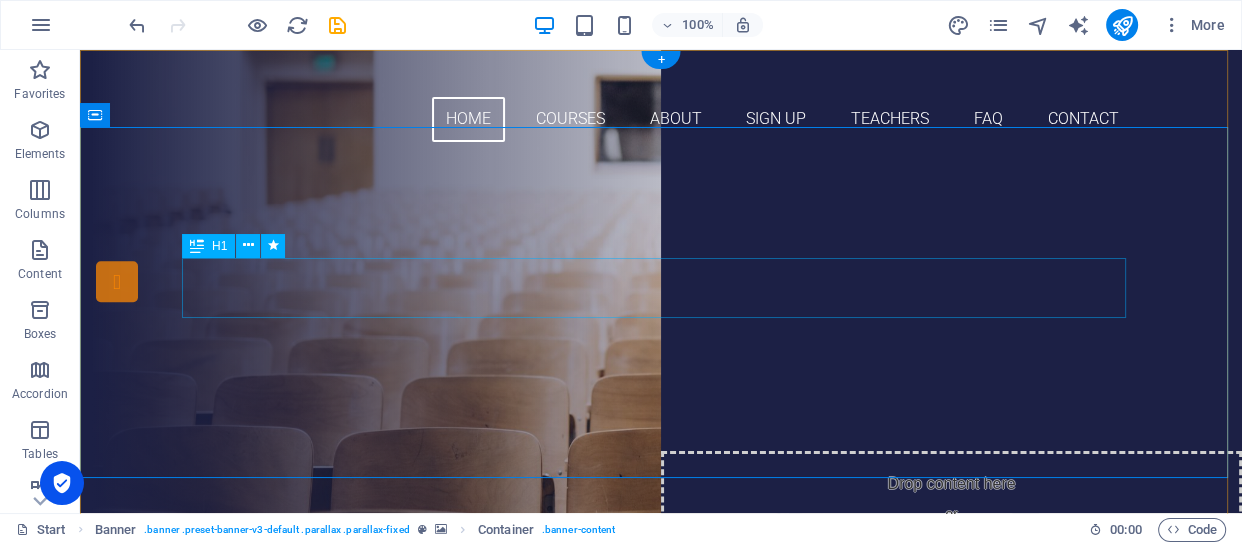 click on "Join our Language School" at bounding box center [661, 319] 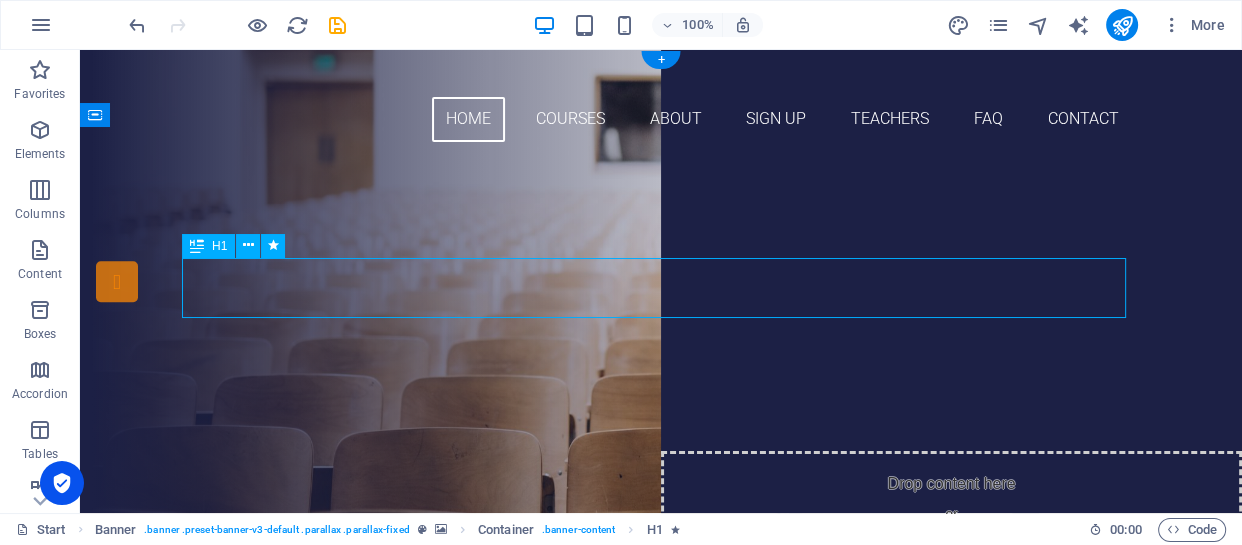 click on "Join our Language School" at bounding box center [661, 319] 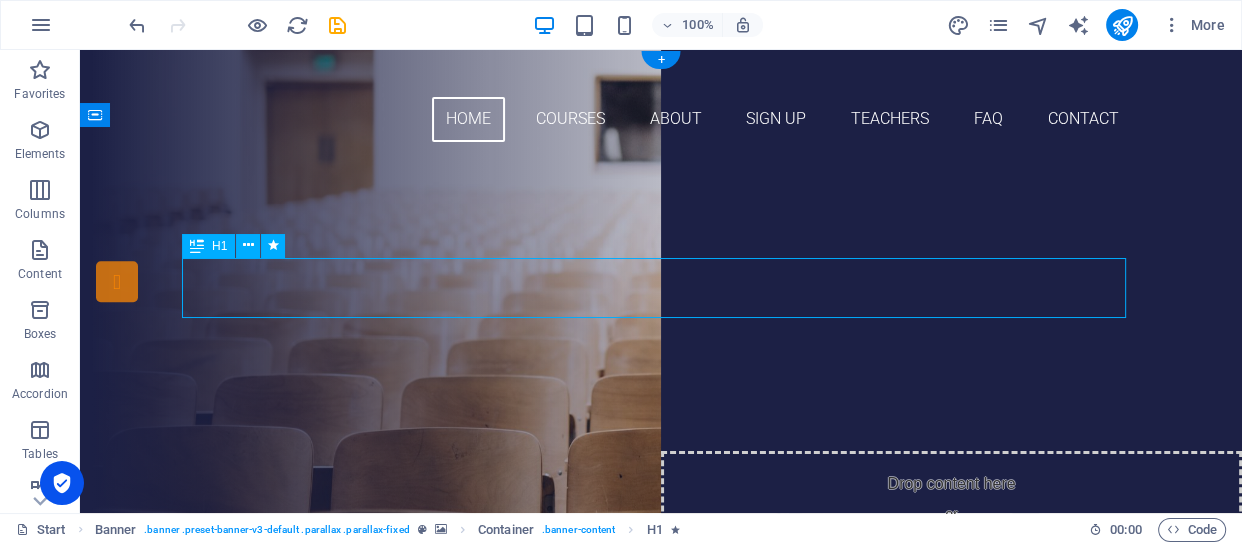 click on "Join our Language School" at bounding box center [661, 319] 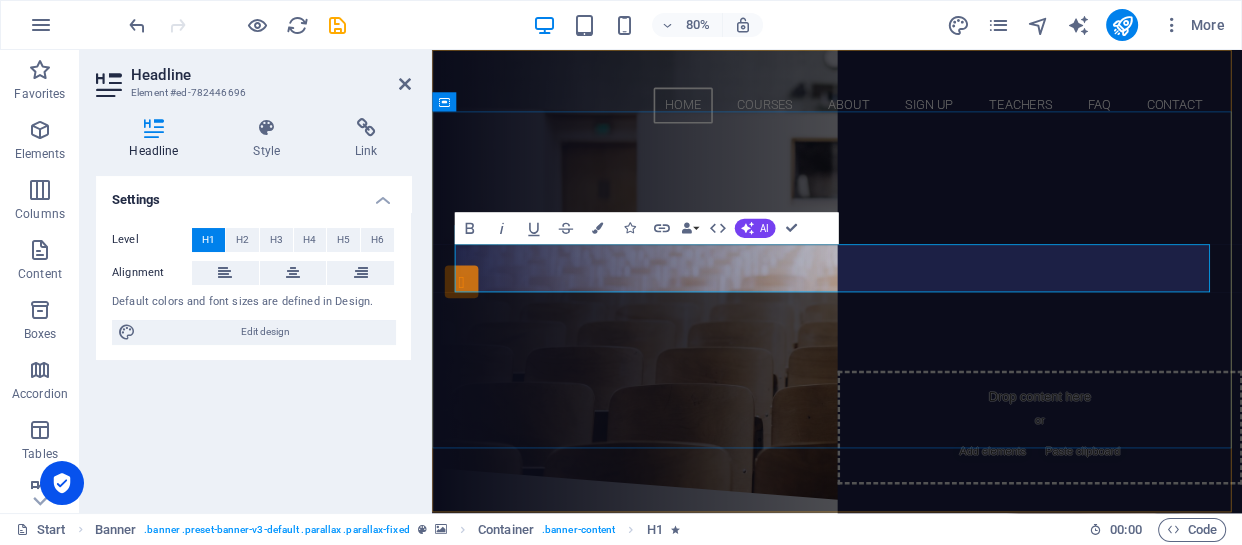type 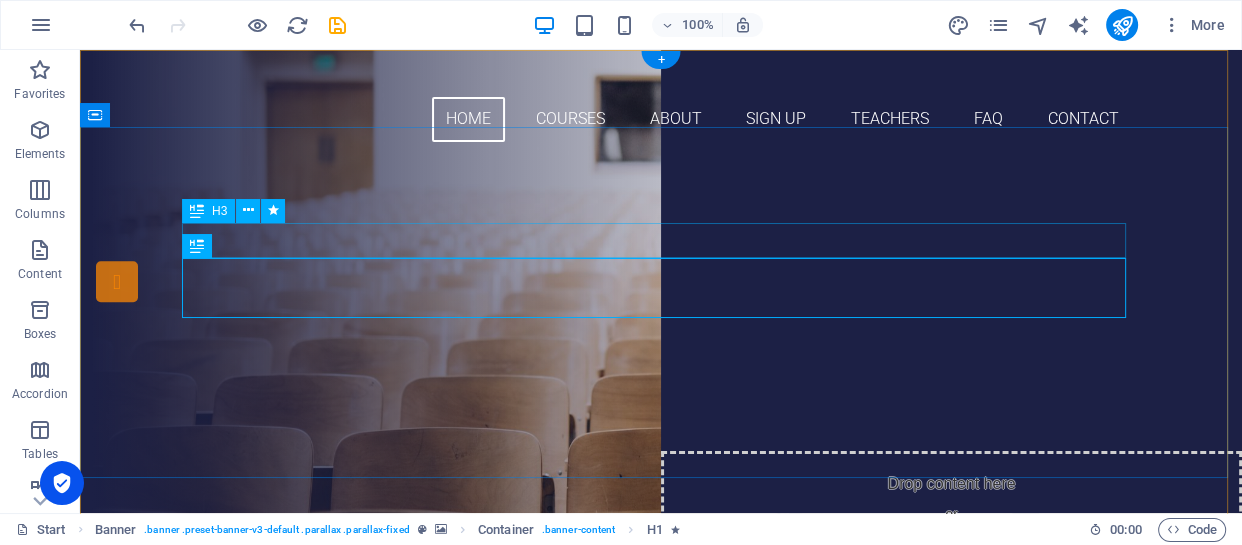 click on "Are you ready to learn new languages?" at bounding box center (661, 271) 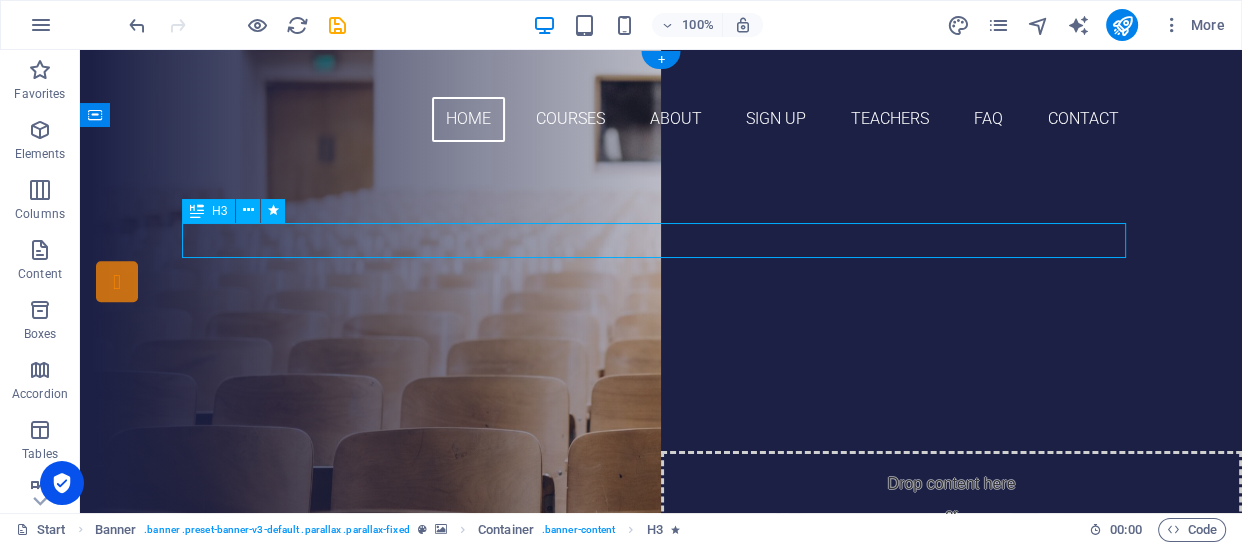 click on "Are you ready to learn new languages?" at bounding box center [661, 271] 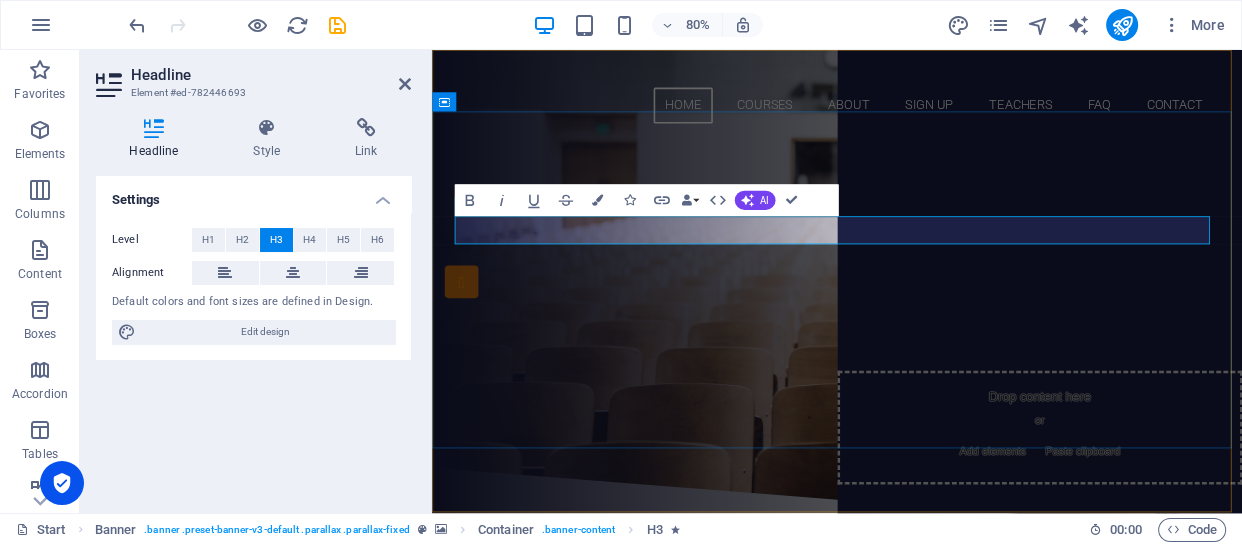 type 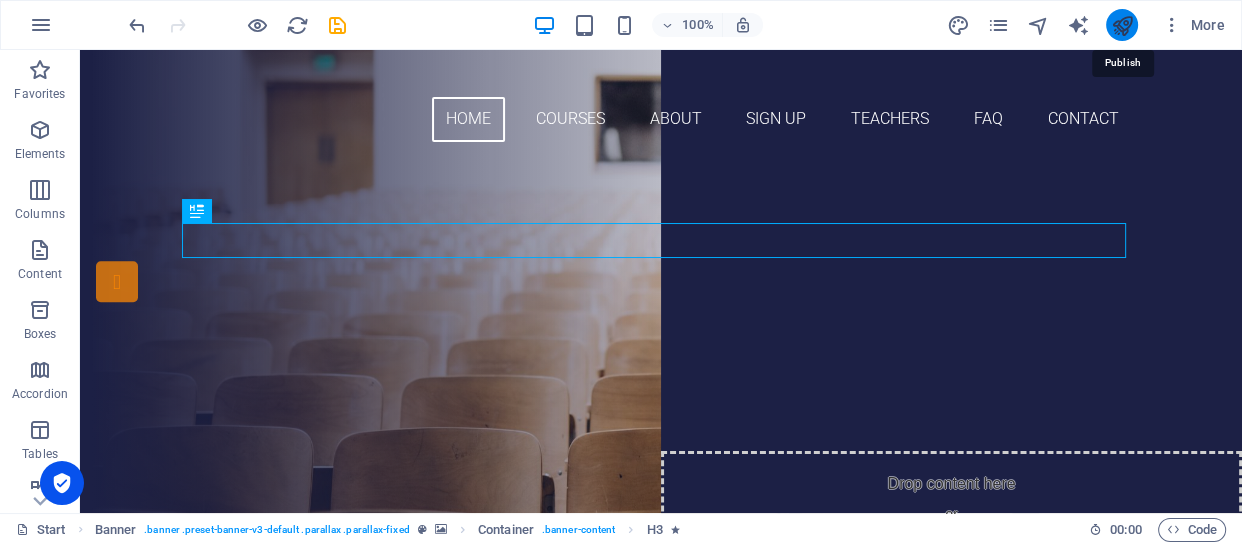 click at bounding box center (1121, 25) 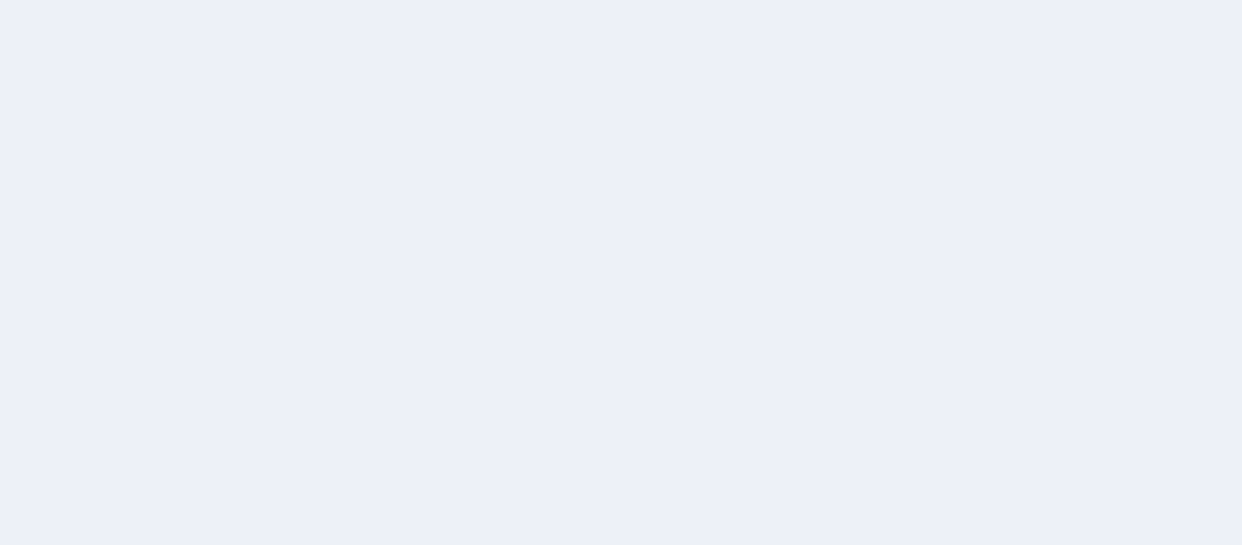 scroll, scrollTop: 0, scrollLeft: 0, axis: both 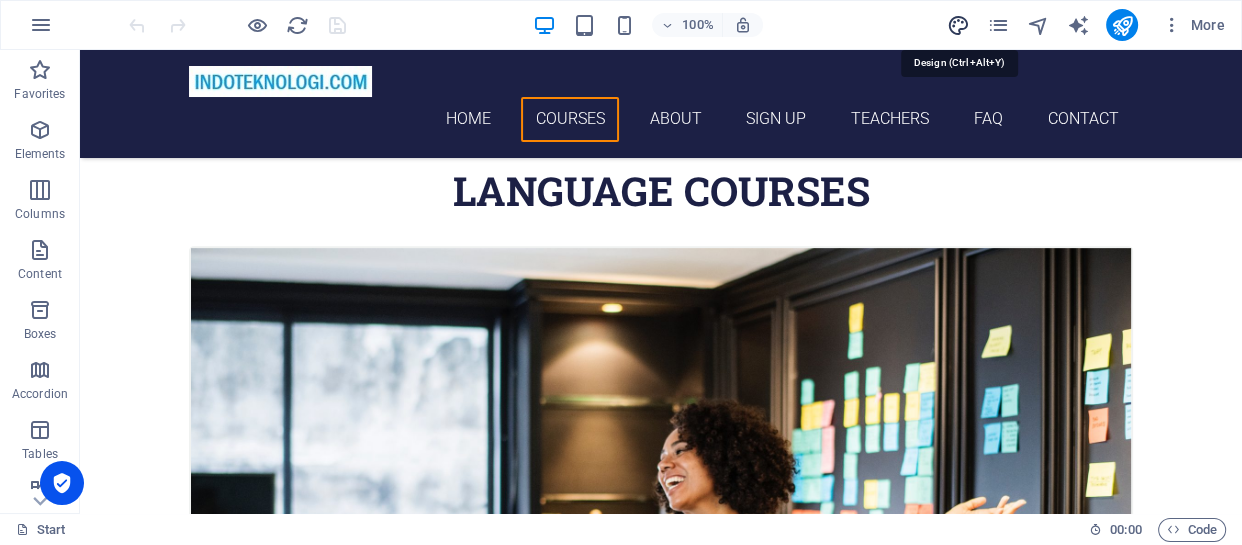 click at bounding box center (957, 25) 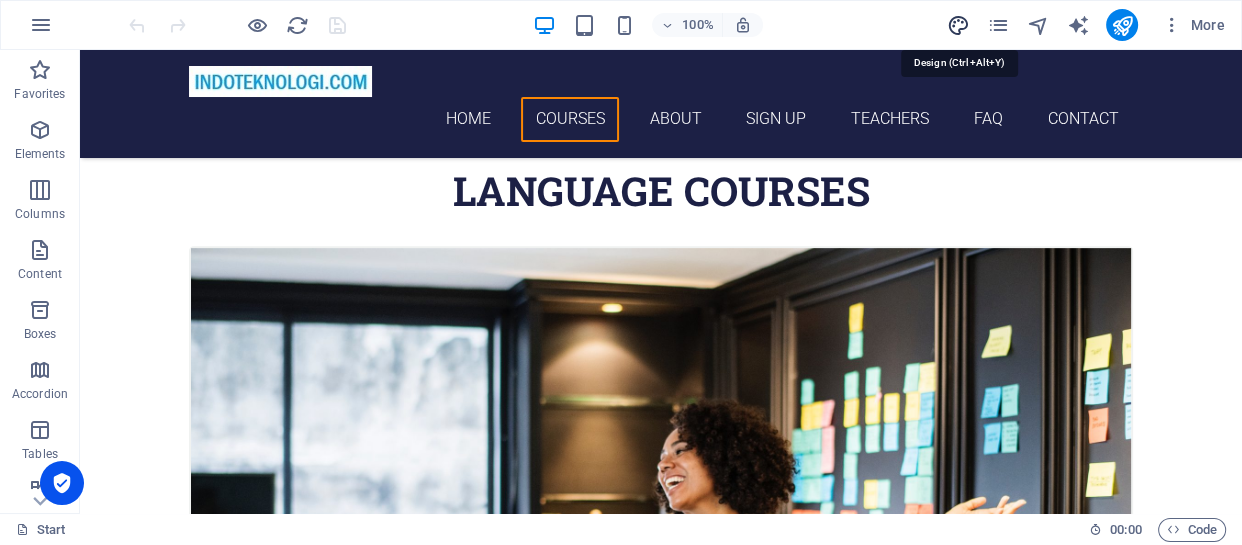 select on "px" 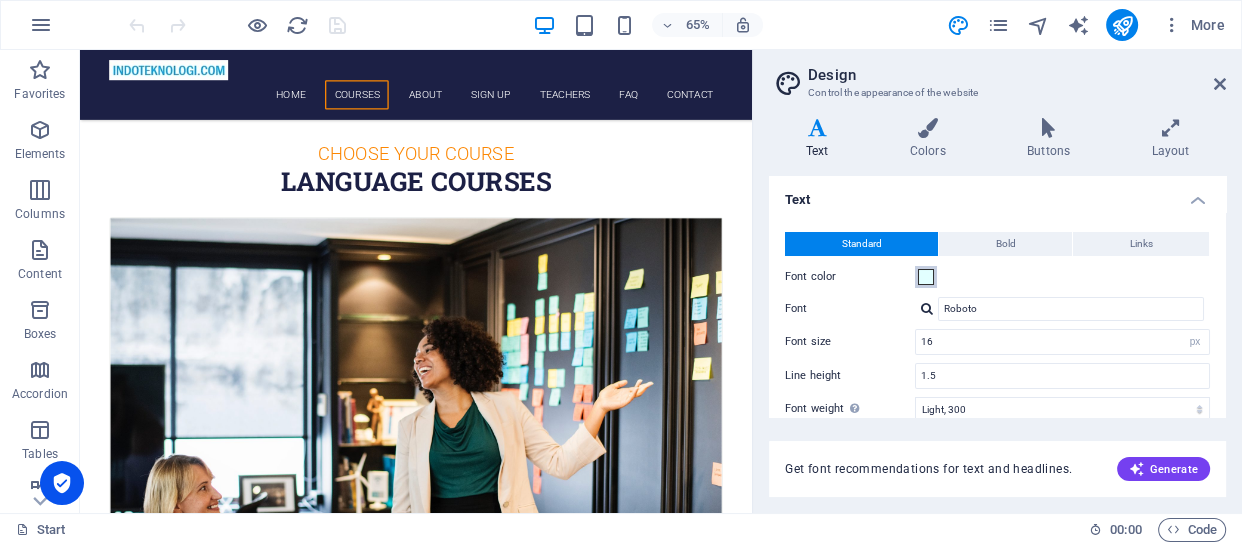 scroll, scrollTop: 869, scrollLeft: 0, axis: vertical 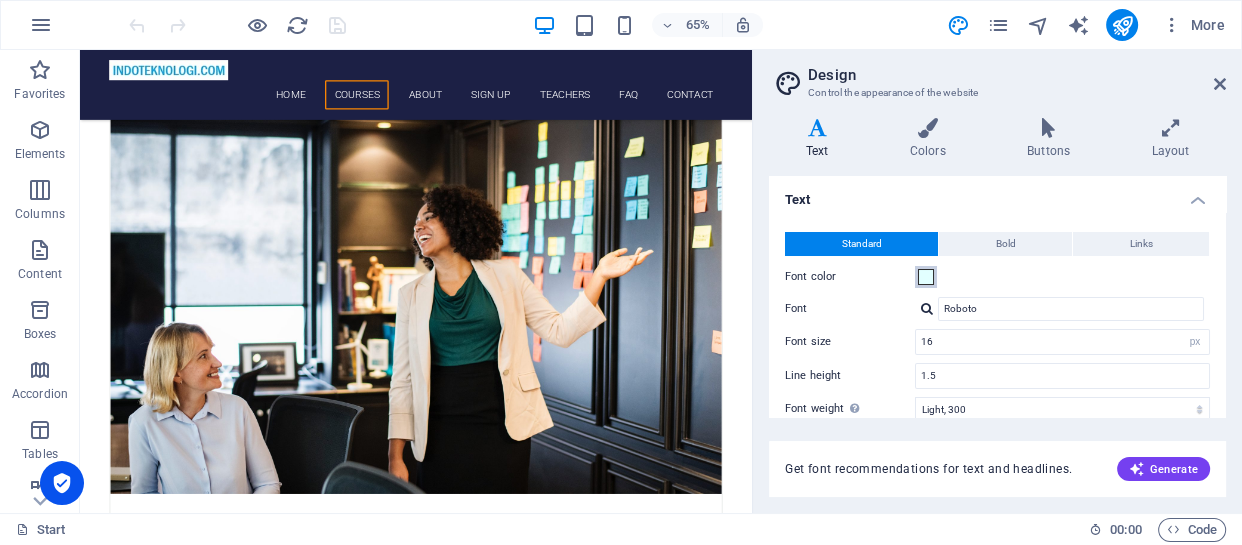 click on "Font color" at bounding box center (926, 277) 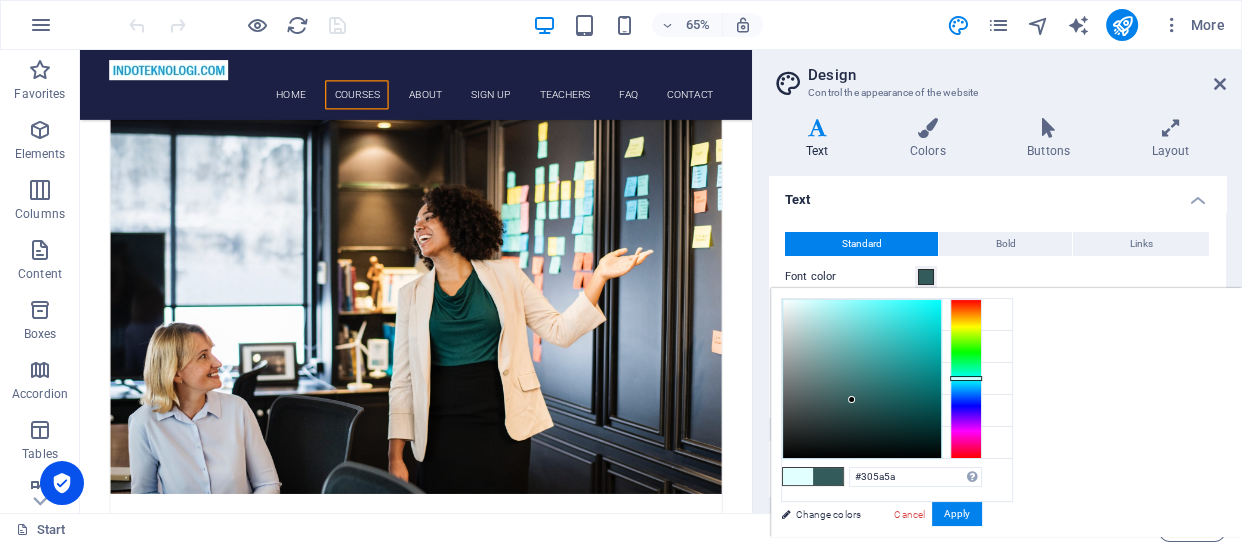 type on "#2e5858" 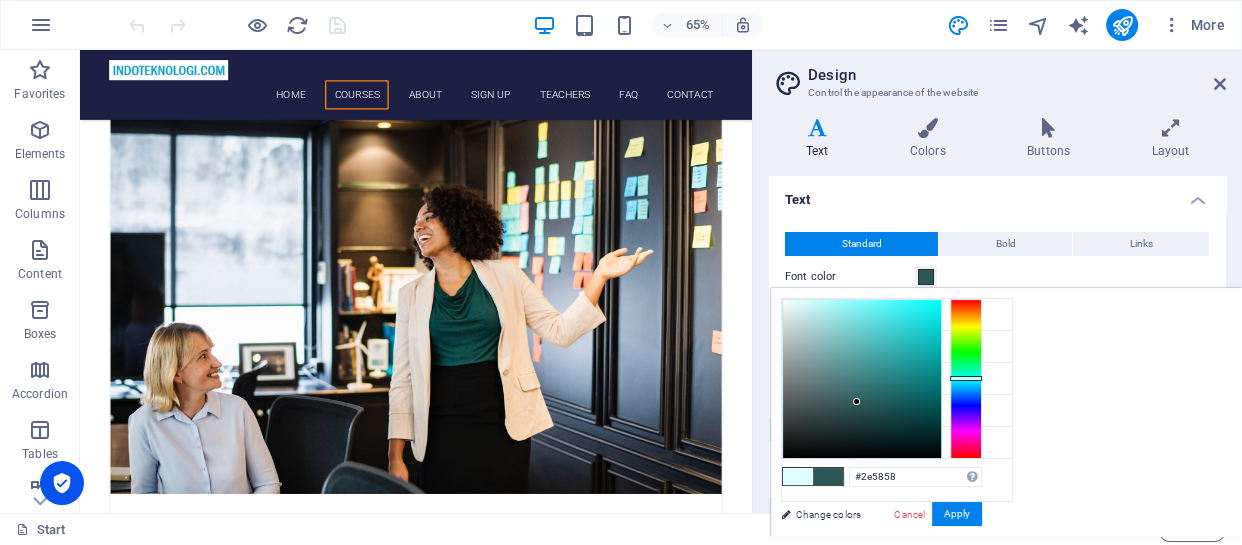 drag, startPoint x: 796, startPoint y: 294, endPoint x: 905, endPoint y: 415, distance: 162.85576 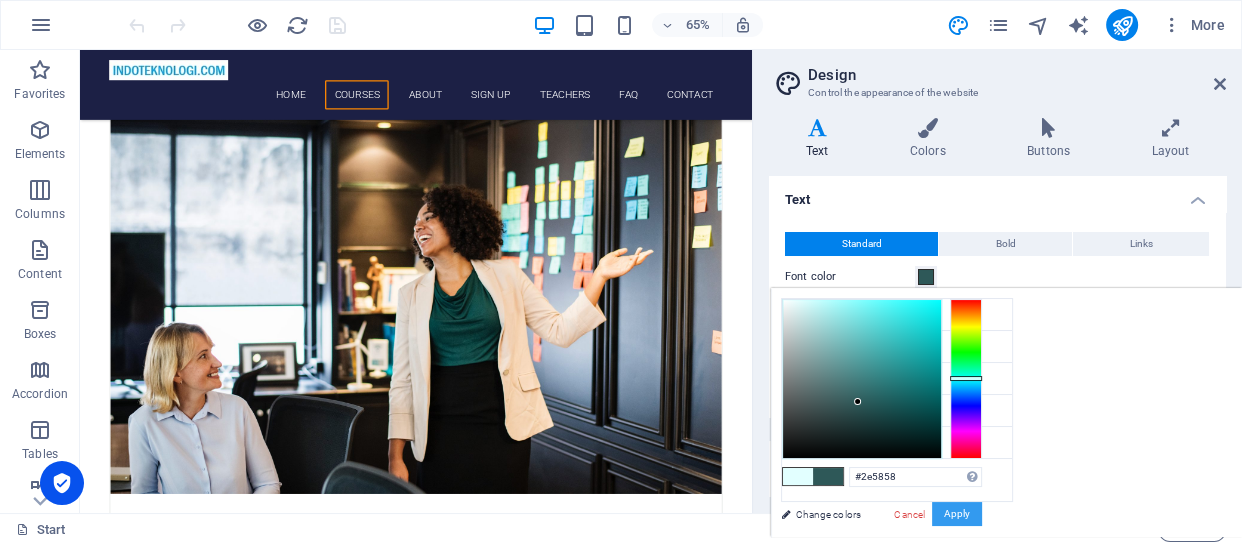 click on "Apply" at bounding box center [957, 514] 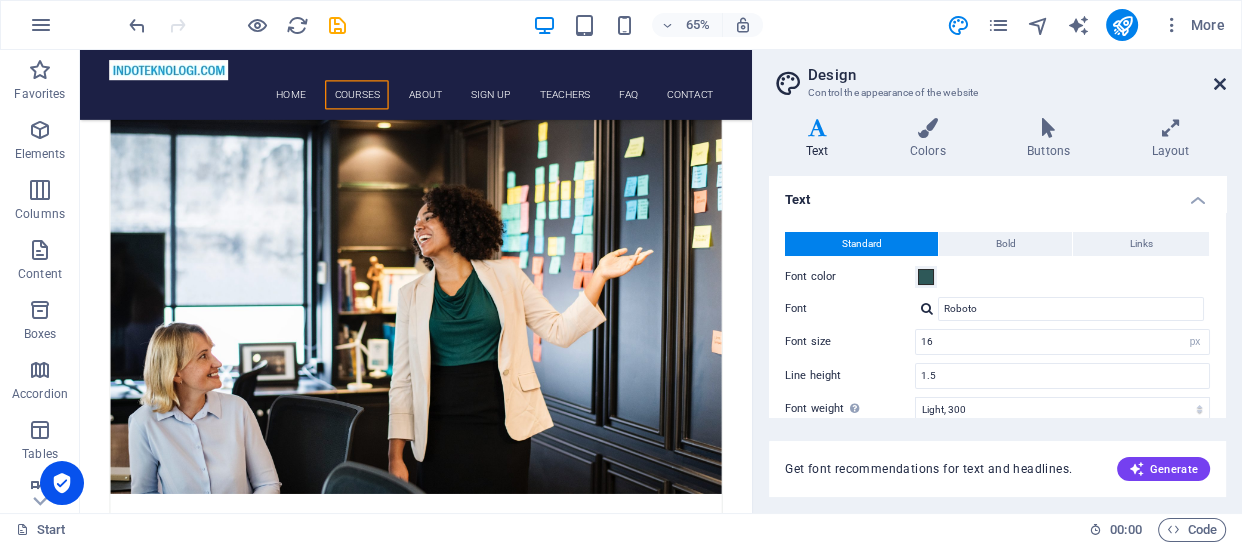 click at bounding box center (1220, 84) 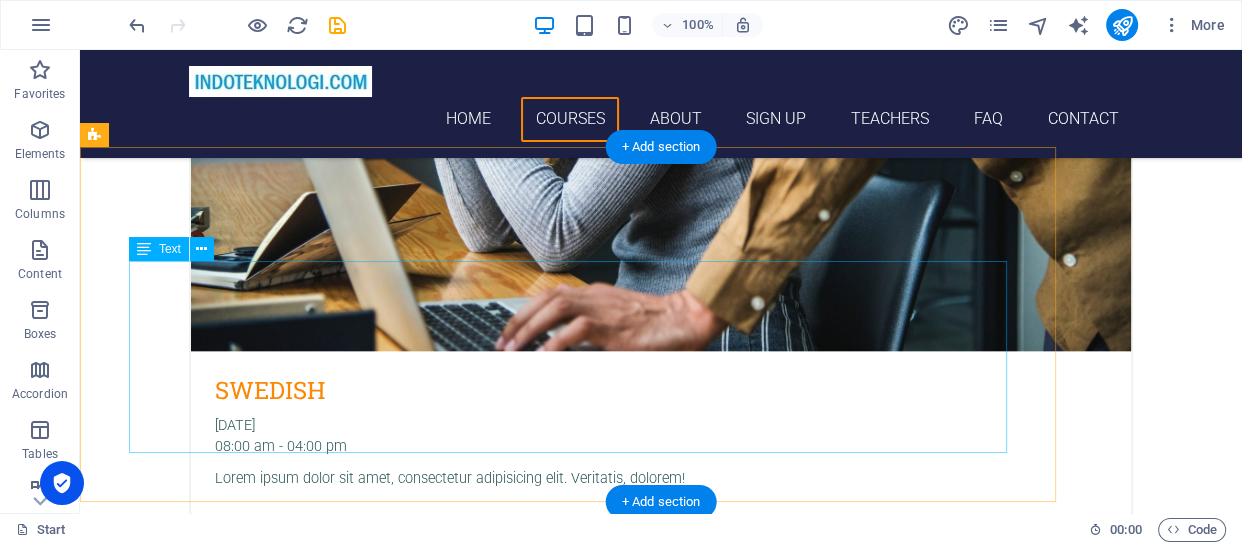 scroll, scrollTop: 2333, scrollLeft: 0, axis: vertical 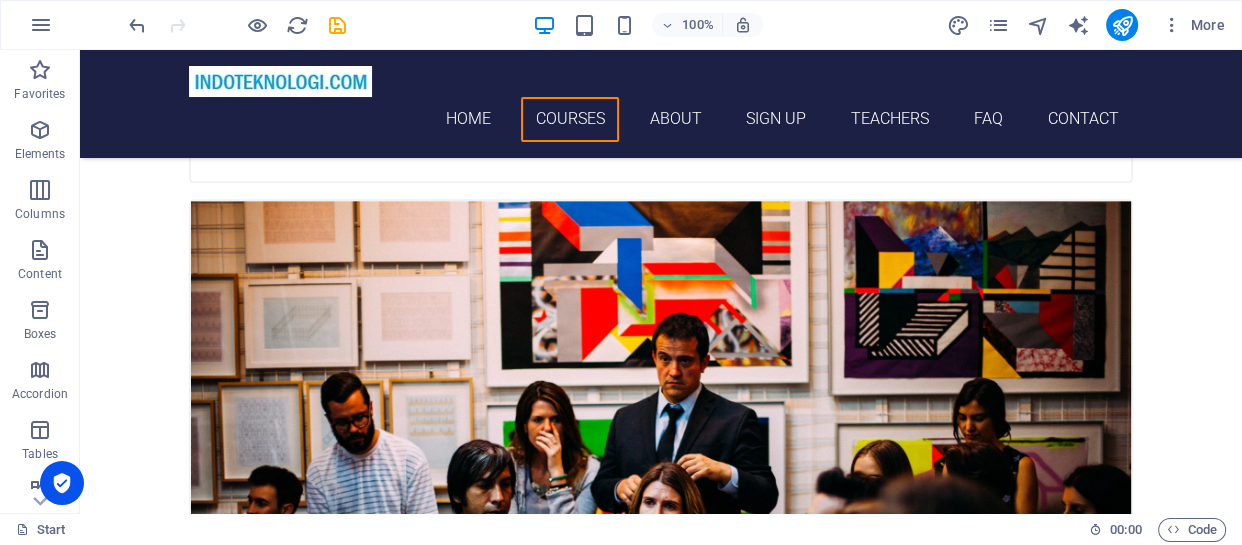 click at bounding box center [661, 4704] 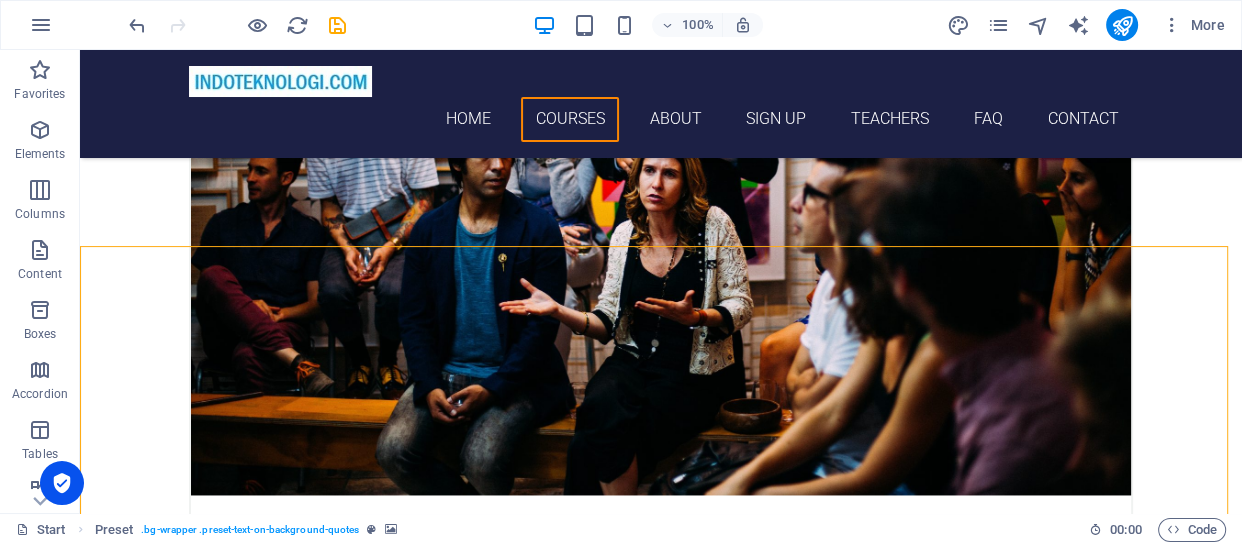 scroll, scrollTop: 2666, scrollLeft: 0, axis: vertical 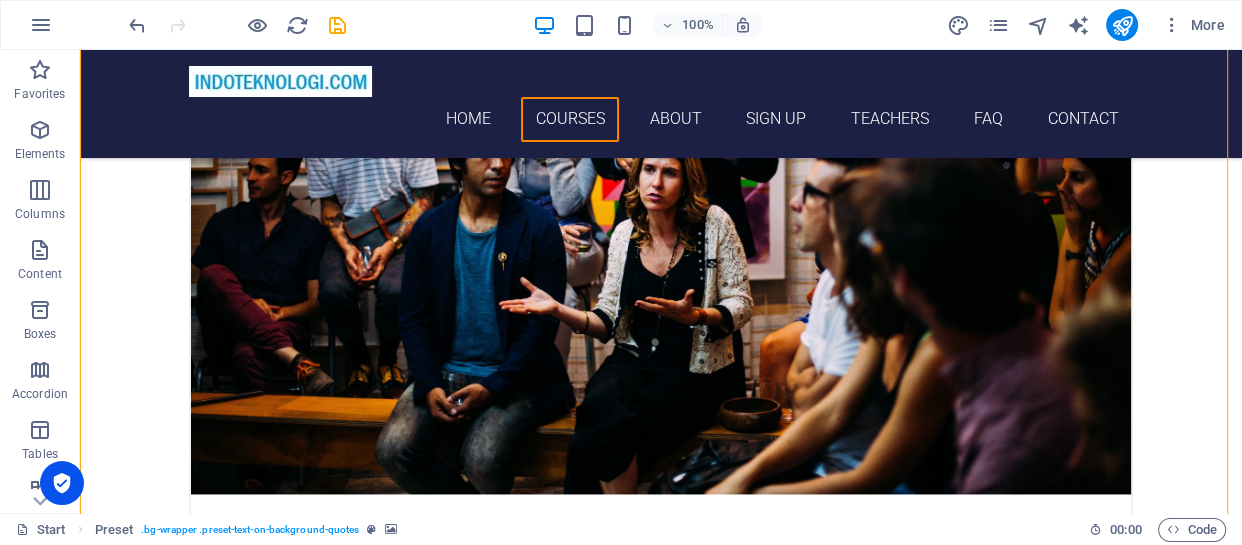 click at bounding box center (661, 4537) 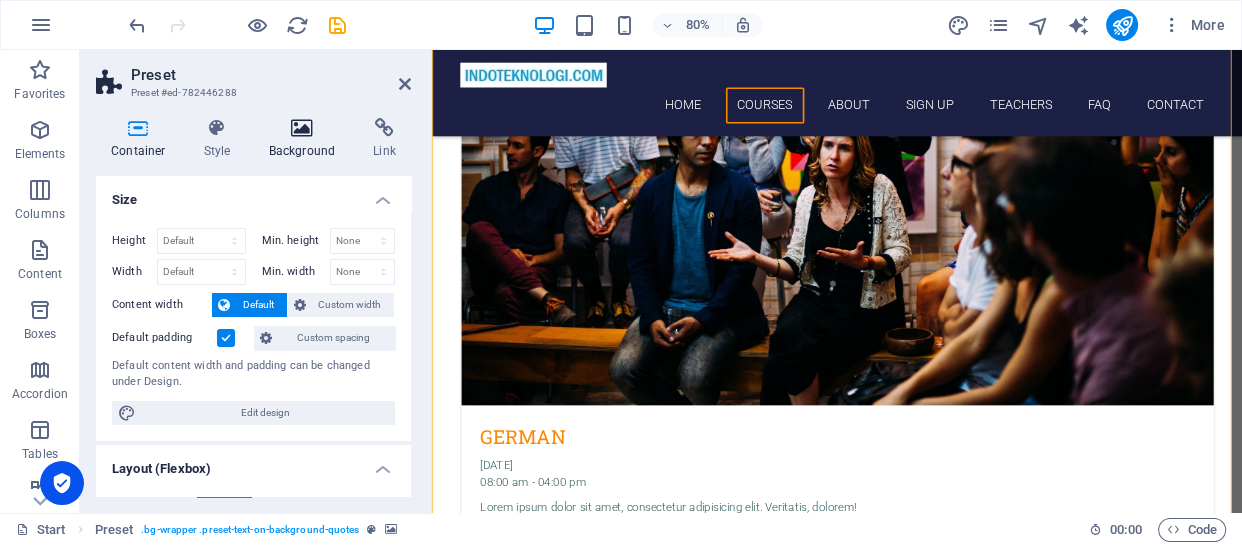 click at bounding box center [302, 128] 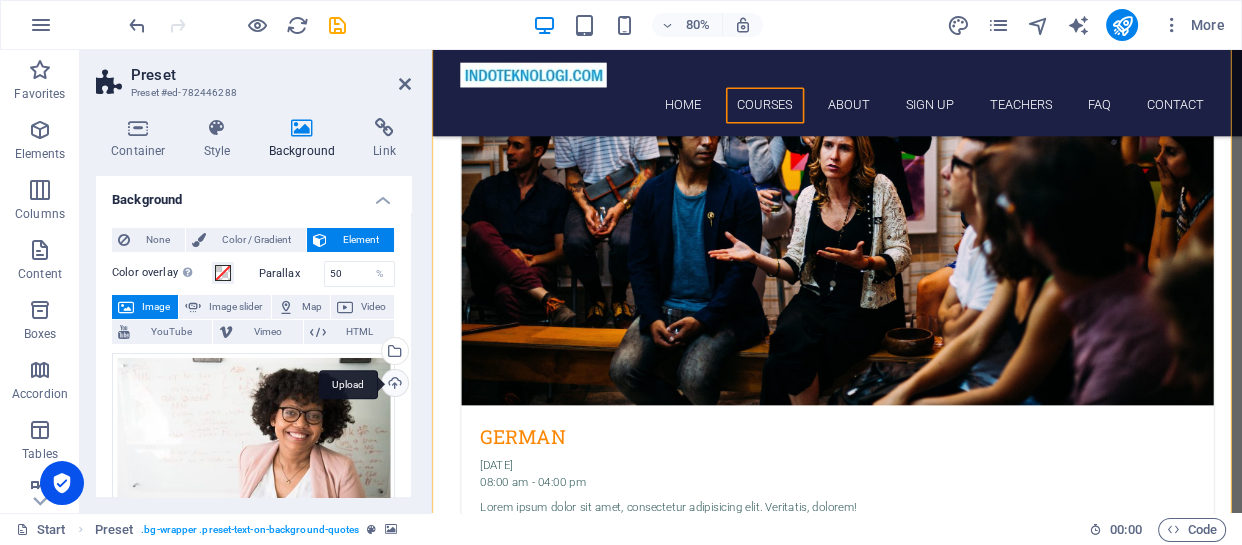 click on "Upload" at bounding box center (393, 385) 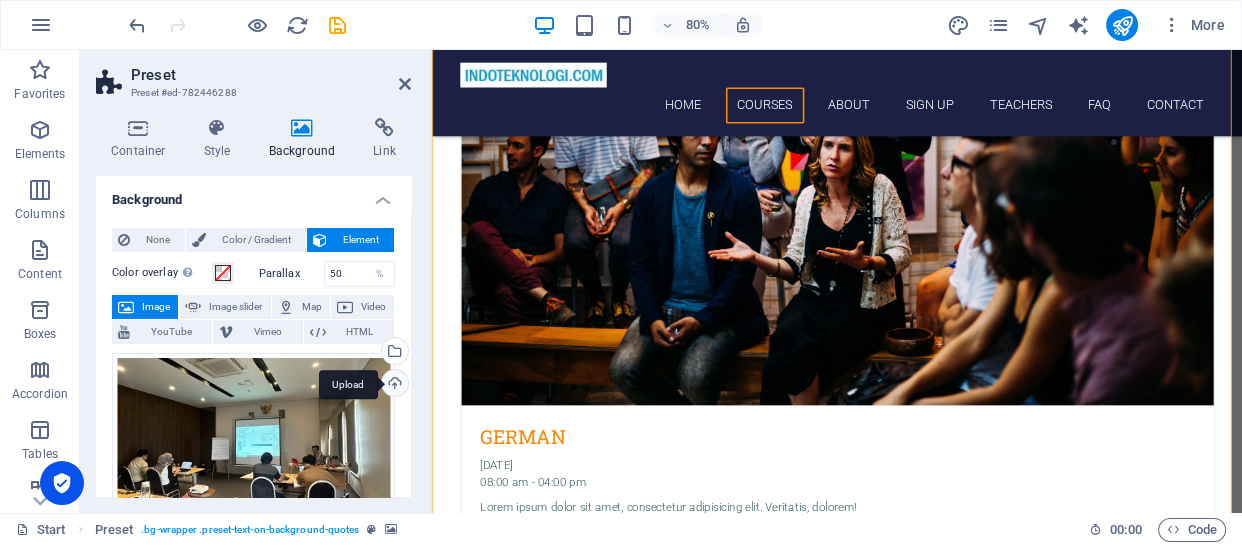 click on "Upload" at bounding box center [393, 385] 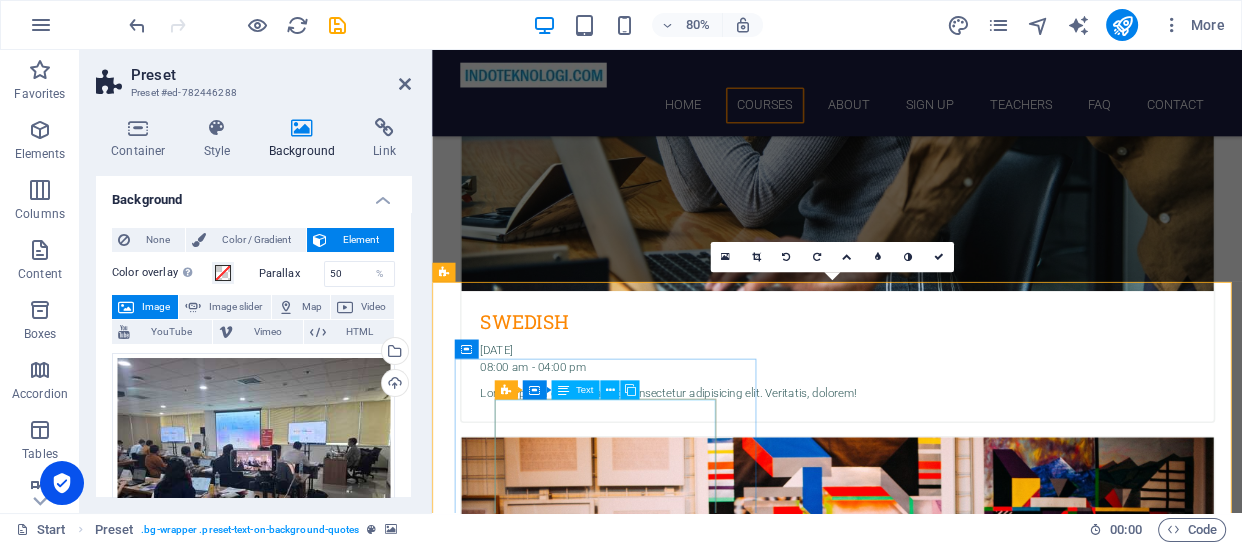scroll, scrollTop: 2333, scrollLeft: 0, axis: vertical 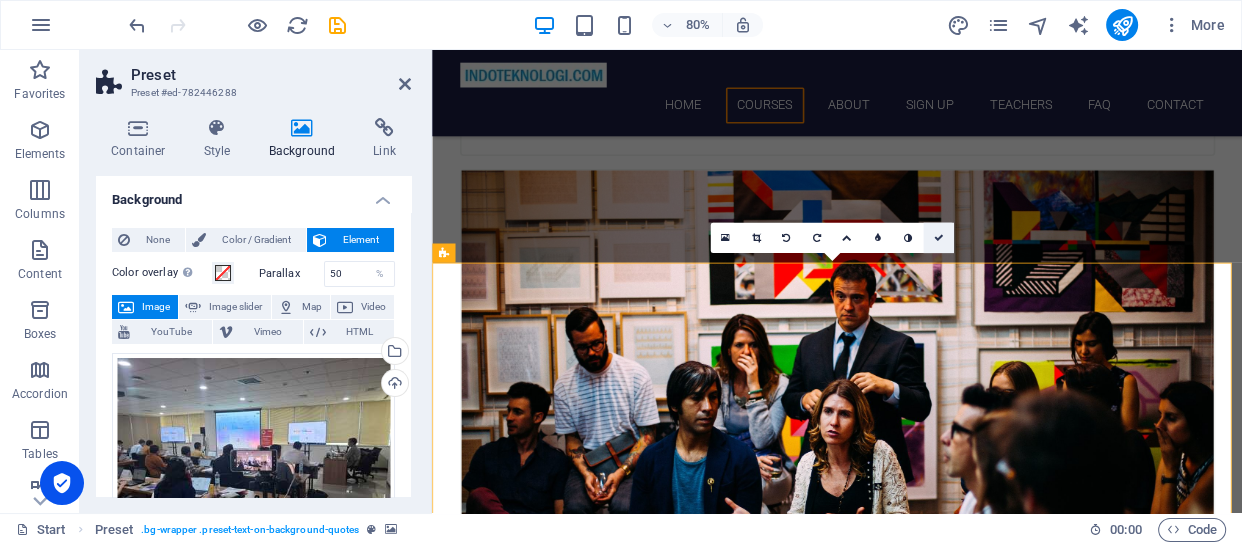 click at bounding box center (938, 238) 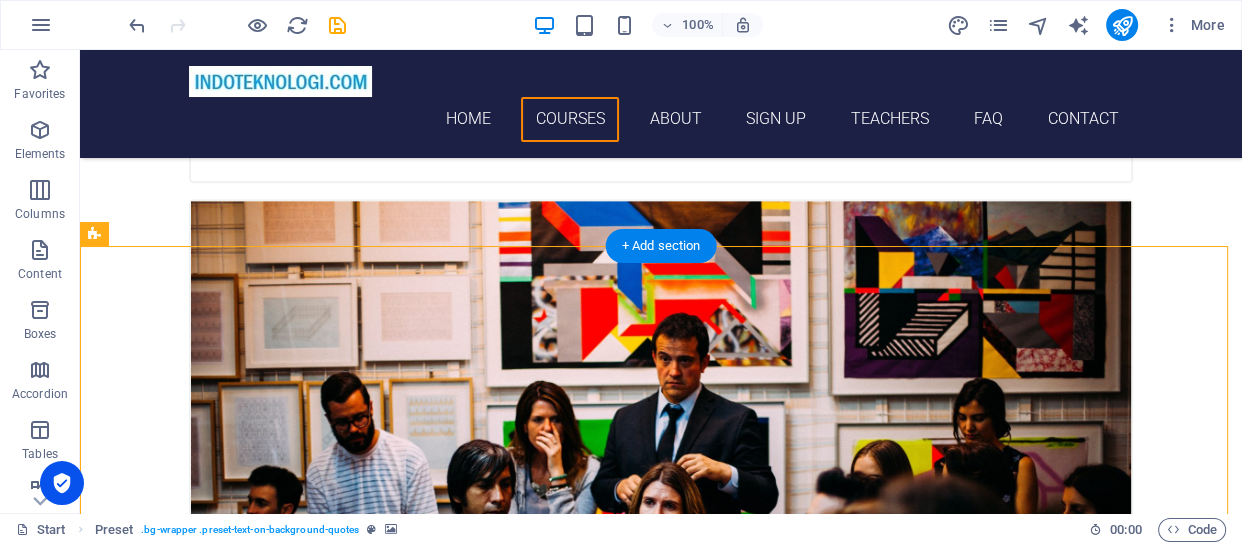 scroll, scrollTop: 2000, scrollLeft: 0, axis: vertical 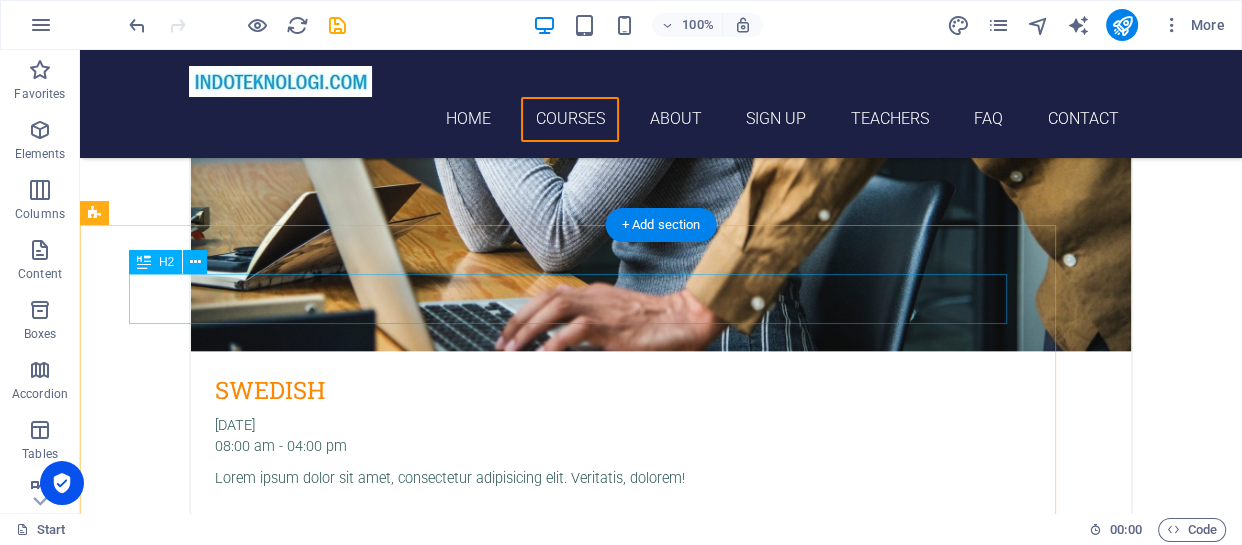 click on "Translation Service" at bounding box center [568, 4476] 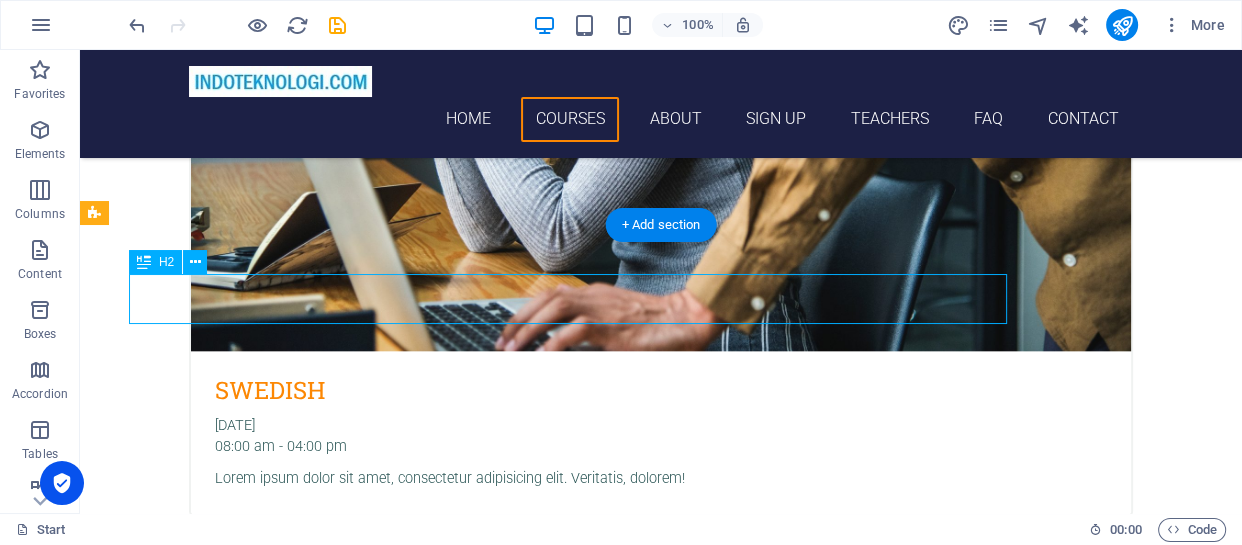 click on "Translation Service" at bounding box center (568, 4476) 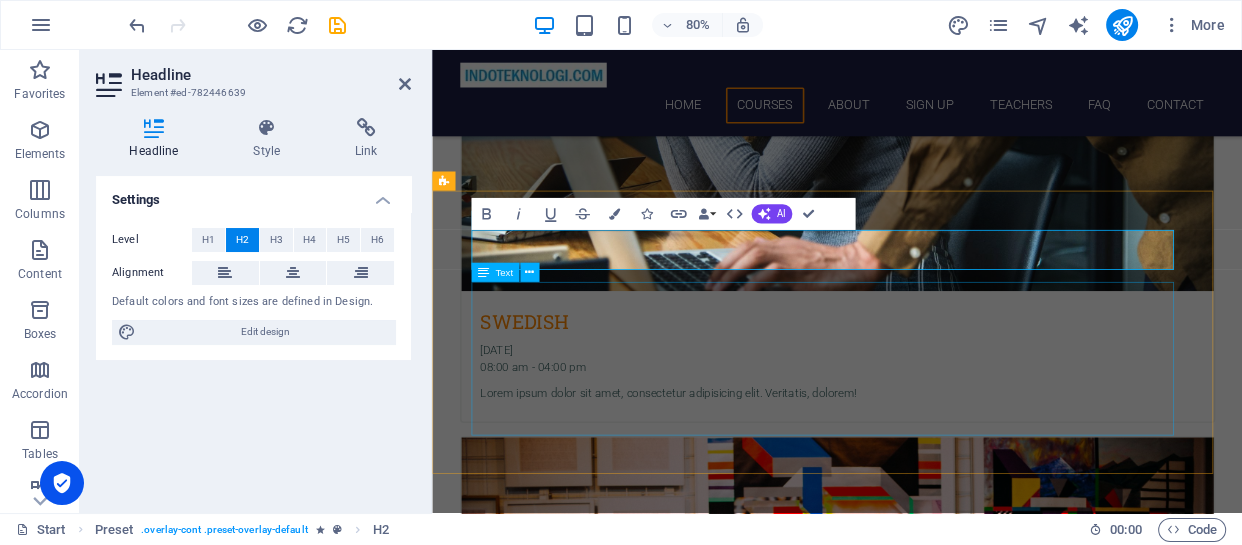 scroll, scrollTop: 2069, scrollLeft: 0, axis: vertical 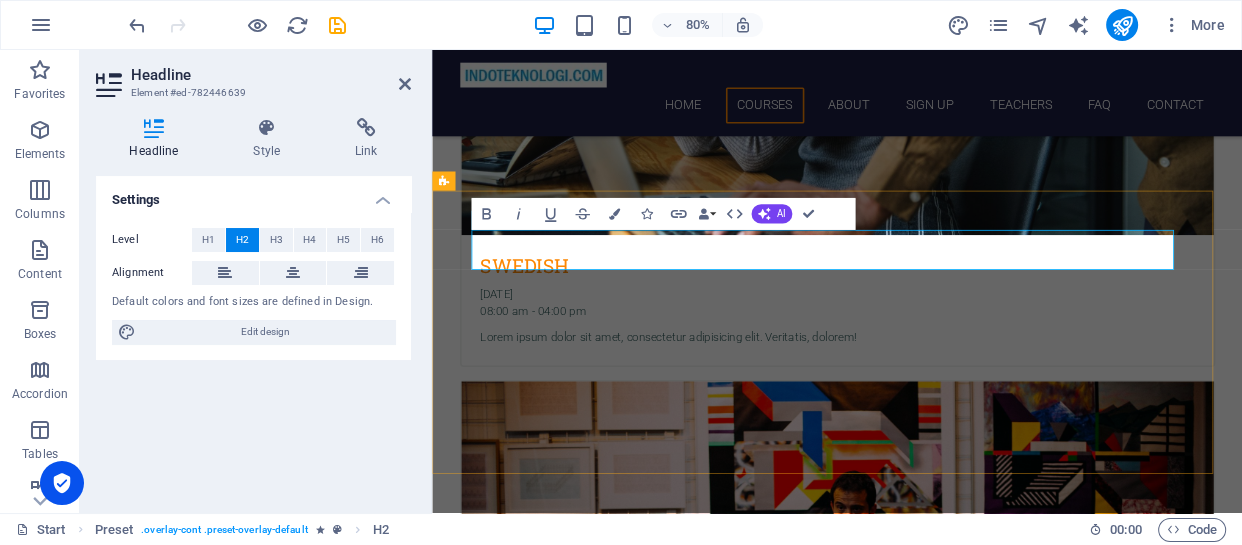 click on "Translation Service" at bounding box center [920, 4407] 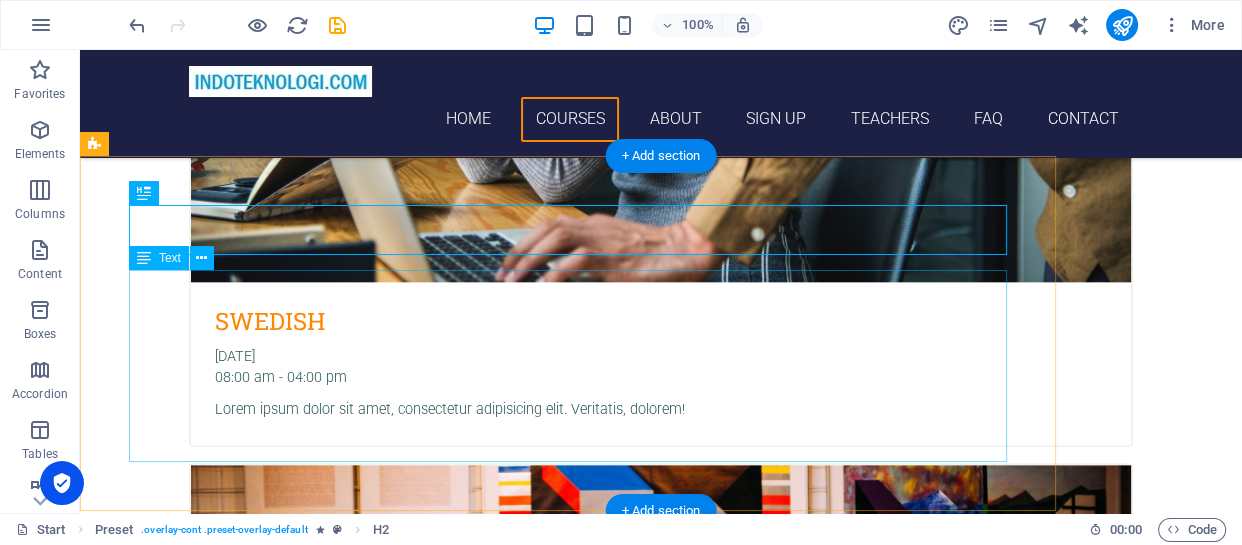 click on "Lorem ipsum dolor sit amet, consetetur sadipscing elitr, sed diam nonumy eirmod tempor invidunt ut labore et dolore magna aliquyam erat, sed diam voluptua. At vero eos et accusam et justo duo dolores et ea rebum. Stet clita kasd gubergren, no sea takimata sanctus est Lorem ipsum dolor sit amet. Lorem ipsum dolor sit amet, consetetur sadipscing elitr. Sed diam nonumy eirmod tempor amet invidunt ut labore: Et dolore magna aliquyam erat, sed diam voluptua dolor sit amet At vero eos et accusam et justo duo dolores et ea rebum Stet clita kasd gubergren, no sea takimata sanctus est lorem ipsum" at bounding box center [568, 4555] 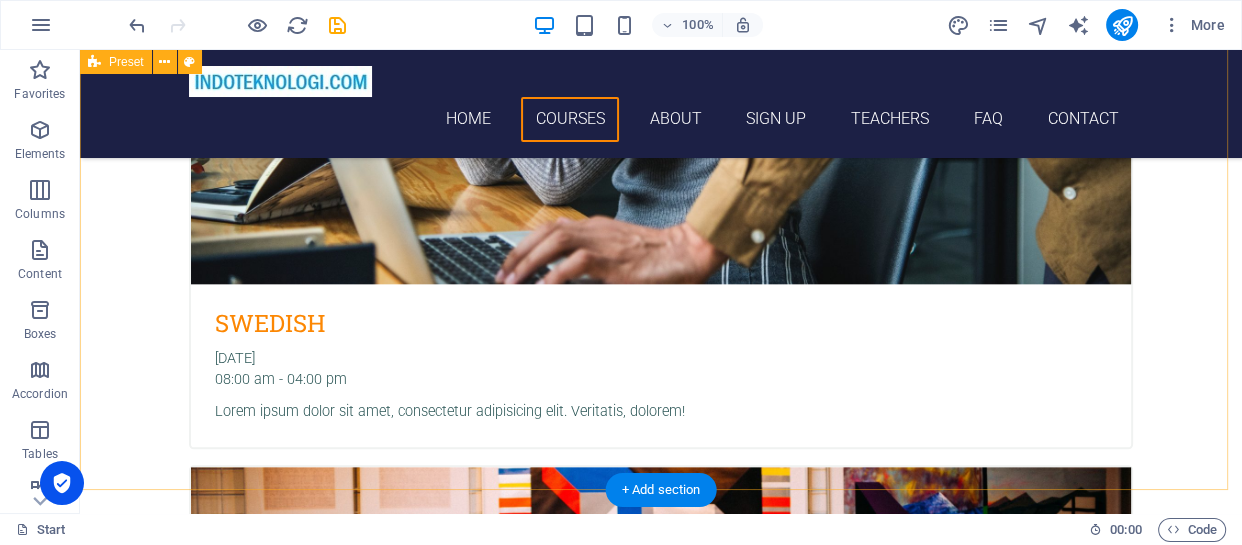 scroll, scrollTop: 2069, scrollLeft: 0, axis: vertical 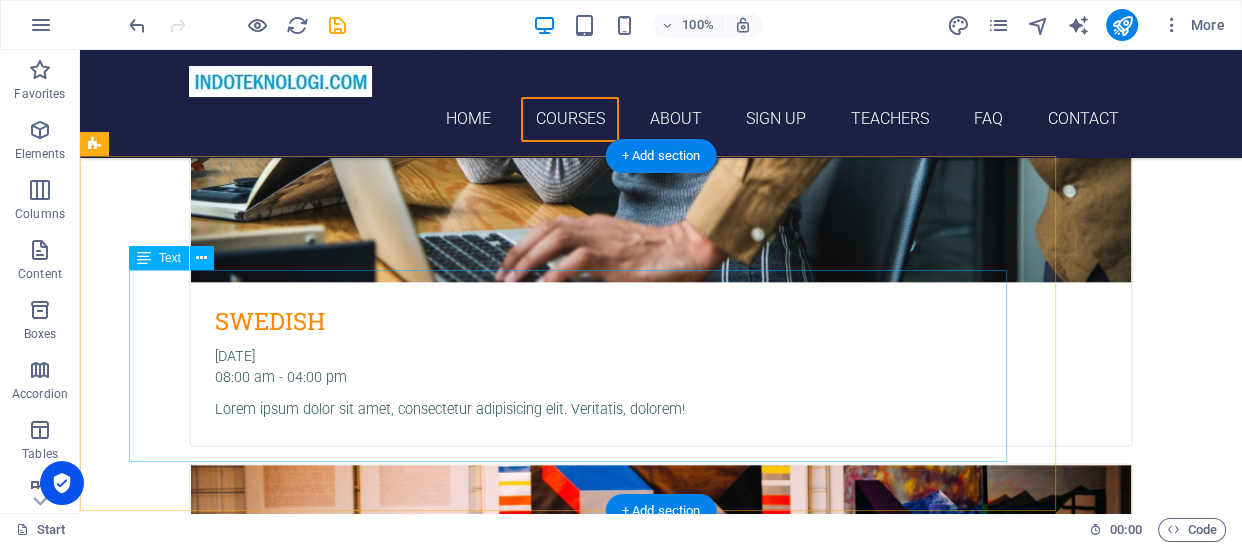 click on "Lorem ipsum dolor sit amet, consetetur sadipscing elitr, sed diam nonumy eirmod tempor invidunt ut labore et dolore magna aliquyam erat, sed diam voluptua. At vero eos et accusam et justo duo dolores et ea rebum. Stet clita kasd gubergren, no sea takimata sanctus est Lorem ipsum dolor sit amet. Lorem ipsum dolor sit amet, consetetur sadipscing elitr. Sed diam nonumy eirmod tempor amet invidunt ut labore: Et dolore magna aliquyam erat, sed diam voluptua dolor sit amet At vero eos et accusam et justo duo dolores et ea rebum Stet clita kasd gubergren, no sea takimata sanctus est lorem ipsum" at bounding box center [568, 4555] 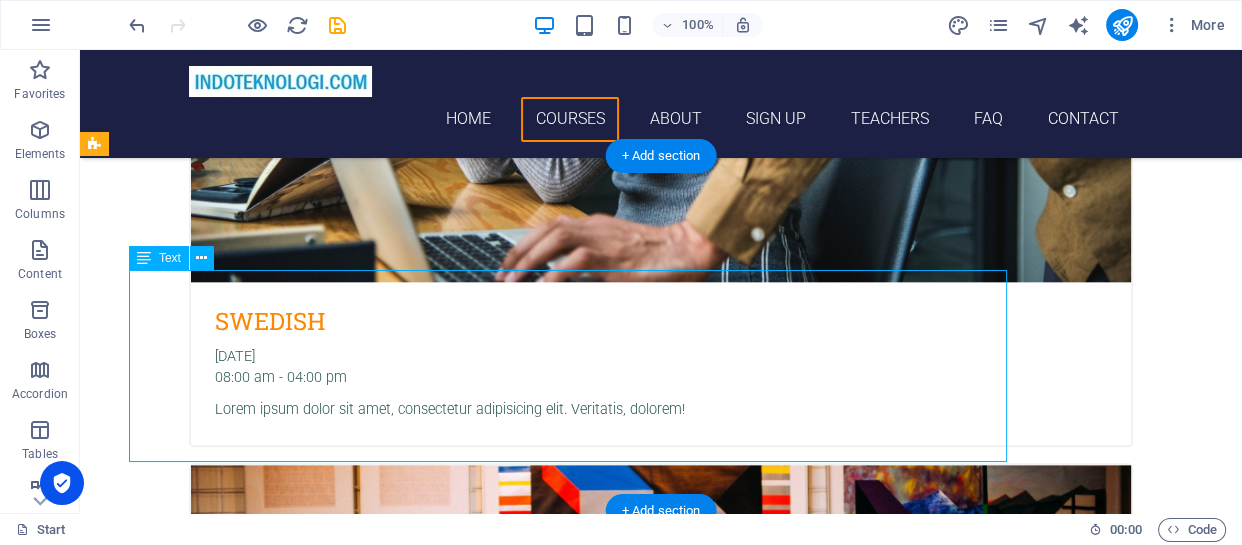 click on "Lorem ipsum dolor sit amet, consetetur sadipscing elitr, sed diam nonumy eirmod tempor invidunt ut labore et dolore magna aliquyam erat, sed diam voluptua. At vero eos et accusam et justo duo dolores et ea rebum. Stet clita kasd gubergren, no sea takimata sanctus est Lorem ipsum dolor sit amet. Lorem ipsum dolor sit amet, consetetur sadipscing elitr. Sed diam nonumy eirmod tempor amet invidunt ut labore: Et dolore magna aliquyam erat, sed diam voluptua dolor sit amet At vero eos et accusam et justo duo dolores et ea rebum Stet clita kasd gubergren, no sea takimata sanctus est lorem ipsum" at bounding box center [568, 4555] 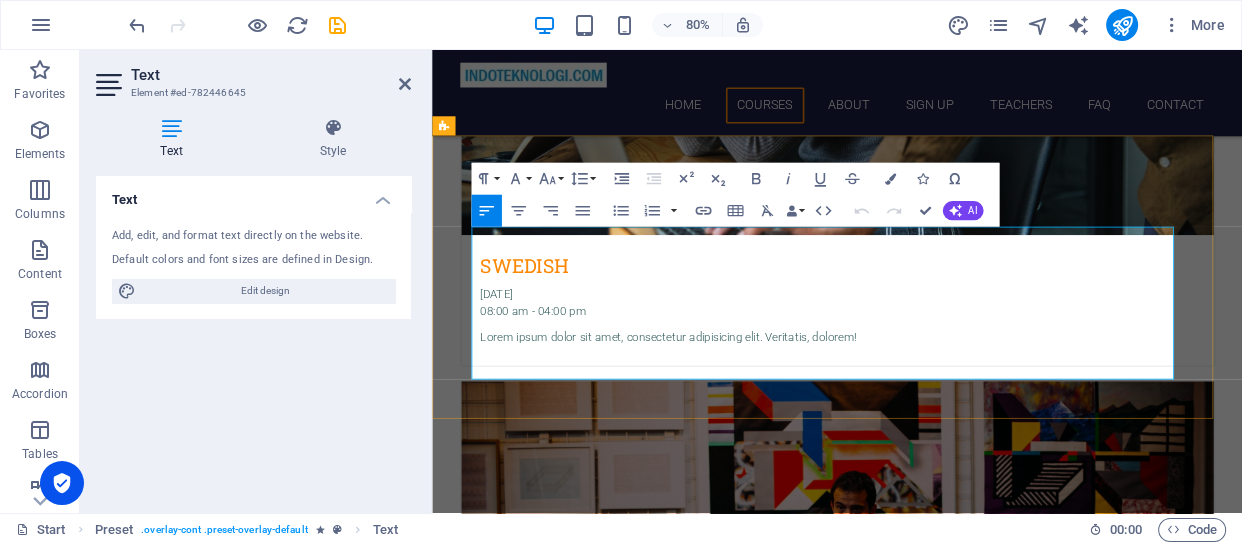 scroll, scrollTop: 2138, scrollLeft: 0, axis: vertical 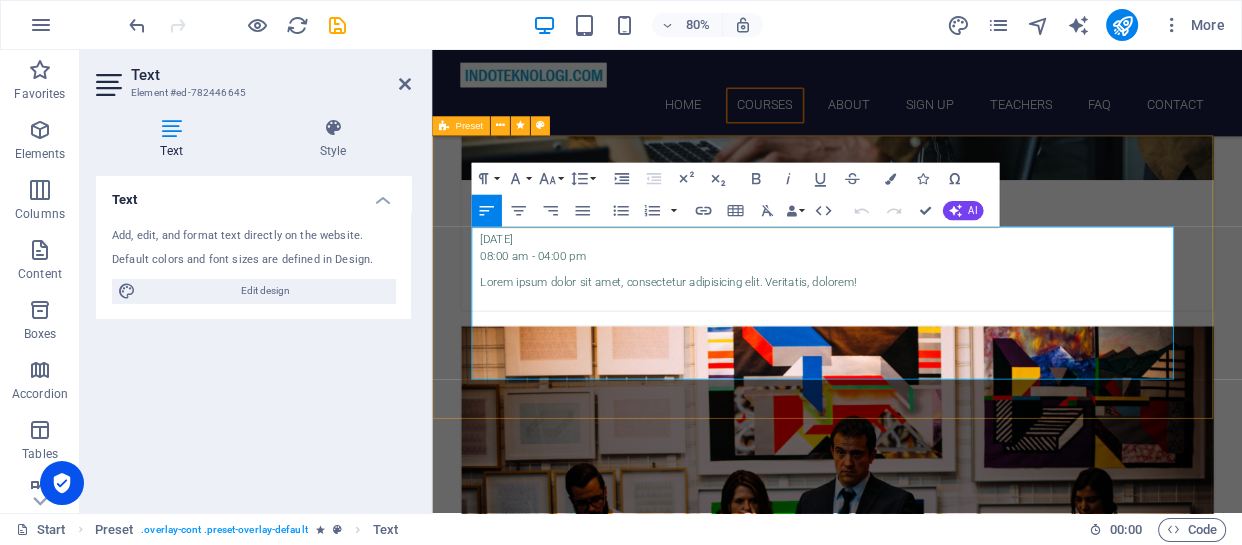 drag, startPoint x: 1013, startPoint y: 329, endPoint x: 470, endPoint y: 292, distance: 544.25916 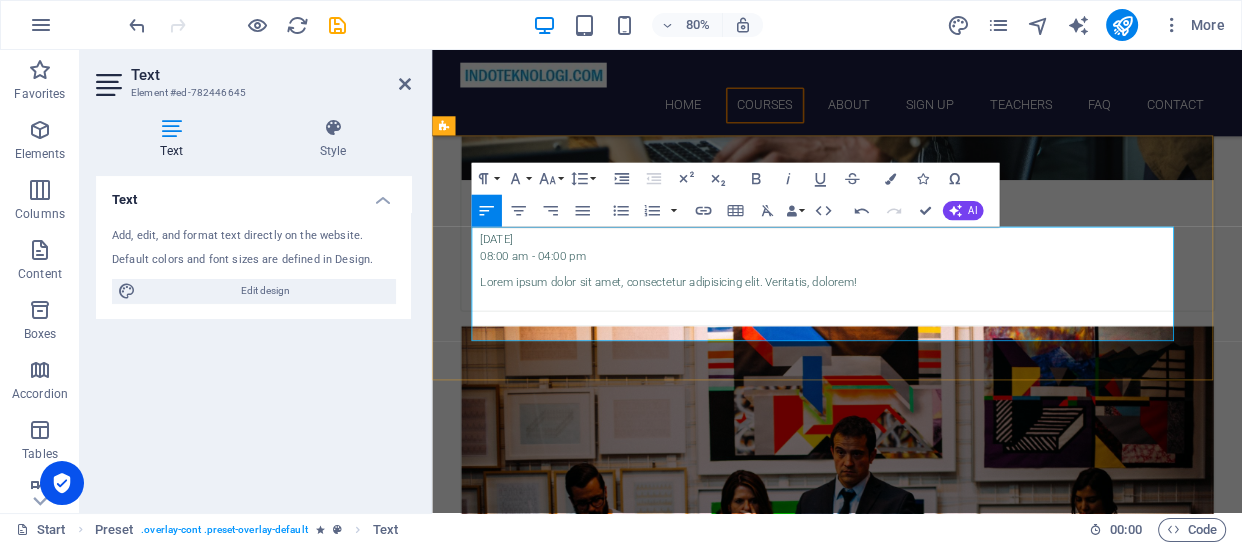 click at bounding box center [920, 4390] 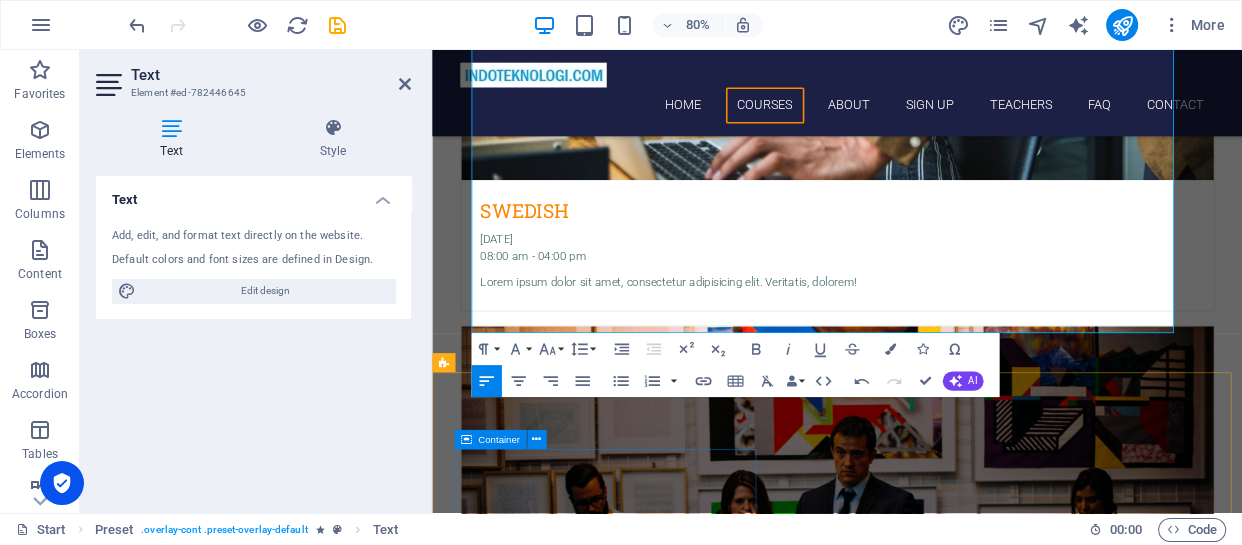 scroll, scrollTop: 2471, scrollLeft: 0, axis: vertical 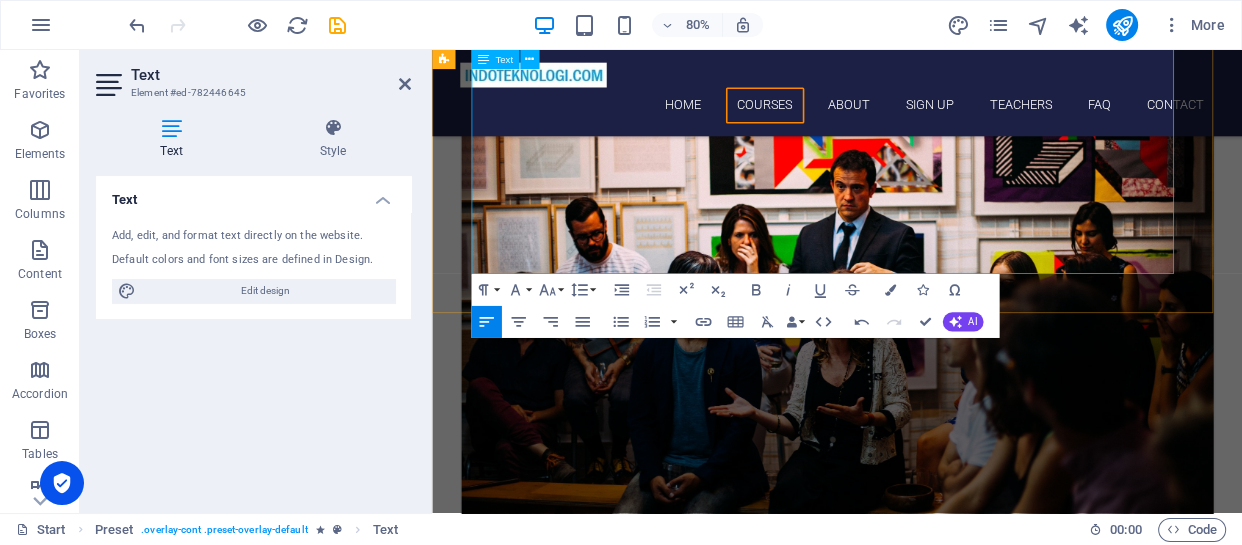 click on "Sed diam nonumy eirmod tempor amet invidunt ut labore:" at bounding box center (689, 4353) 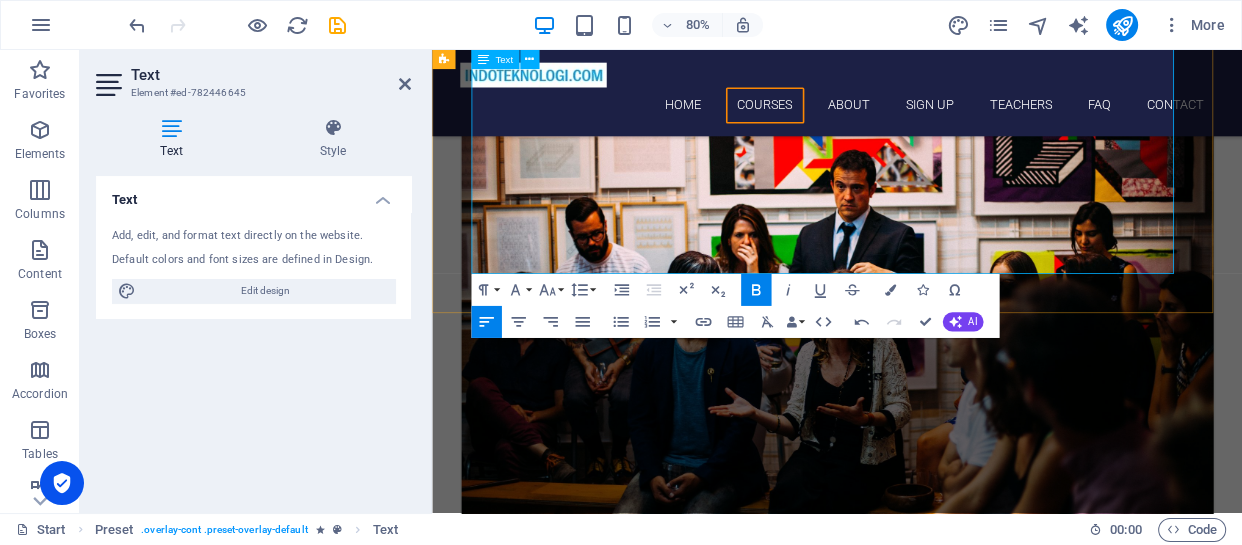 type 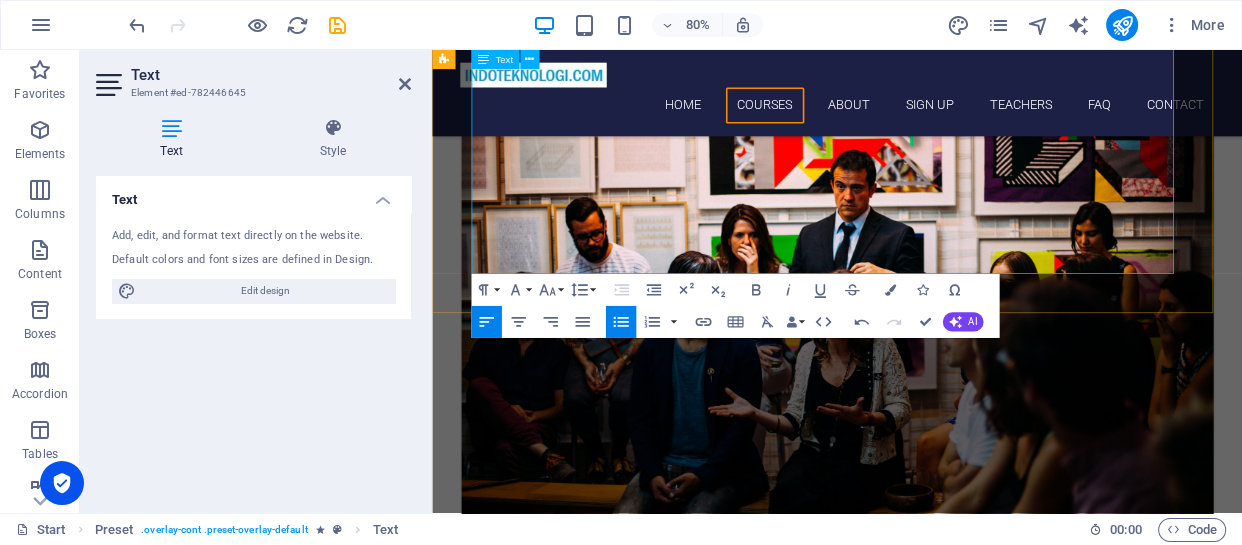 drag, startPoint x: 509, startPoint y: 289, endPoint x: 645, endPoint y: 278, distance: 136.44412 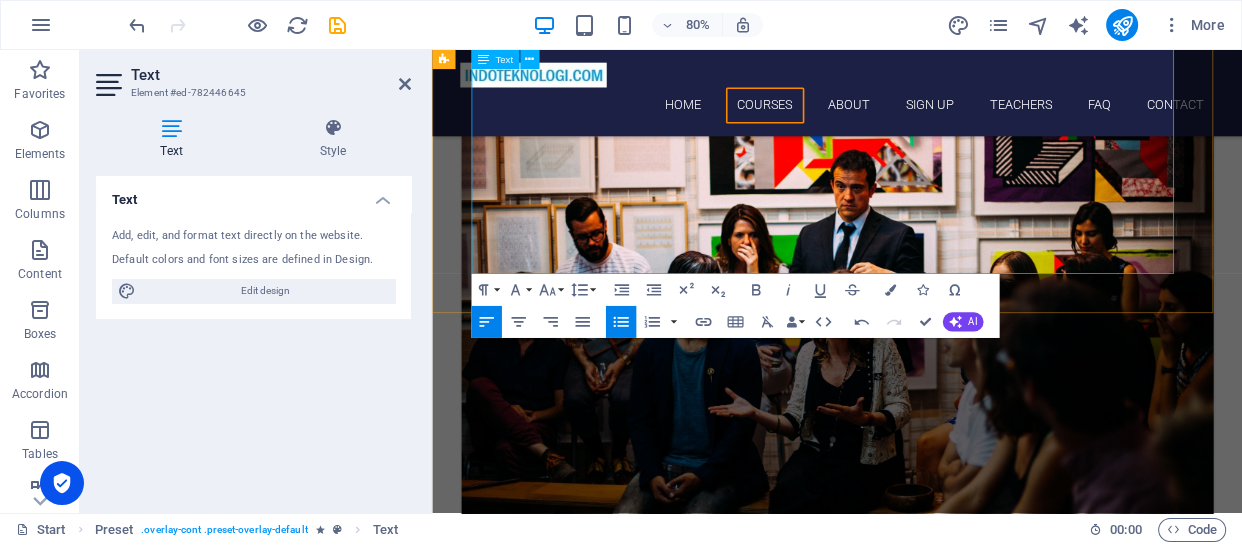 click on "Stet clita kasd gubergren, no sea takimata sanctus est lorem ipsum" at bounding box center [928, 4426] 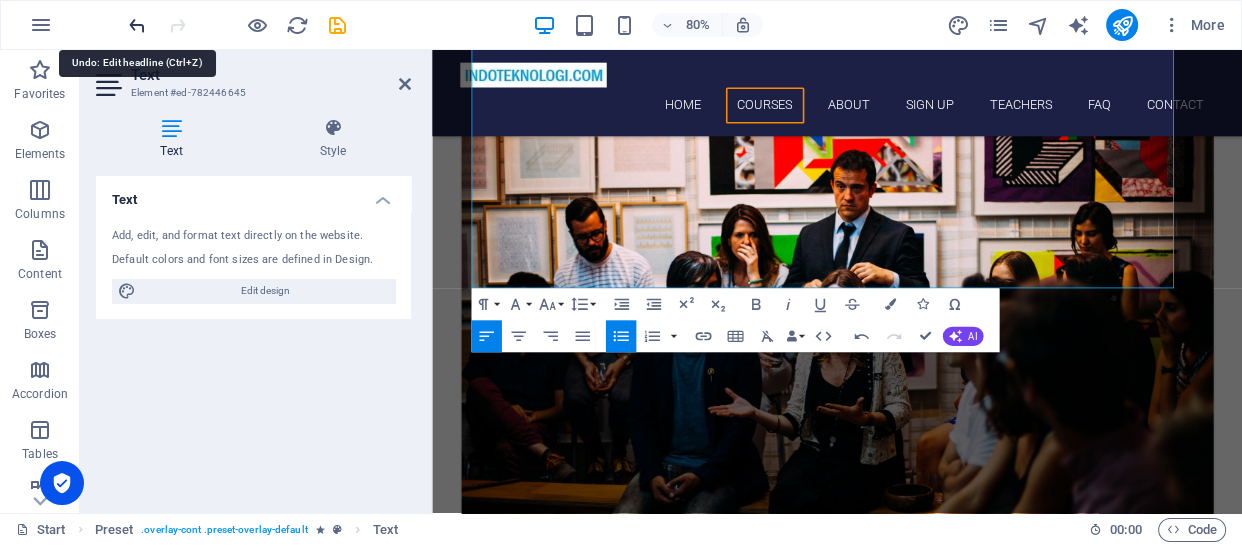 click at bounding box center (137, 25) 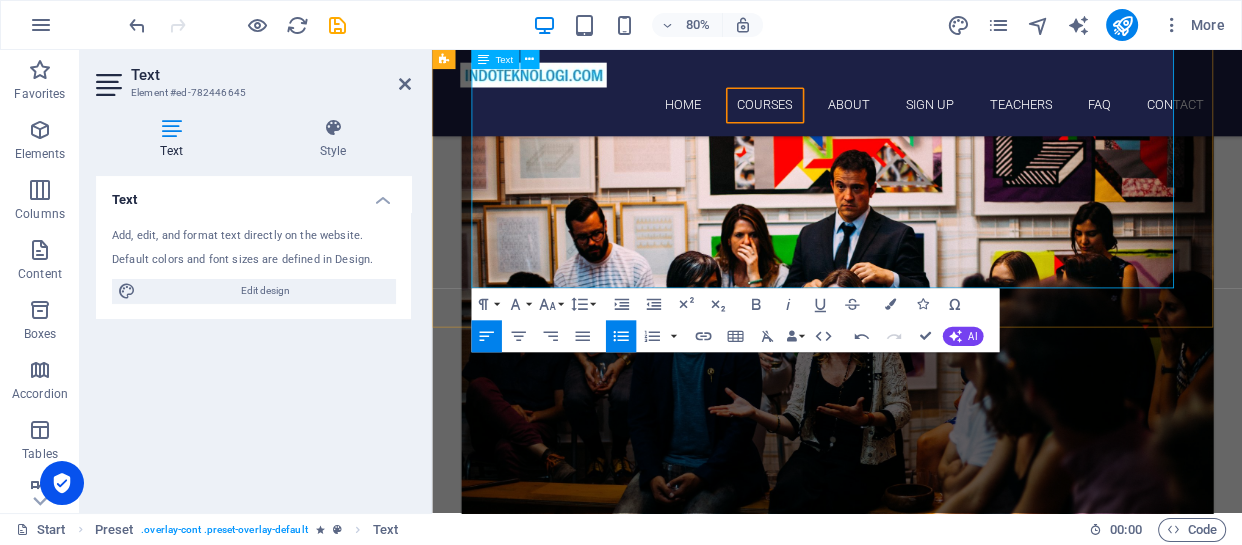 click on "administration" at bounding box center [739, 4410] 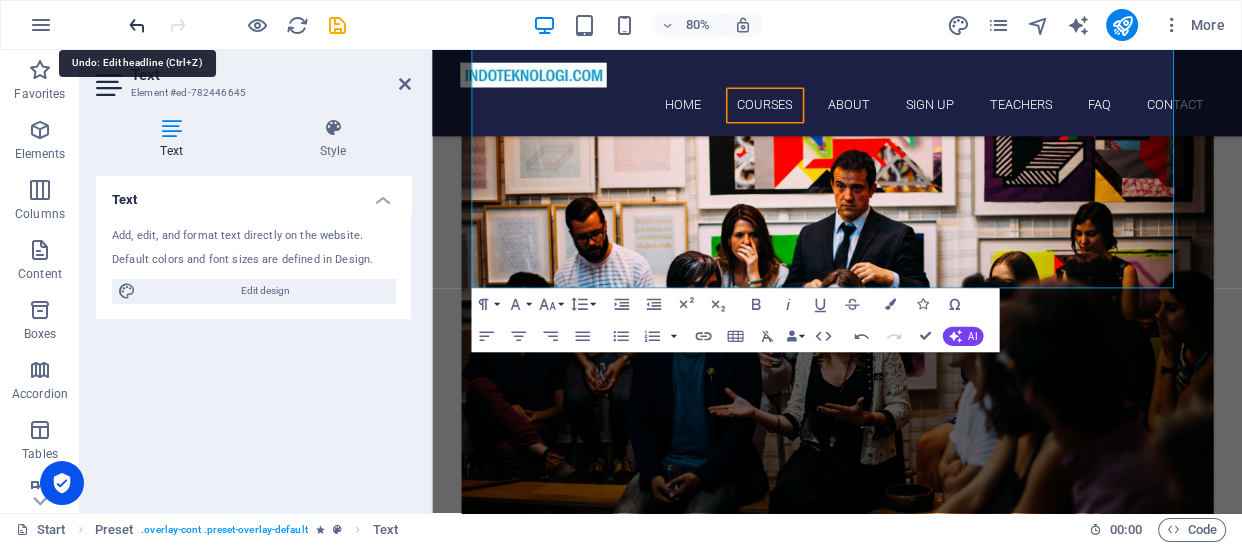 click at bounding box center [137, 25] 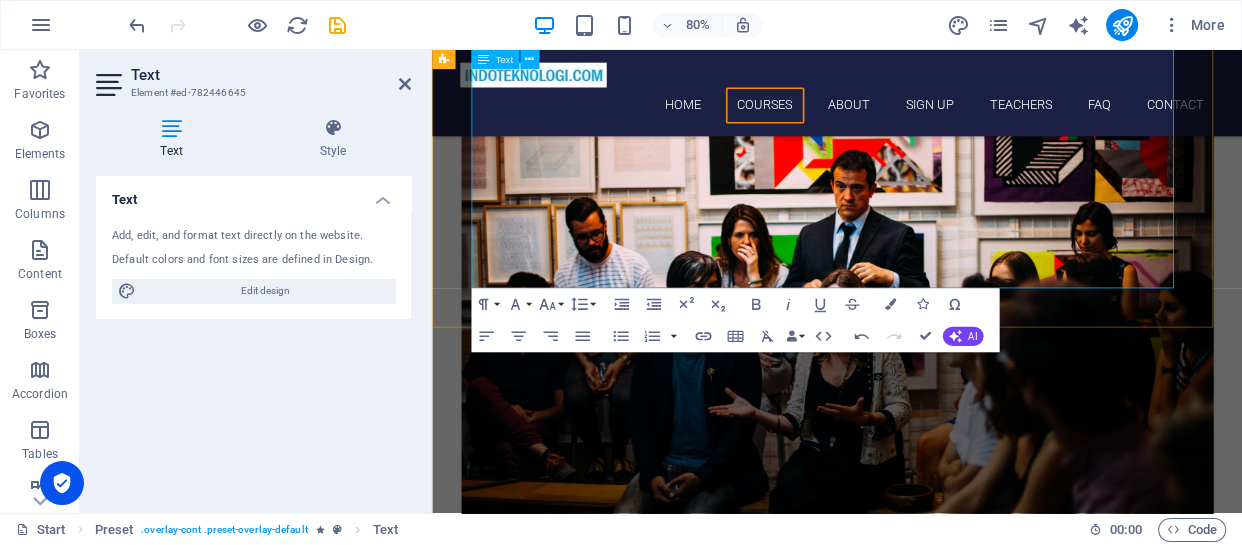 click on "Microsoft SQL Server ( ​ , SQL Language)" at bounding box center (928, 4411) 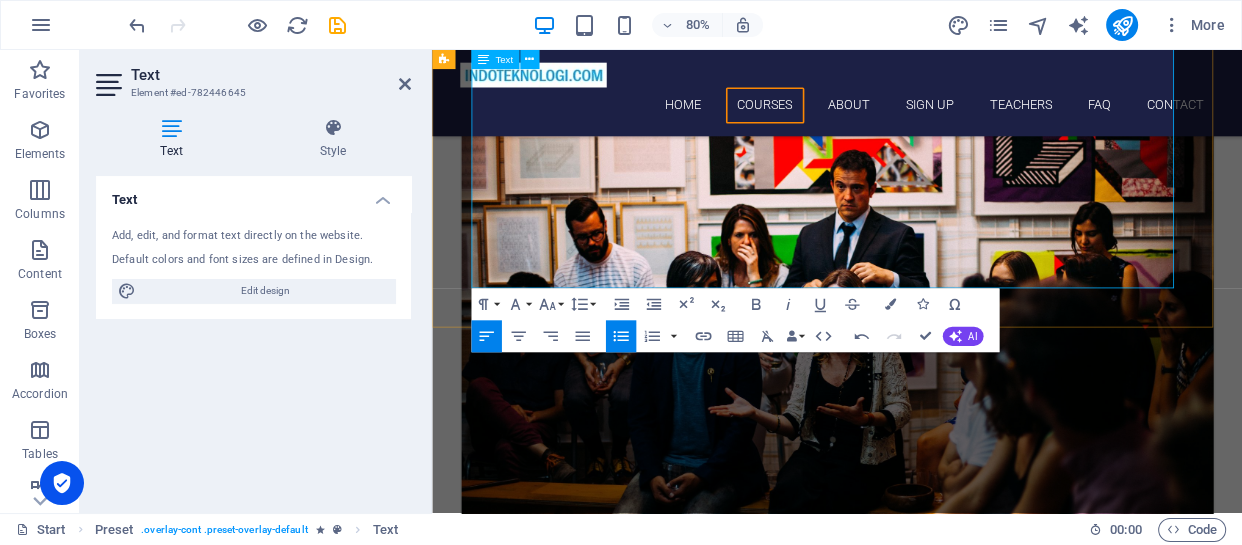 click on "Microsoft Power BI  (Desktop," at bounding box center (928, 4444) 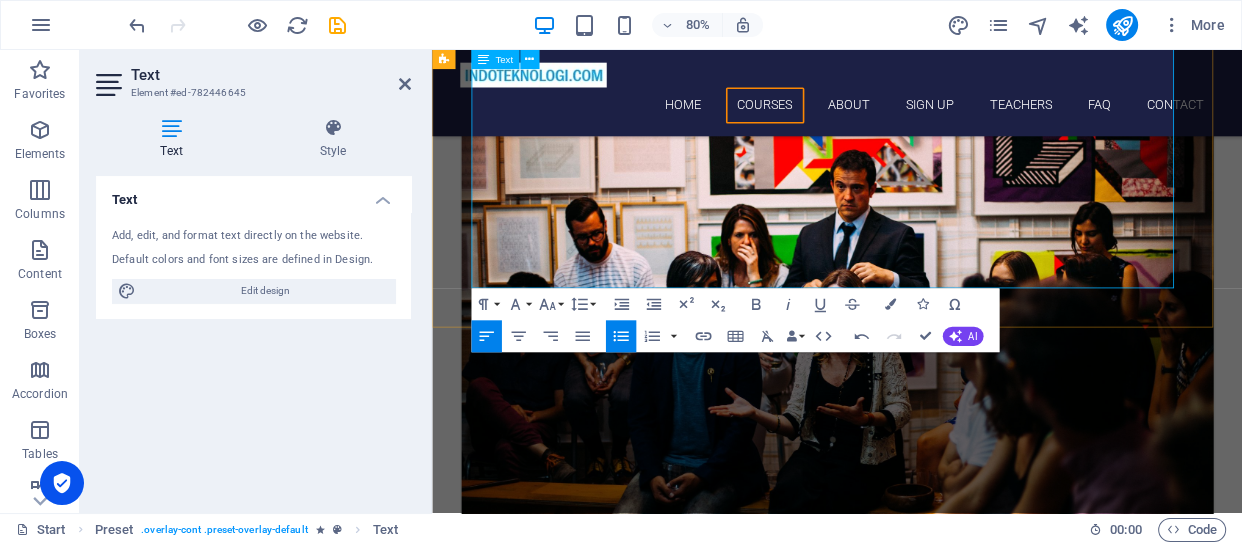 click on "Microsoft SQL Server (  Administration, SQL Language)" at bounding box center (928, 4411) 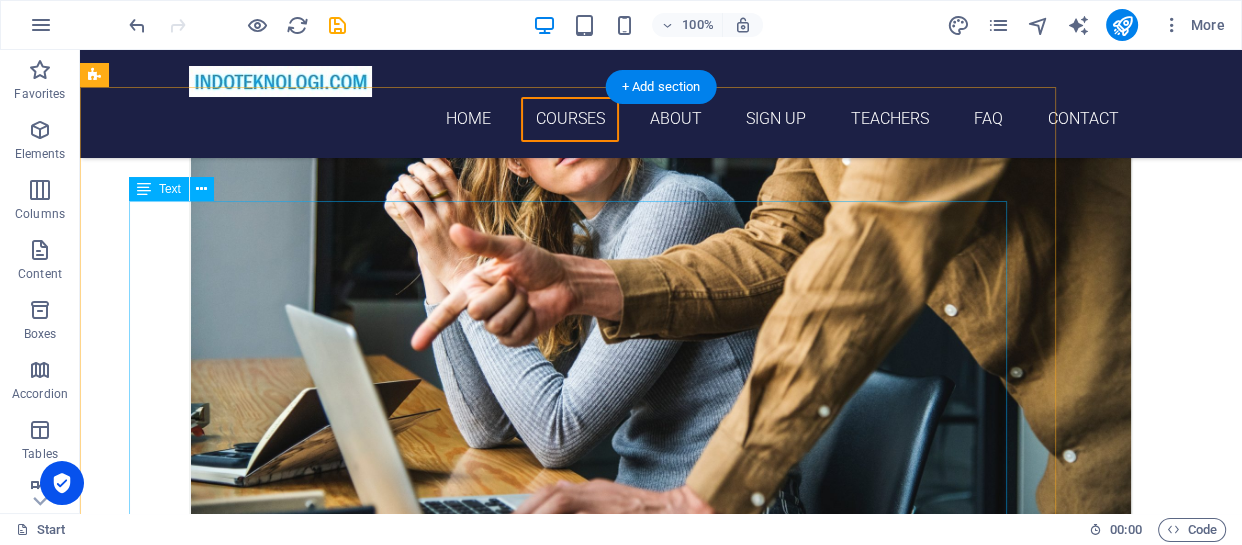 scroll, scrollTop: 2138, scrollLeft: 0, axis: vertical 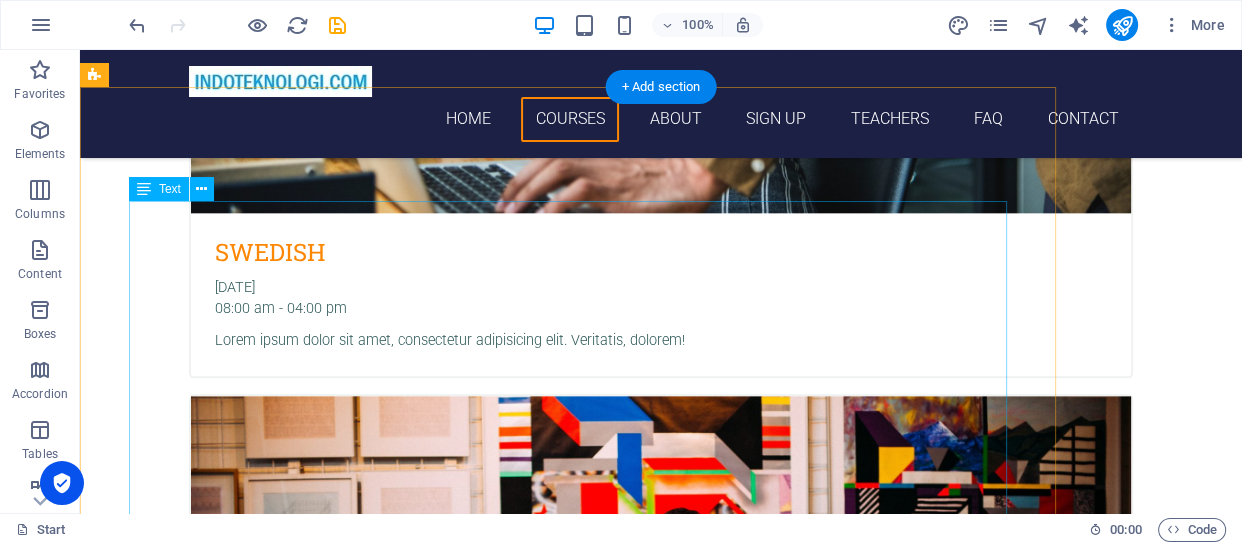click on "Kami dapat membantu untuk mempelajari cara mendesain data/laporan dan menampilkannya dalam bentuk visual yang menarik dan interaktif.  Dengan training ini kita akan mendesain data dan laporan menjadi mudah dianalisa. Kita gunakan tools atau software aplikasi Microsoft Power BI yang akan membantu keinginan ini. Kami memfasiltasi pelatihan Power BI untuk anda, serta training yang lain seperti training Power Query, training Data Analysis Expression (DAX), training Power BI for Financial Reporting dan training SAP Crystal Reports. Kami juga dapat membantu mendesain dan menampilkan data anda menjadi aplikasi Dashboard dan Visualisasi Data menggunakan tools Power BI ini dan hasilnya dapat dilihat melalui web via Chrome, Edge atau Mozilla Firefox. Dan juga dapat dilihat via apps Power BI di smartphone anda. Pelajaran yang harus di pahami : Microsoft Excel (Basic, Advance, Intermediate & VBA, Dasboard) Microsoft SQL Server (  Administration & SQL Language)" at bounding box center (568, 4584) 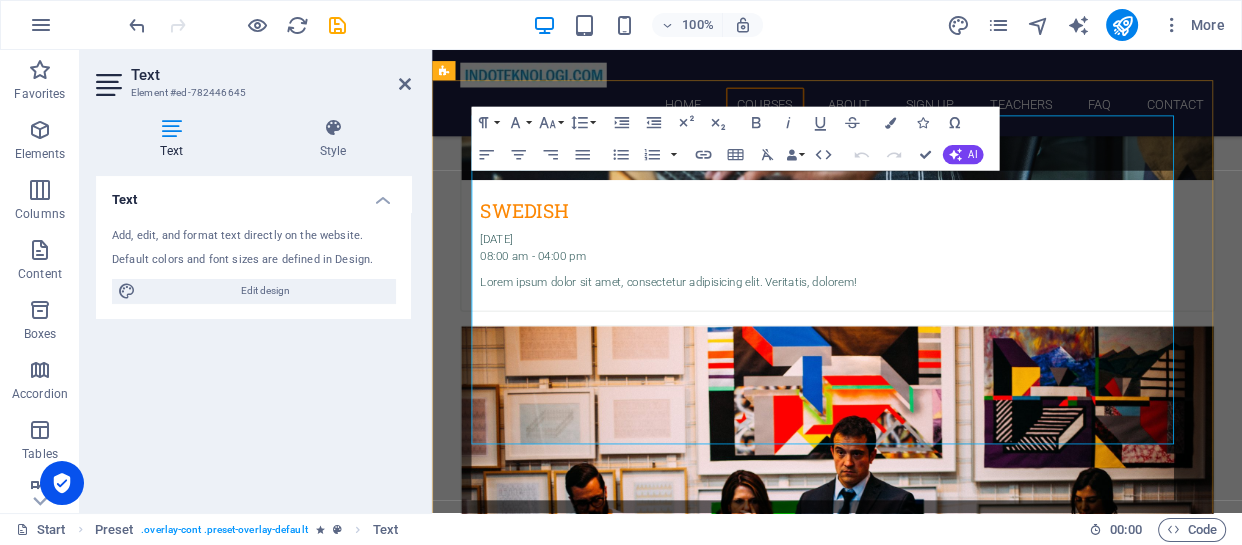 scroll, scrollTop: 2207, scrollLeft: 0, axis: vertical 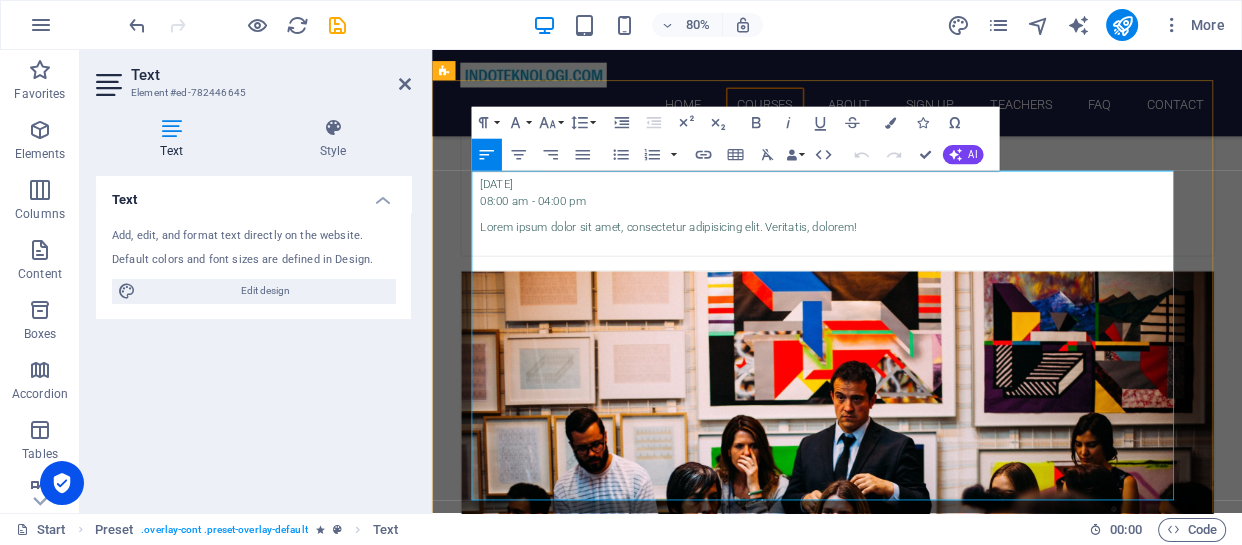 drag, startPoint x: 903, startPoint y: 446, endPoint x: 482, endPoint y: 211, distance: 482.14728 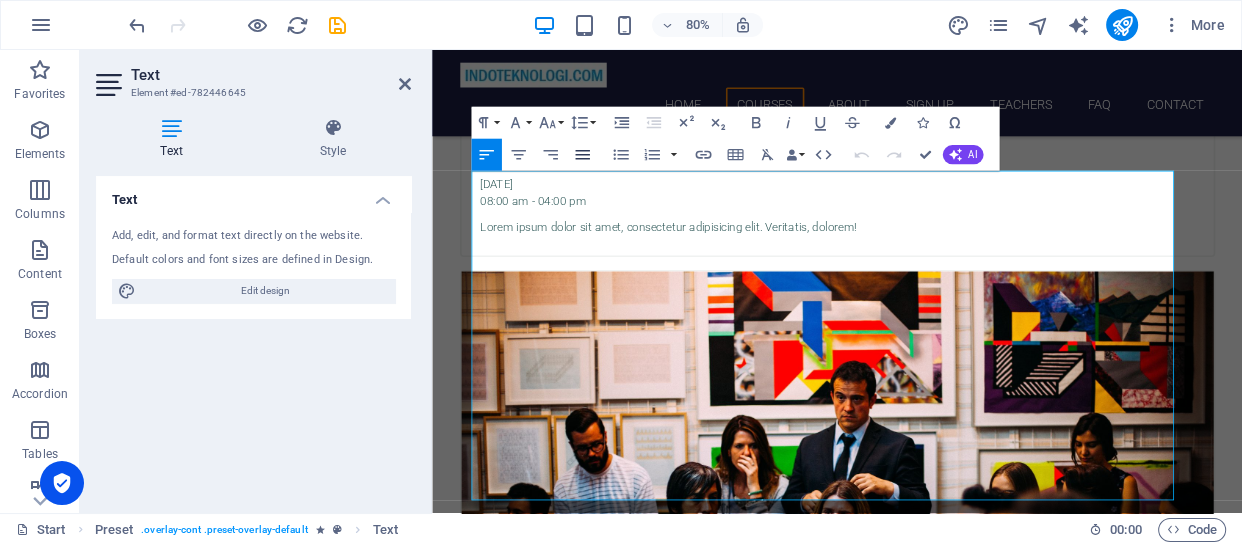 click 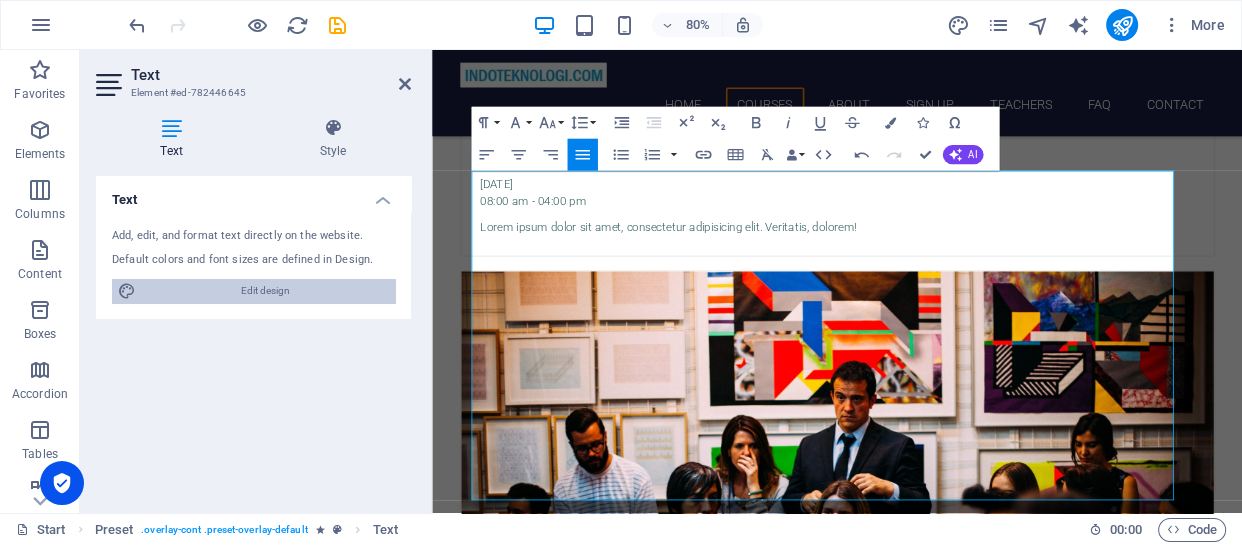 click on "Edit design" at bounding box center (265, 291) 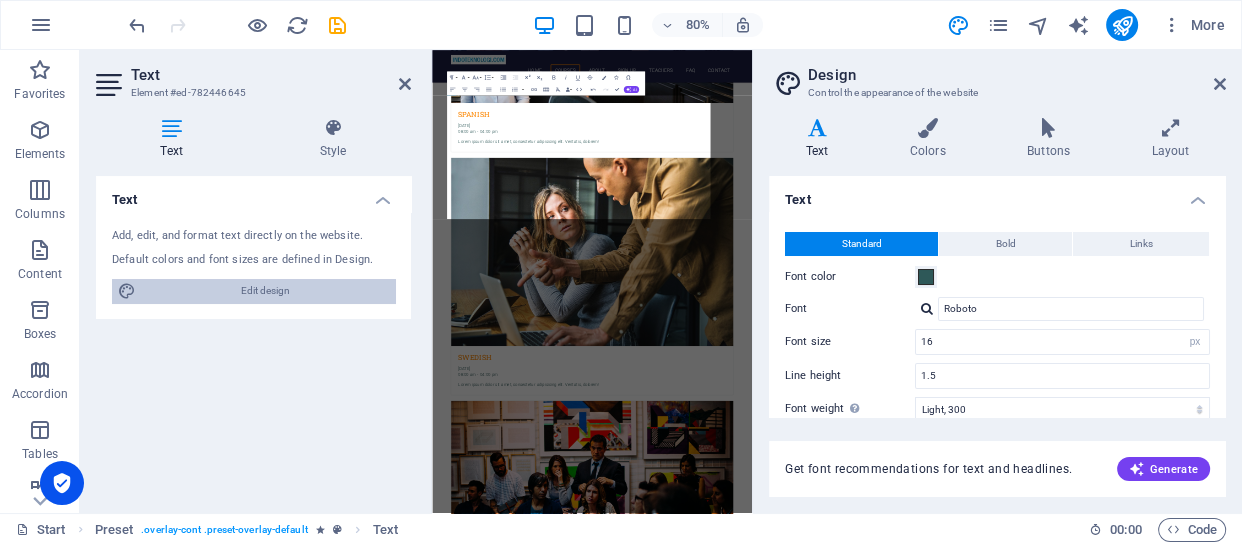 scroll, scrollTop: 3170, scrollLeft: 0, axis: vertical 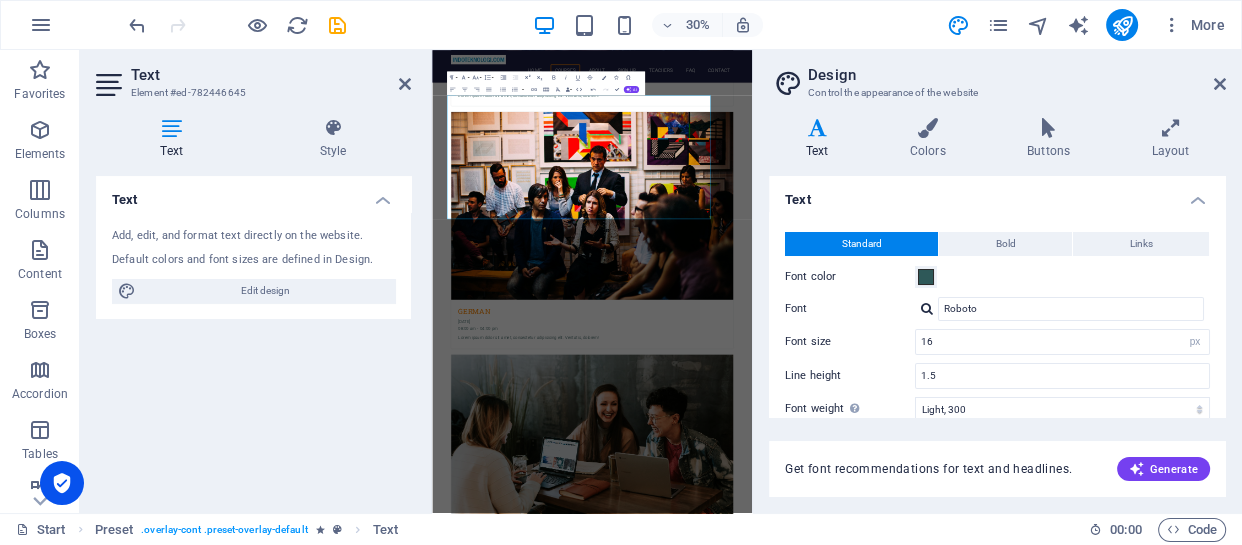 click at bounding box center [927, 308] 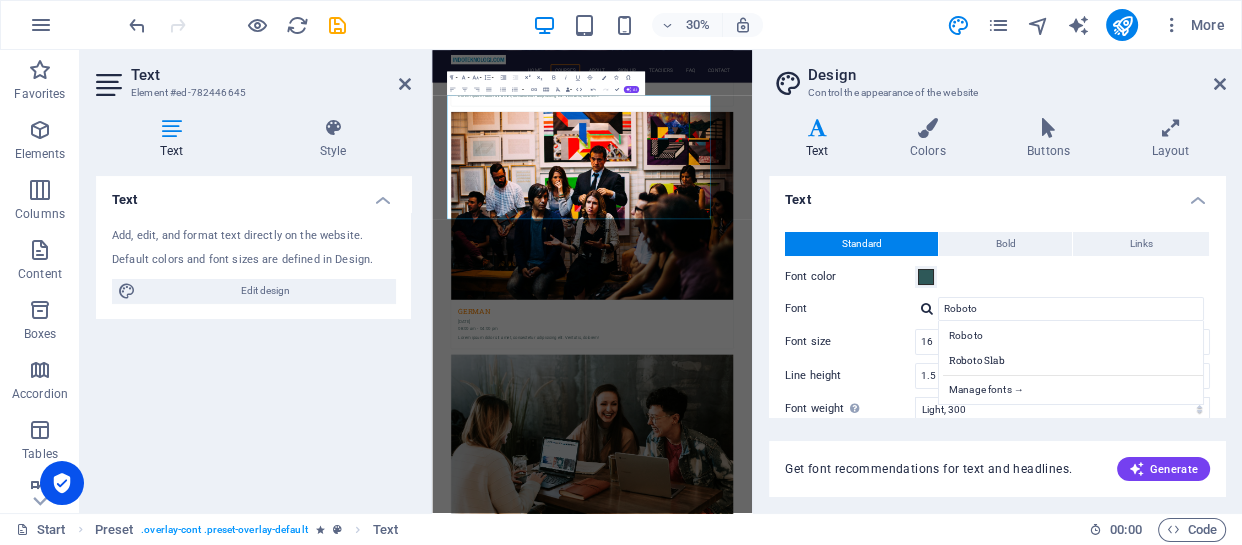 click at bounding box center [927, 308] 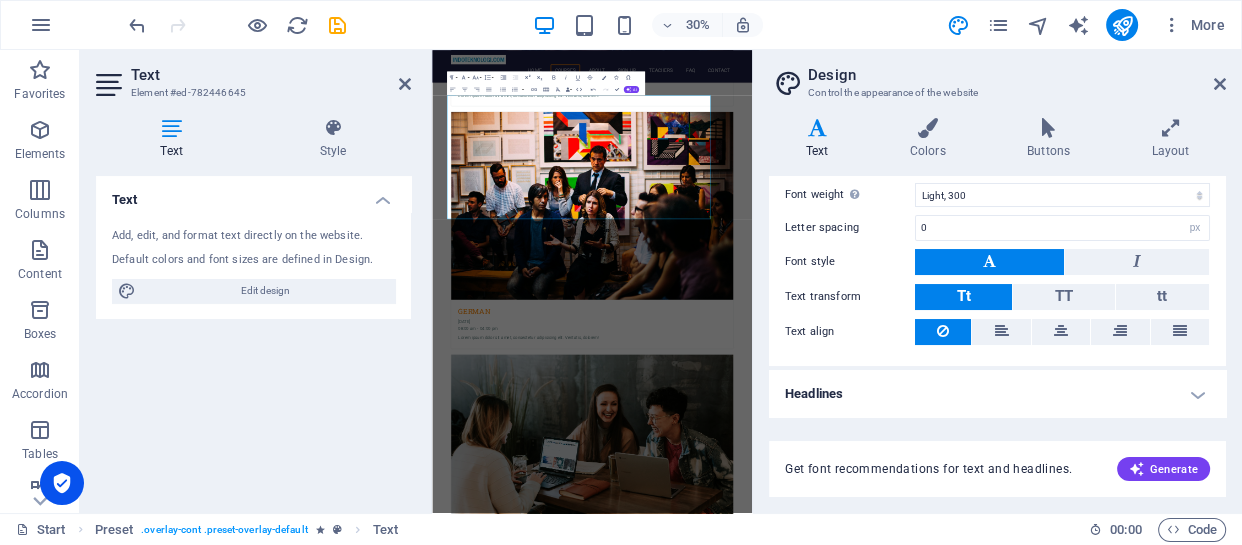 scroll, scrollTop: 0, scrollLeft: 0, axis: both 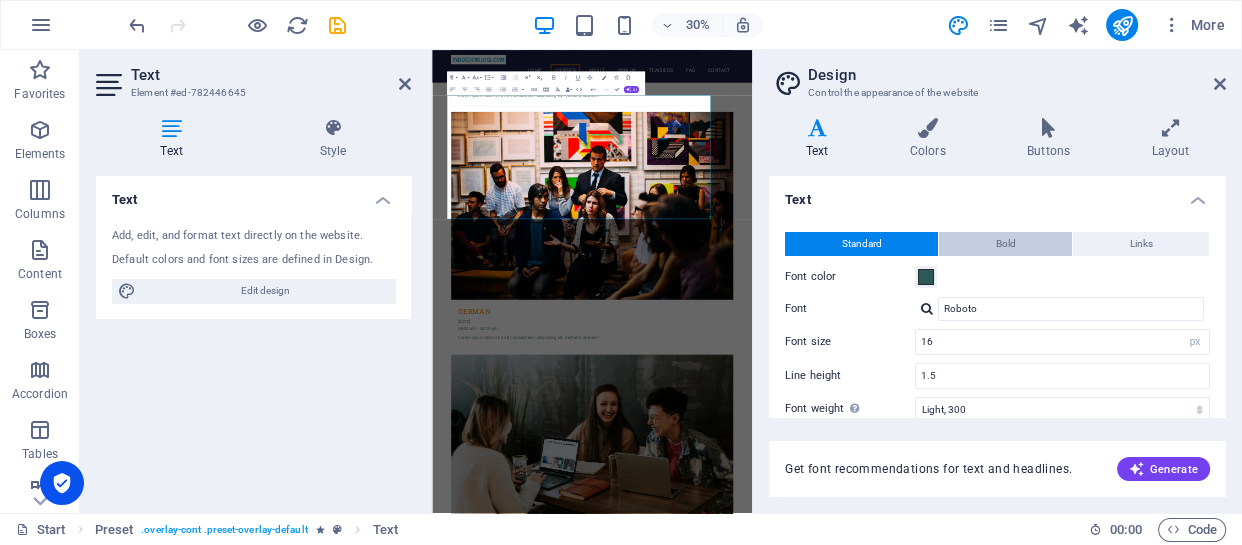 click on "Bold" at bounding box center [1005, 244] 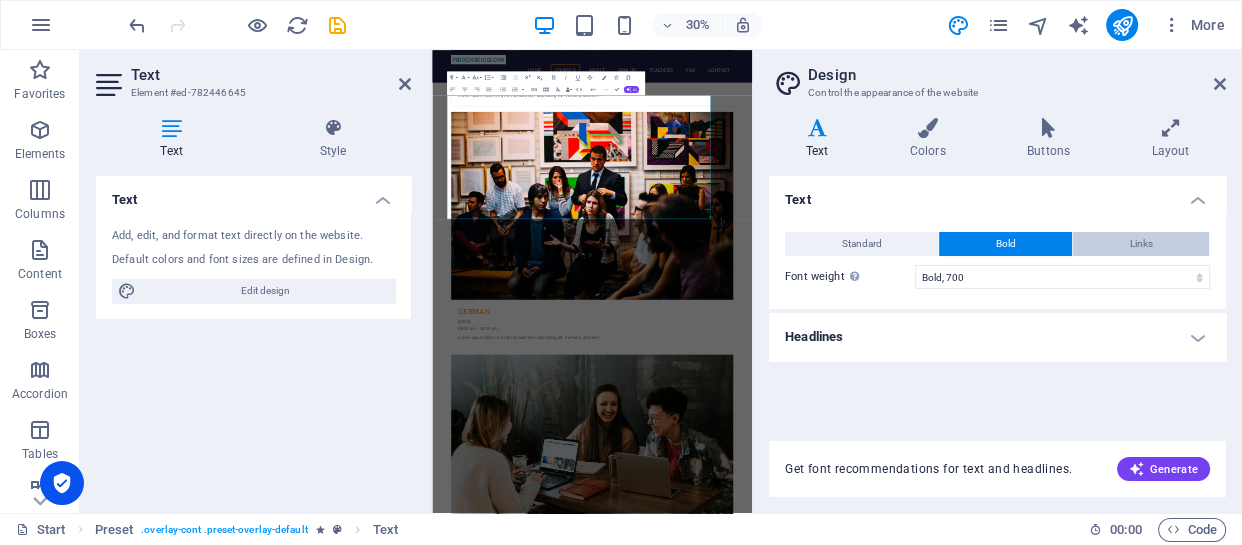 click on "Links" at bounding box center (1141, 244) 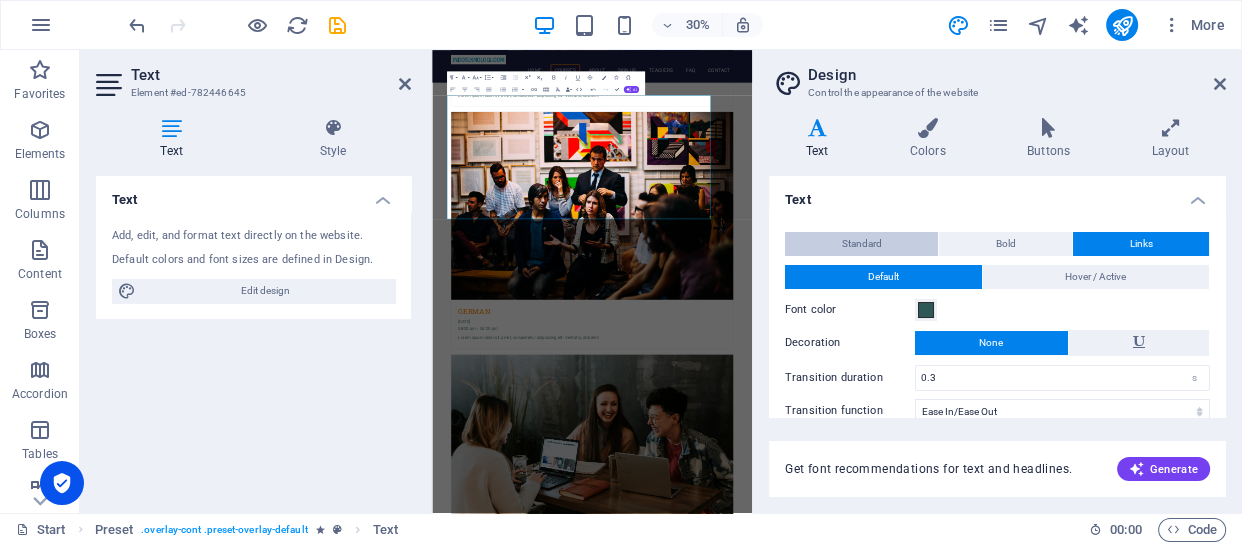 click on "Standard" at bounding box center (862, 244) 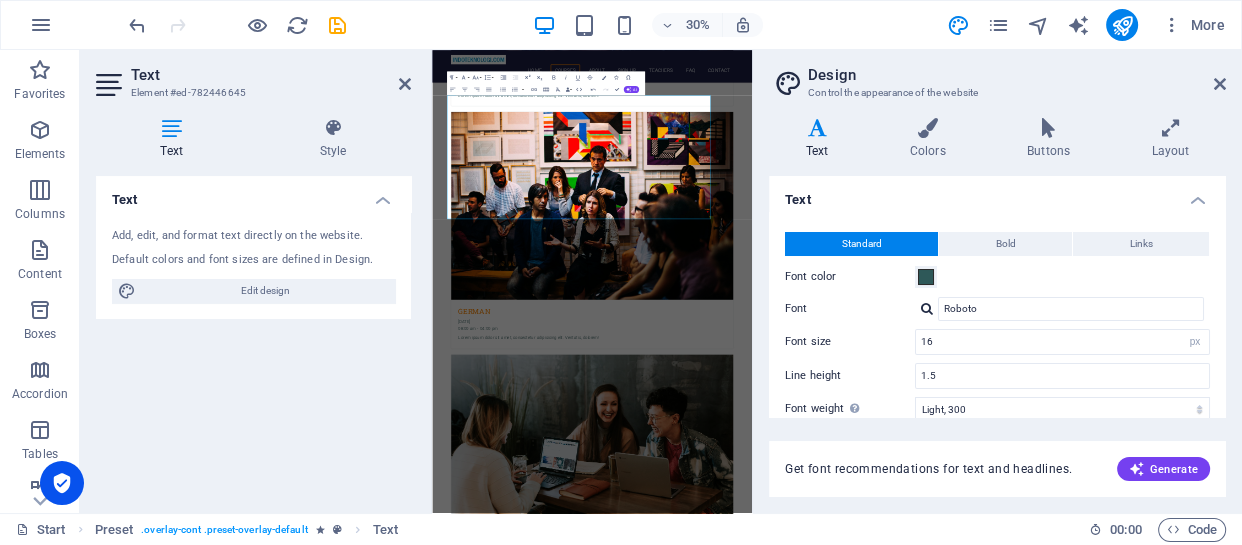 click at bounding box center (927, 308) 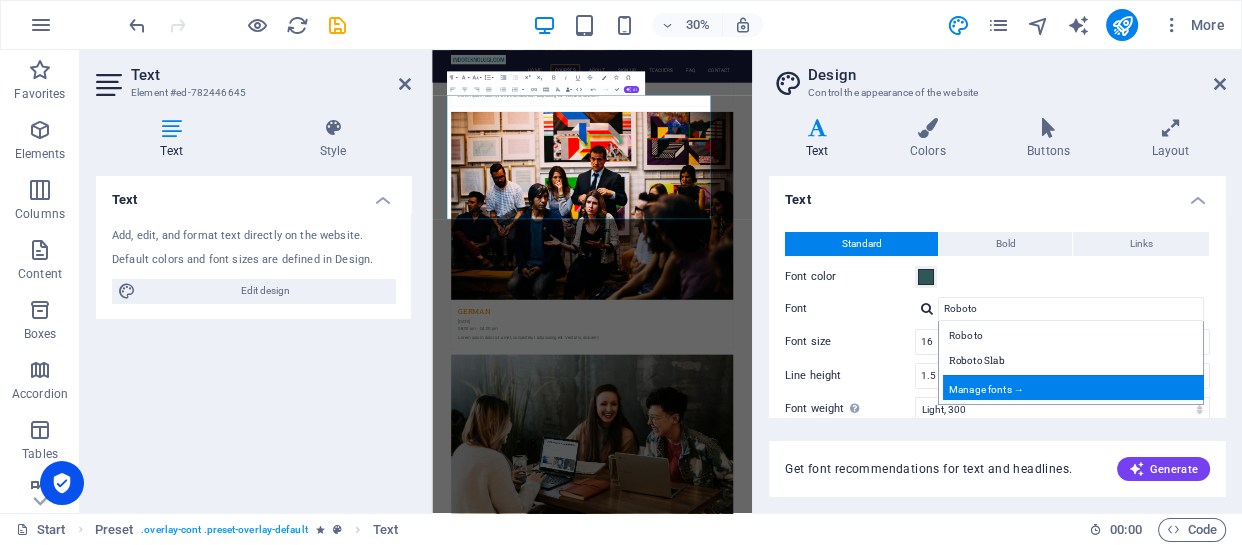 click on "Manage fonts →" at bounding box center (1075, 387) 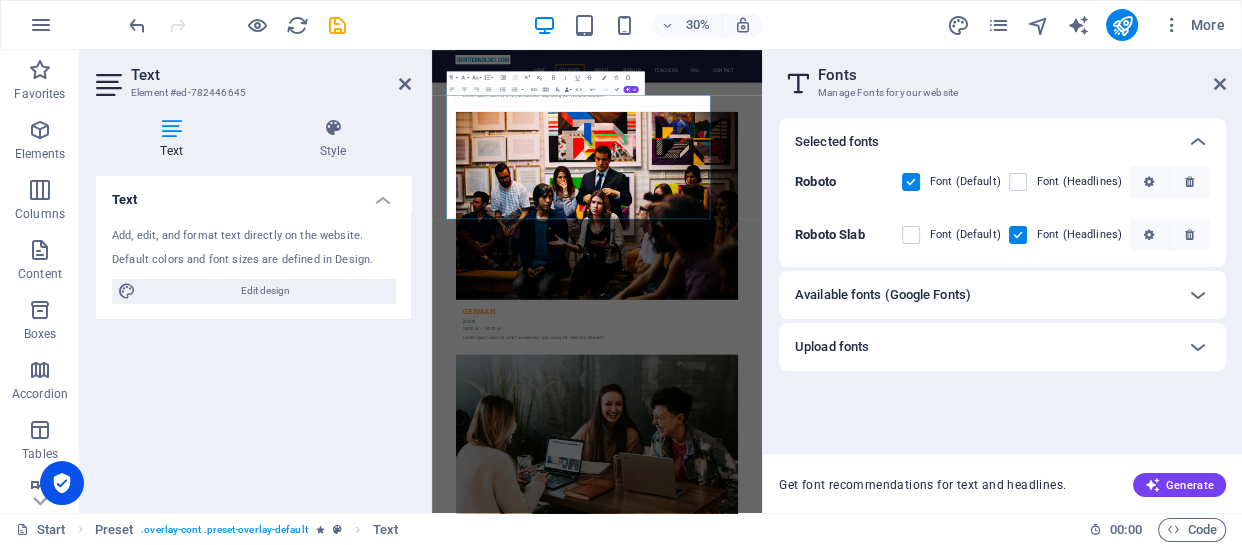 click on "Available fonts (Google Fonts)" at bounding box center [984, 295] 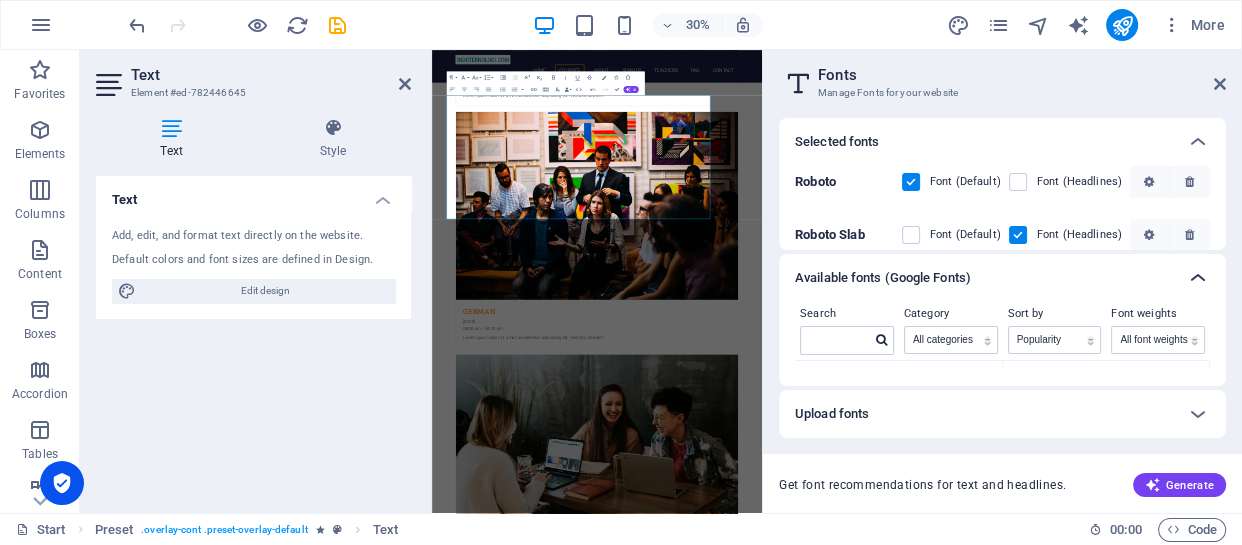 click at bounding box center (1198, 278) 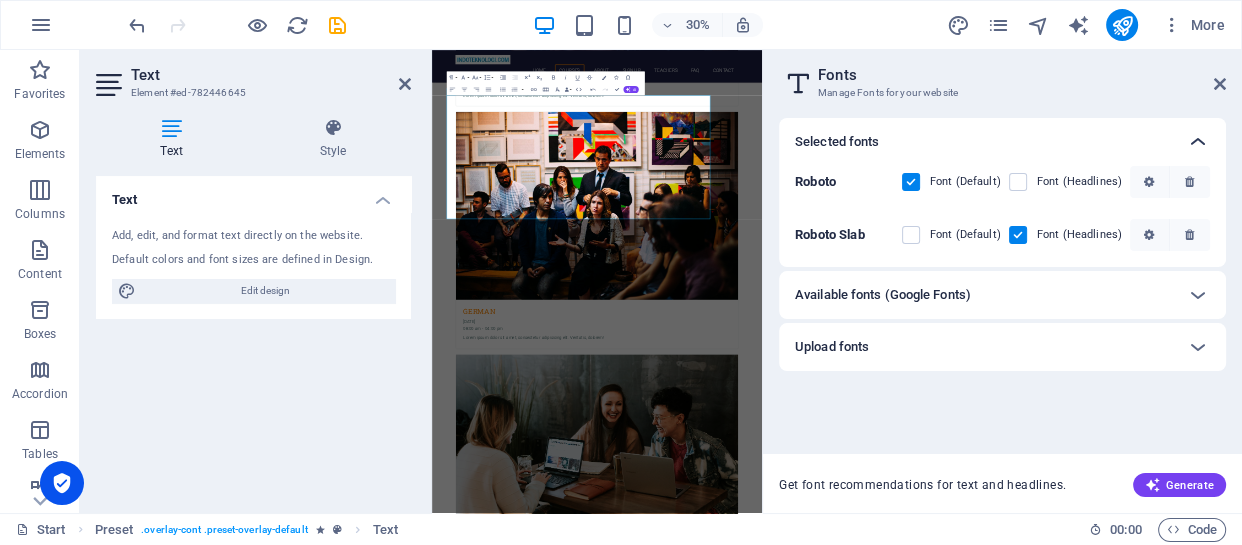 click at bounding box center (1198, 142) 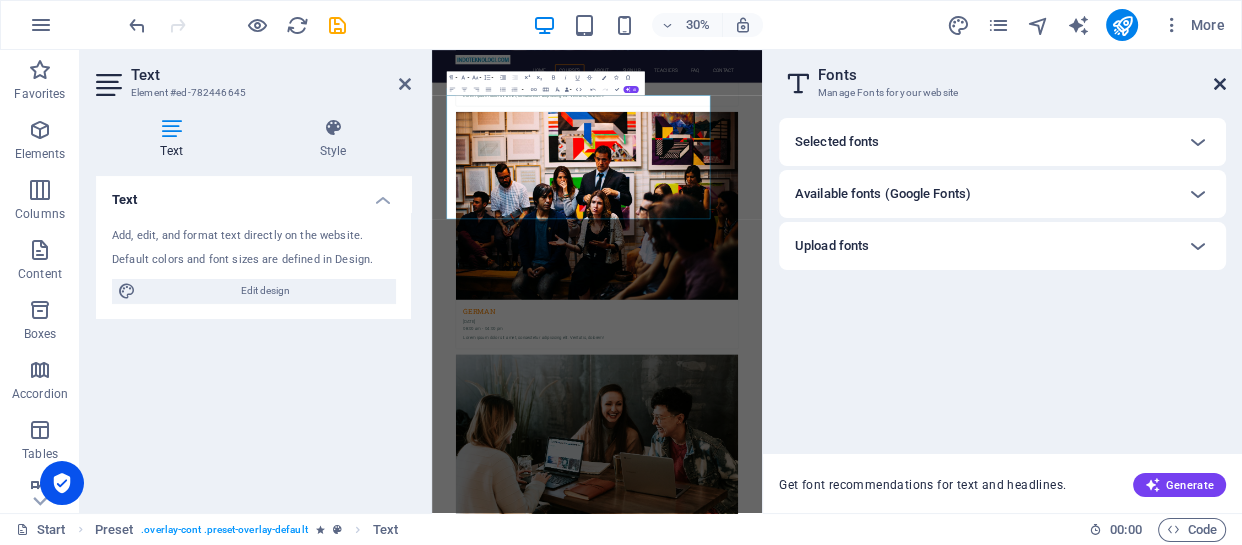 click at bounding box center [1220, 84] 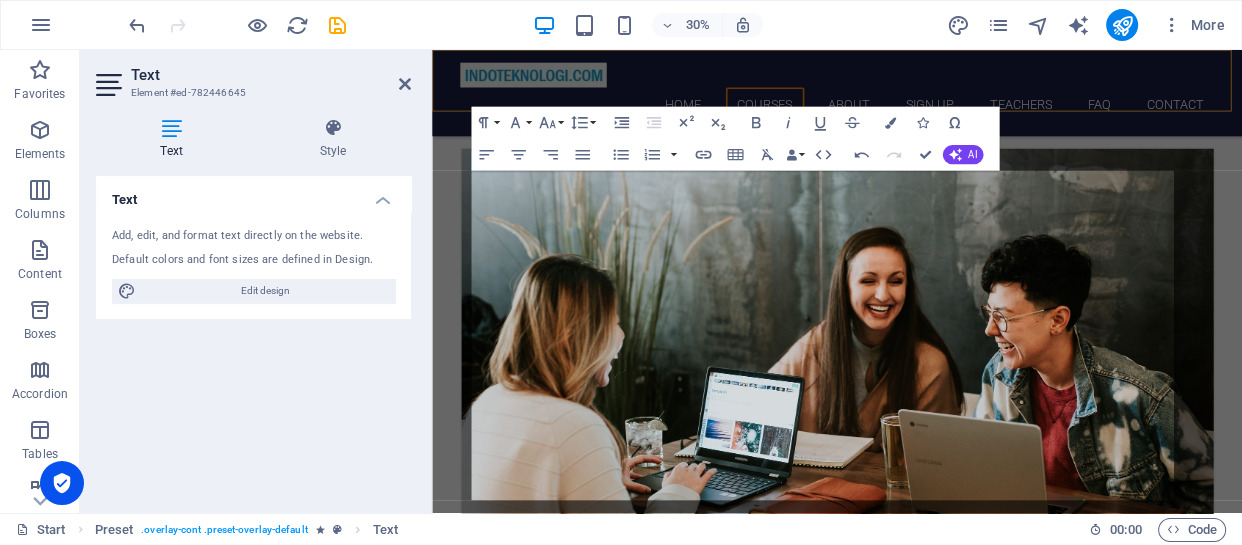 scroll, scrollTop: 2207, scrollLeft: 0, axis: vertical 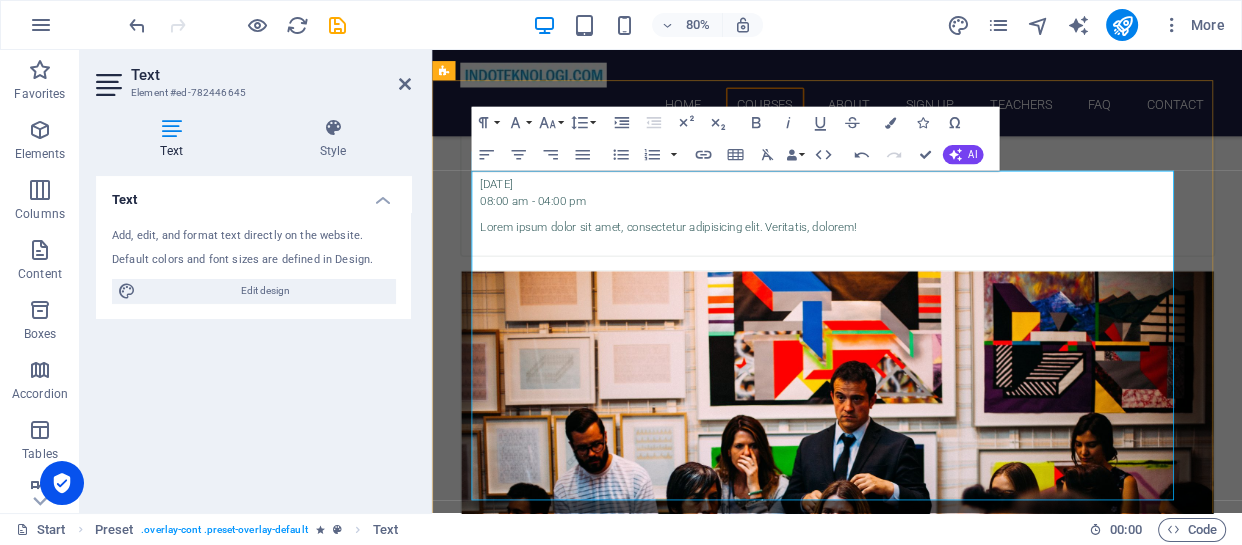 click on "Microsoft Excel (Basic, Advance, Intermediate & VBA, Dasboard)" at bounding box center (928, 4642) 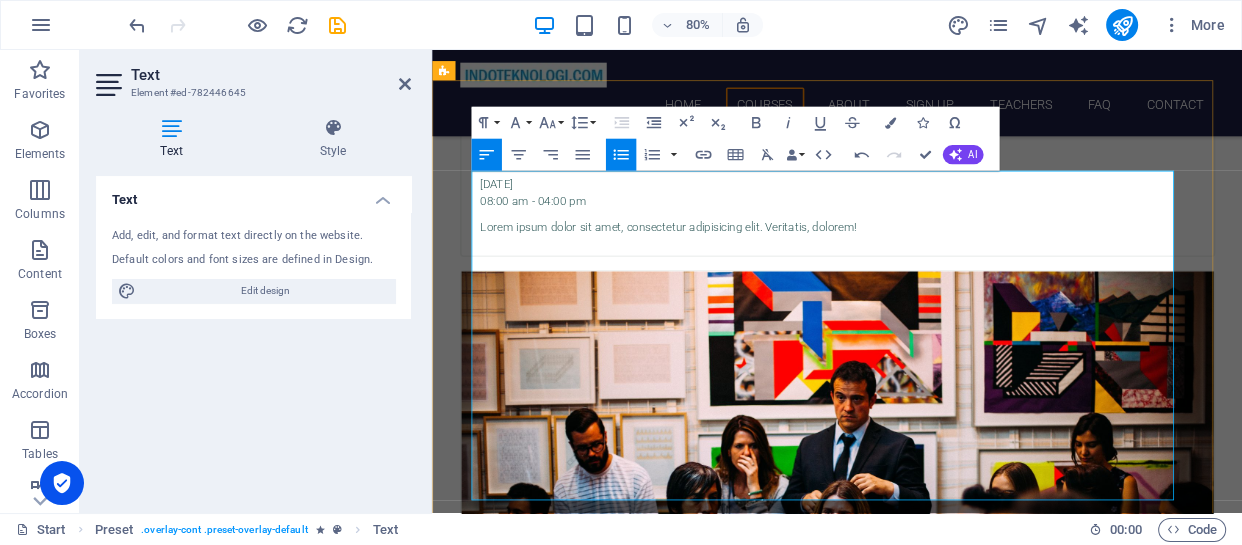 click on "Pelajaran yang harus di pahami :" at bounding box center [920, 4618] 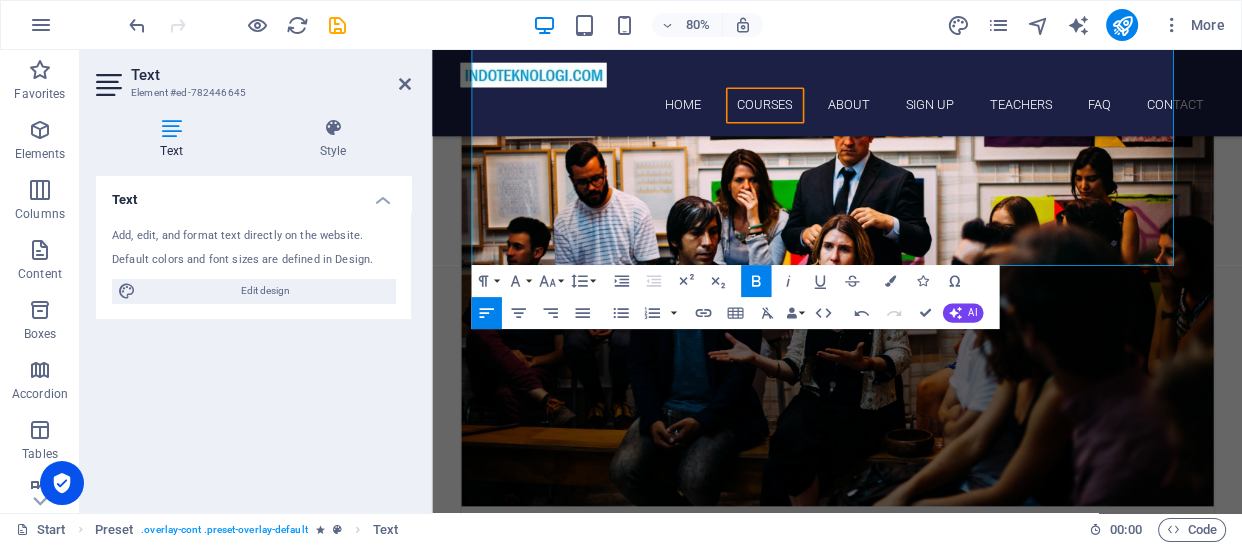 scroll, scrollTop: 2207, scrollLeft: 0, axis: vertical 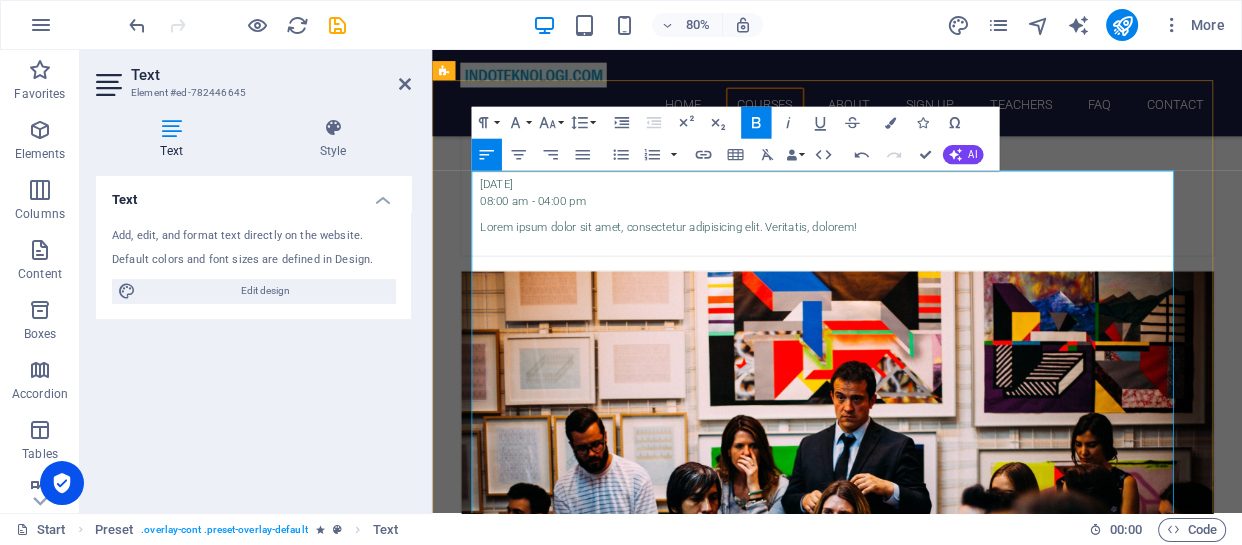 drag, startPoint x: 867, startPoint y: 561, endPoint x: 926, endPoint y: 568, distance: 59.413803 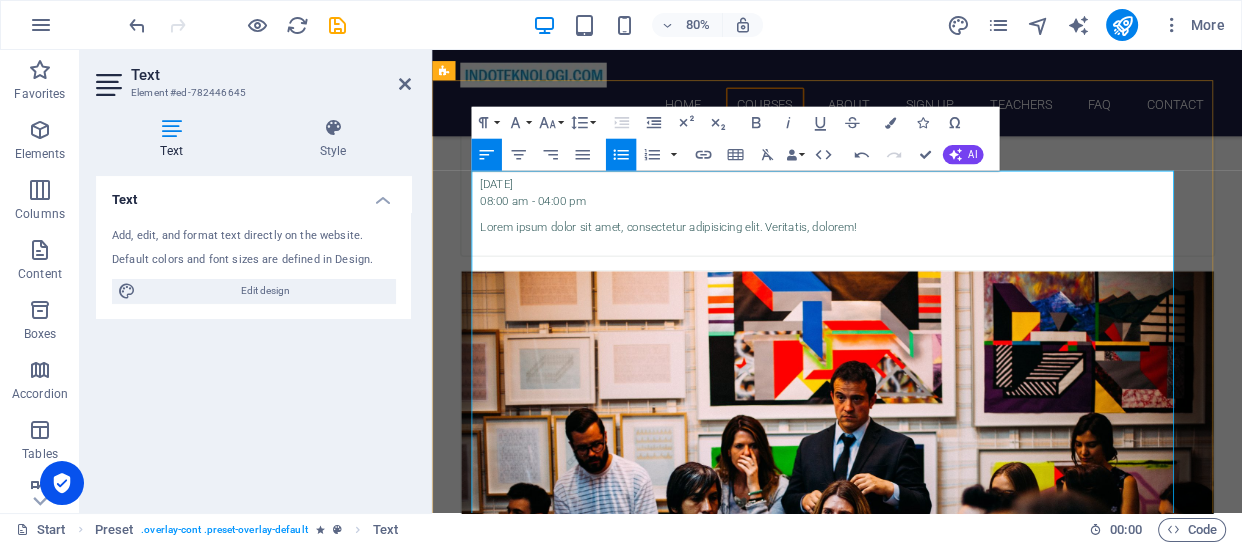 click on "Microsoft Excel (Basic, Advance, Intermediate & VBA, Dasboard)" at bounding box center [928, 4666] 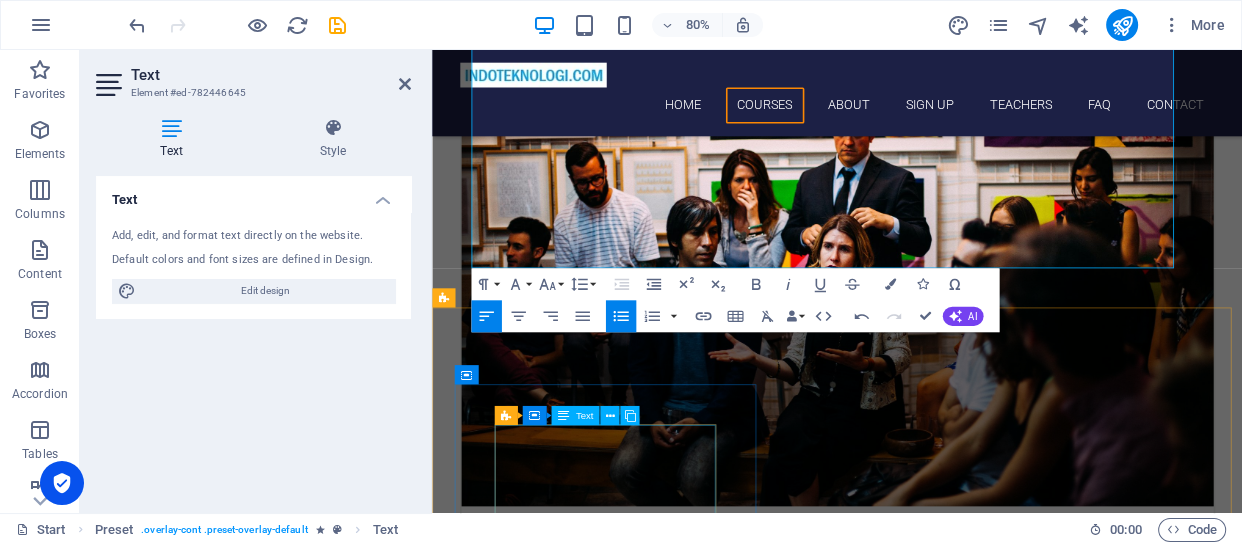 scroll, scrollTop: 2207, scrollLeft: 0, axis: vertical 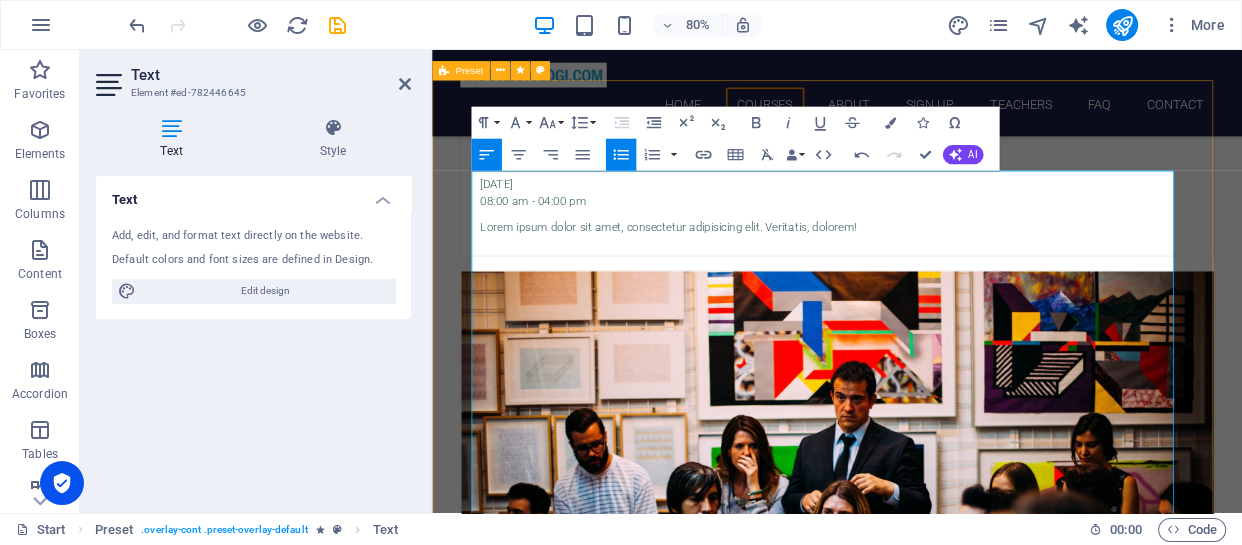 drag, startPoint x: 917, startPoint y: 453, endPoint x: 479, endPoint y: 205, distance: 503.33685 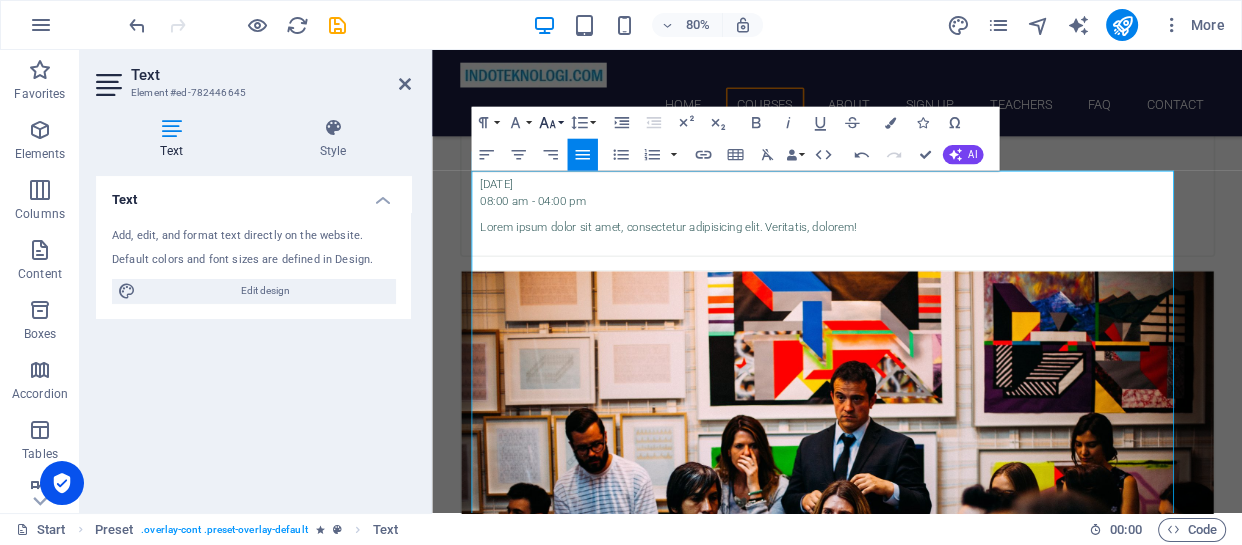 click 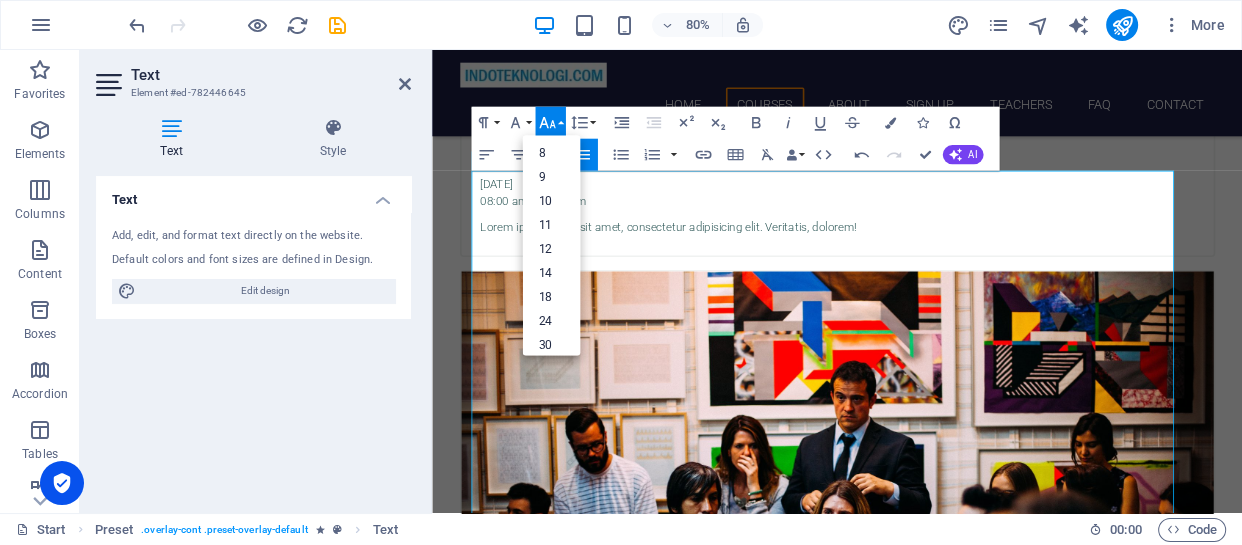 click 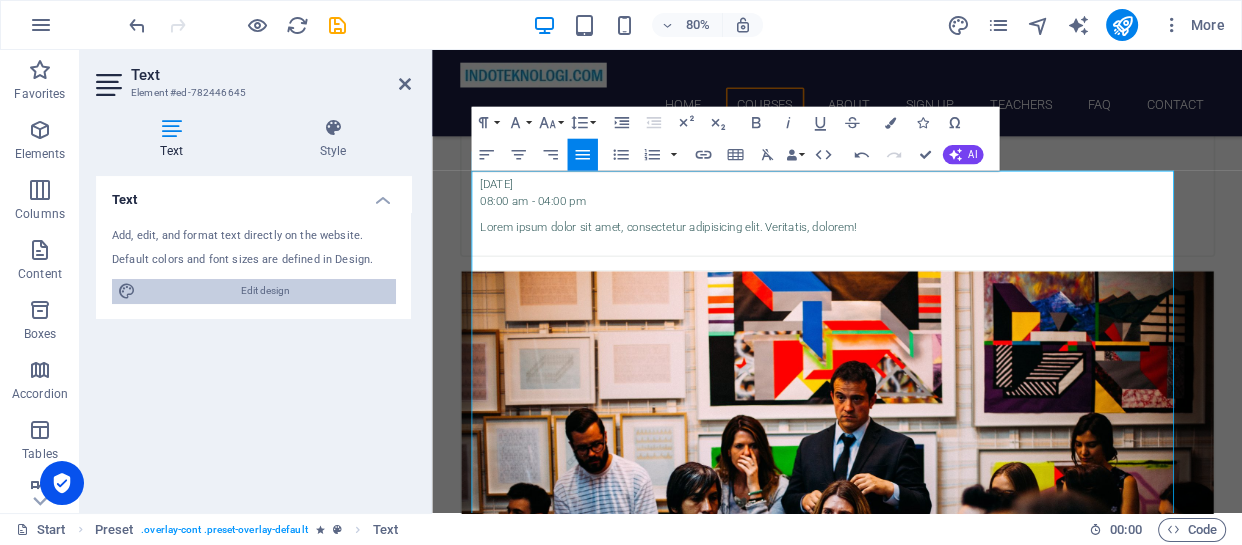 click on "Edit design" at bounding box center [265, 291] 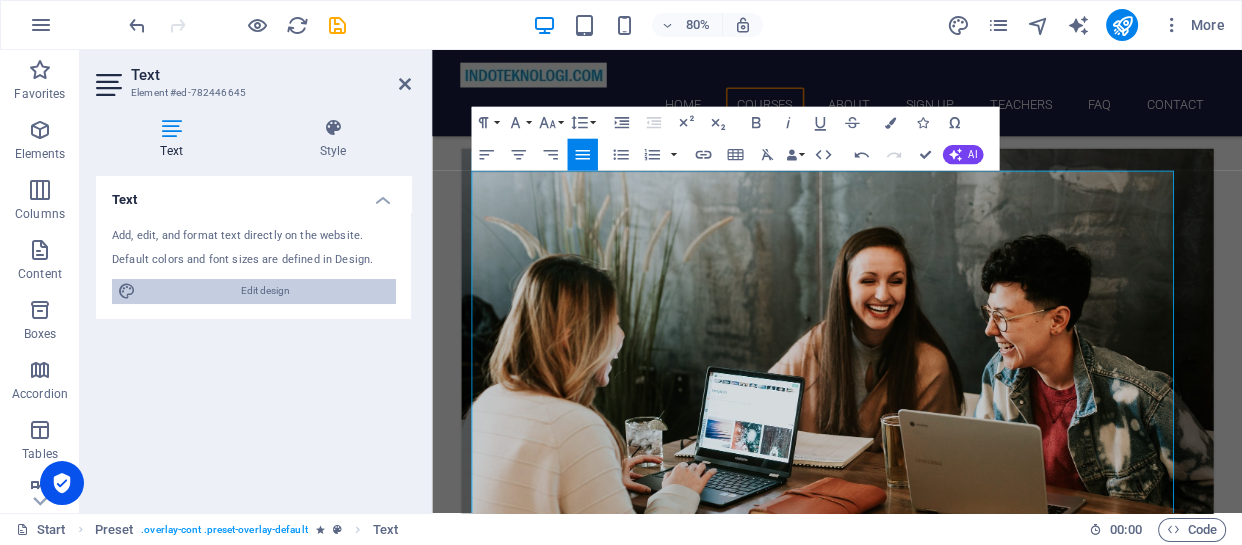 select on "px" 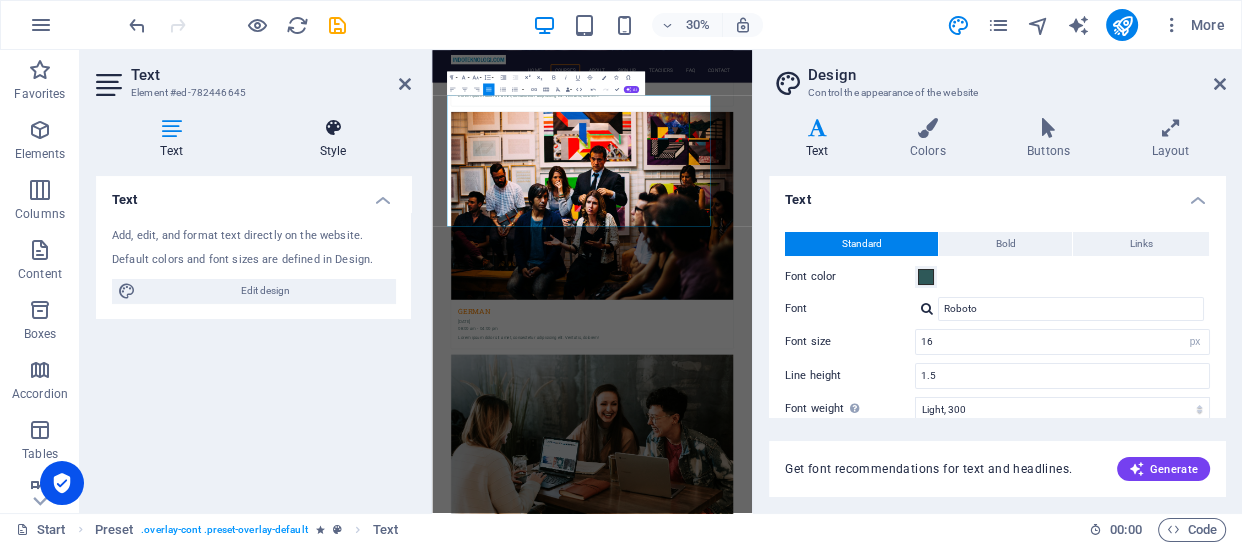 click at bounding box center (333, 128) 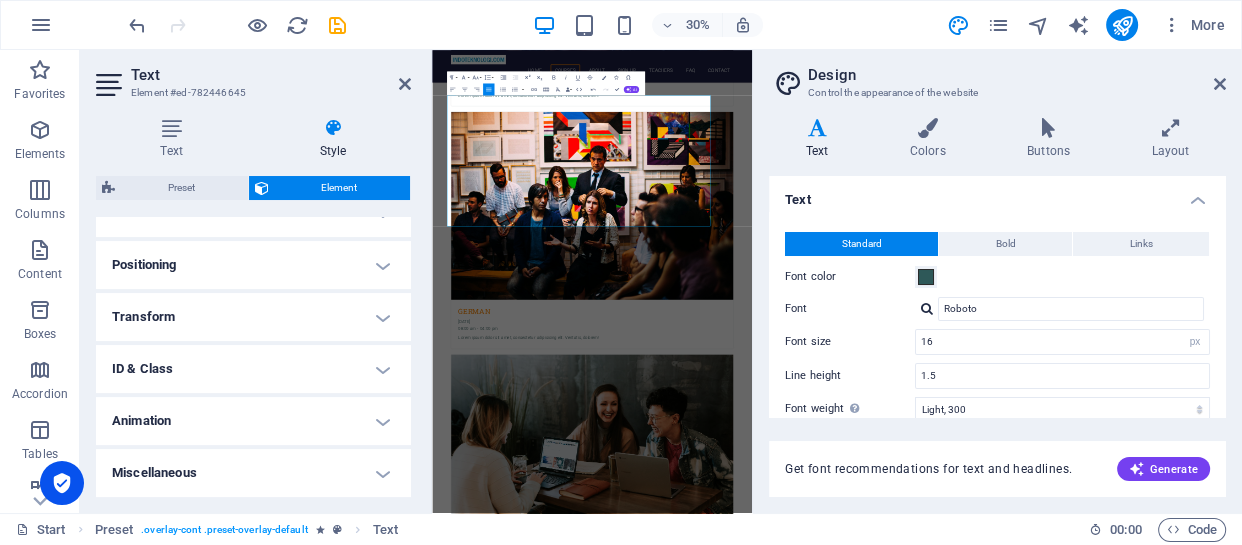 scroll, scrollTop: 0, scrollLeft: 0, axis: both 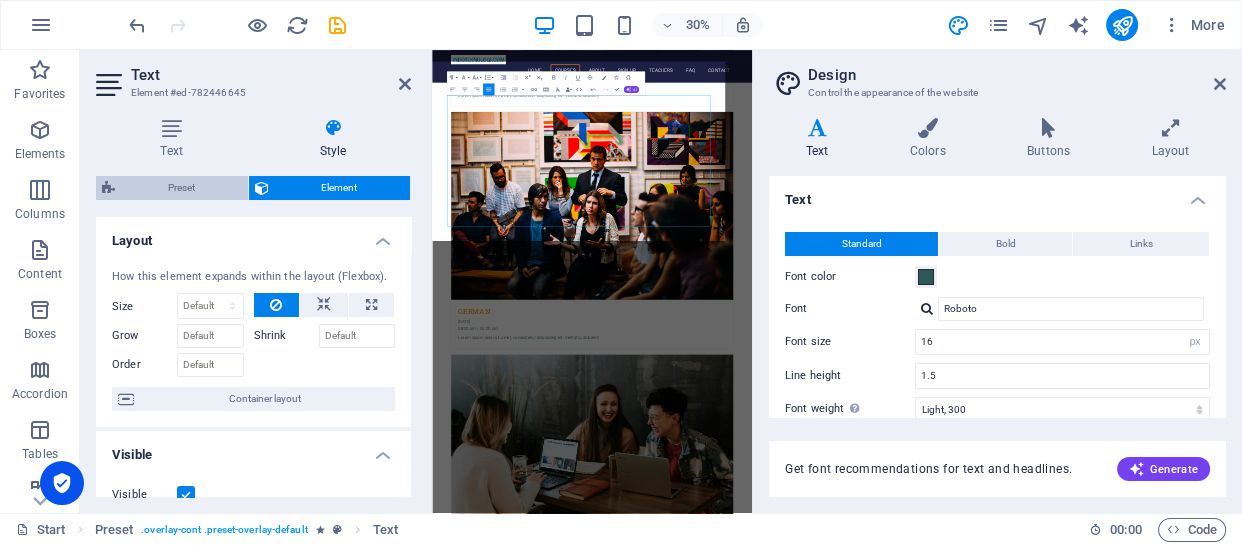 click on "Preset" at bounding box center [181, 188] 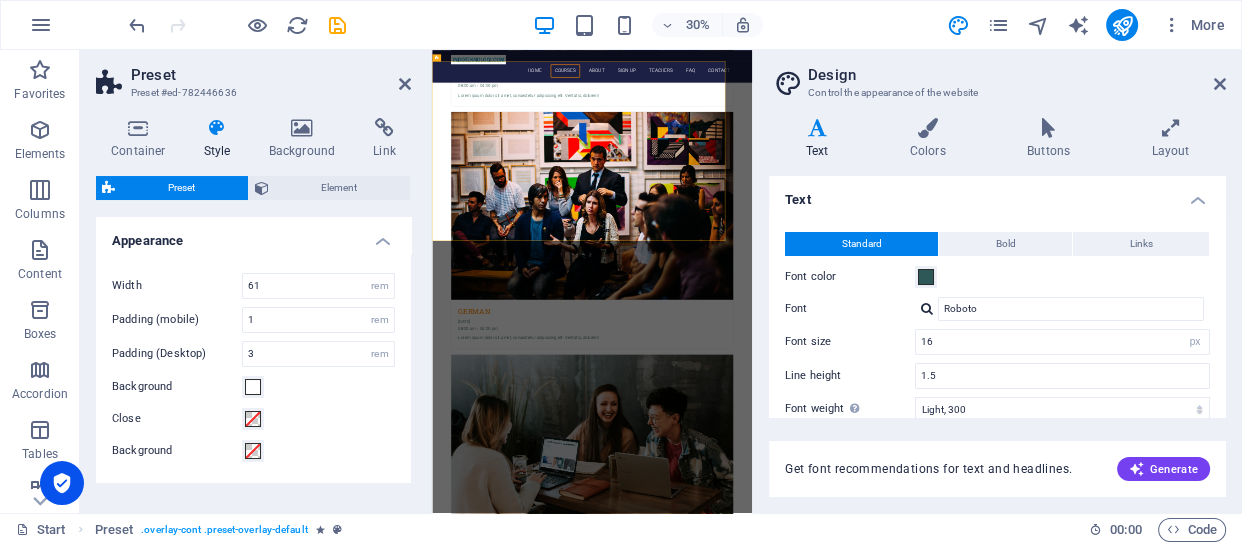 click at bounding box center [927, 308] 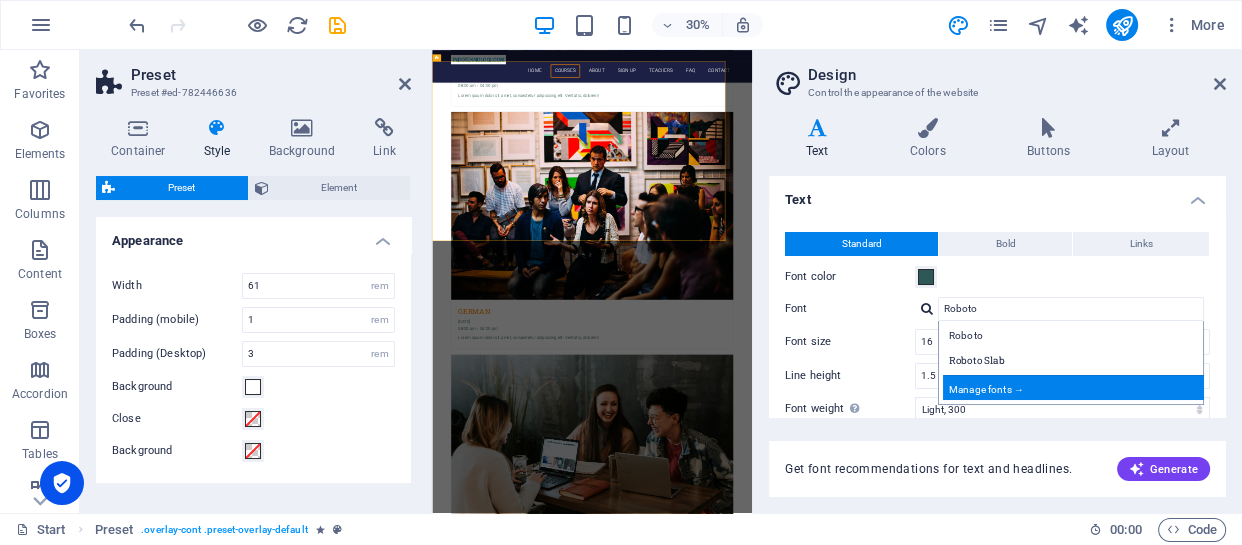 click on "Manage fonts →" at bounding box center [1075, 387] 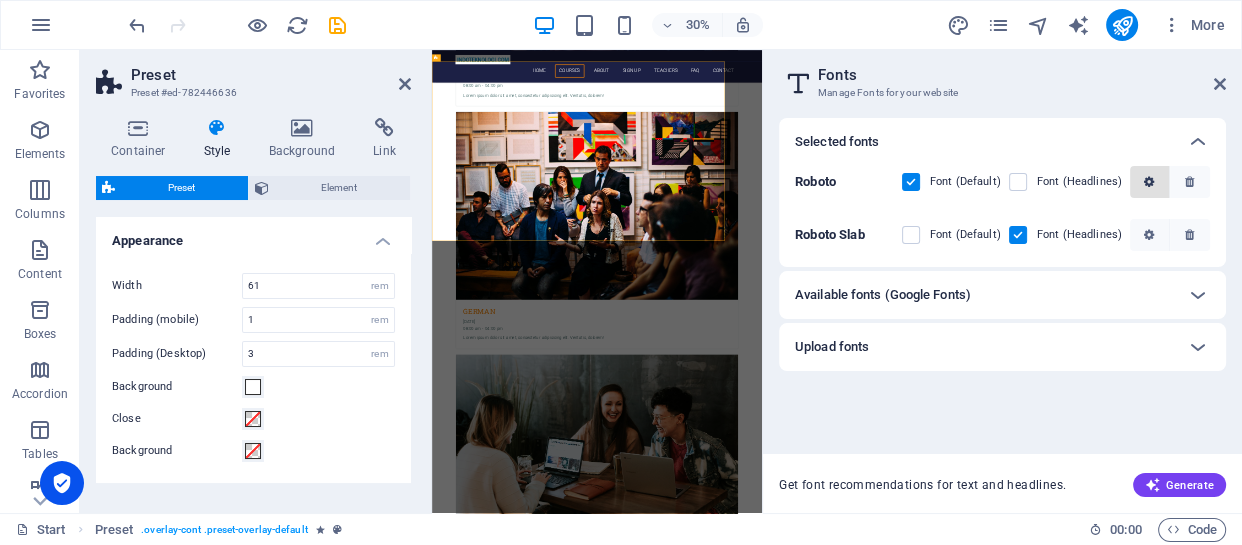 click at bounding box center (1149, 182) 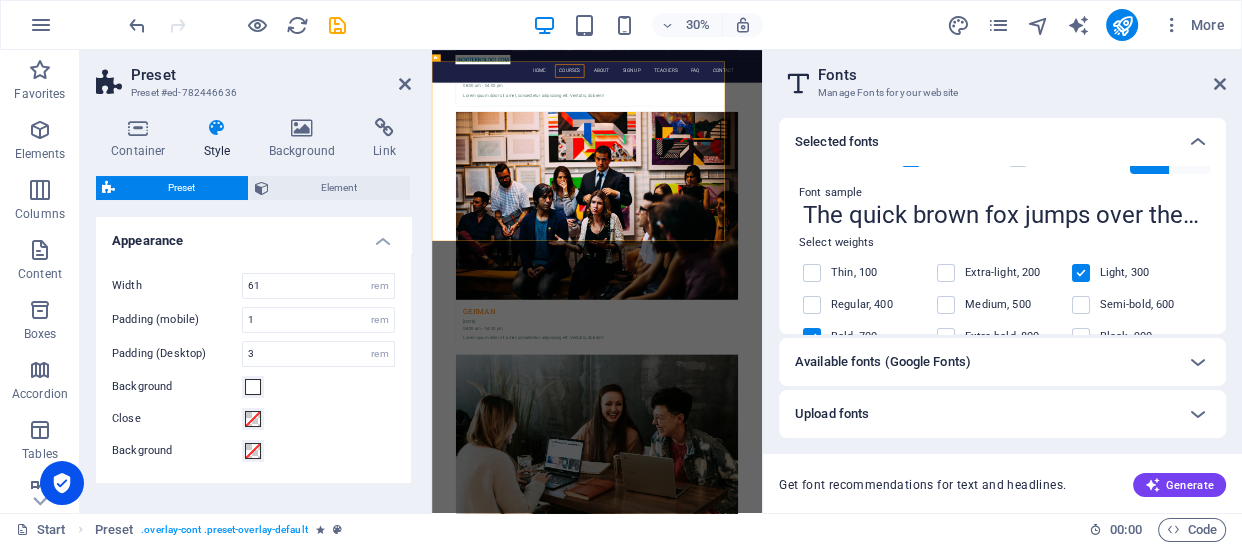 scroll, scrollTop: 0, scrollLeft: 0, axis: both 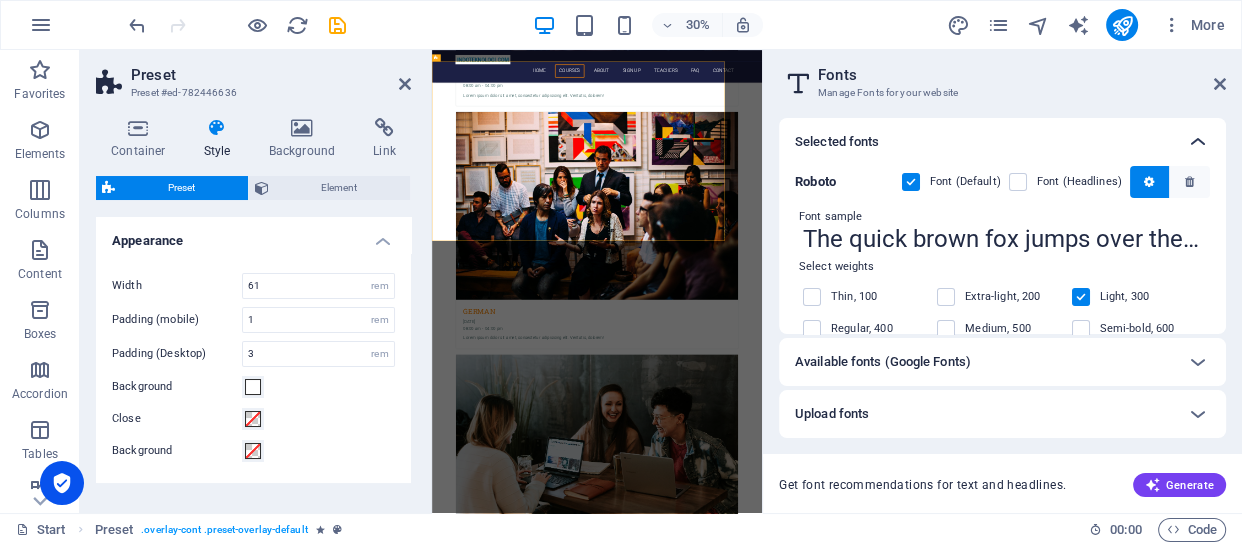 click at bounding box center (1198, 142) 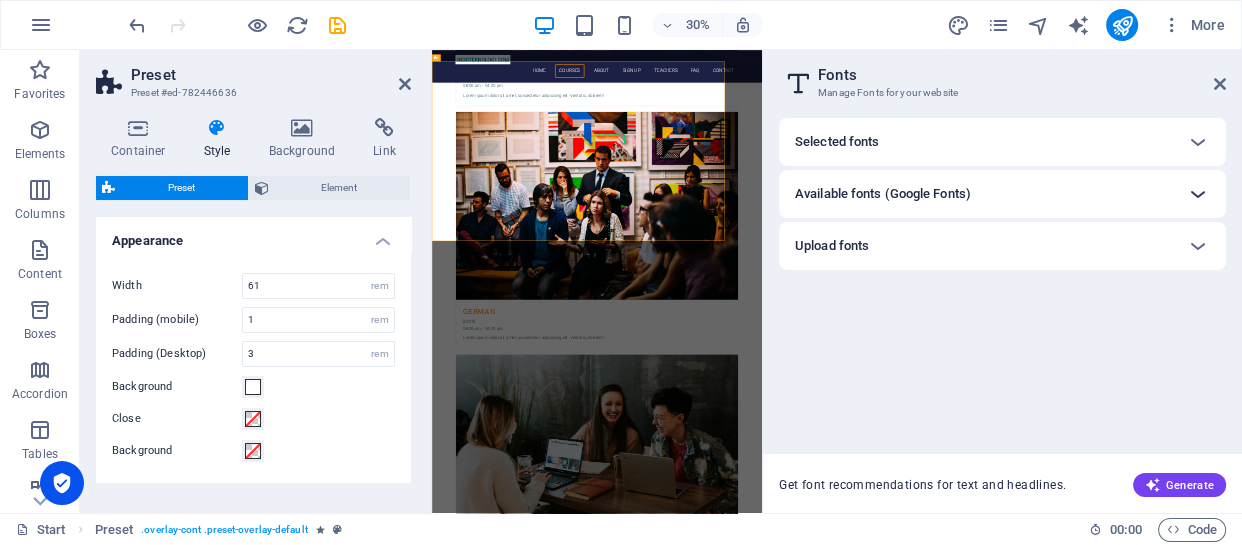 click at bounding box center (1198, 194) 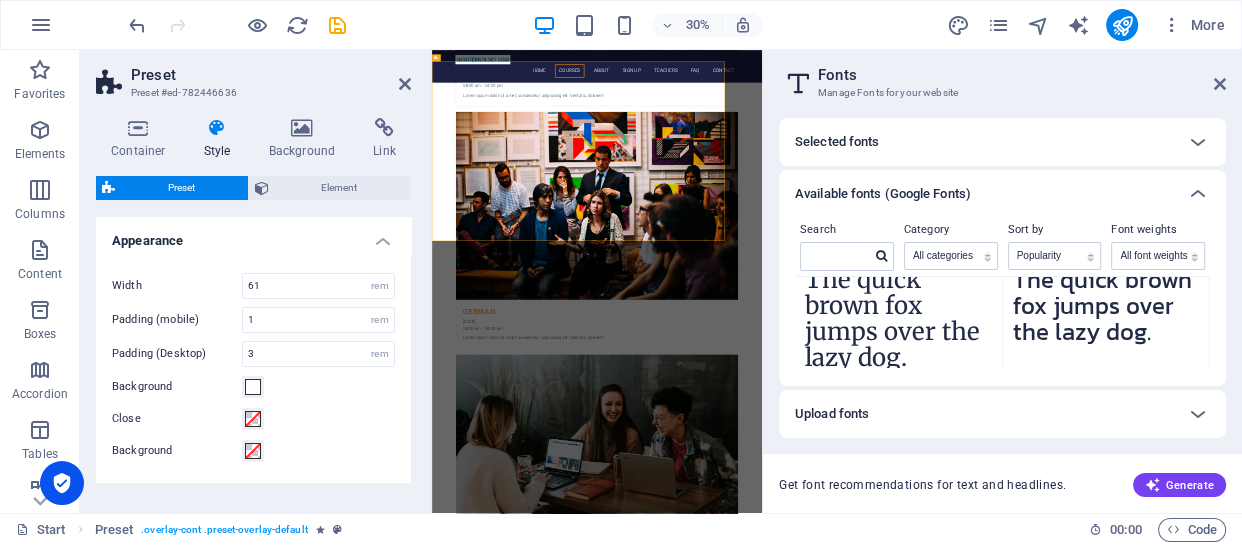 scroll, scrollTop: 1443, scrollLeft: 0, axis: vertical 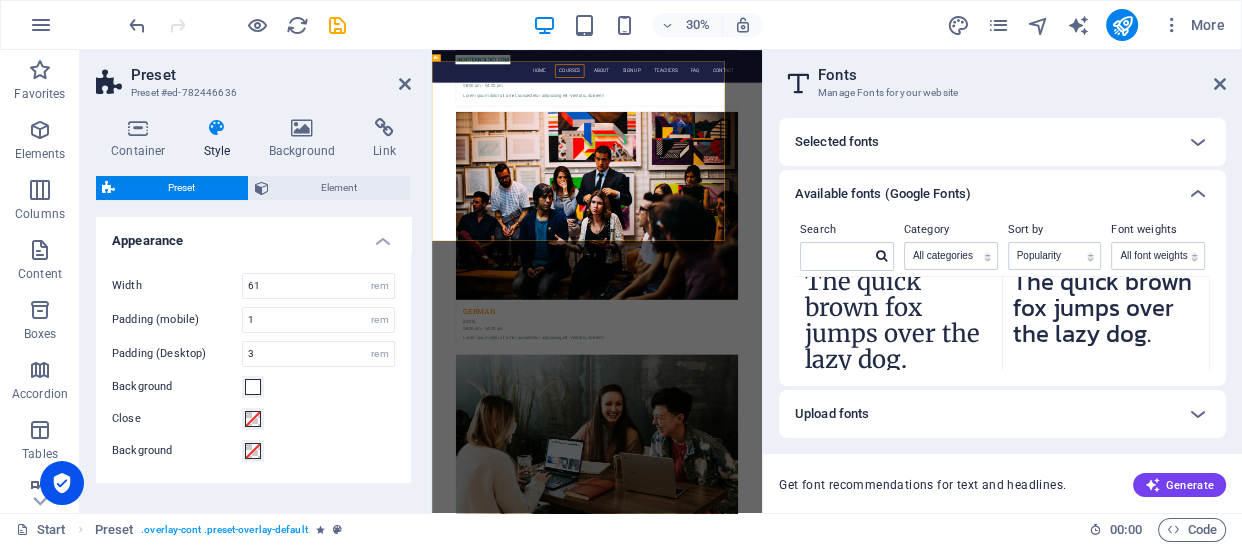 click on "Upload fonts" at bounding box center (984, 414) 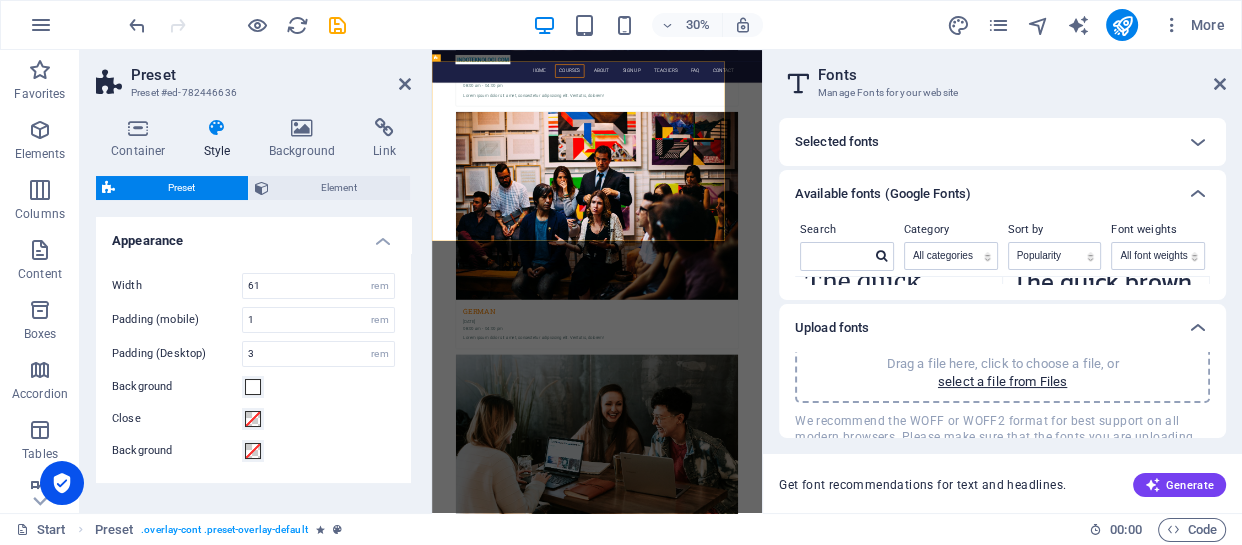 scroll, scrollTop: 0, scrollLeft: 0, axis: both 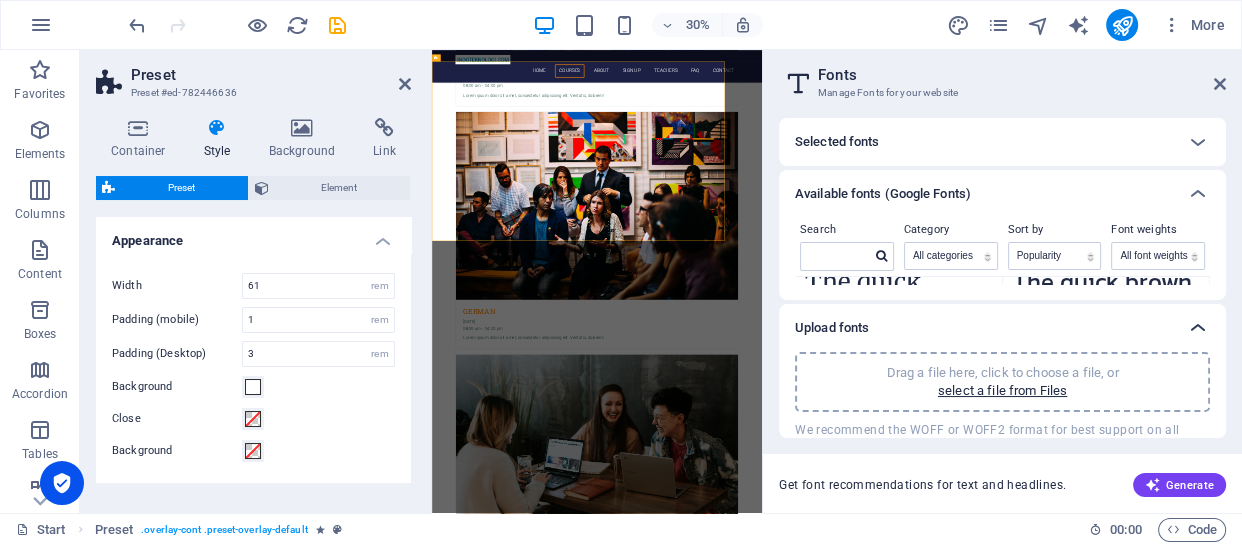 click at bounding box center [1198, 328] 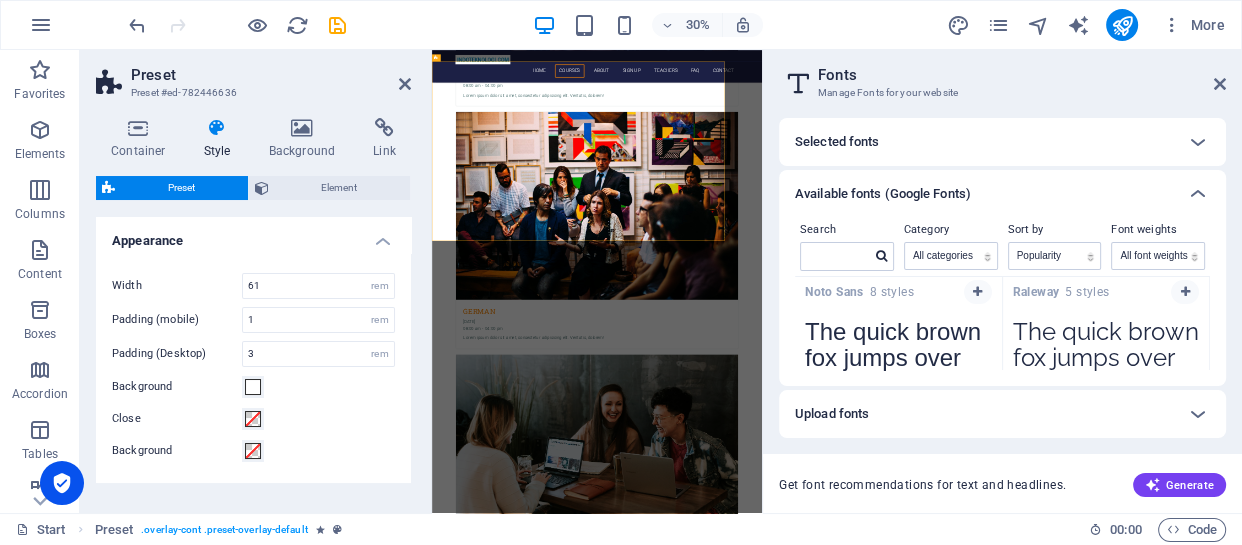 scroll, scrollTop: 110, scrollLeft: 0, axis: vertical 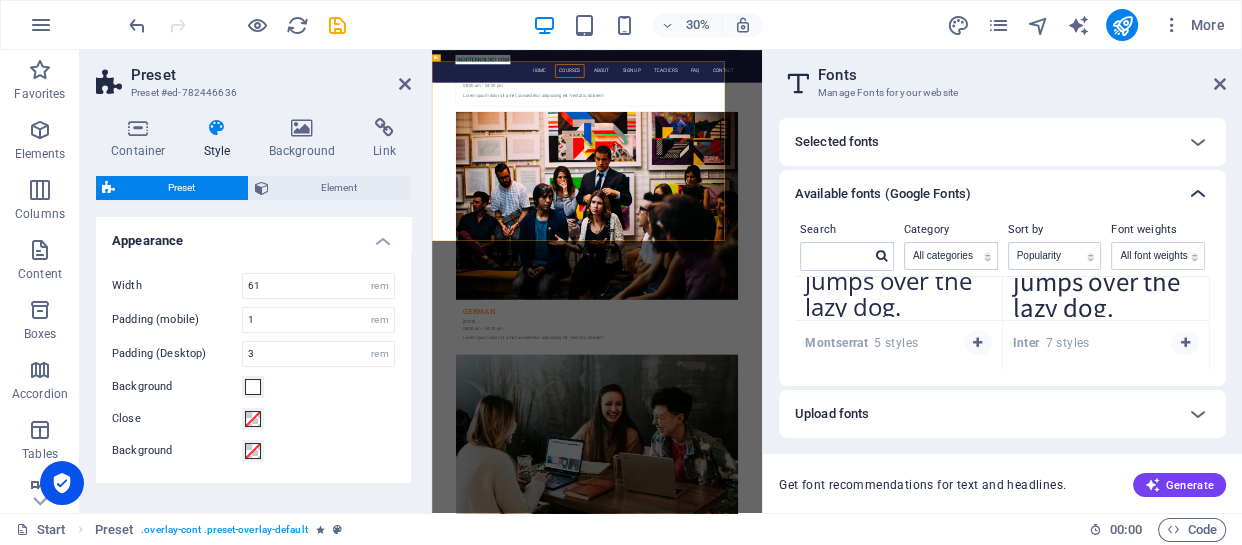 click at bounding box center [1198, 194] 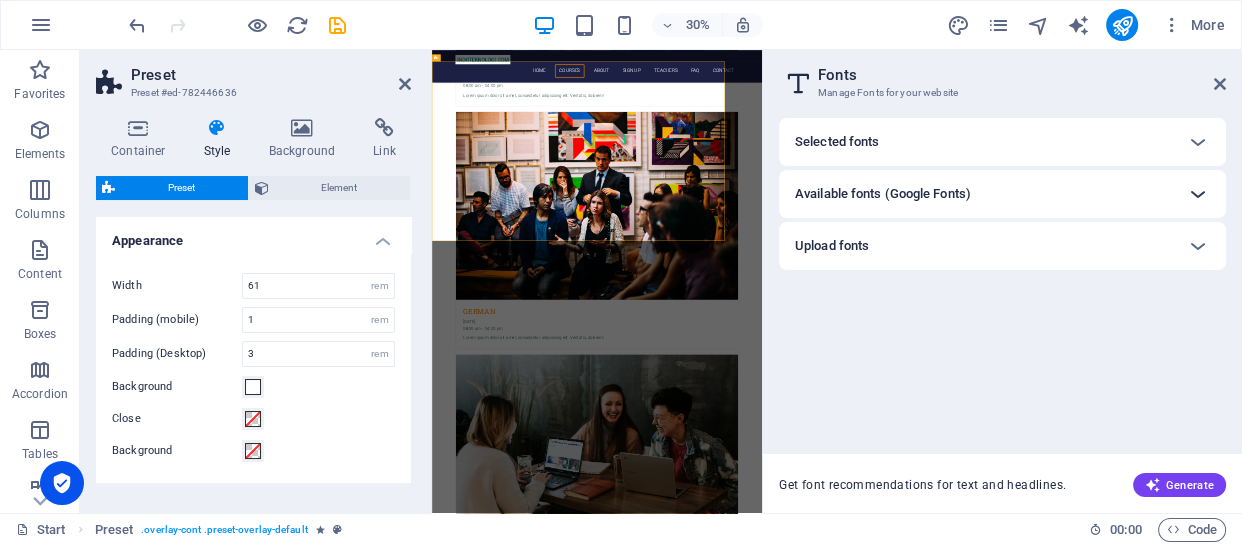 scroll, scrollTop: 0, scrollLeft: 0, axis: both 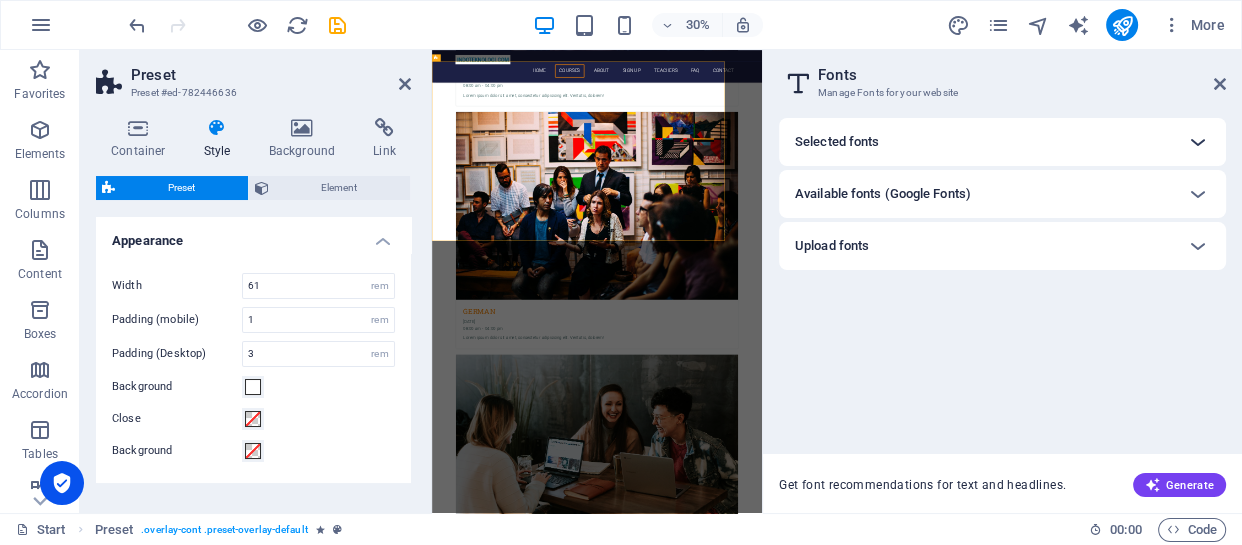 click at bounding box center (1198, 142) 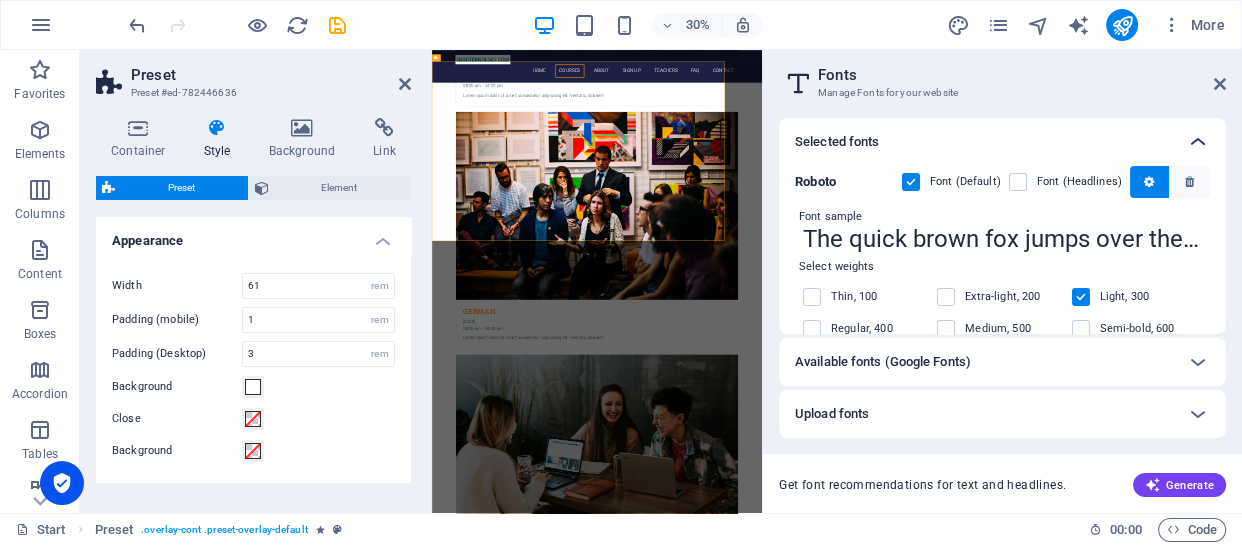 click at bounding box center (1198, 142) 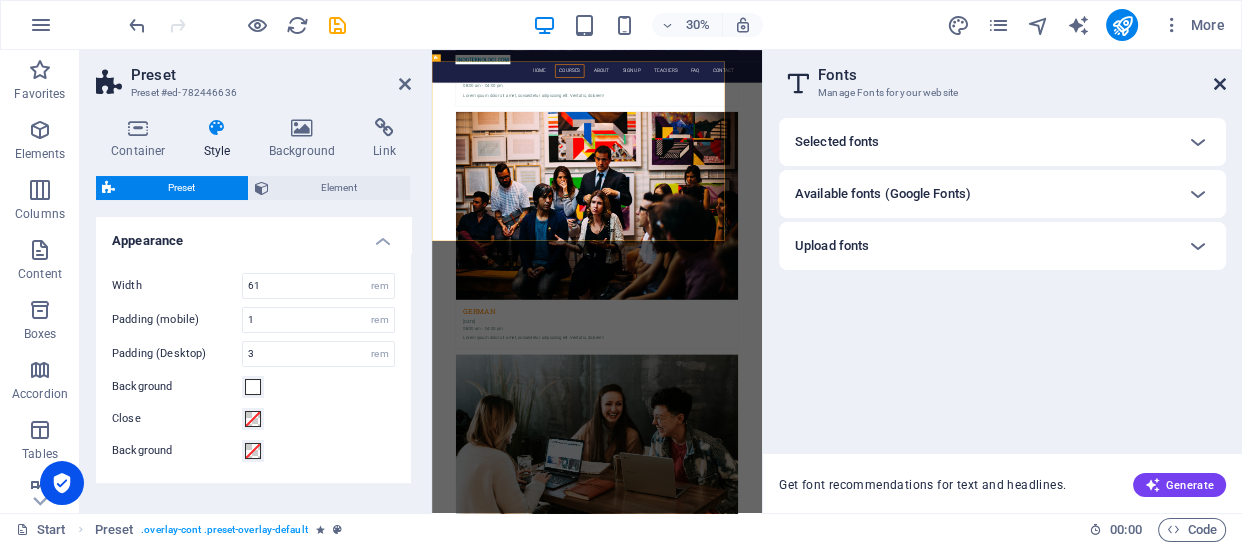 click at bounding box center [1220, 84] 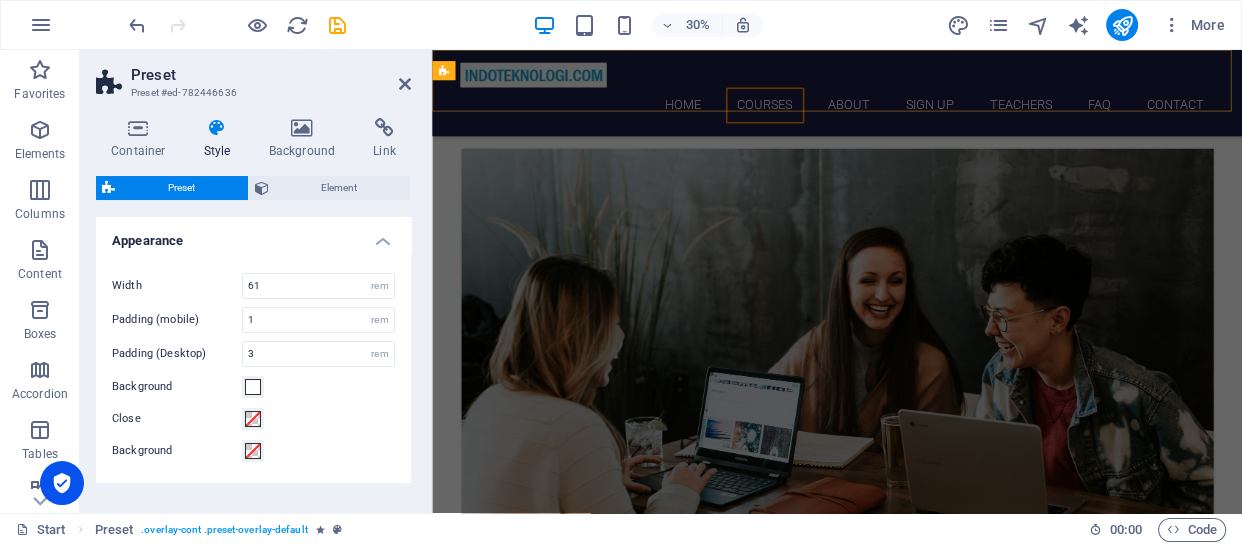 scroll, scrollTop: 2207, scrollLeft: 0, axis: vertical 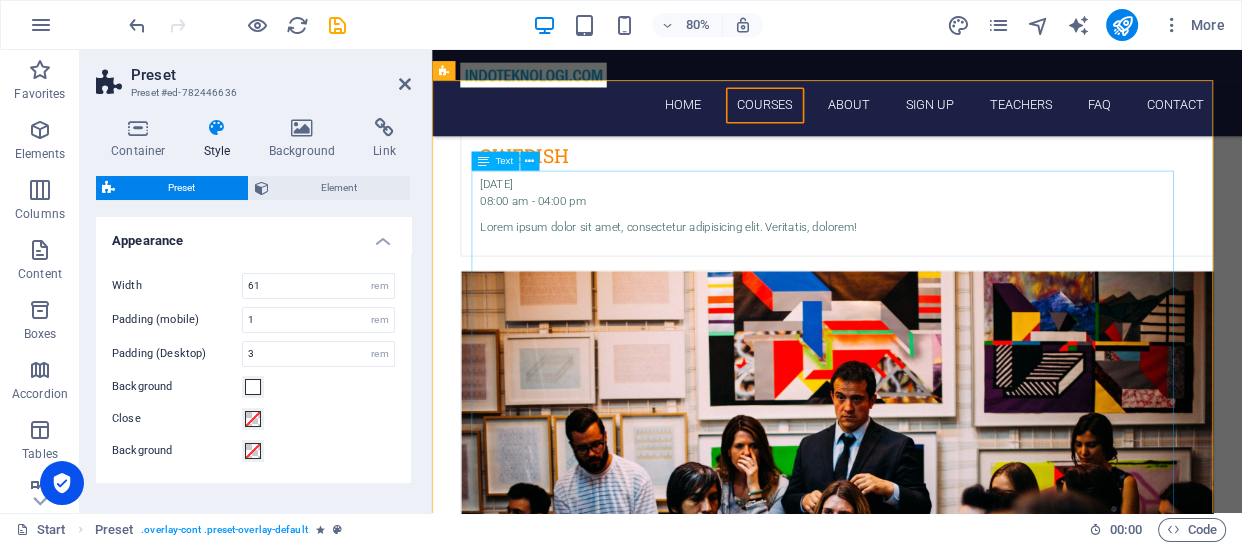 click on "Text" at bounding box center [504, 162] 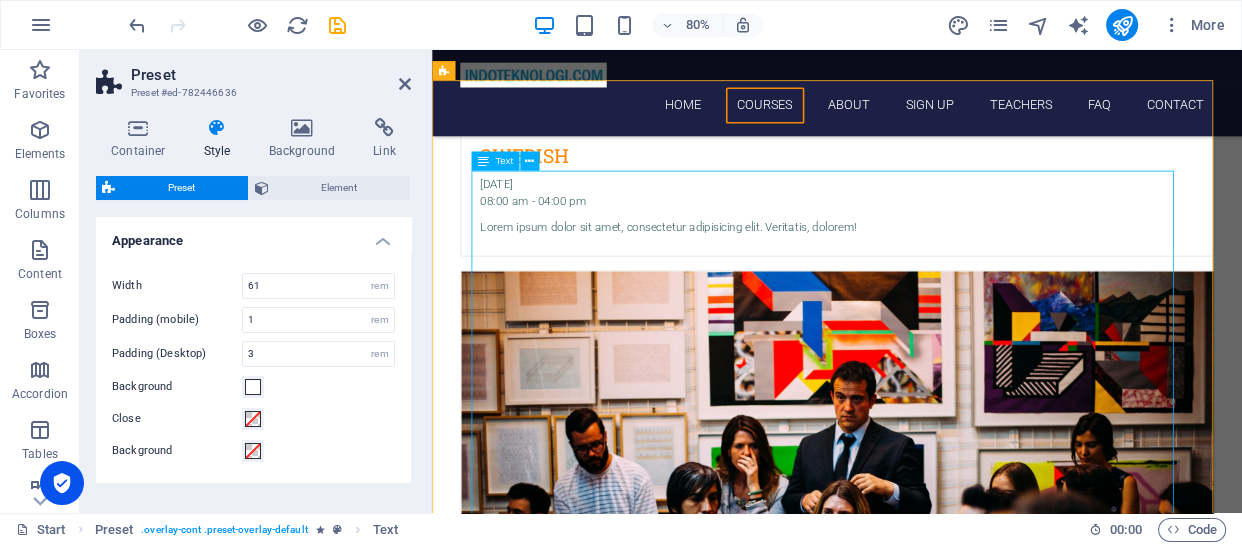 click on "Text" at bounding box center [504, 162] 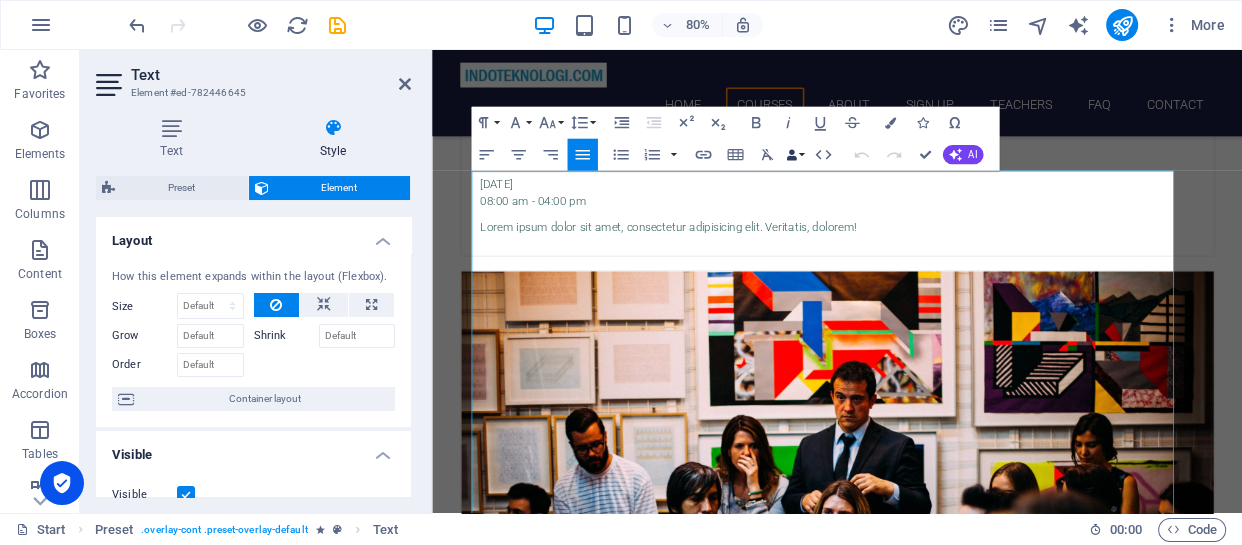 click on "Data Bindings" at bounding box center [795, 155] 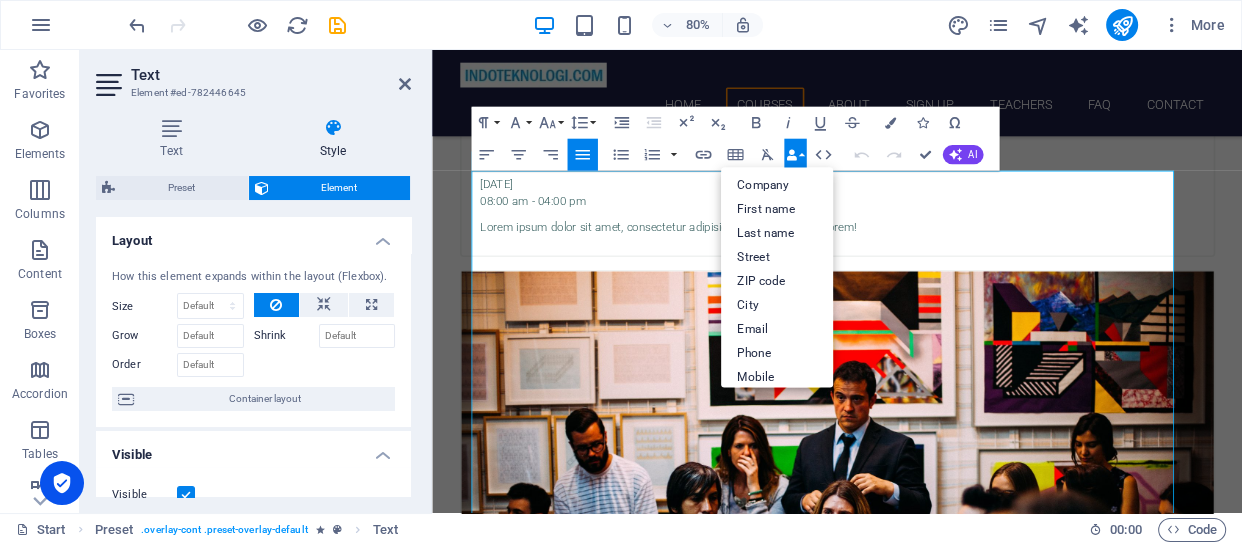click on "Data Bindings" at bounding box center (795, 155) 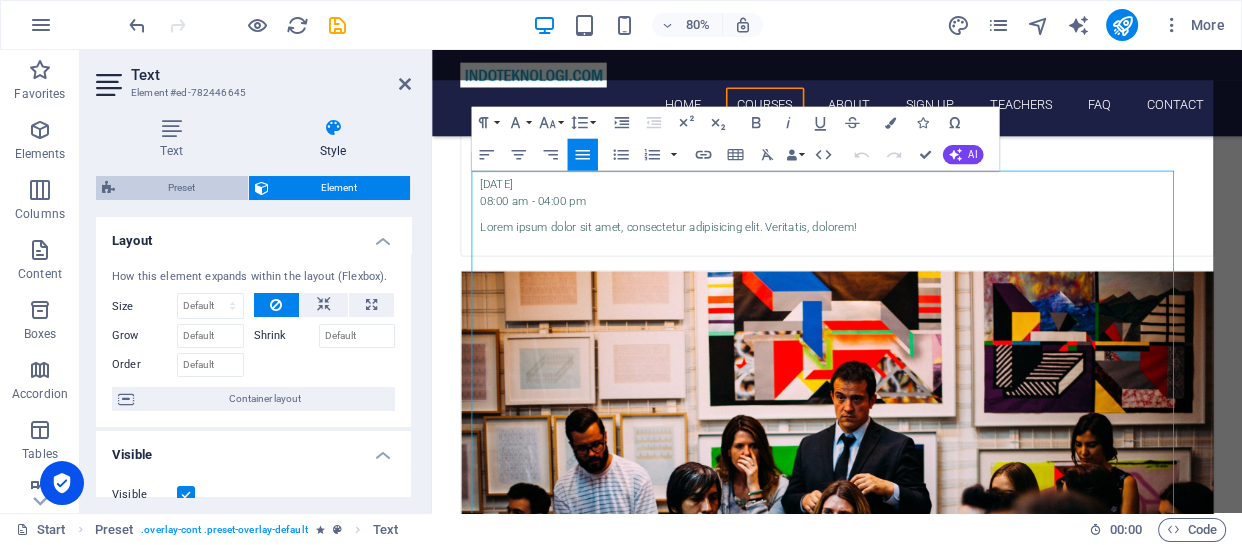 click on "Preset" at bounding box center (181, 188) 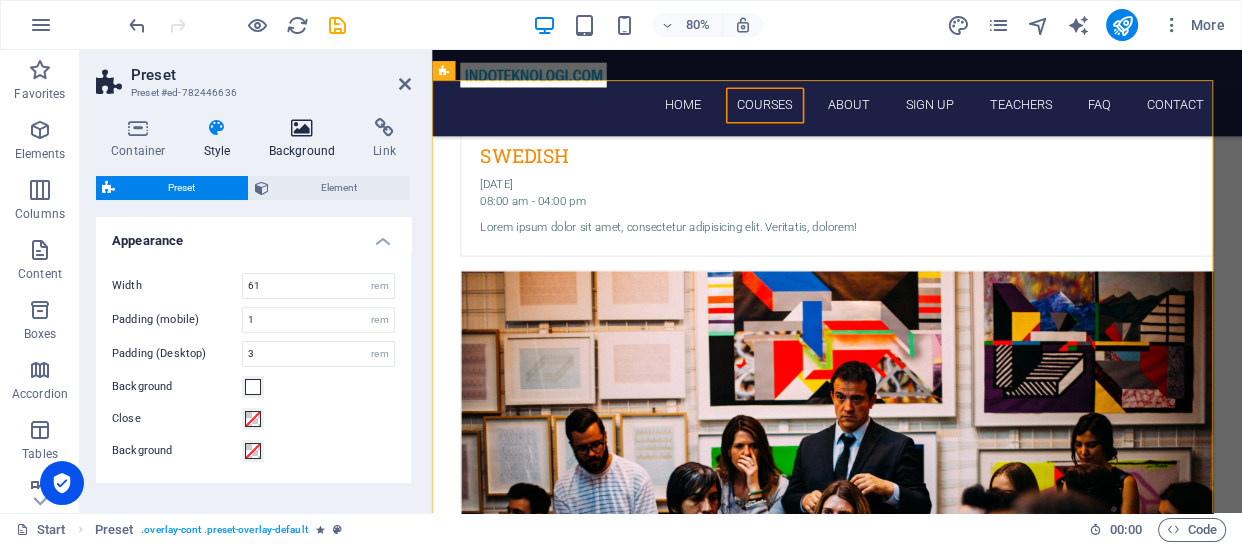 click on "Background" at bounding box center (306, 139) 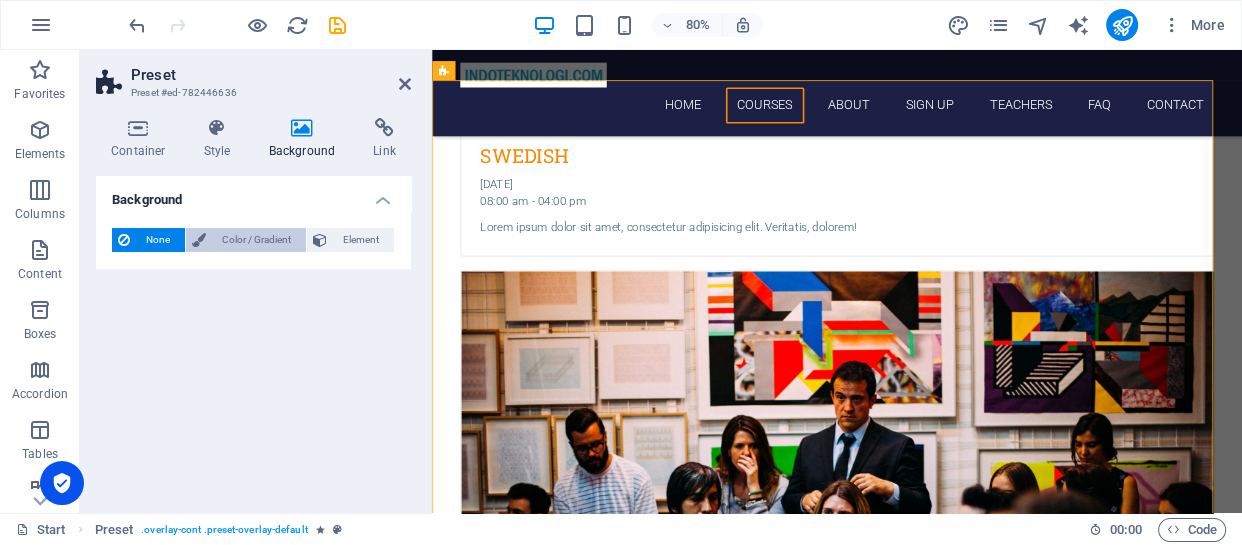 click on "Color / Gradient" at bounding box center [256, 240] 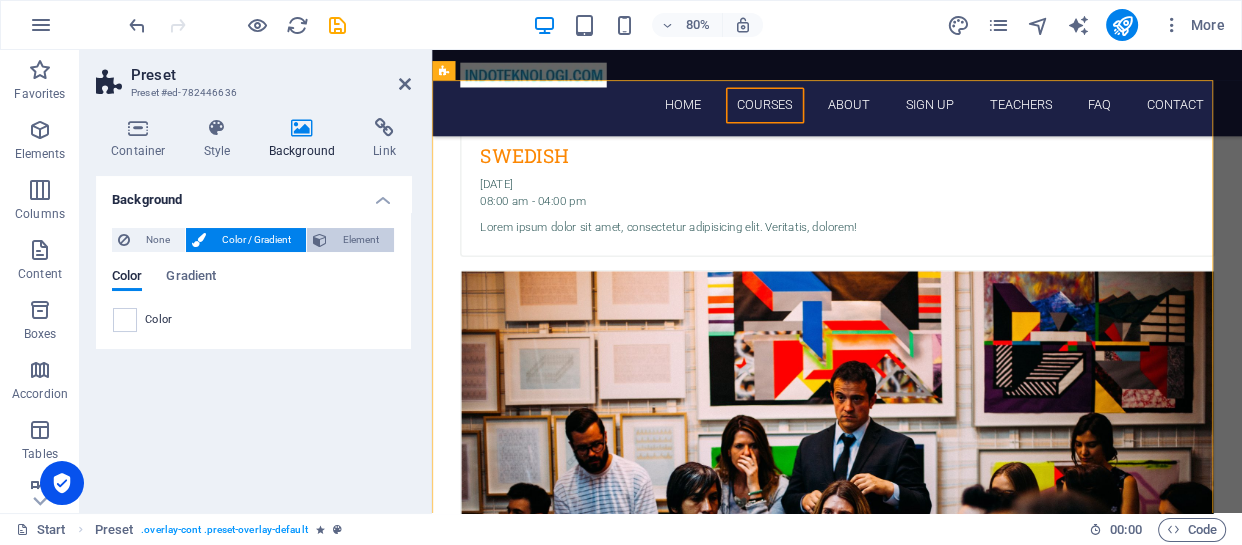 click on "Element" at bounding box center (360, 240) 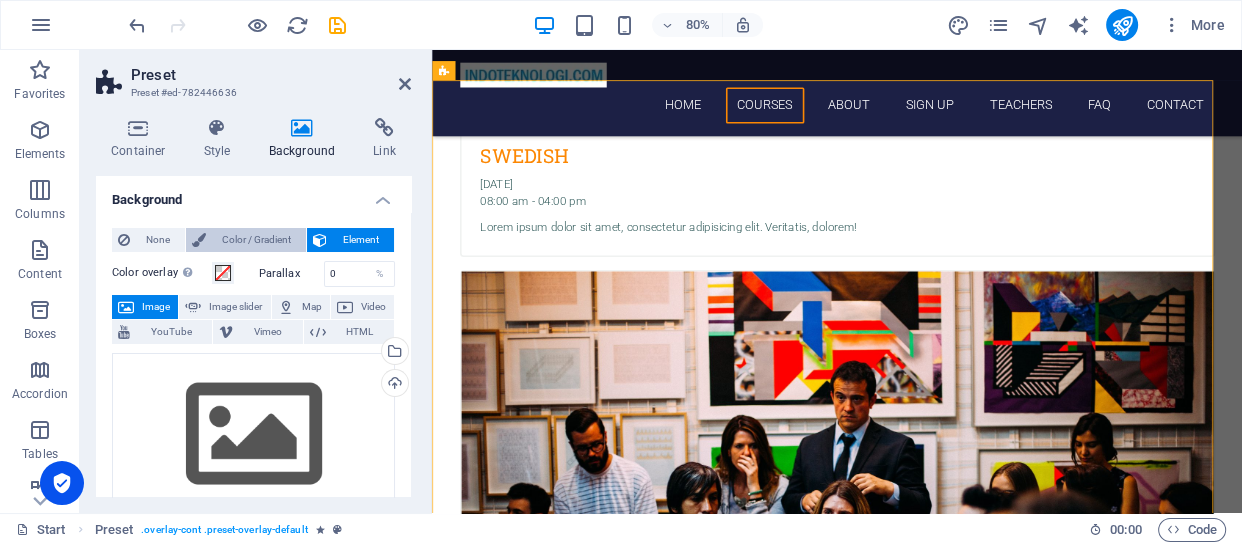 click on "Color / Gradient" at bounding box center (256, 240) 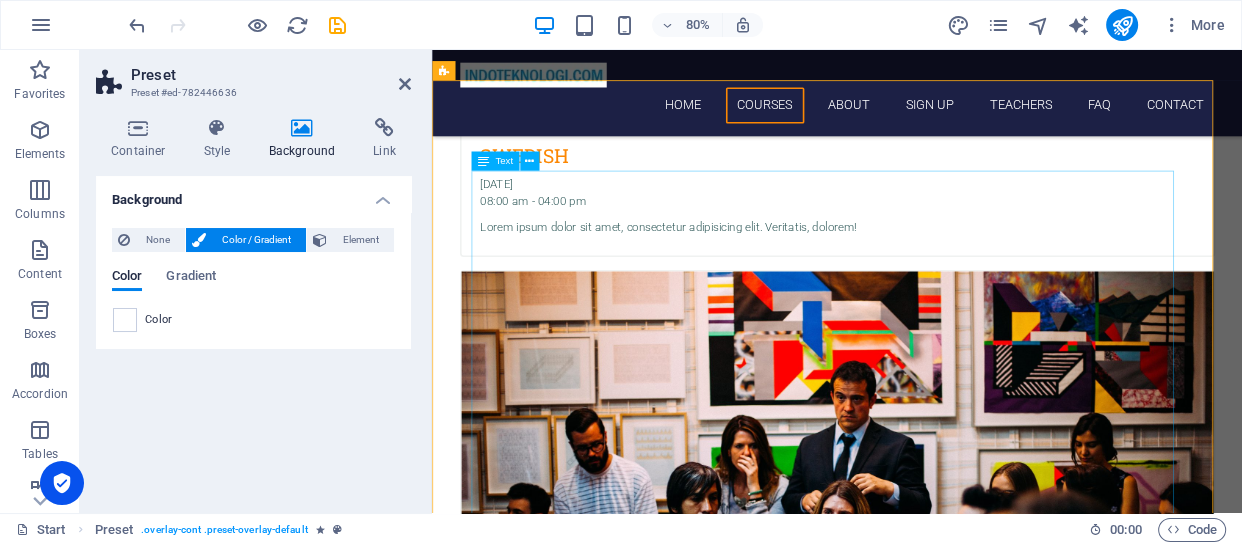 click on "Kami dapat membantu untuk mempelajari cara mendesain data/laporan dan menampilkannya dalam bentuk visual yang menarik dan interaktif.  Dengan training ini kita akan mendesain data dan laporan menjadi mudah dianalisa. Kita gunakan tools atau software aplikasi Microsoft Power BI yang akan membantu keinginan ini. Kami memfasiltasi pelatihan Power BI untuk anda, serta training yang lain seperti training Power Query, training Data Analysis Expression (DAX), training Power BI for Financial Reporting dan training SAP Crystal Reports. Kami juga dapat membantu mendesain dan menampilkan data anda menjadi aplikasi Dashboard dan Visualisasi Data menggunakan tools Power BI ini dan hasilnya dapat dilihat melalui web via Chrome, Edge atau Mozilla Firefox. Dan juga dapat dilihat via apps Power BI di smartphone anda. Pelajaran yang harus di pahami : Microsoft Excel (Basic, Advance, Intermediate & VBA, Dasboard) Microsoft SQL Server (  Administration & SQL Language)" at bounding box center [920, 4527] 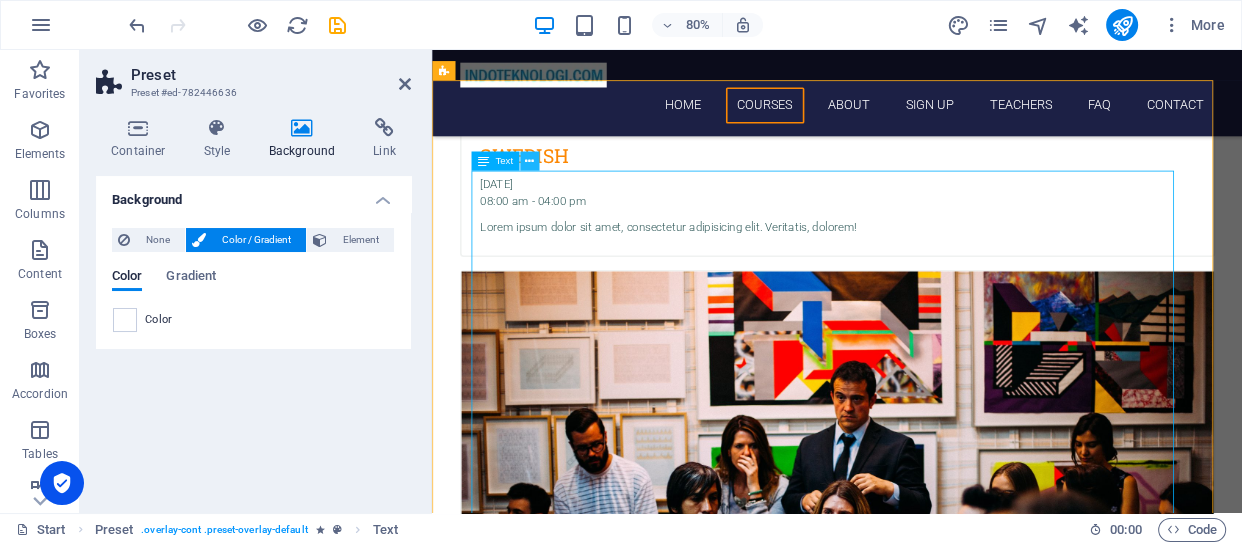 click at bounding box center [529, 161] 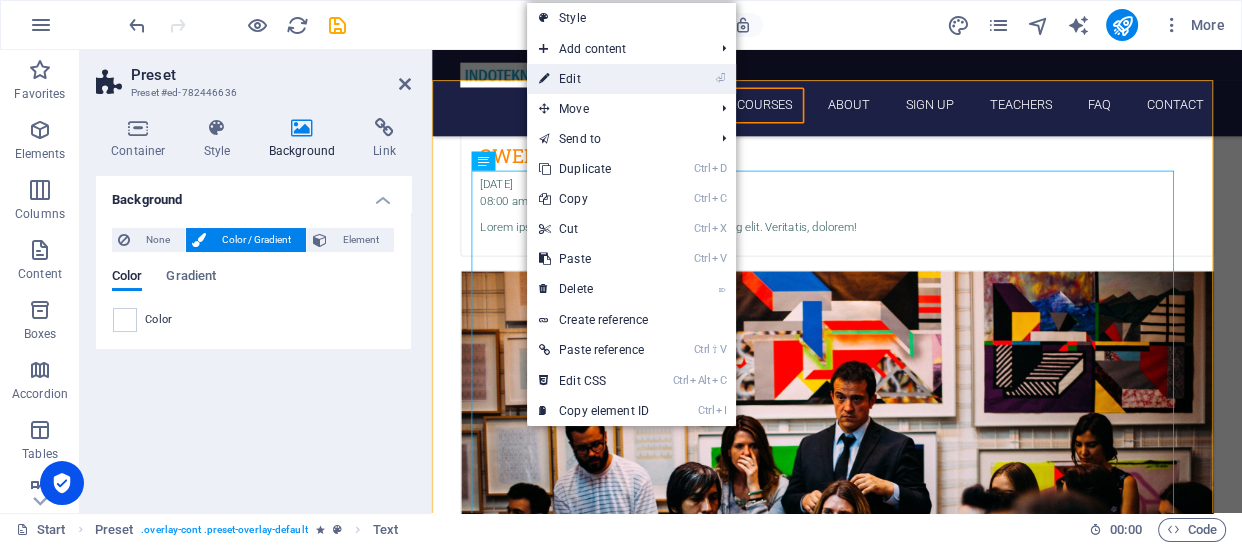 click on "⏎  Edit" at bounding box center (594, 79) 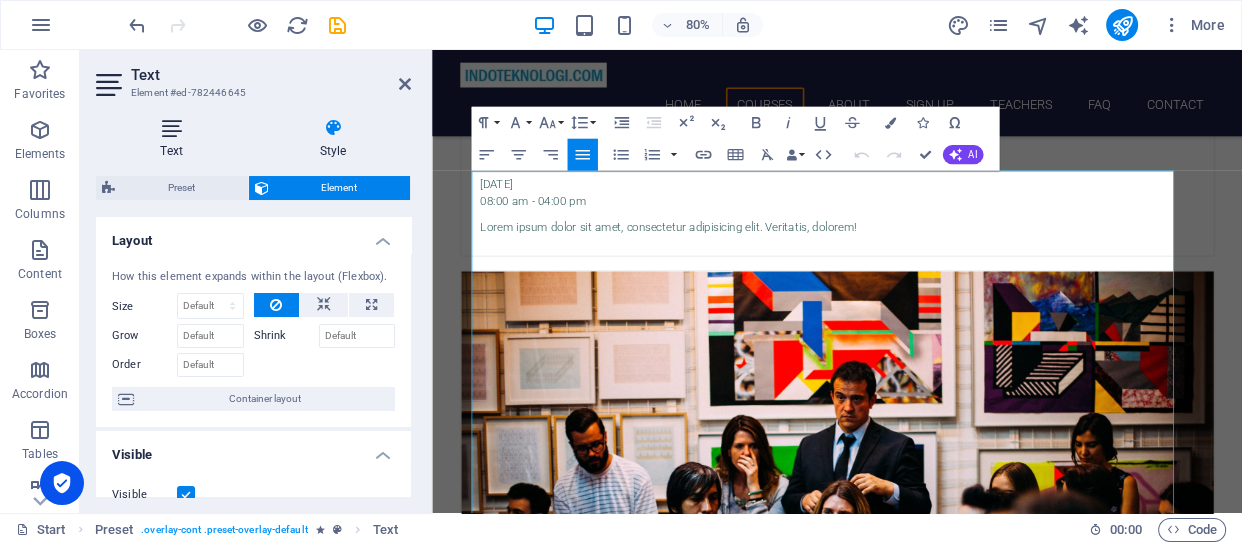 click on "Text" at bounding box center [175, 139] 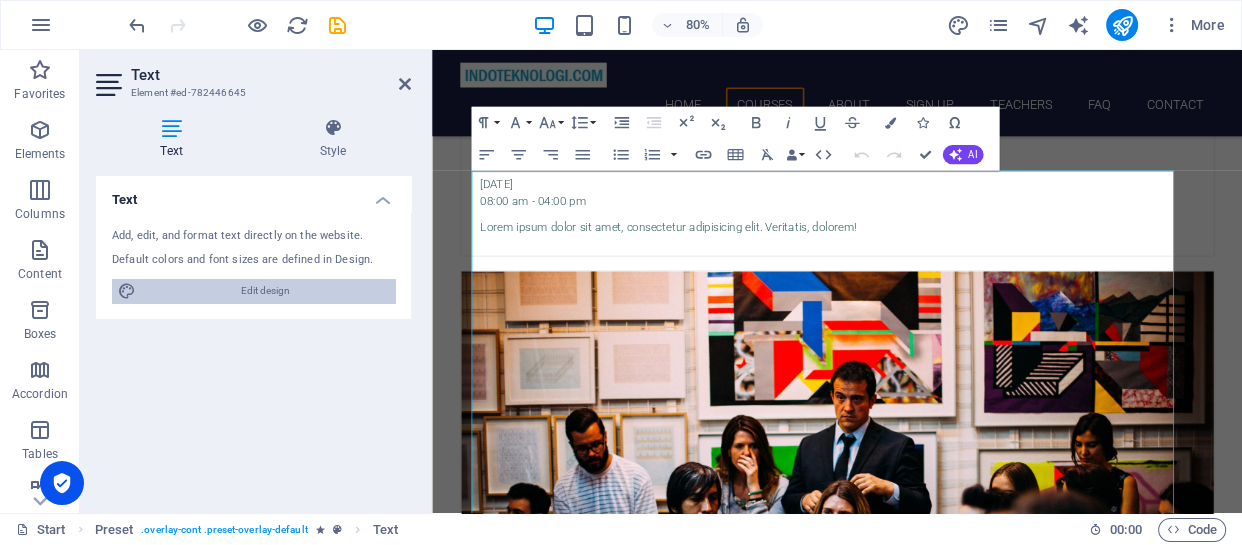 click on "Edit design" at bounding box center [265, 291] 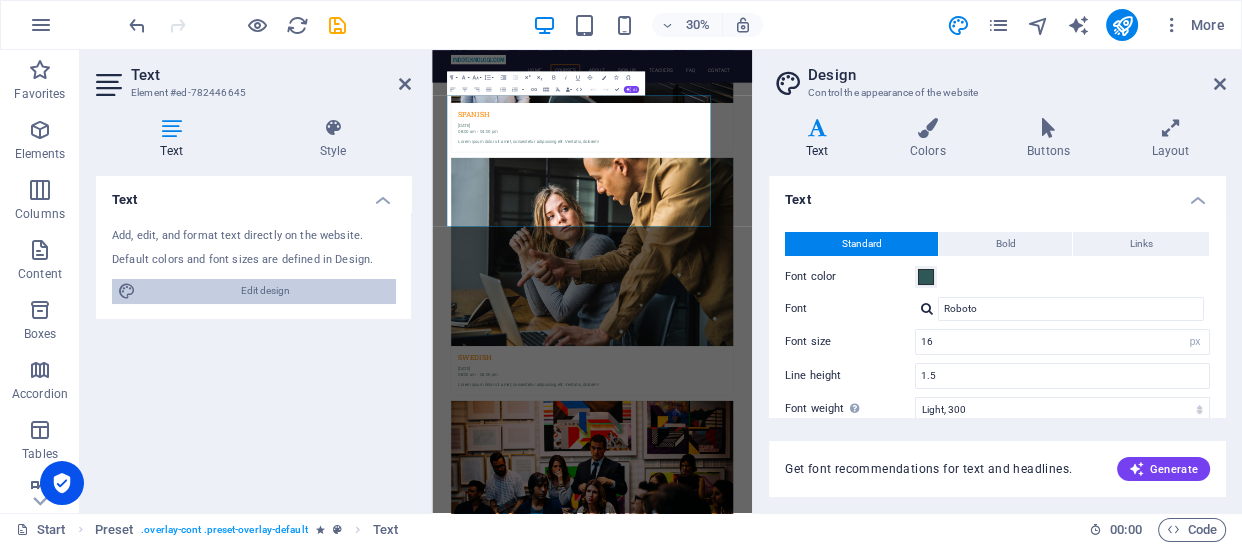 scroll, scrollTop: 3170, scrollLeft: 0, axis: vertical 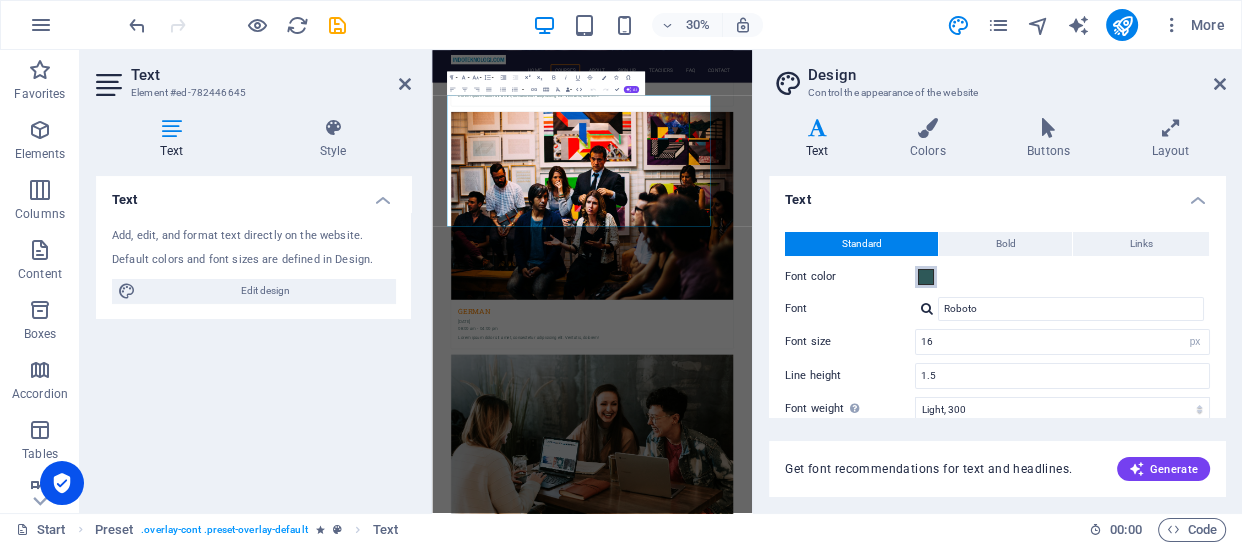 click at bounding box center (926, 277) 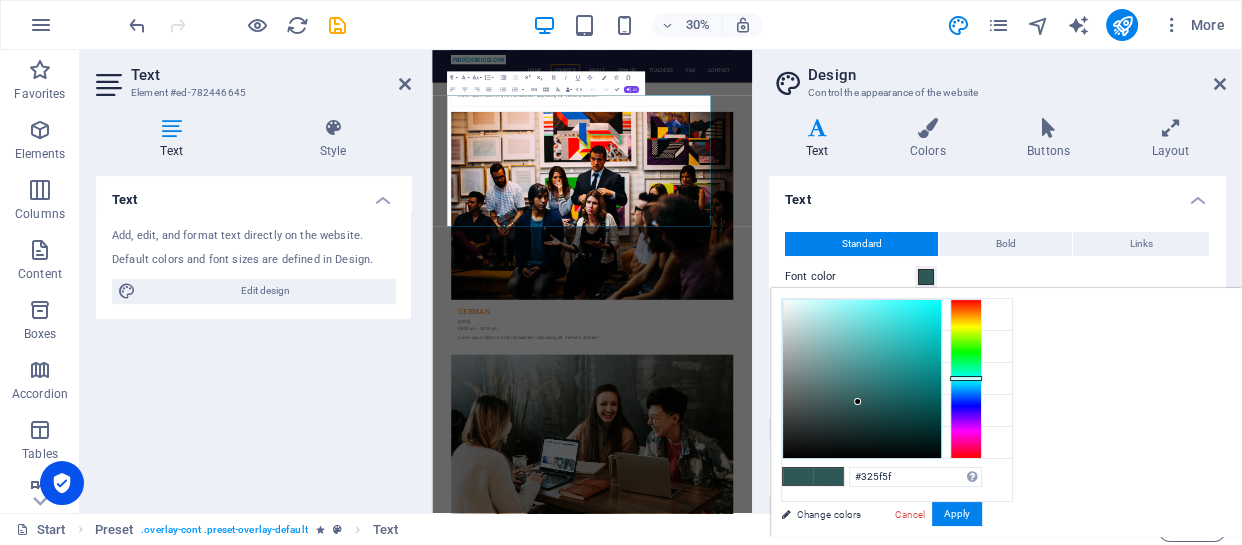 click at bounding box center [857, 401] 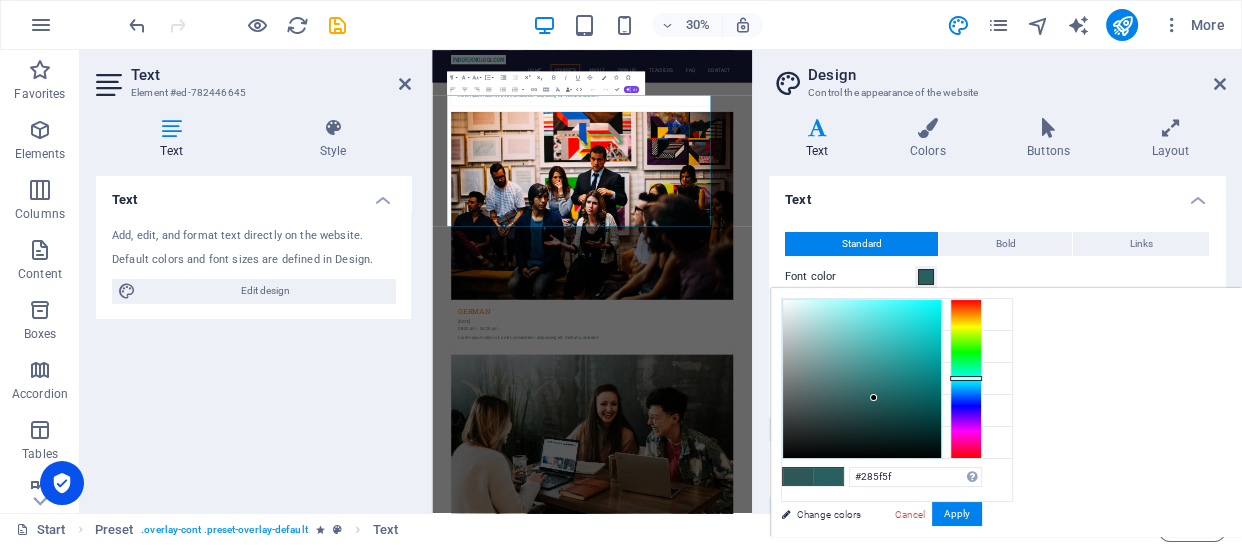 drag, startPoint x: 855, startPoint y: 394, endPoint x: 874, endPoint y: 398, distance: 19.416489 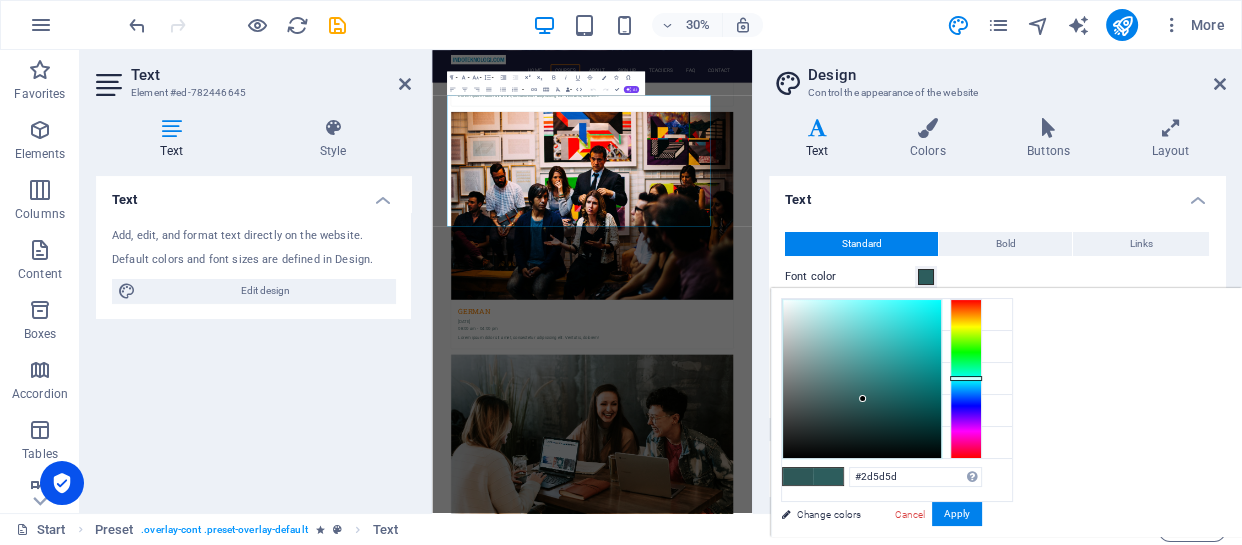 drag, startPoint x: 874, startPoint y: 398, endPoint x: 863, endPoint y: 399, distance: 11.045361 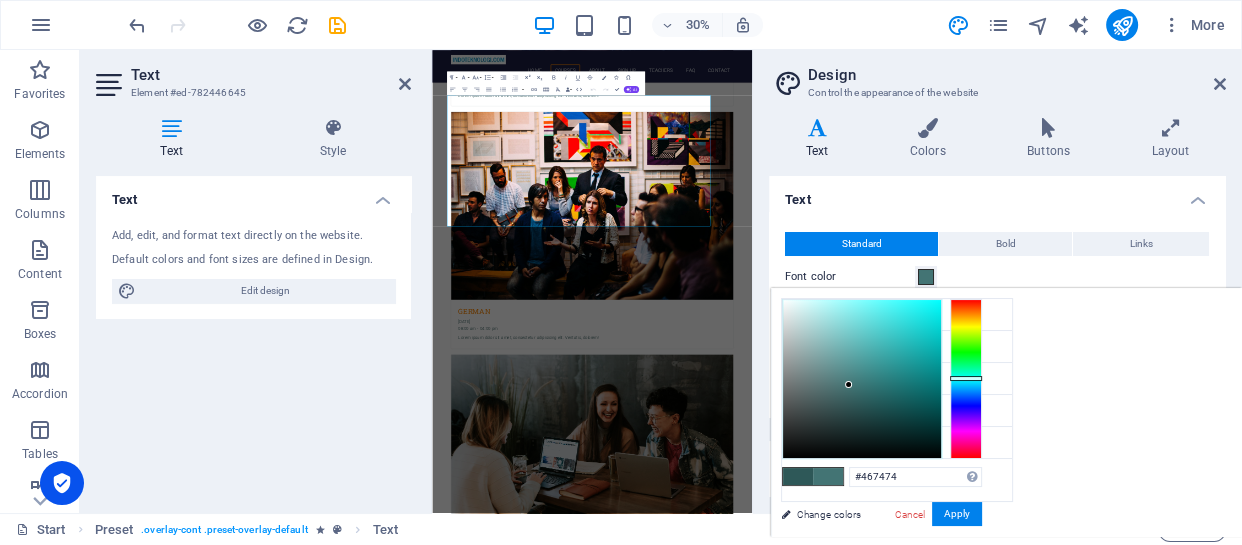 type on "#477070" 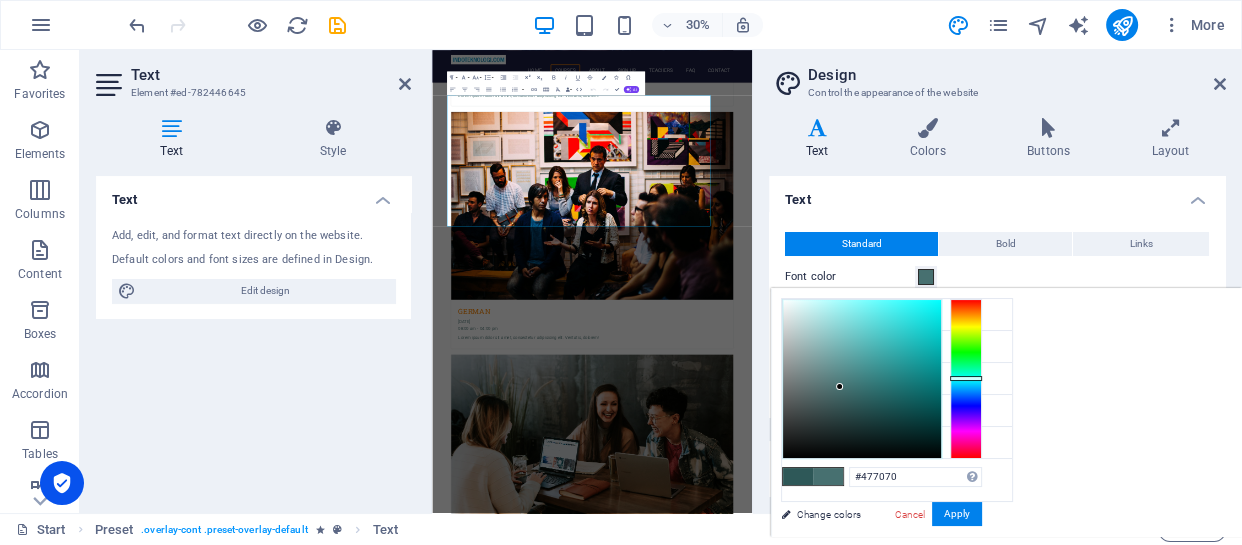 drag, startPoint x: 860, startPoint y: 395, endPoint x: 840, endPoint y: 387, distance: 21.540659 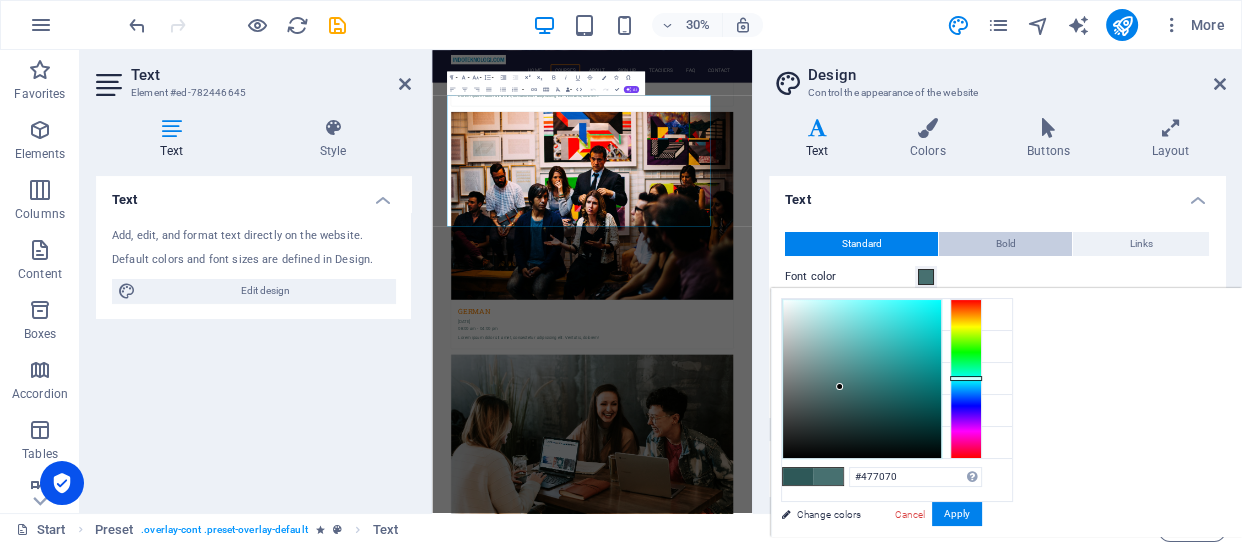 click on "Bold" at bounding box center [1005, 244] 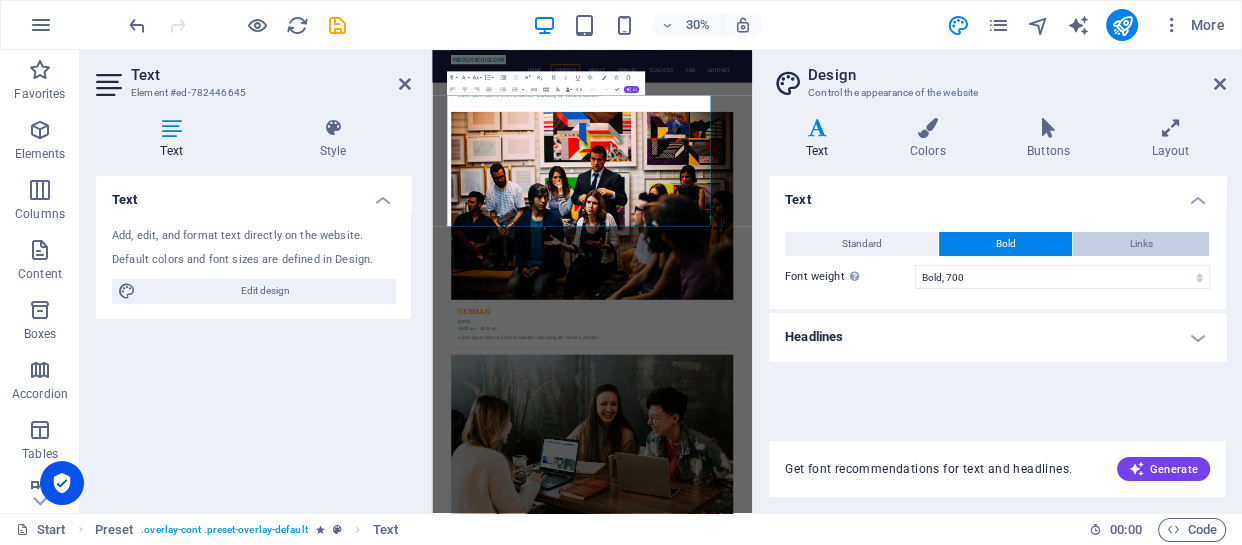 click on "Links" at bounding box center (1141, 244) 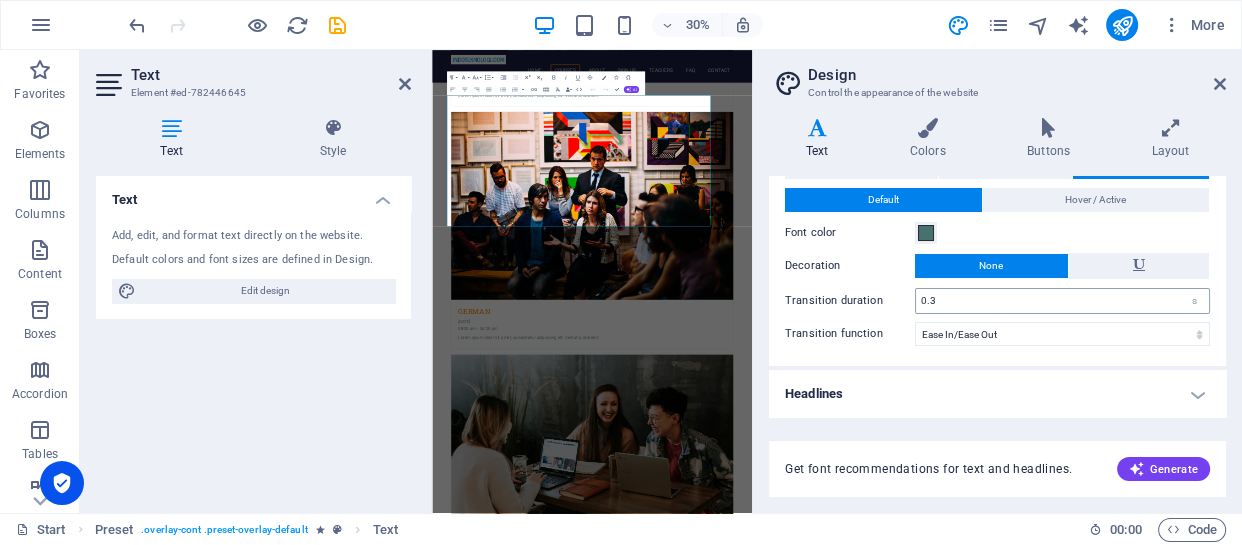 scroll, scrollTop: 0, scrollLeft: 0, axis: both 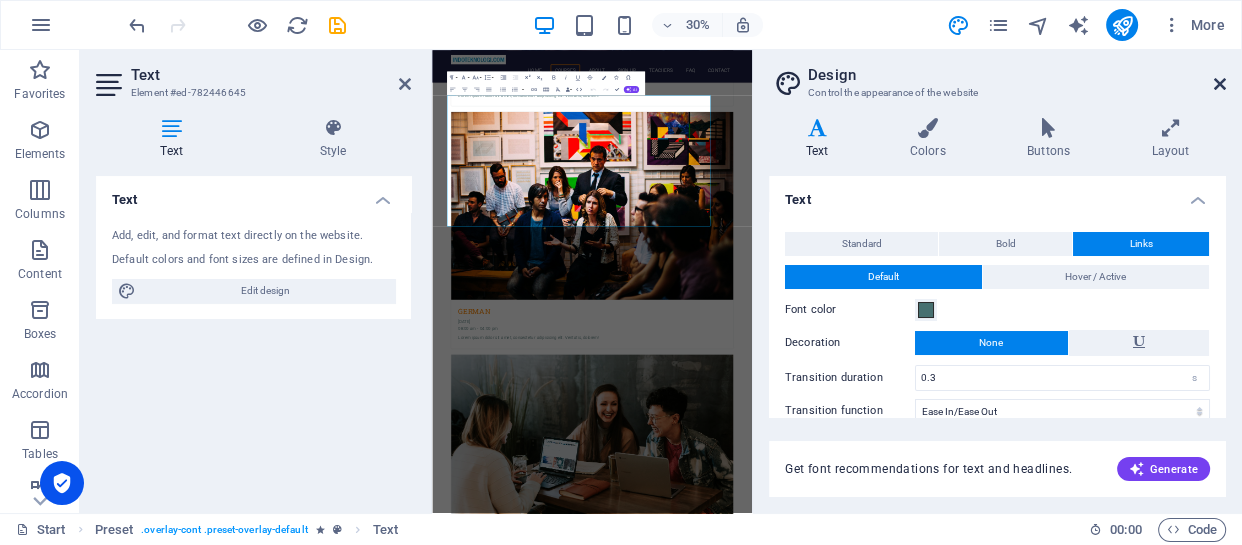 click at bounding box center [1220, 84] 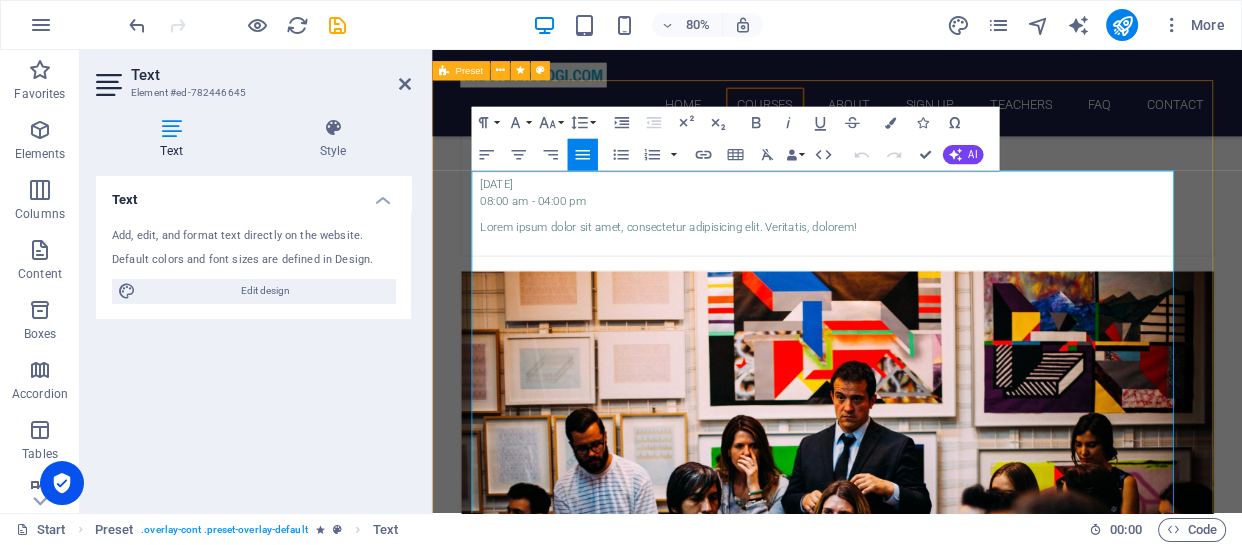 drag, startPoint x: 906, startPoint y: 451, endPoint x: 469, endPoint y: 214, distance: 497.12976 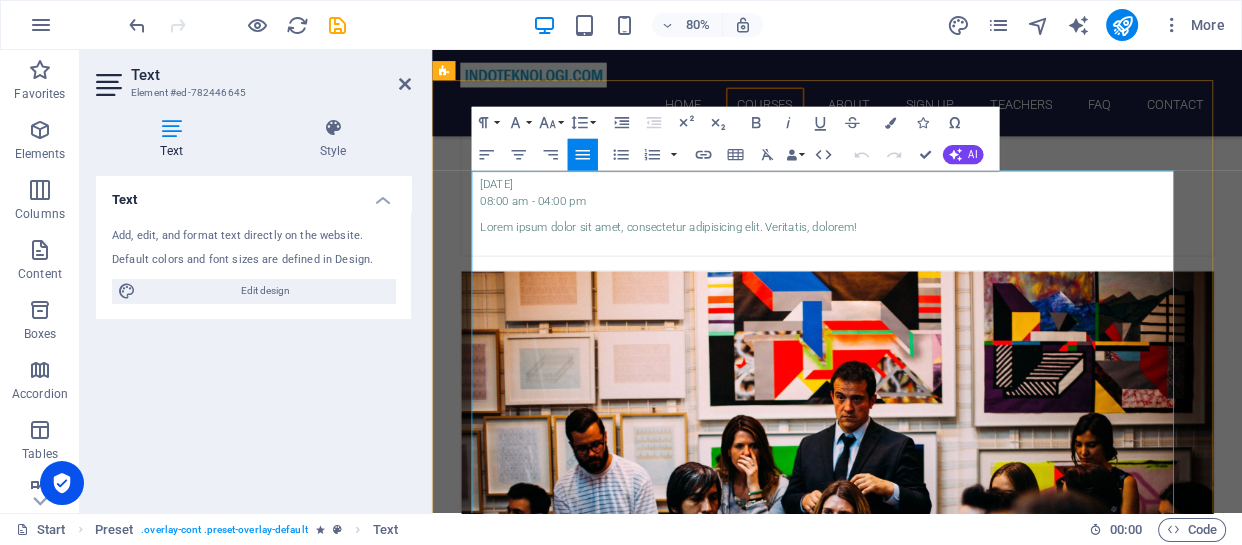 drag, startPoint x: 636, startPoint y: 231, endPoint x: 548, endPoint y: 430, distance: 217.58907 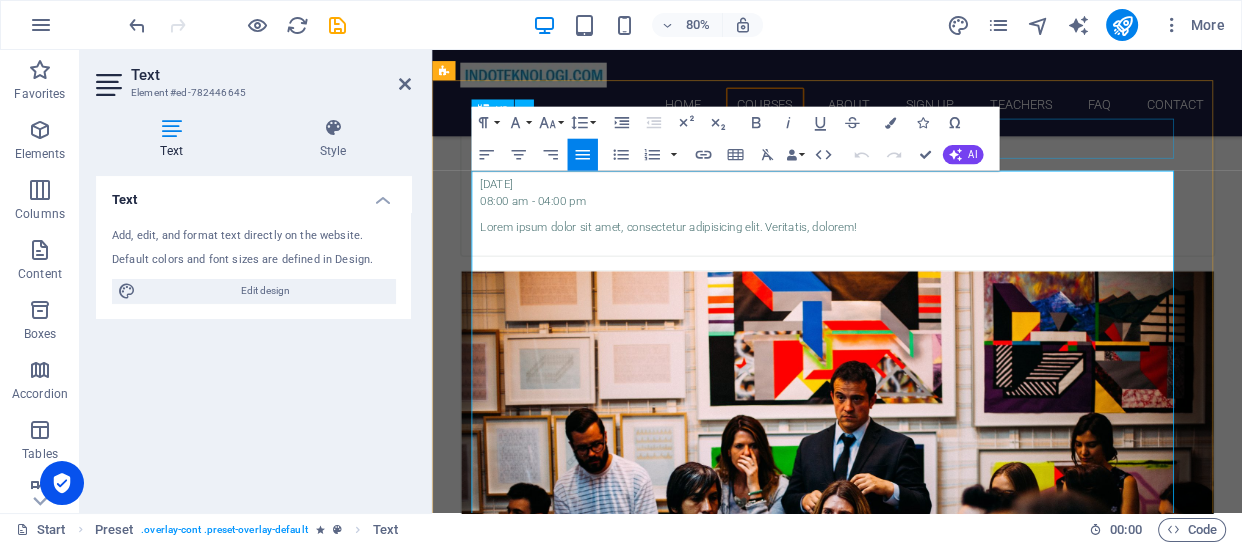 click on "data analisis coures" at bounding box center (920, 4269) 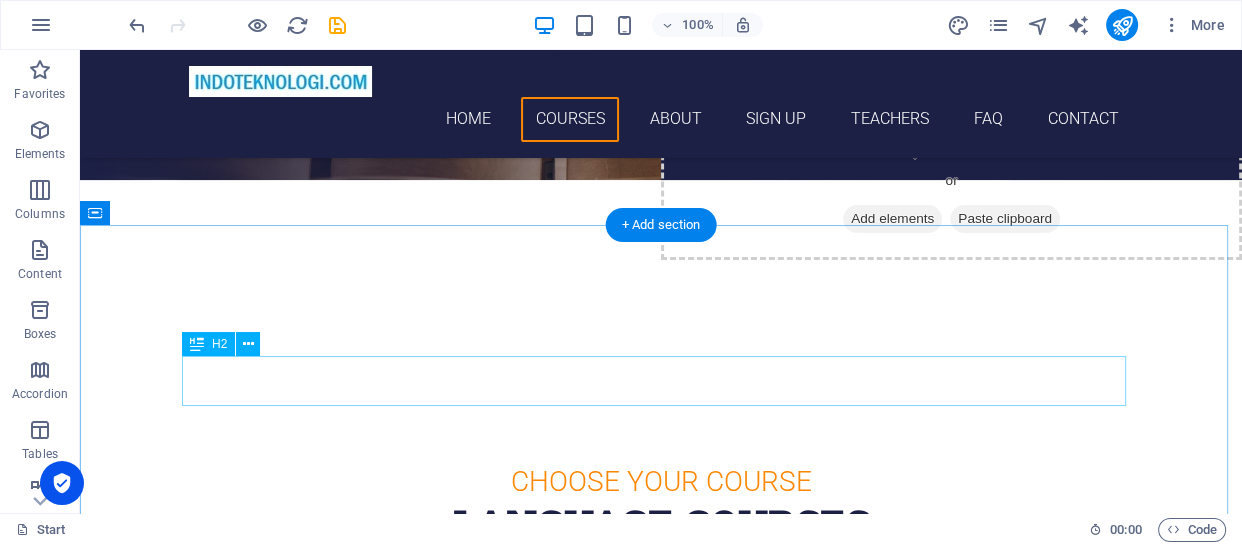 scroll, scrollTop: 666, scrollLeft: 0, axis: vertical 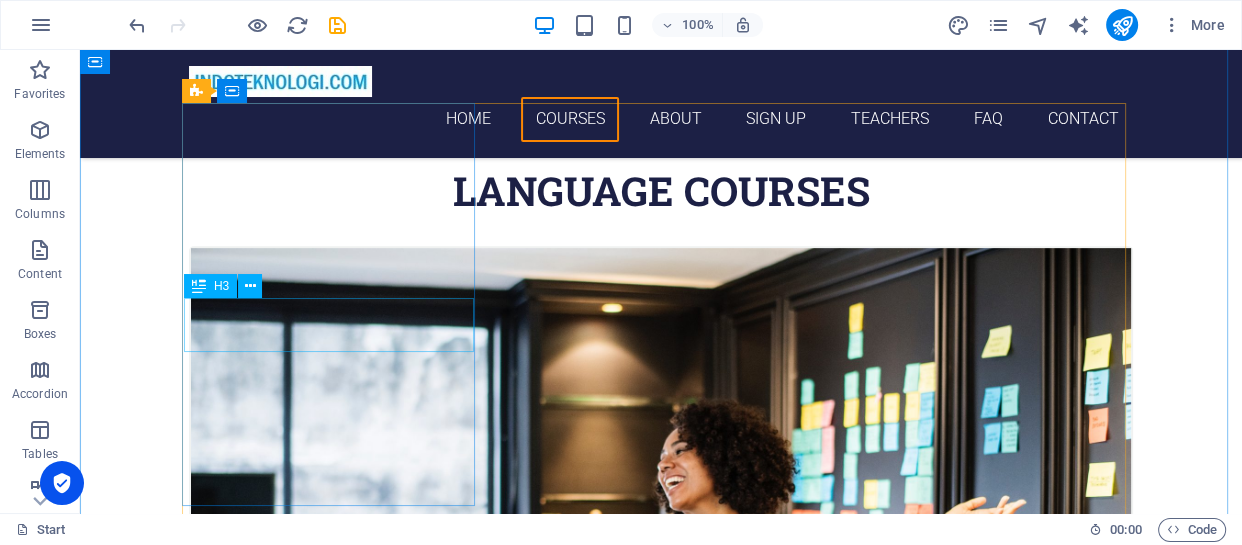 click on "Spanish" at bounding box center (661, 902) 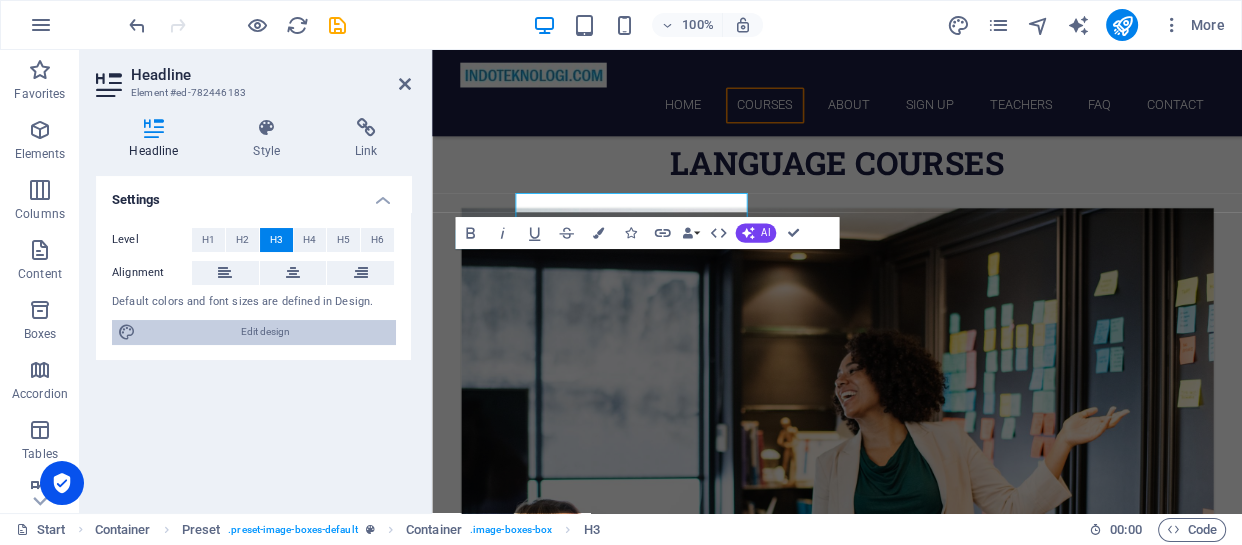 scroll, scrollTop: 735, scrollLeft: 0, axis: vertical 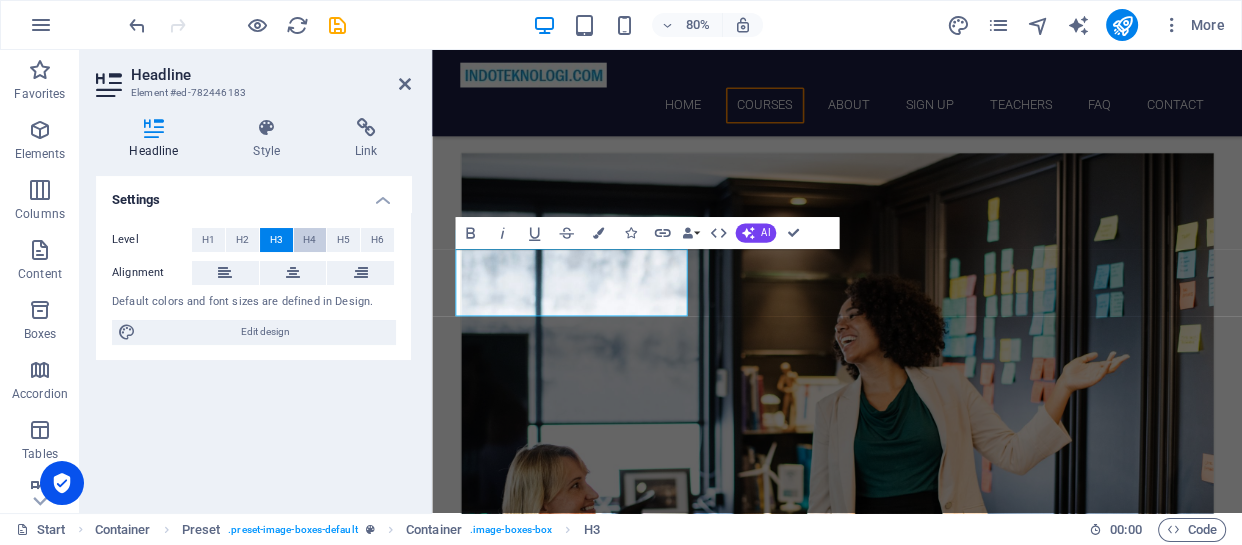 click on "H4" at bounding box center [309, 240] 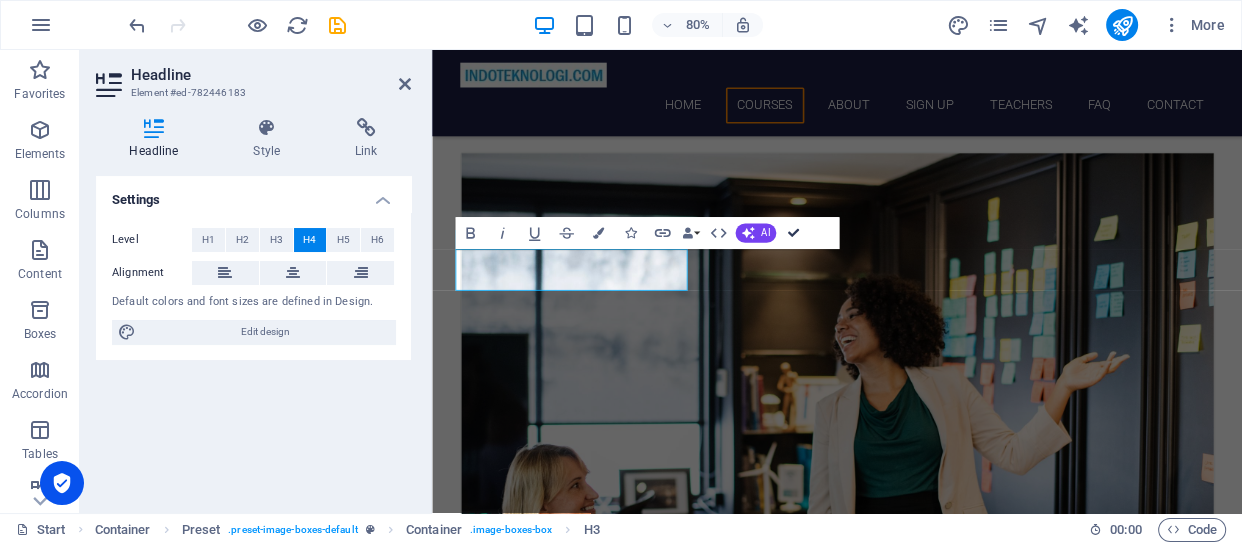 drag, startPoint x: 793, startPoint y: 227, endPoint x: 700, endPoint y: 268, distance: 101.636604 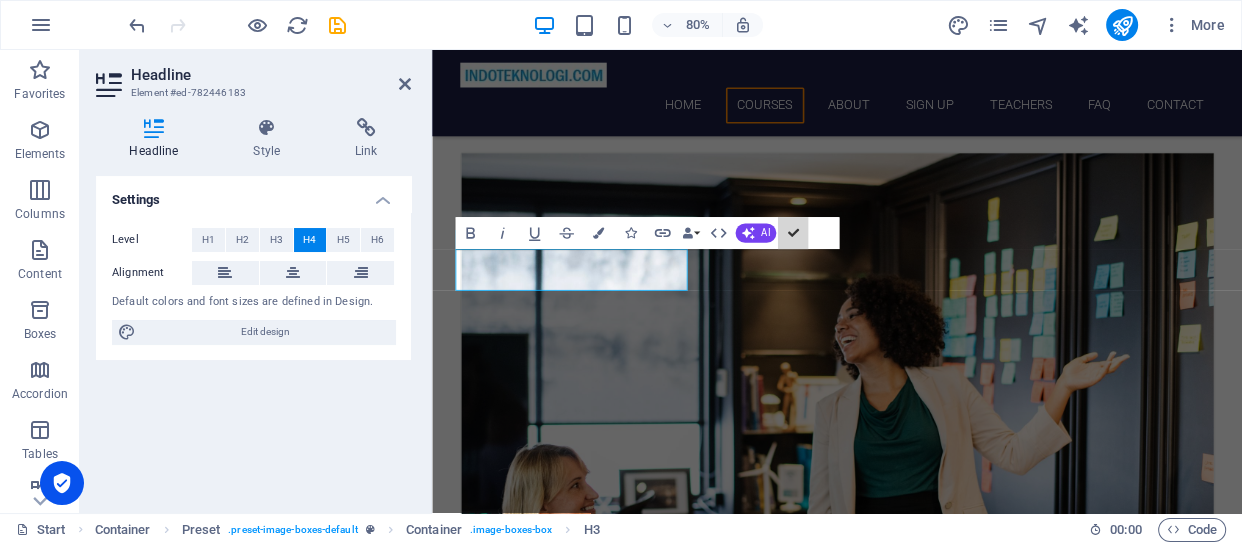 scroll, scrollTop: 666, scrollLeft: 0, axis: vertical 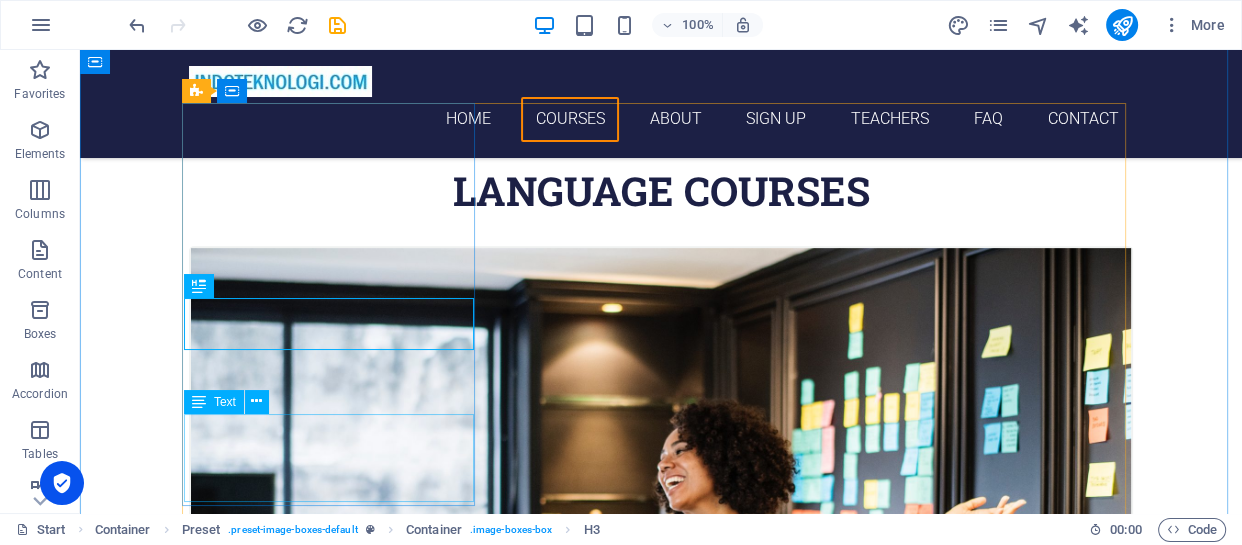 click on "Lorem ipsum dolor sit amet, consectetur adipisicing elit. Veritatis, dolorem!" at bounding box center (661, 1013) 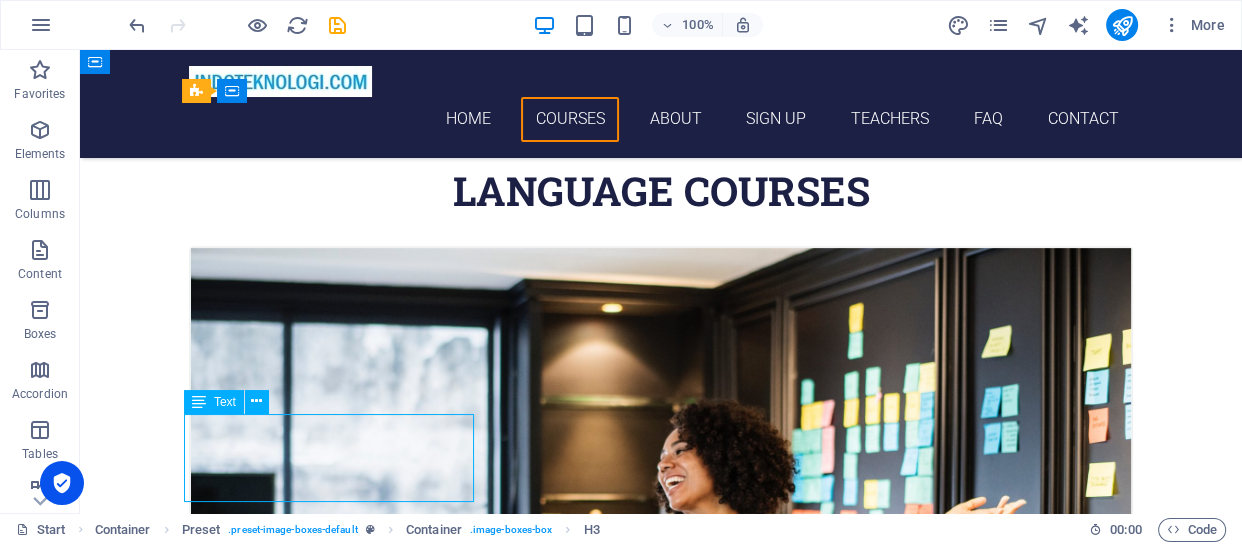 click on "Lorem ipsum dolor sit amet, consectetur adipisicing elit. Veritatis, dolorem!" at bounding box center [661, 1013] 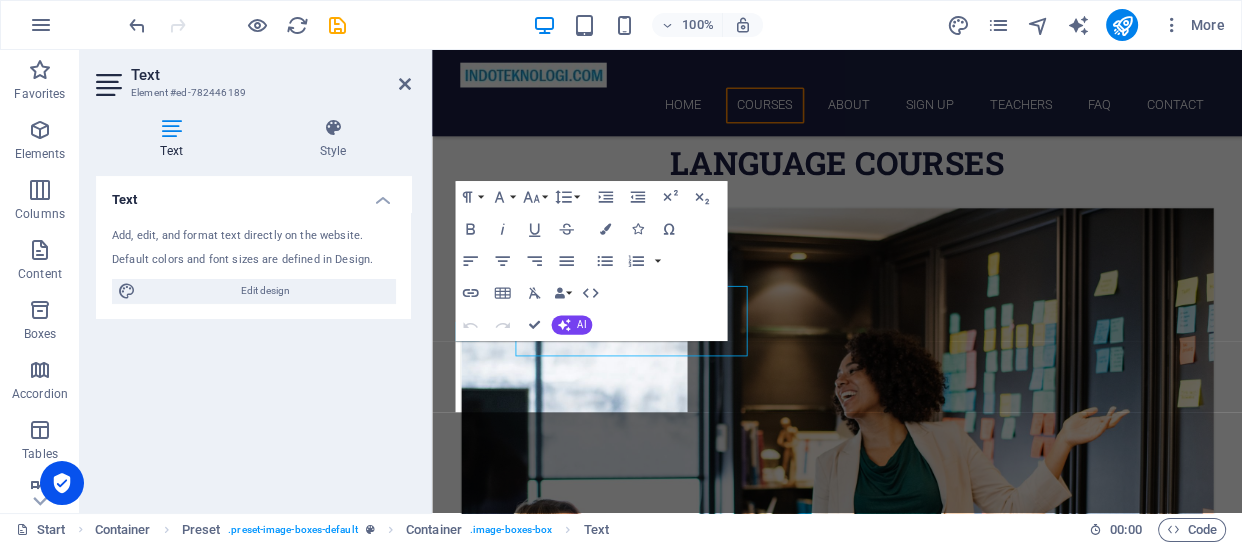 scroll, scrollTop: 735, scrollLeft: 0, axis: vertical 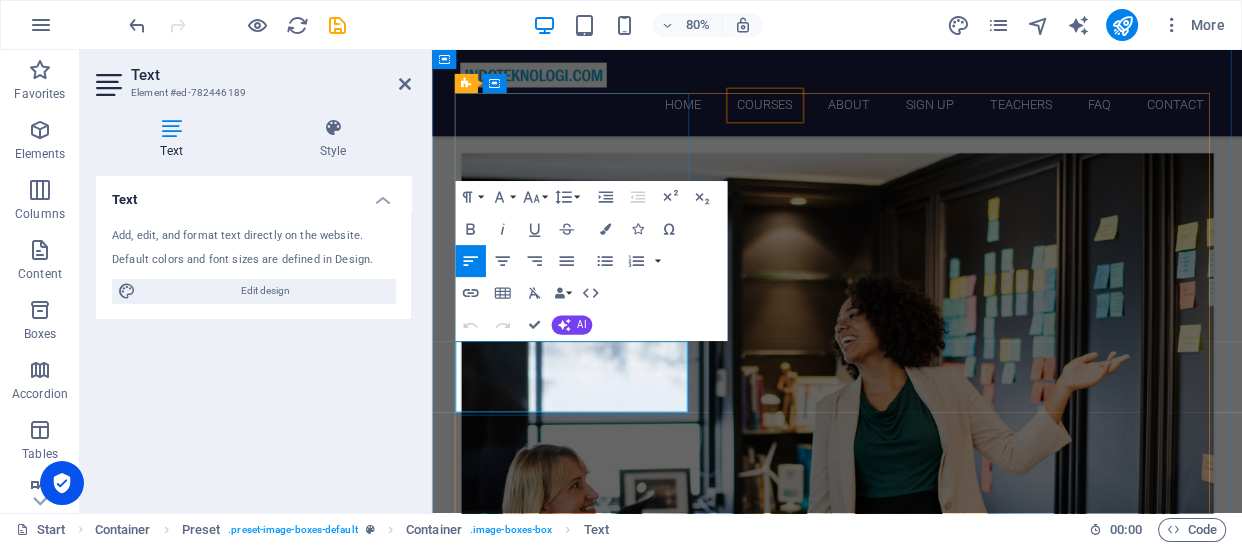 drag, startPoint x: 485, startPoint y: 423, endPoint x: 634, endPoint y: 467, distance: 155.36087 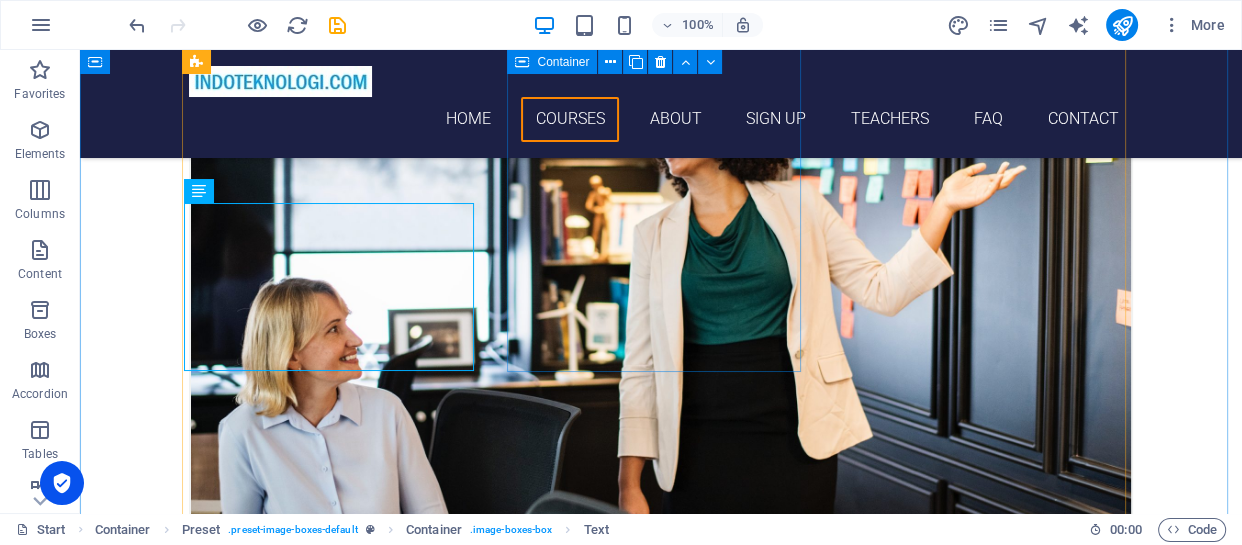 scroll, scrollTop: 666, scrollLeft: 0, axis: vertical 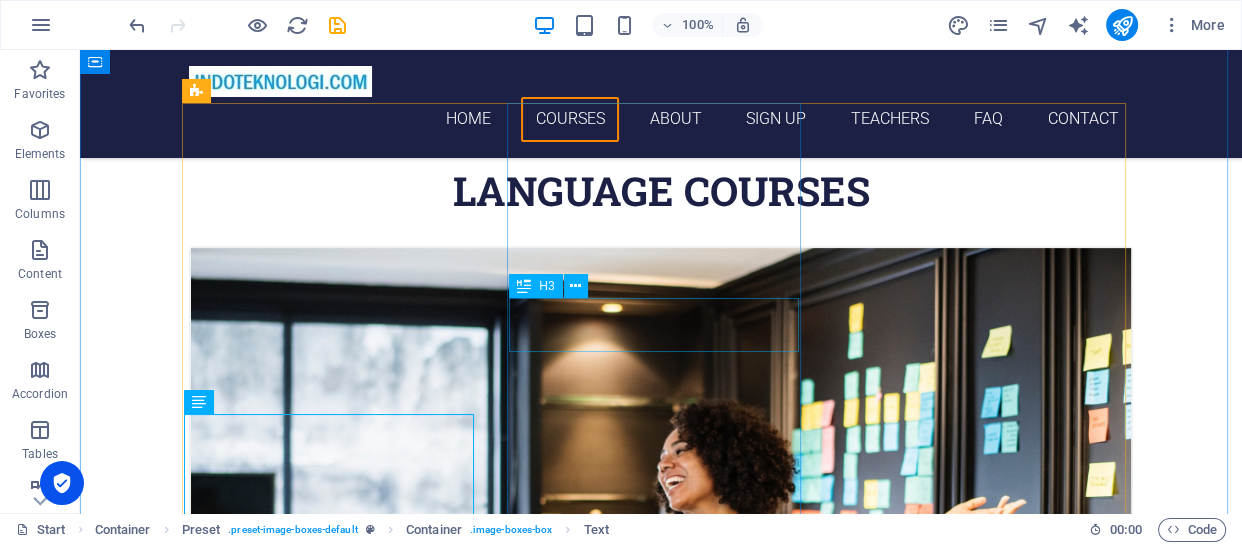 click on "Swedish" at bounding box center (661, 1736) 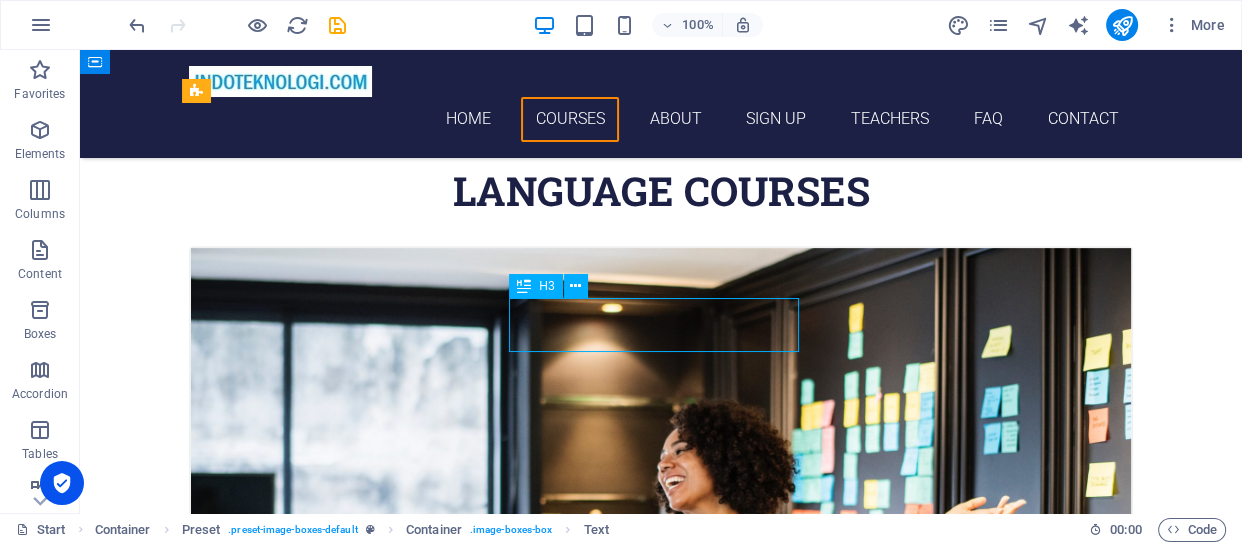 click on "Swedish" at bounding box center (661, 1736) 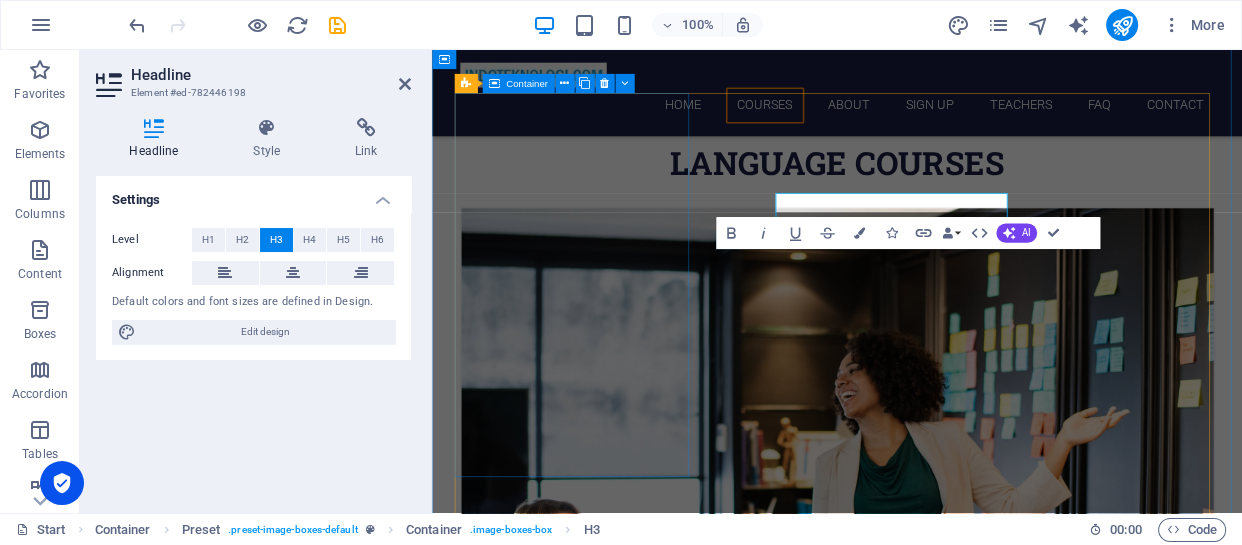 scroll, scrollTop: 735, scrollLeft: 0, axis: vertical 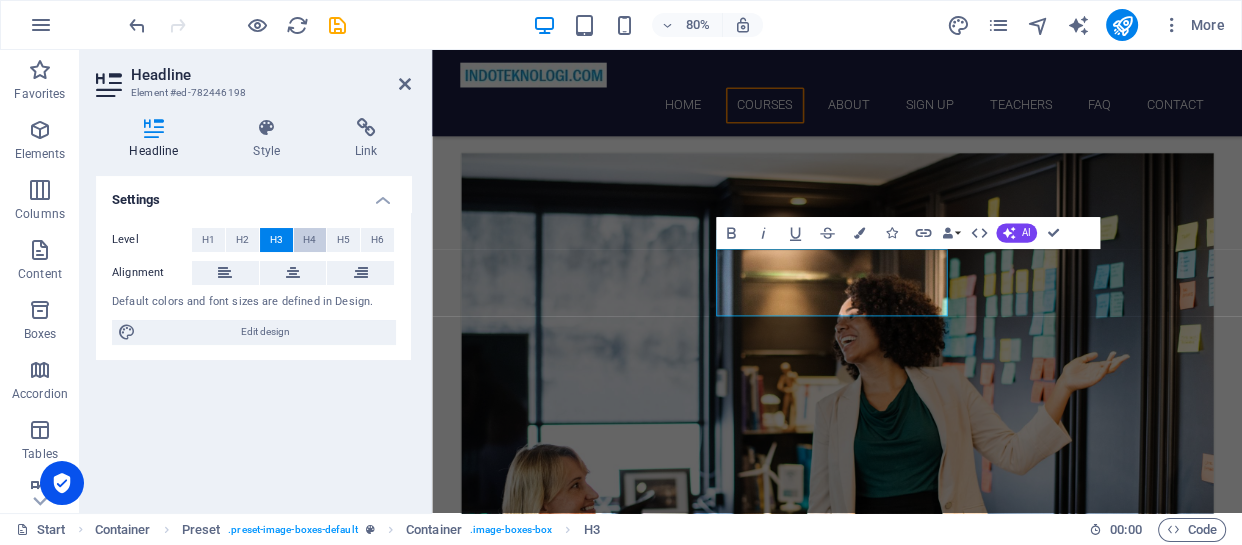 click on "H4" at bounding box center (309, 240) 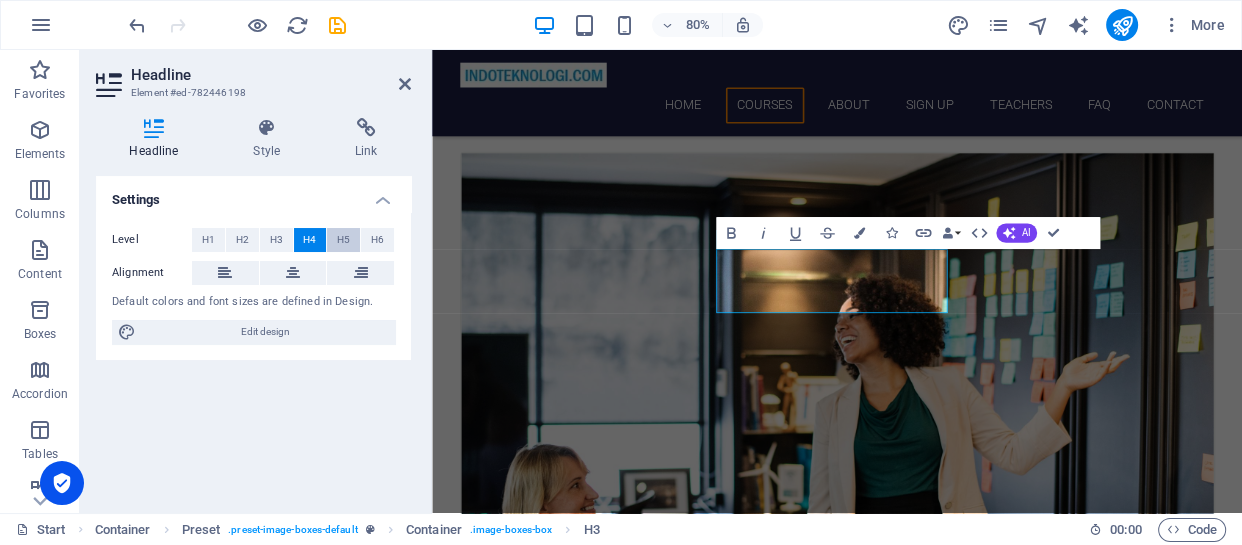 click on "H5" at bounding box center (343, 240) 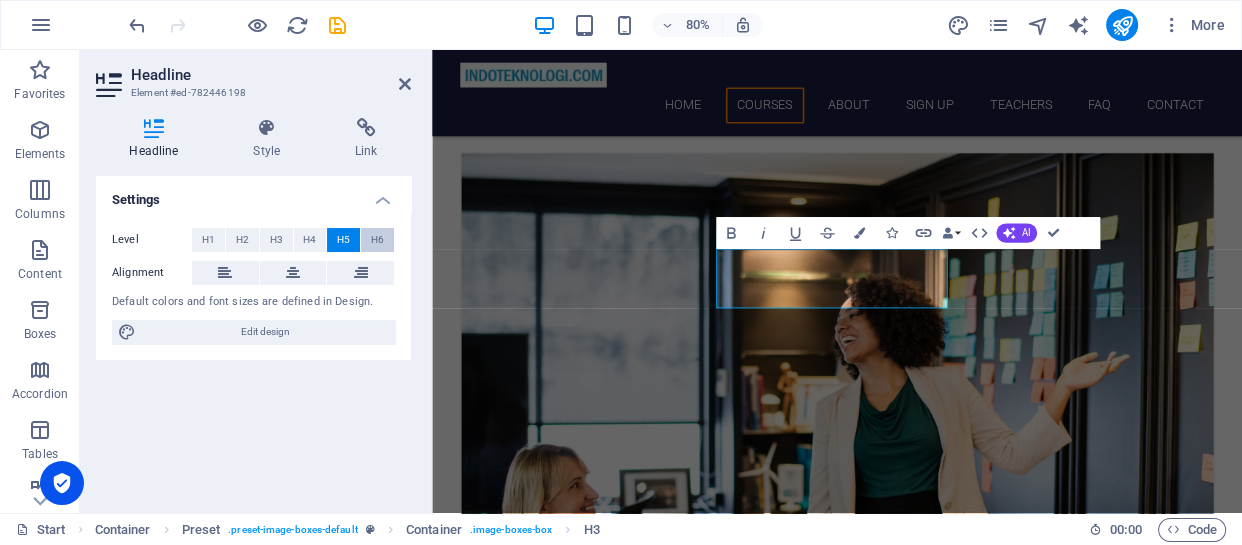 click on "H6" at bounding box center (377, 240) 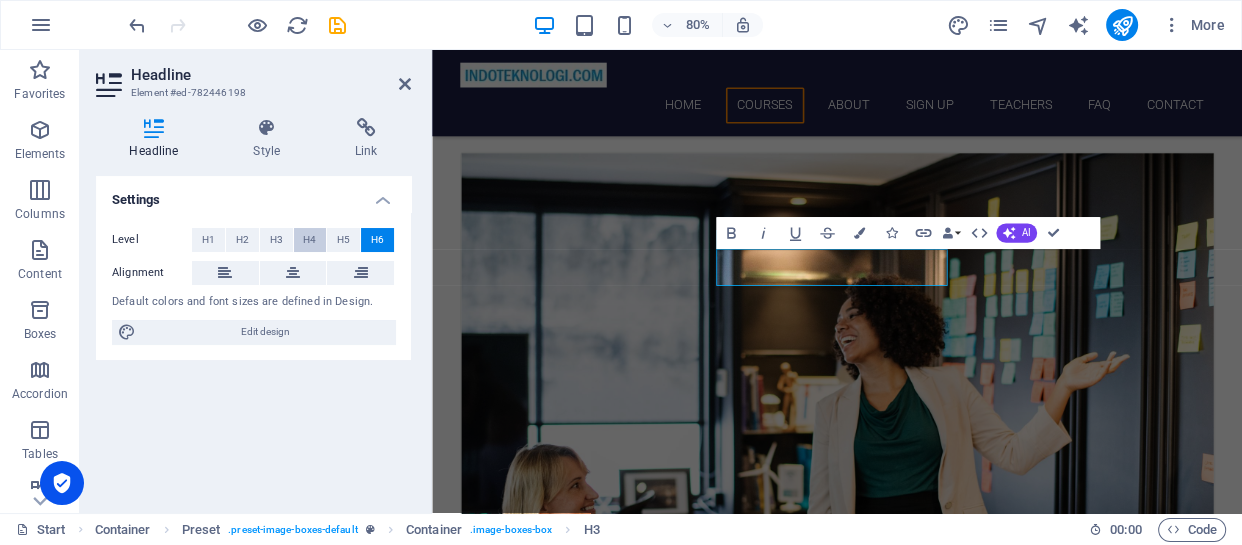 click on "H4" at bounding box center [309, 240] 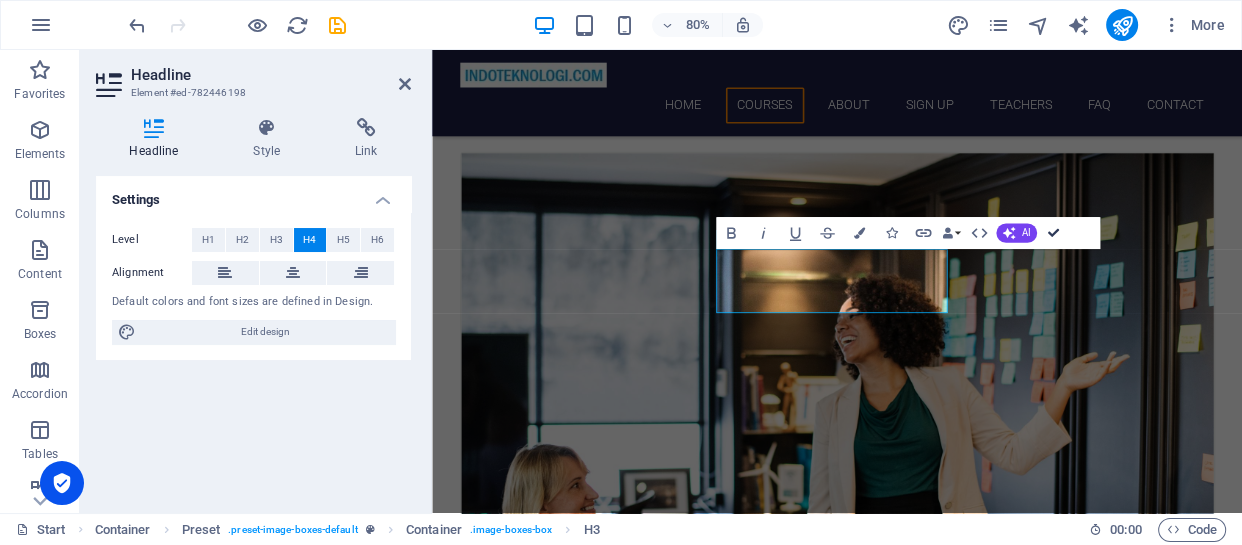 drag, startPoint x: 1055, startPoint y: 228, endPoint x: 907, endPoint y: 277, distance: 155.9006 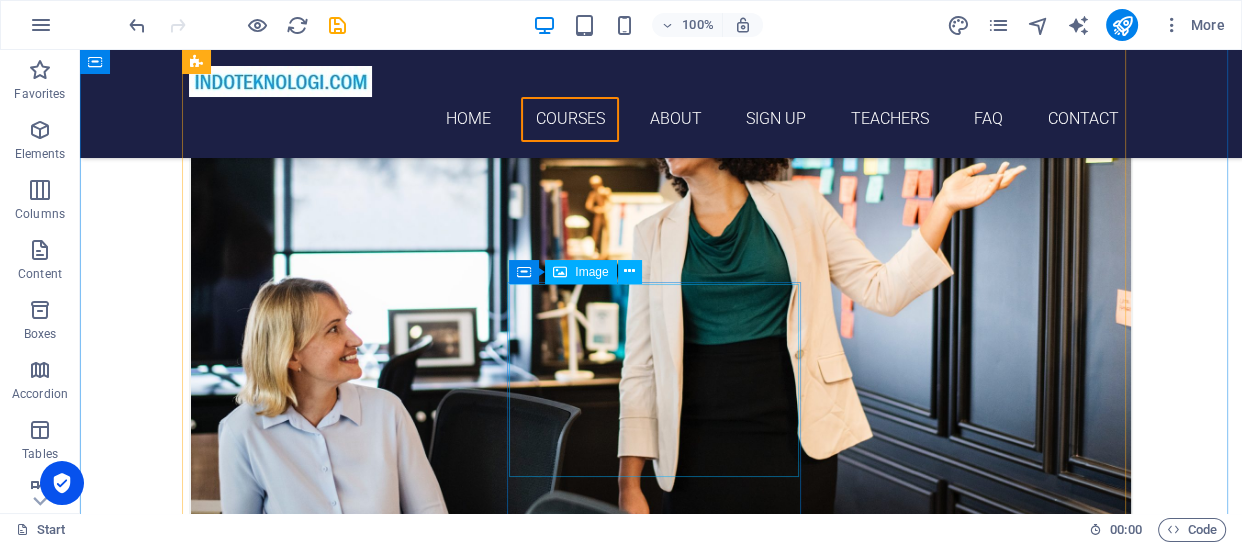 scroll, scrollTop: 666, scrollLeft: 0, axis: vertical 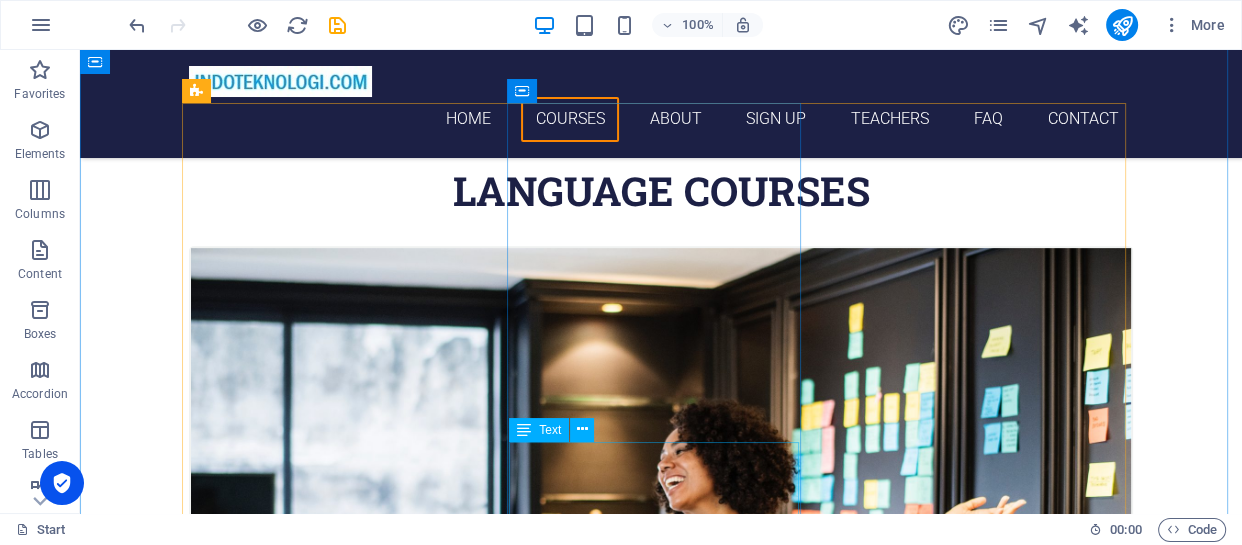 click on "Lorem ipsum dolor sit amet, consectetur adipisicing elit. Veritatis, dolorem!" at bounding box center (661, 1847) 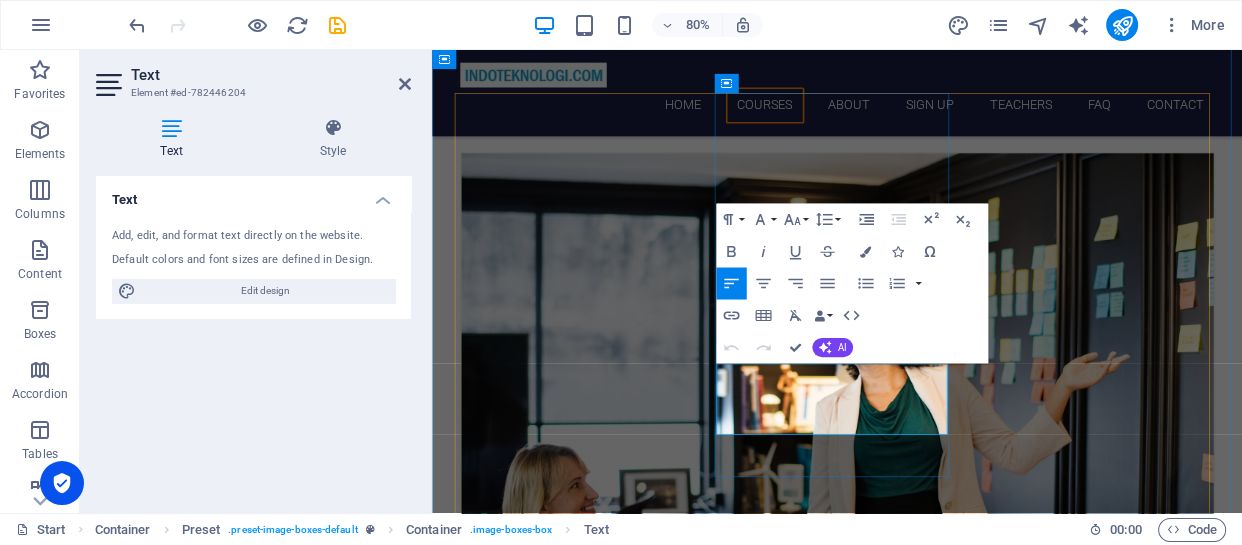 drag, startPoint x: 811, startPoint y: 455, endPoint x: 928, endPoint y: 517, distance: 132.41223 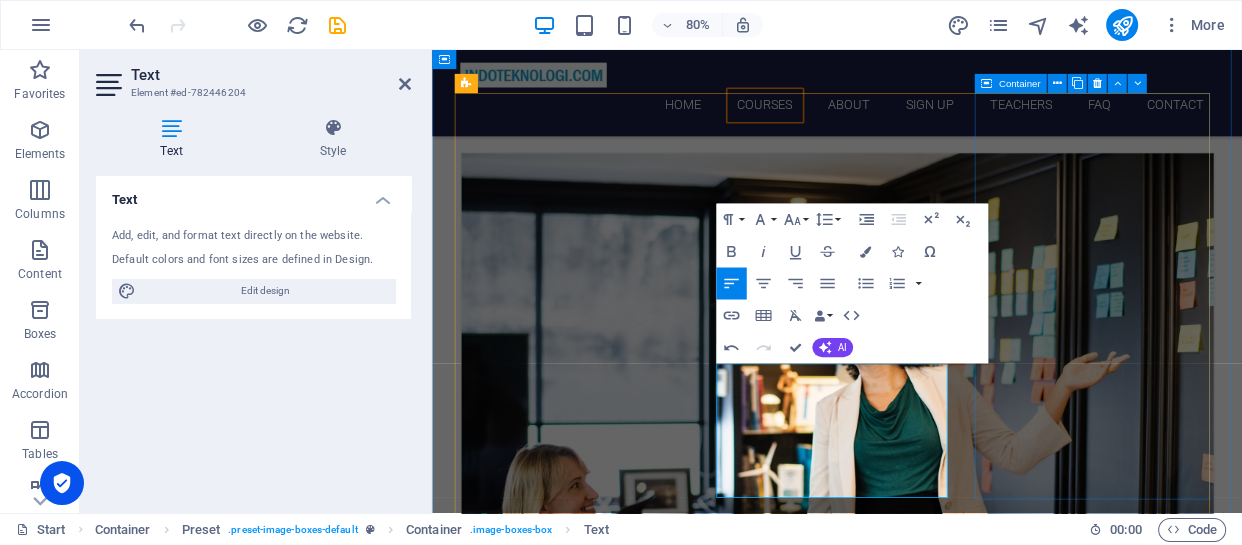 click on "German  12. September 2019  08:00 am - 04:00 pm Lorem ipsum dolor sit amet, consectetur adipisicing elit. Veritatis, dolorem!" at bounding box center [939, 2241] 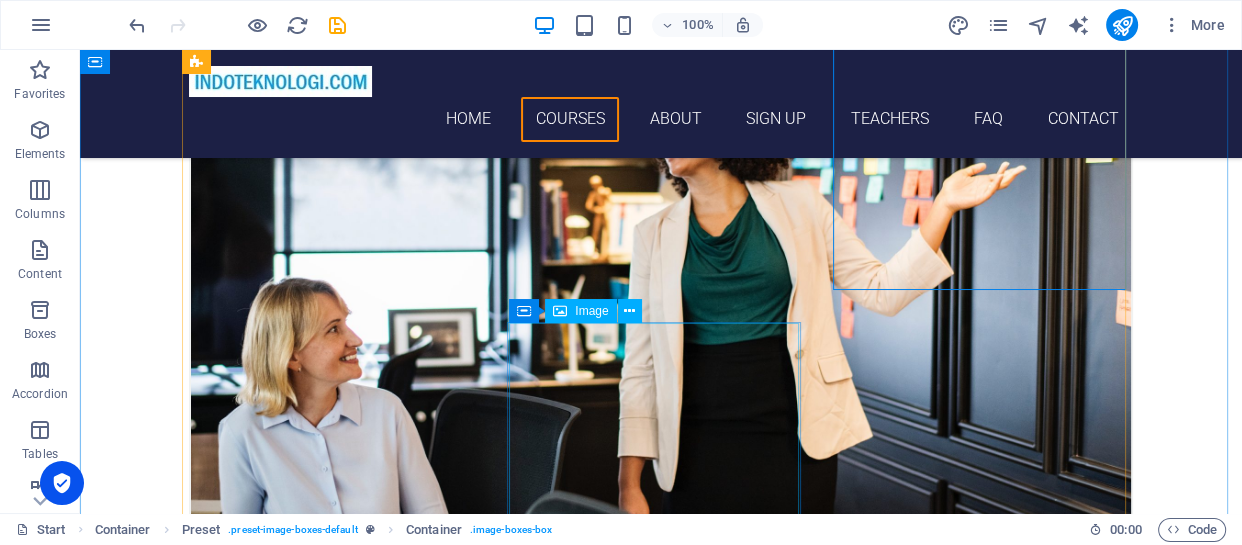 scroll, scrollTop: 666, scrollLeft: 0, axis: vertical 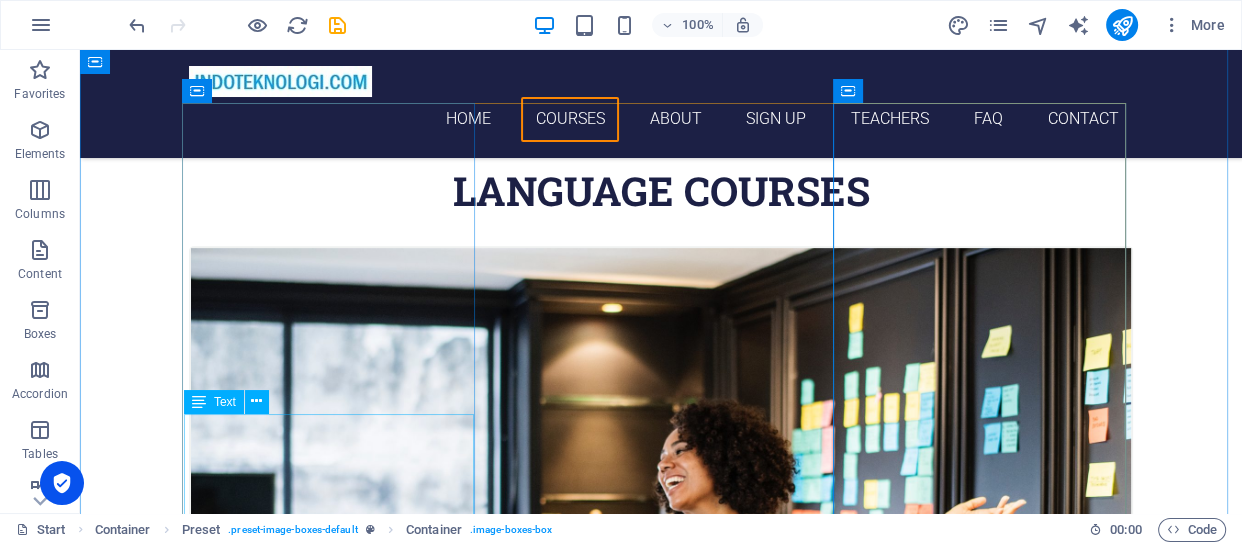 click on "Pelajari bagaimana Power BI mampu membuat laporan analisa data anda secara Visual hanya dari ujung jari saja. Buat data anda menjadi Dashboard yang menarik dan powerfull." at bounding box center (661, 1026) 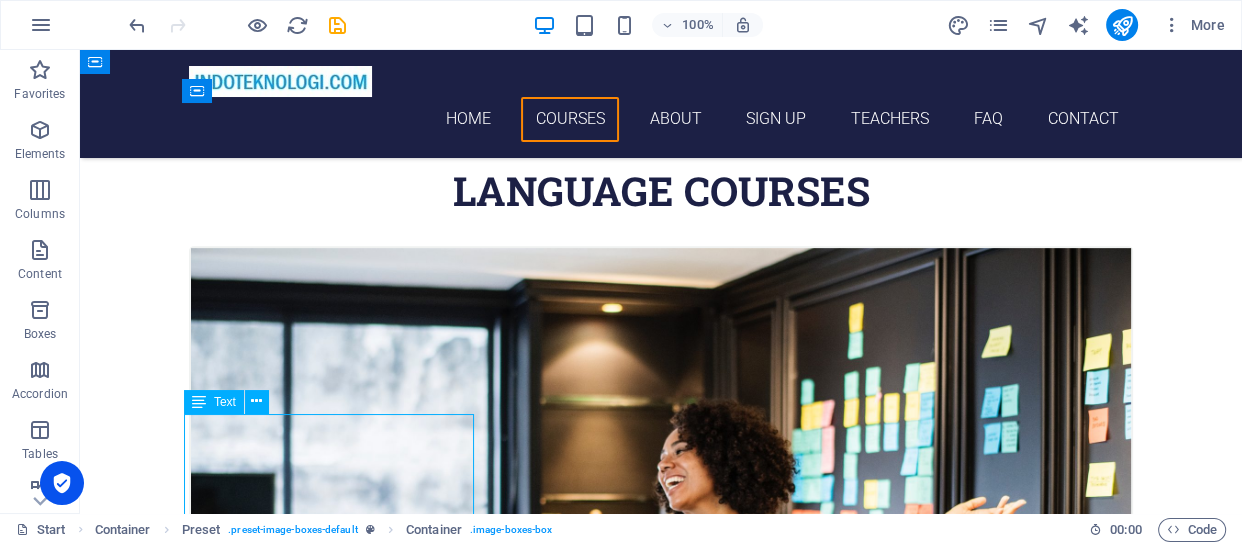 click on "Pelajari bagaimana Power BI mampu membuat laporan analisa data anda secara Visual hanya dari ujung jari saja. Buat data anda menjadi Dashboard yang menarik dan powerfull." at bounding box center (661, 1026) 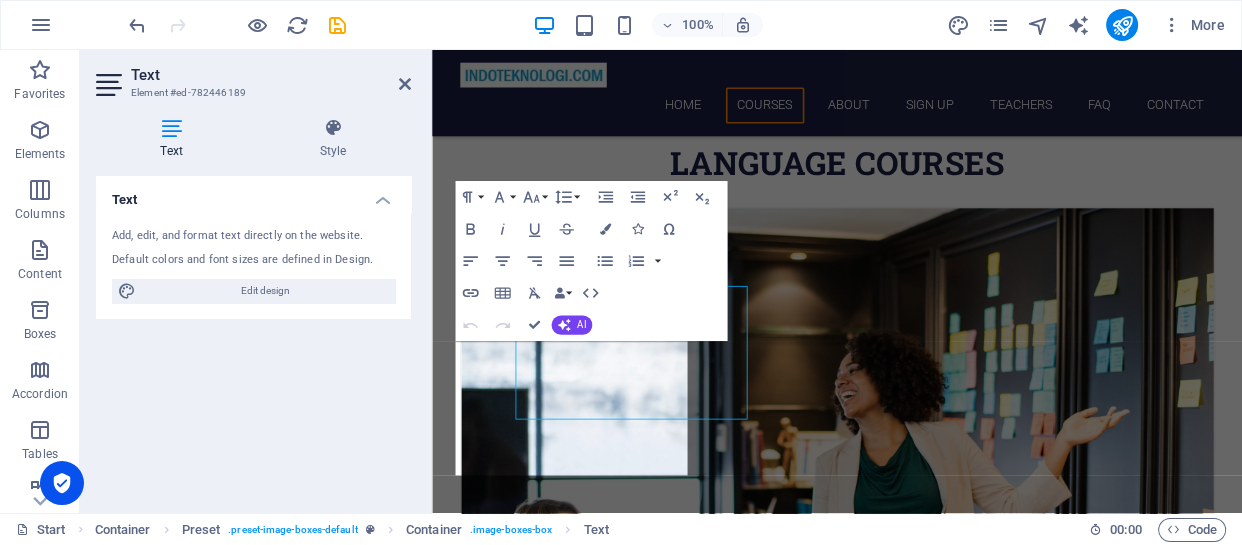 scroll, scrollTop: 735, scrollLeft: 0, axis: vertical 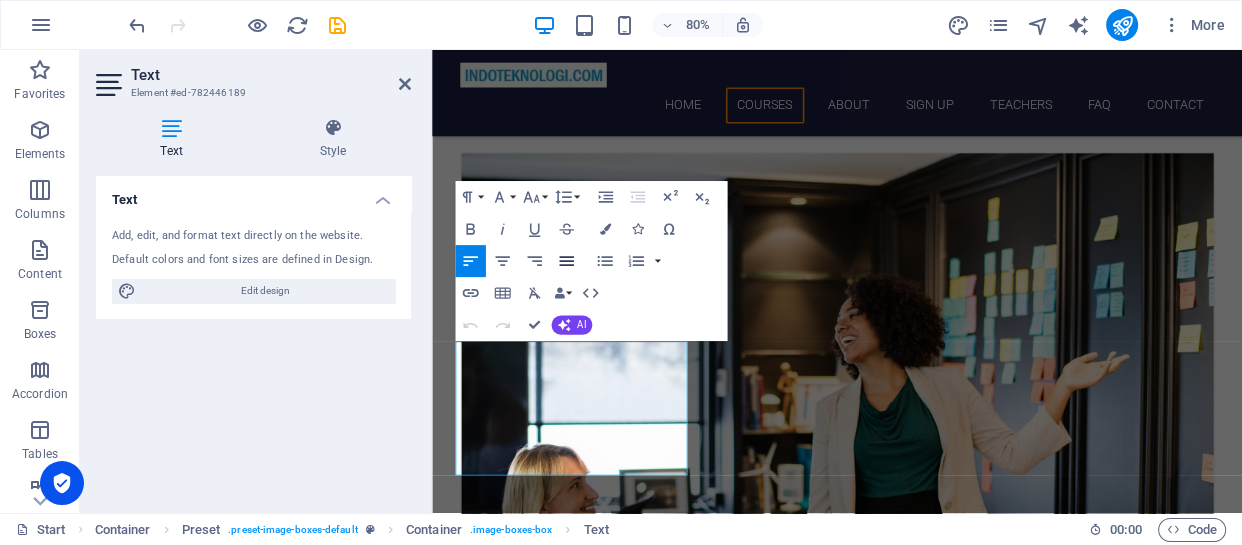 click 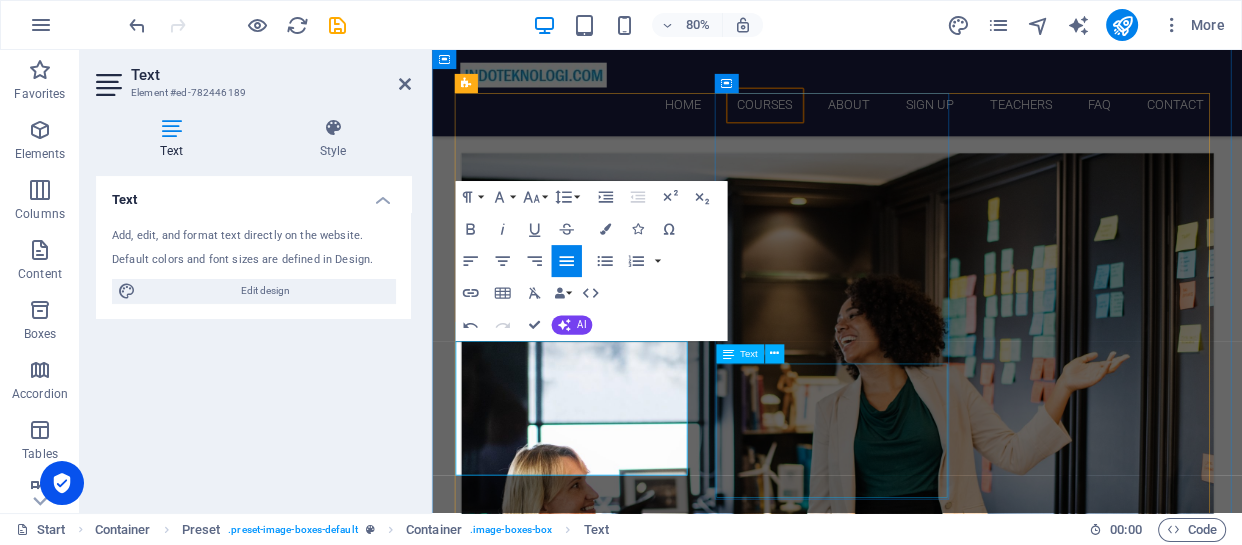 click on "Pelajari bagaimana menghubungkan, mengkombinasikan dan mentransformasikan data dengan Power Query di Excel dan Power BI" at bounding box center [939, 1791] 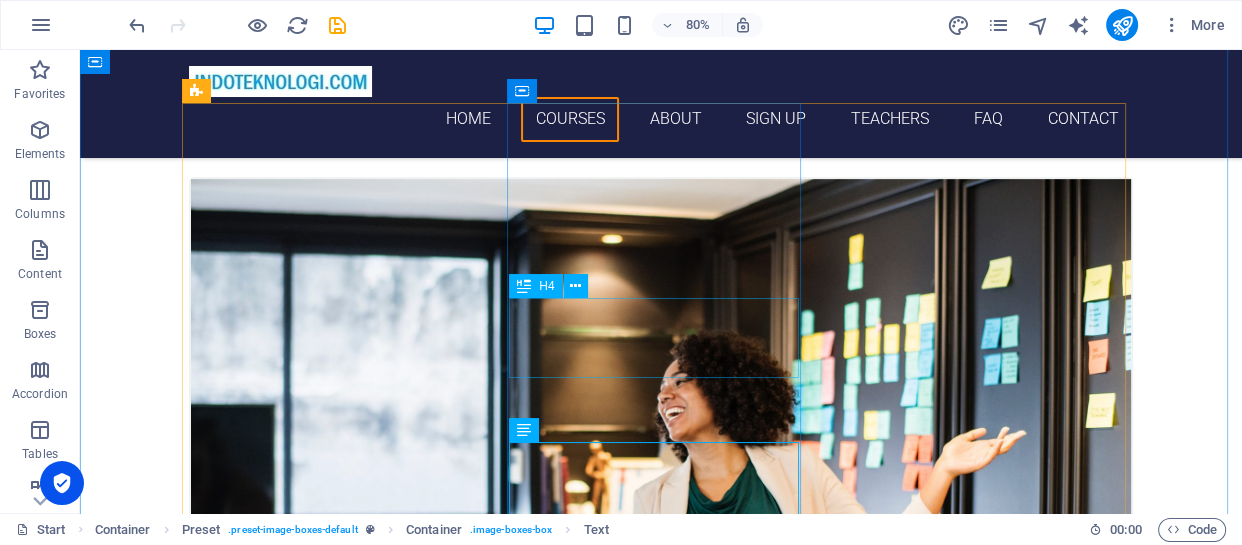 scroll, scrollTop: 666, scrollLeft: 0, axis: vertical 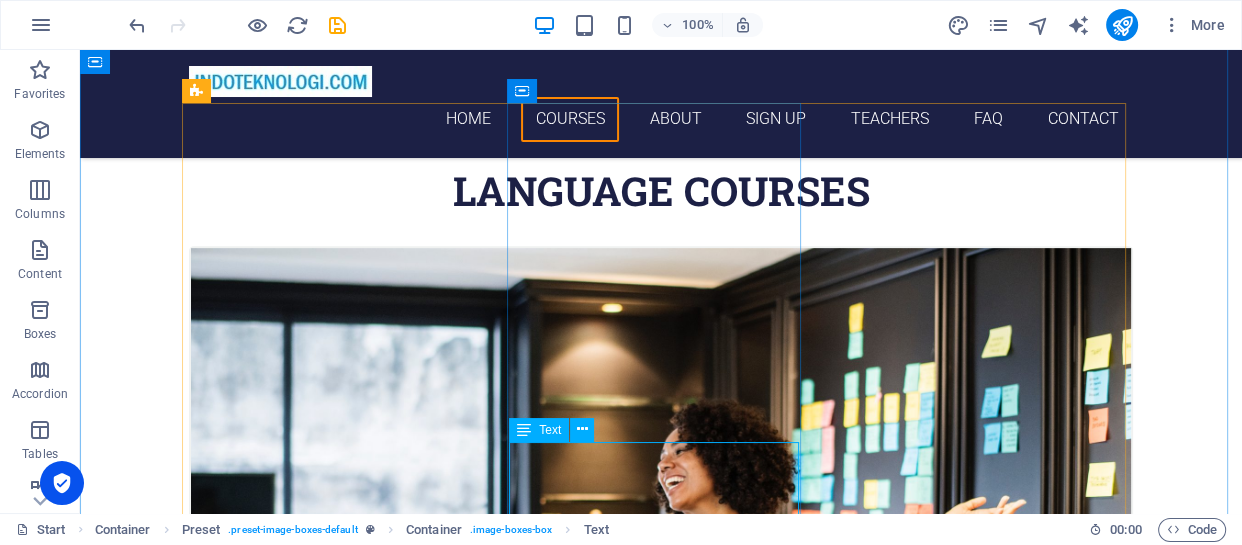 click on "Pelajari bagaimana menghubungkan, mengkombinasikan dan mentransformasikan data dengan Power Query di Excel dan Power BI" at bounding box center [661, 1860] 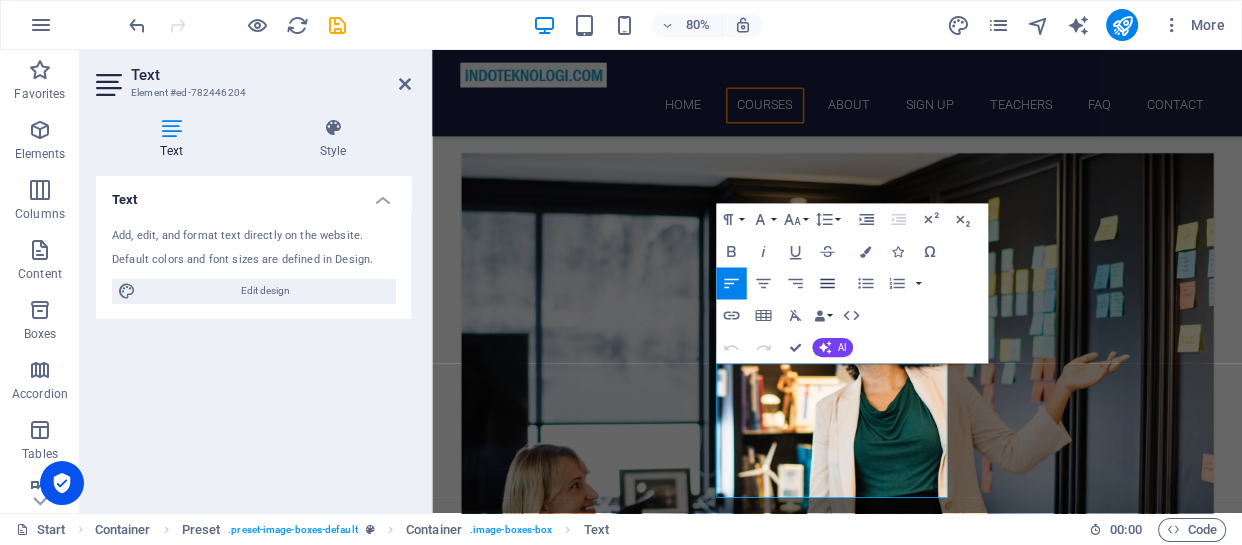 click 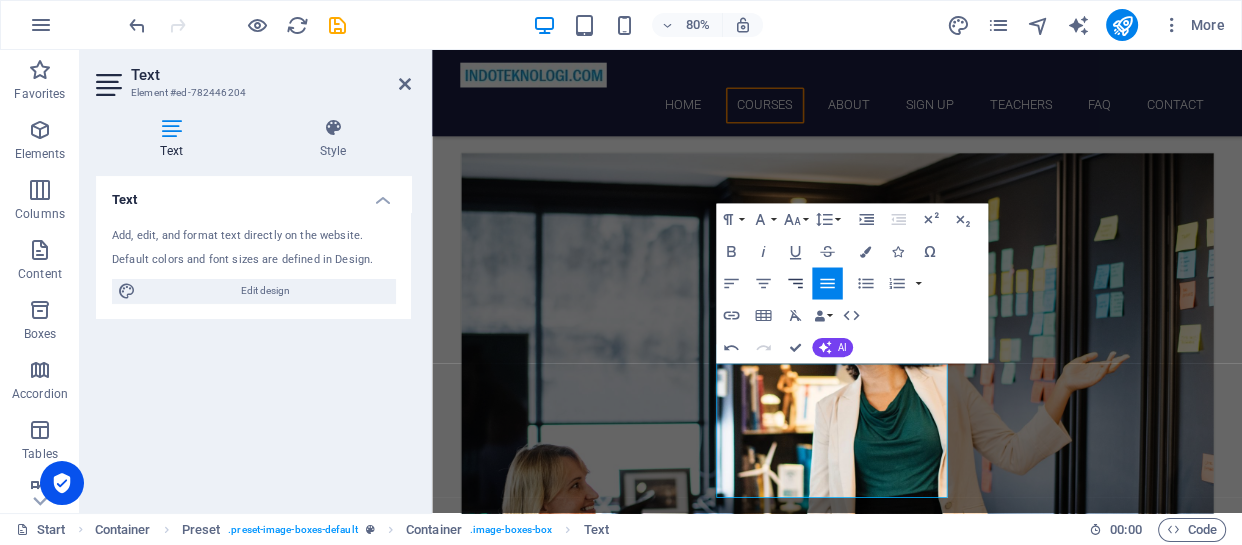 click 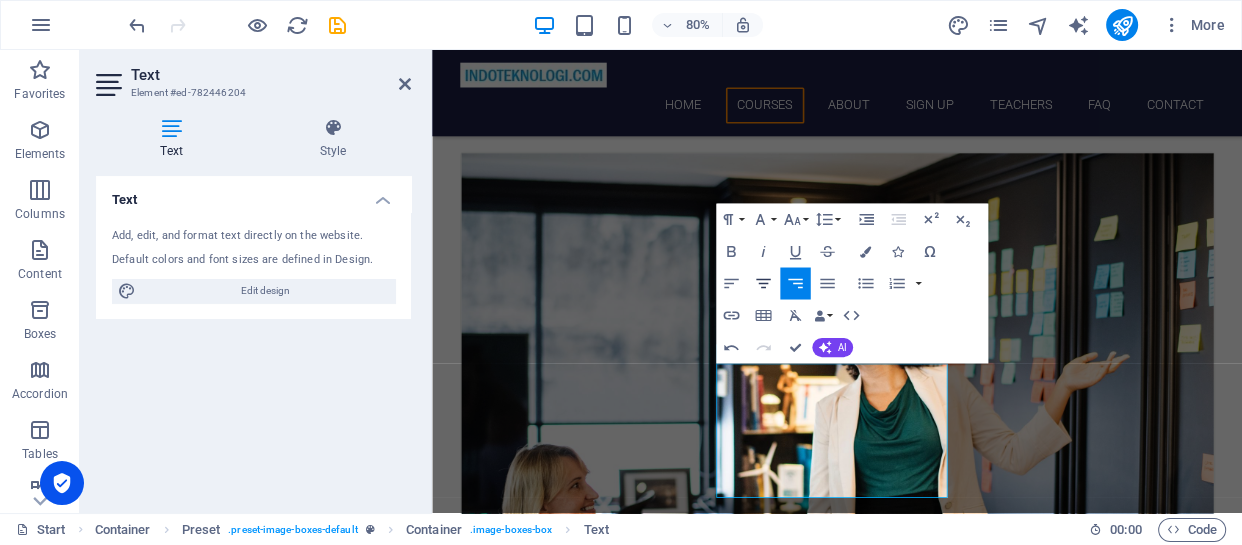 click 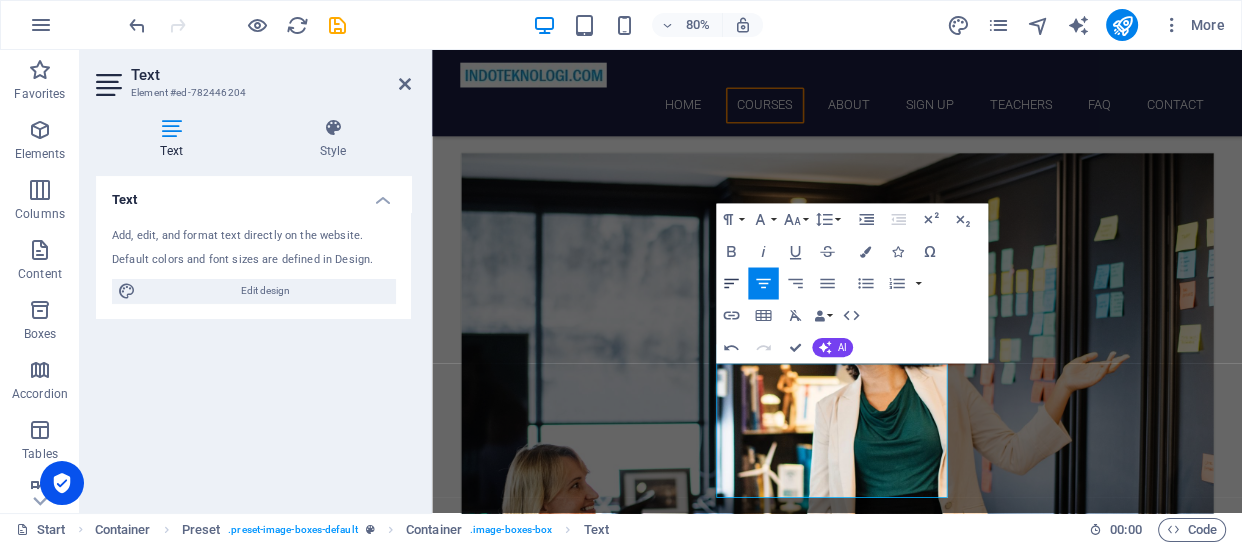 click 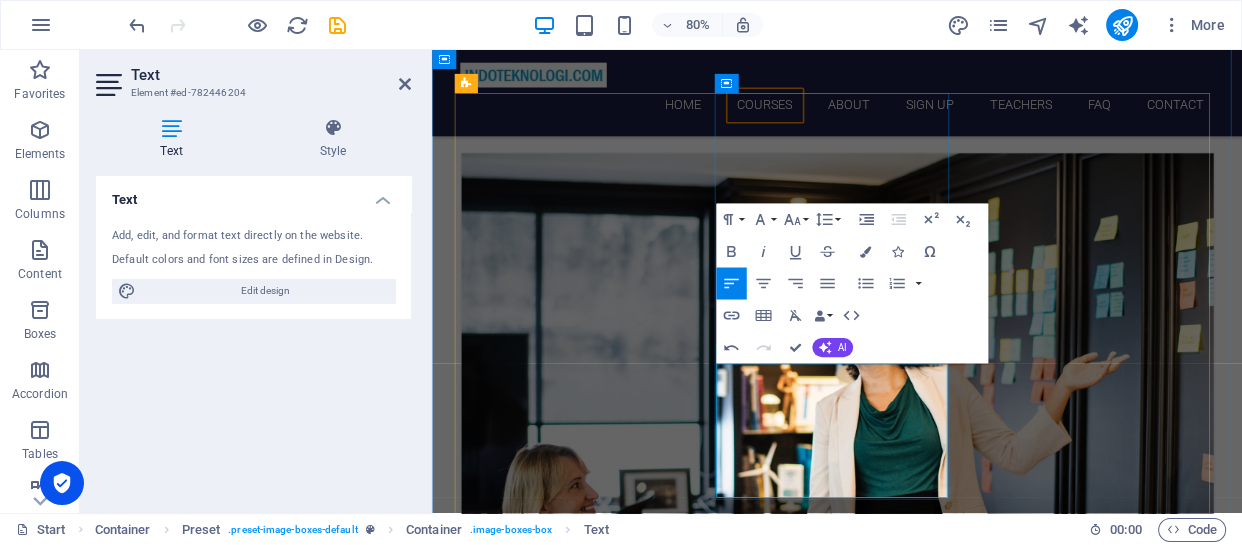 click on "Pelajari bagaimana menghubungkan, mengkombinasikan dan mentransformasikan data dengan Power Query di Excel dan Power BI" at bounding box center [939, 1779] 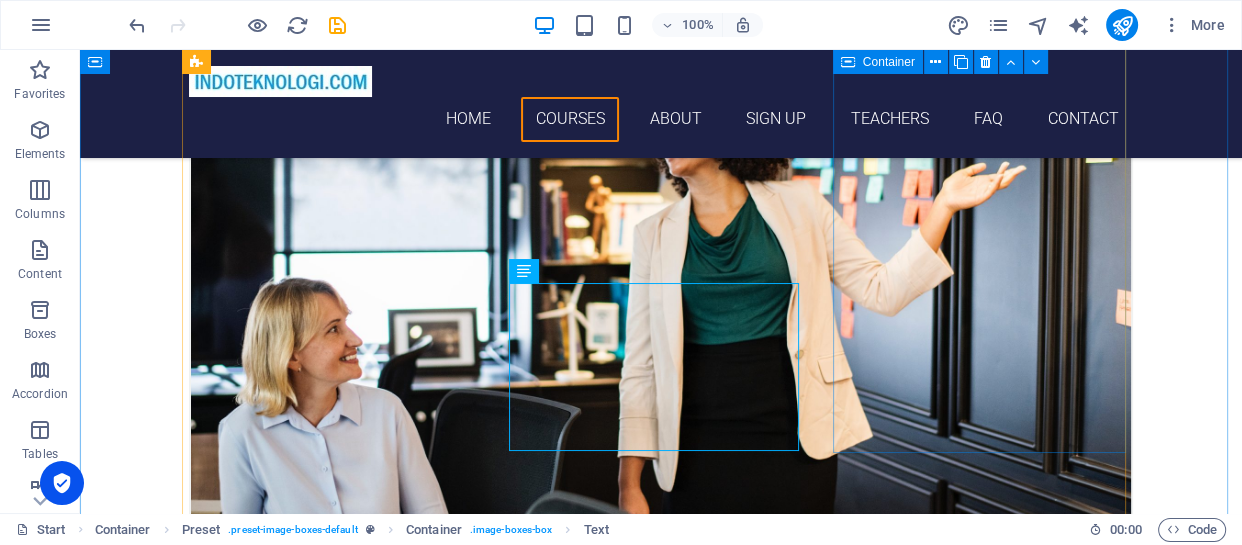 scroll, scrollTop: 666, scrollLeft: 0, axis: vertical 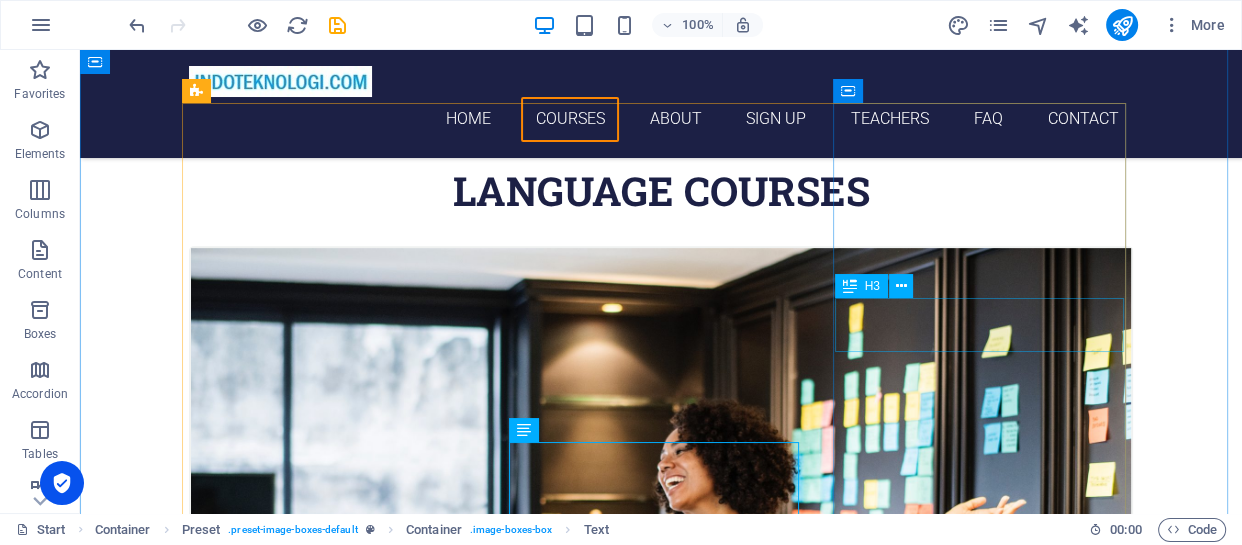click on "German" at bounding box center [661, 2570] 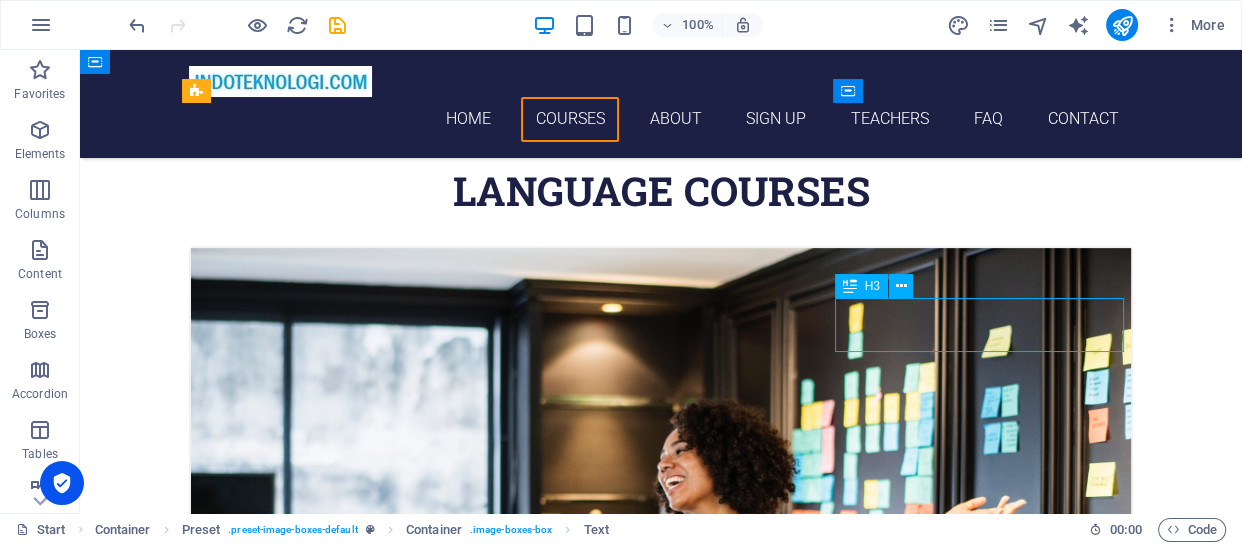 click on "German" at bounding box center [661, 2570] 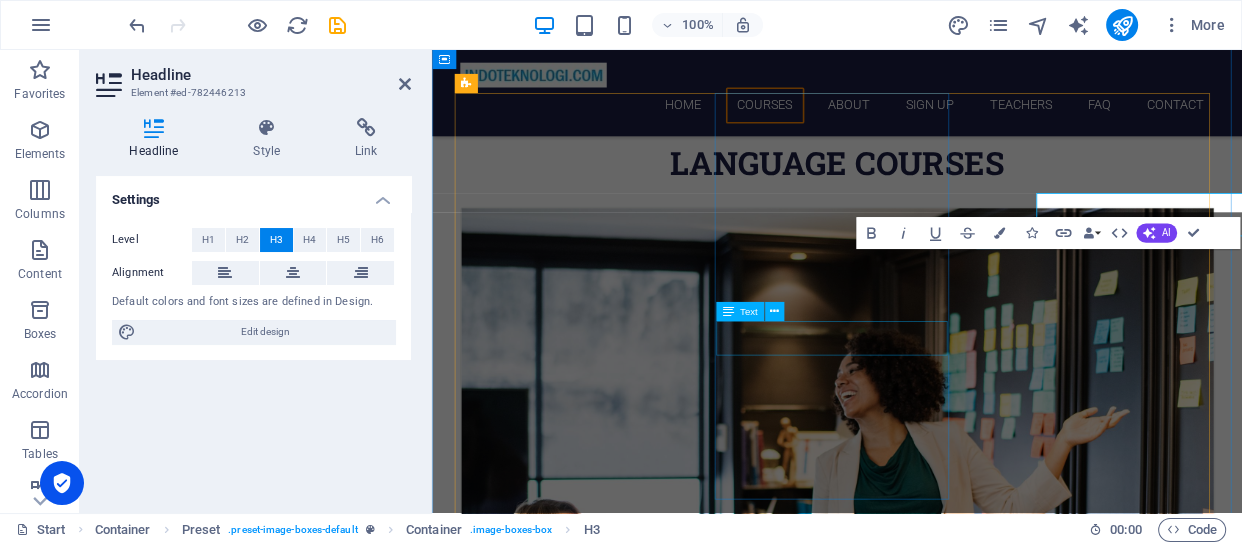 scroll, scrollTop: 735, scrollLeft: 0, axis: vertical 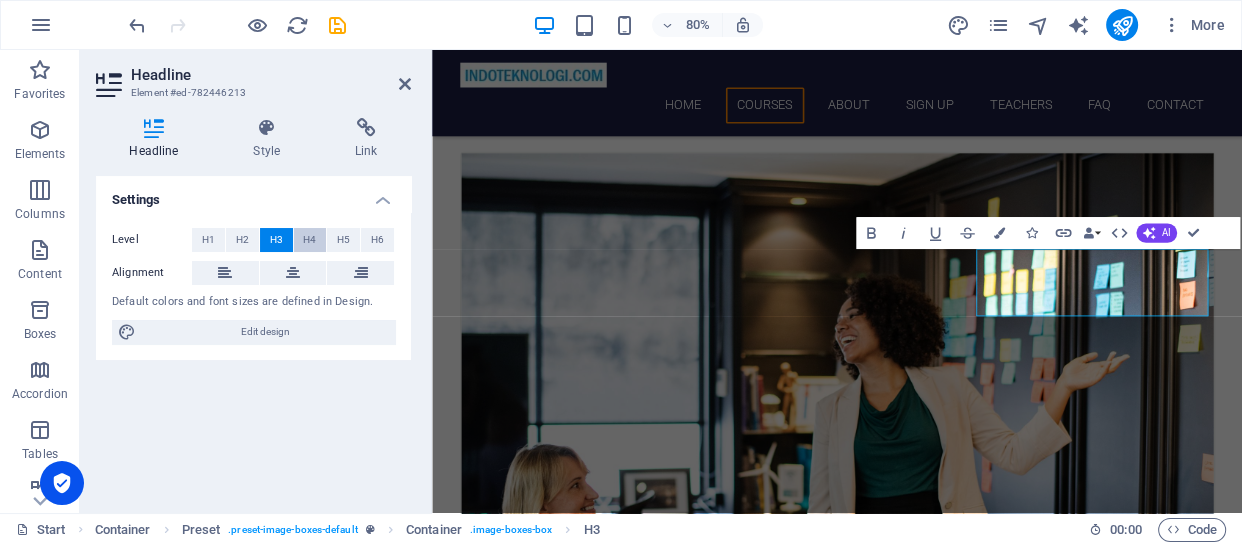 click on "H4" at bounding box center (309, 240) 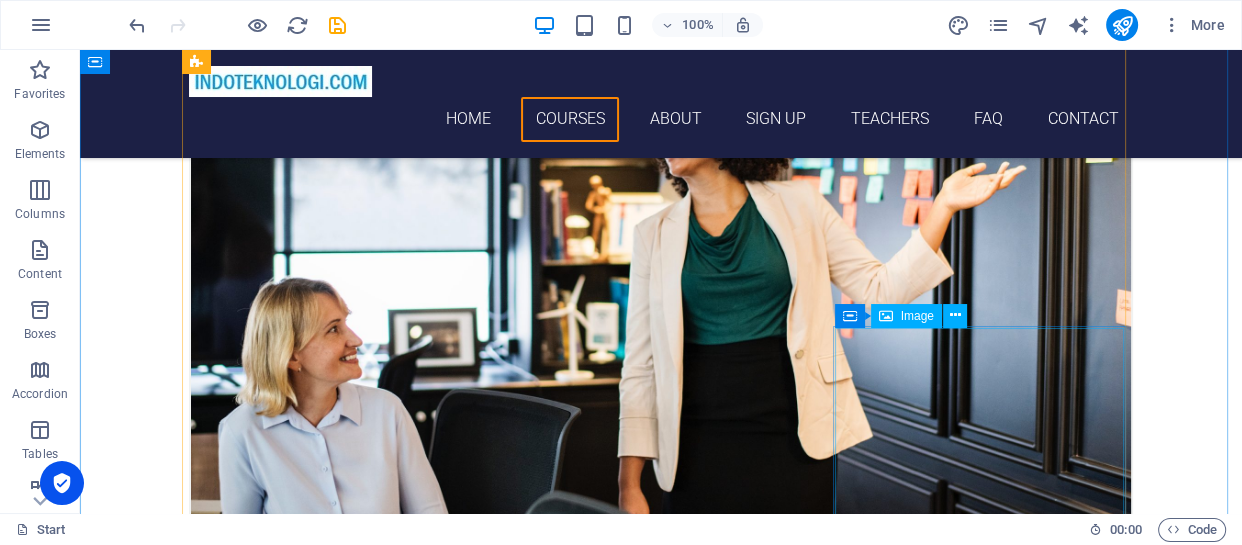 scroll, scrollTop: 666, scrollLeft: 0, axis: vertical 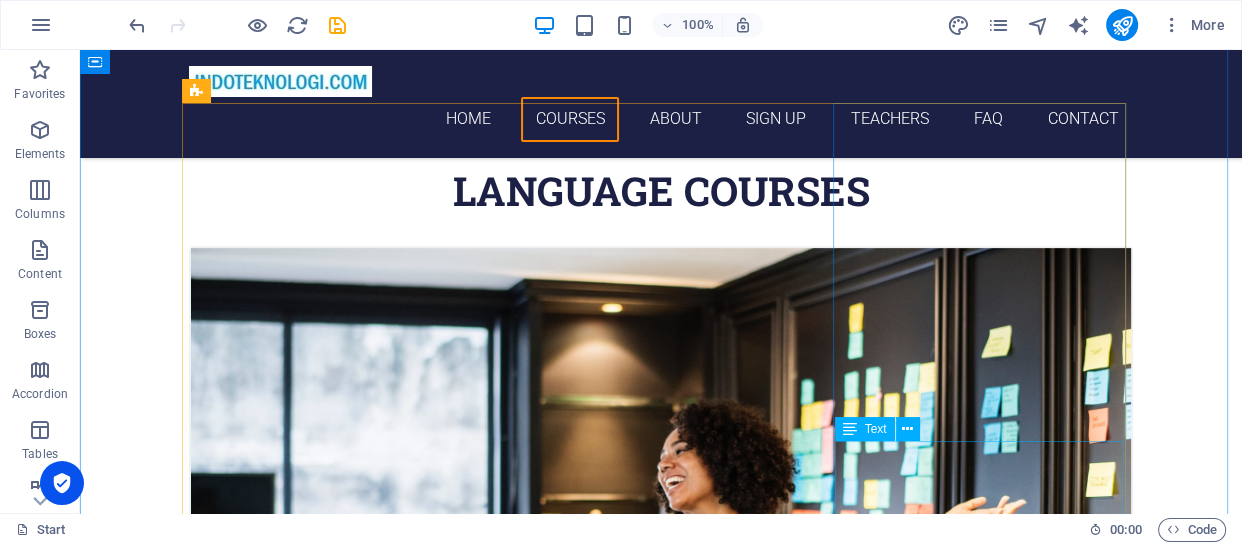 click on "Lorem ipsum dolor sit amet, consectetur adipisicing elit. Veritatis, dolorem!" at bounding box center [661, 2681] 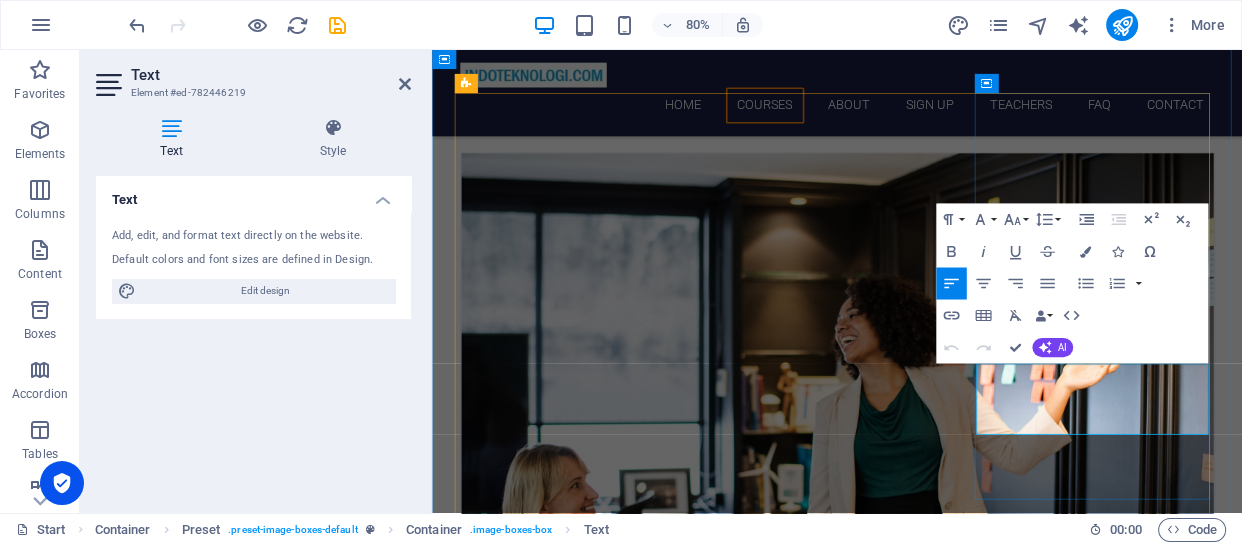 drag, startPoint x: 1137, startPoint y: 451, endPoint x: 1205, endPoint y: 498, distance: 82.661964 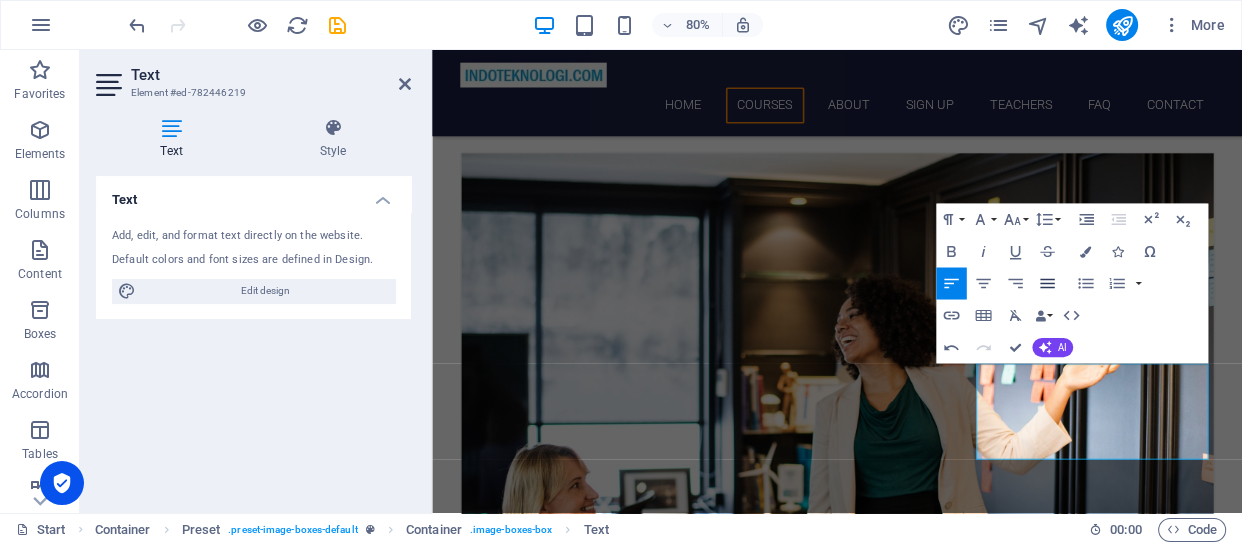 click 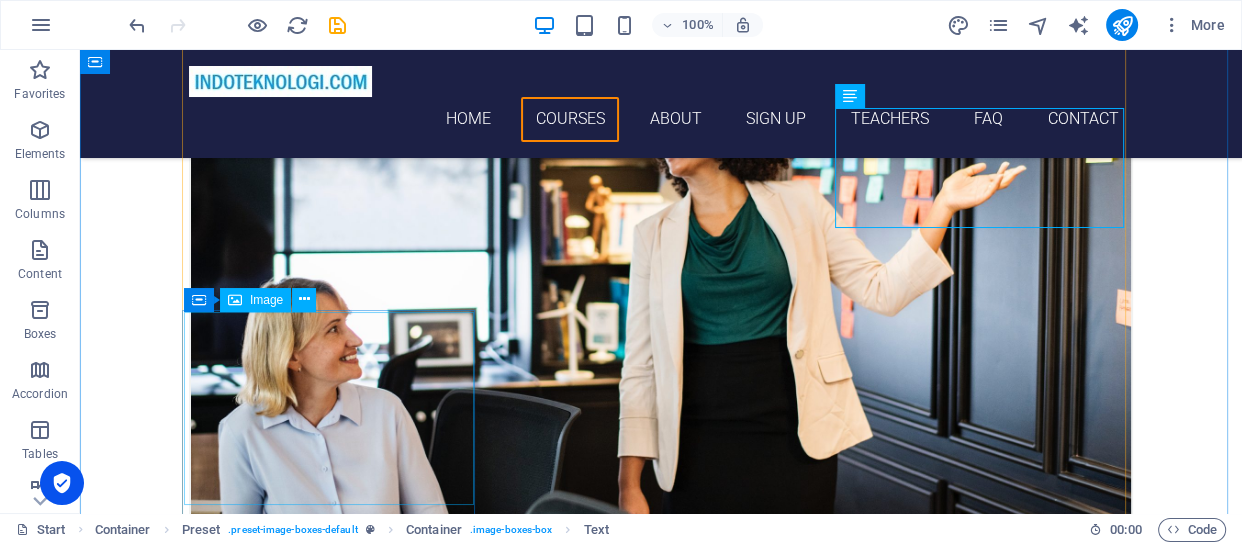 scroll, scrollTop: 1333, scrollLeft: 0, axis: vertical 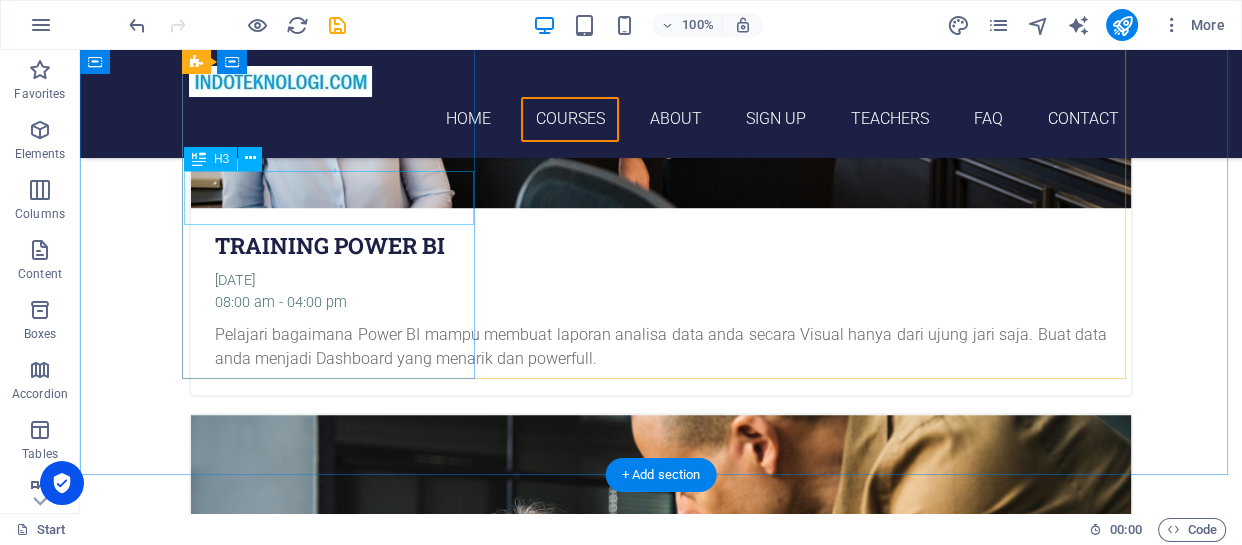 click on "Italian" at bounding box center [661, 2713] 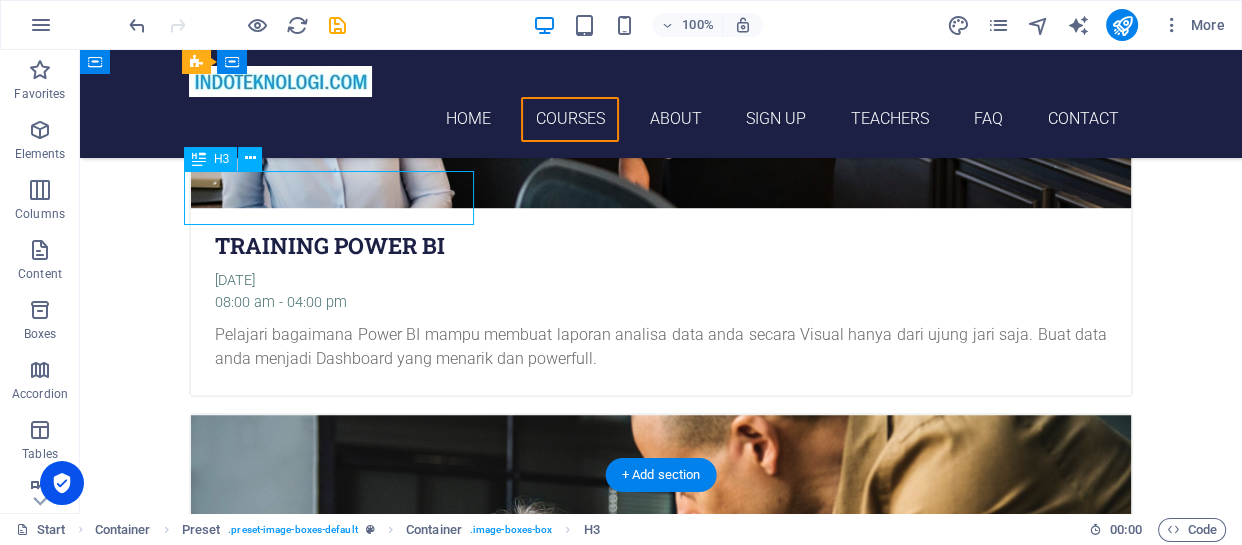 click on "Italian" at bounding box center [661, 2713] 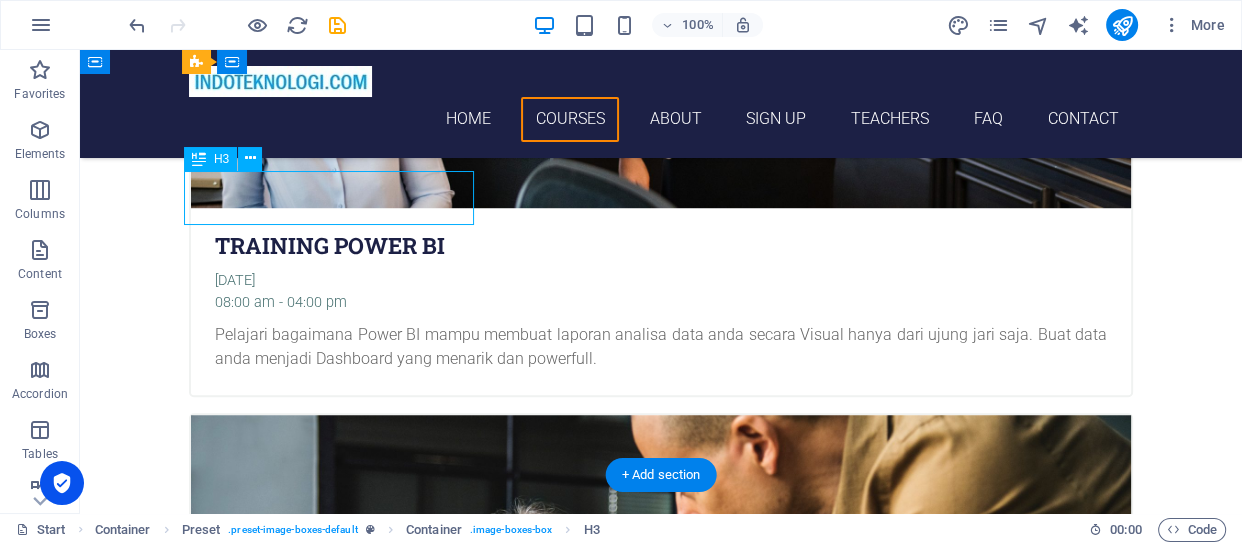 click on "H3   Banner   Container   H1   Spacer   Container   Container   Preset   HTML   Preset   Container   Preset   H3   Container   Container   Image   Preset   Container   H4   Spacer   H2   Text   Container   H4   H4   Preset   Container   Image   Preset   Image   Preset   Text   Menu Bar   Menu   Container   H2   Text   H2   H3   Container   Text   Text   Preset   Image   Text   Container   Image   Text   Preset   Container   Preset   Container   Text   Preset   Preset   Container   Container   Text   Container   Spacer   Button   Container   Container   H2   Text   Container   H3   Preset   Container   Preset   HTML   Container   Preset   Container   Image   Text   Spacer   Image   Input   Preset   Container   Container   Preset   Form   Input   Form button   Email   Captcha   Spacer   H2   Spacer   Container   Image   Preset   Preset   Container   Spacer   Container   Image   Image   Container   Text   Text   Image   Preset   Container   Image   Container   Spacer   Preset   Image" at bounding box center (661, 281) 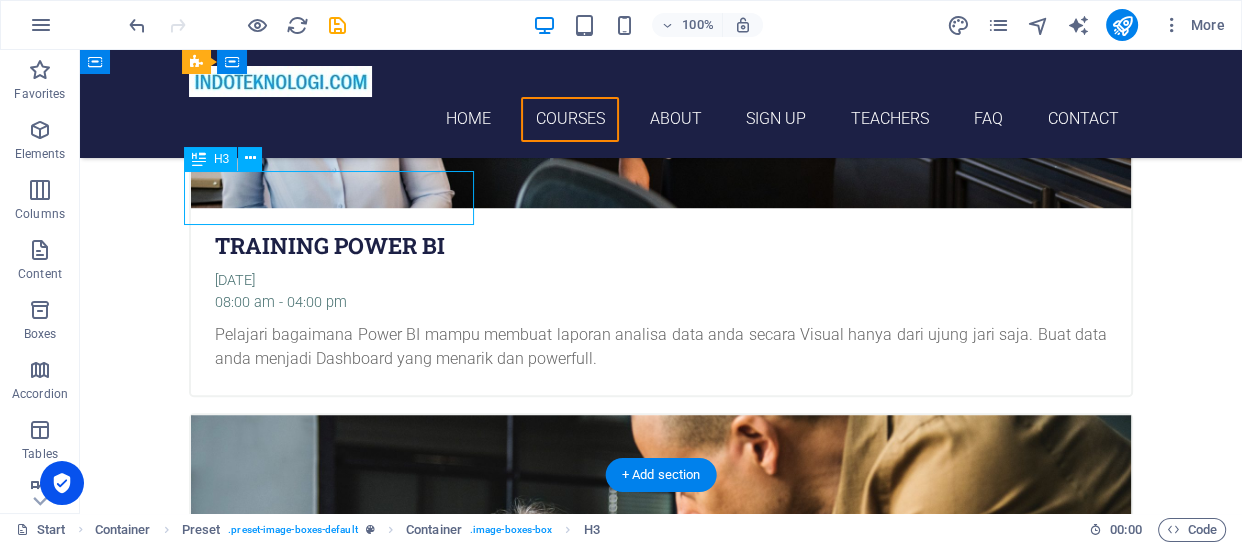scroll, scrollTop: 1402, scrollLeft: 0, axis: vertical 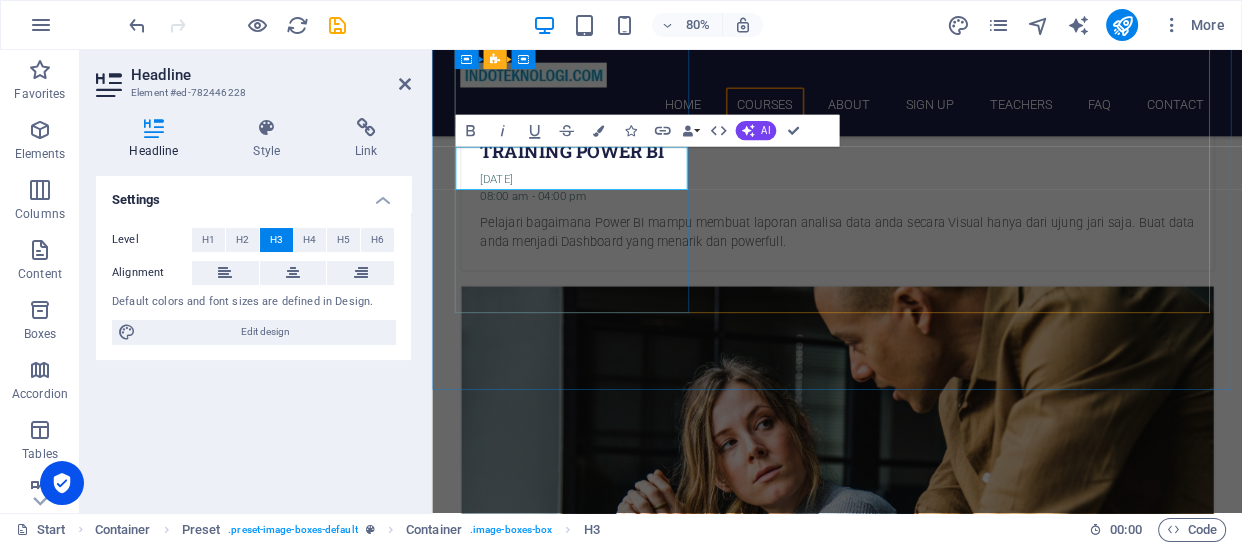 click on "Italian" at bounding box center [939, 2656] 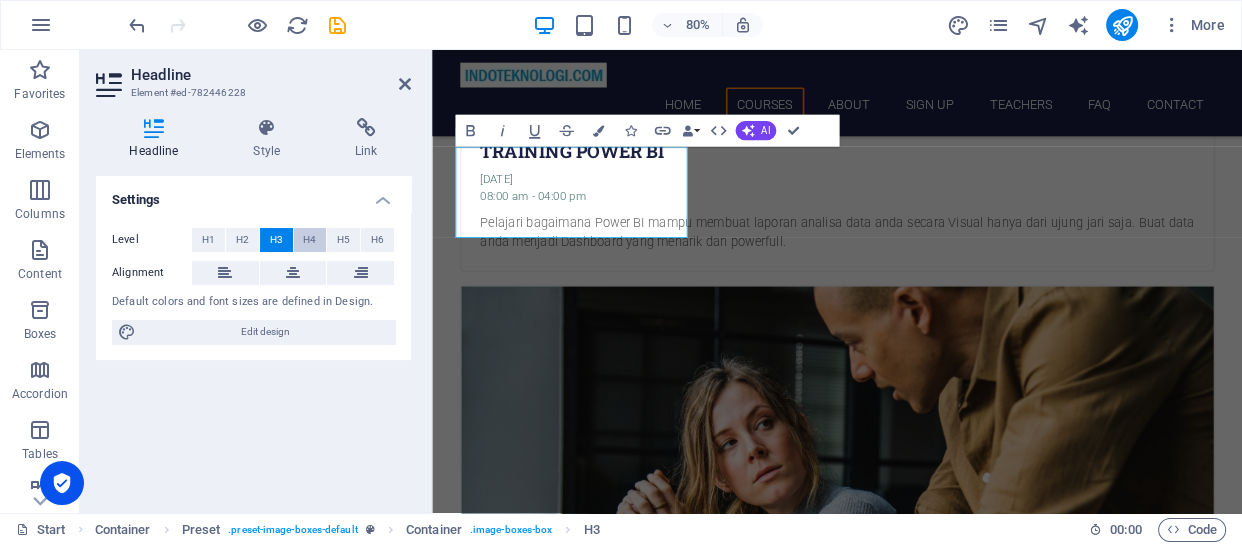 click on "H4" at bounding box center [310, 240] 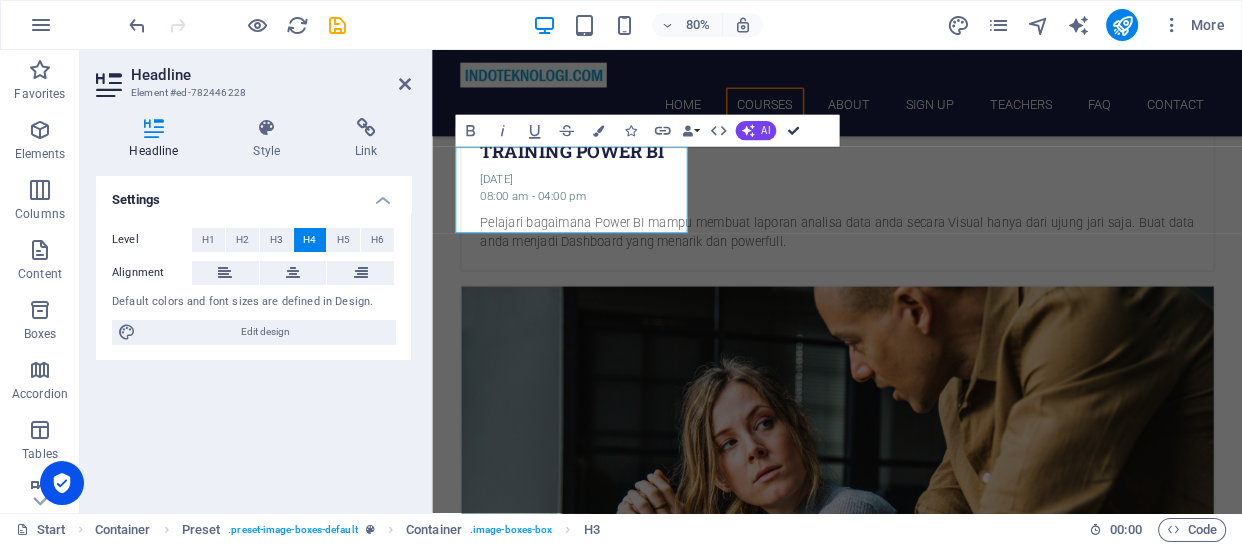 drag, startPoint x: 790, startPoint y: 134, endPoint x: 693, endPoint y: 403, distance: 285.95453 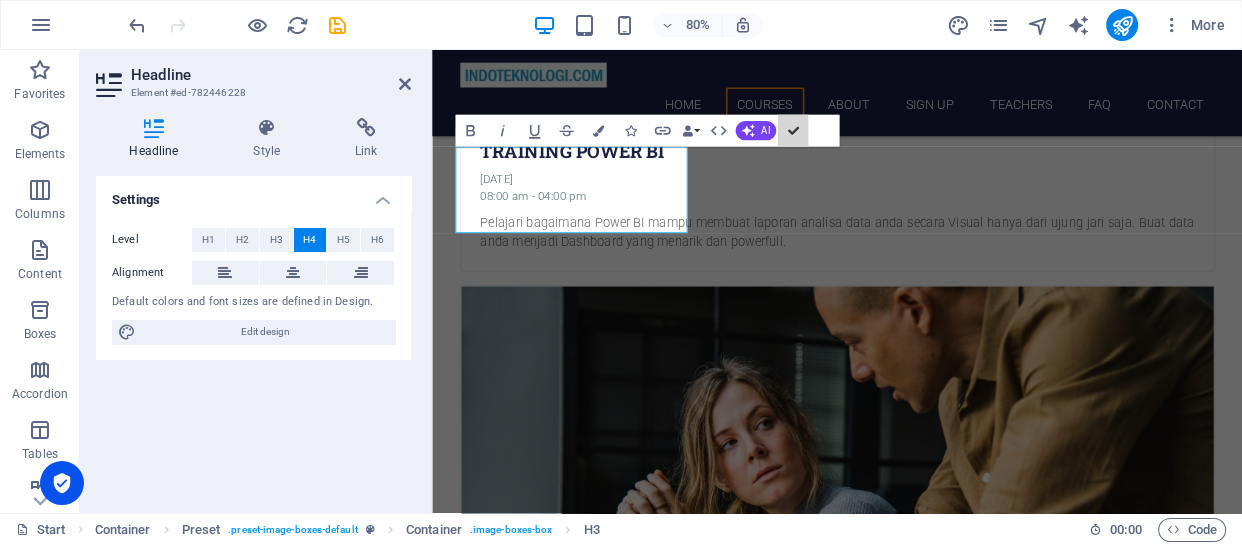 scroll, scrollTop: 1333, scrollLeft: 0, axis: vertical 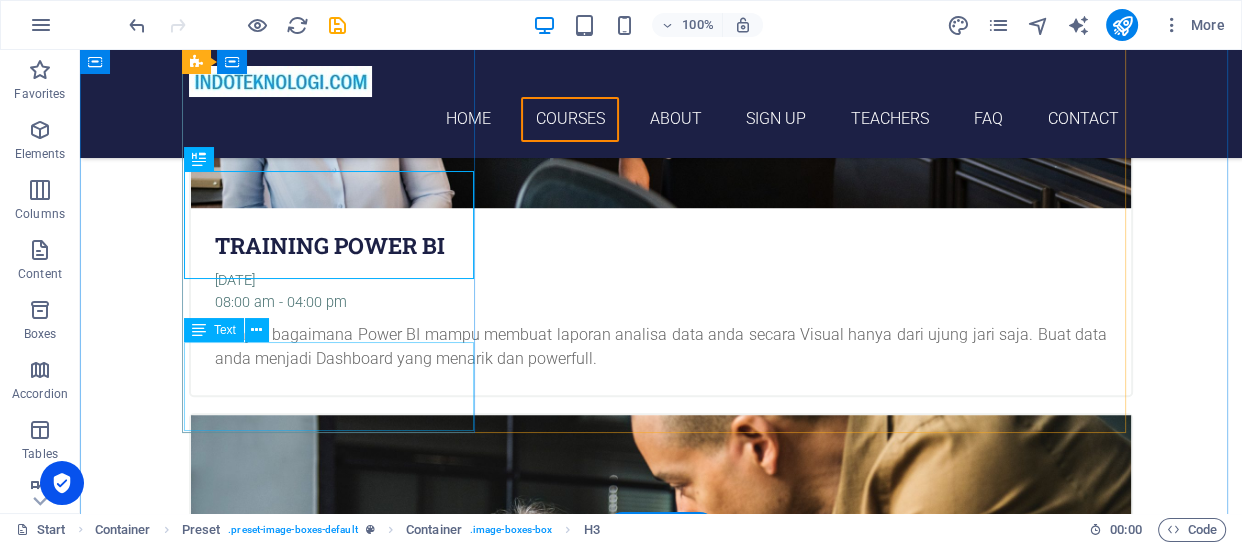 click on "Lorem ipsum dolor sit amet, consectetur adipisicing elit. Veritatis, dolorem!" at bounding box center [661, 2824] 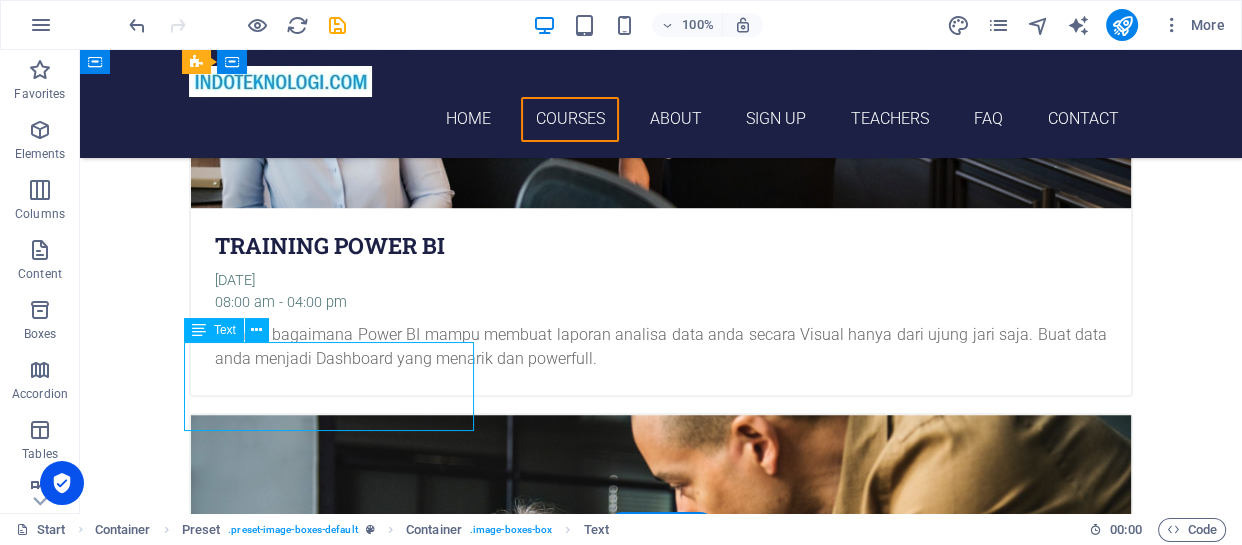 click on "Lorem ipsum dolor sit amet, consectetur adipisicing elit. Veritatis, dolorem!" at bounding box center (661, 2824) 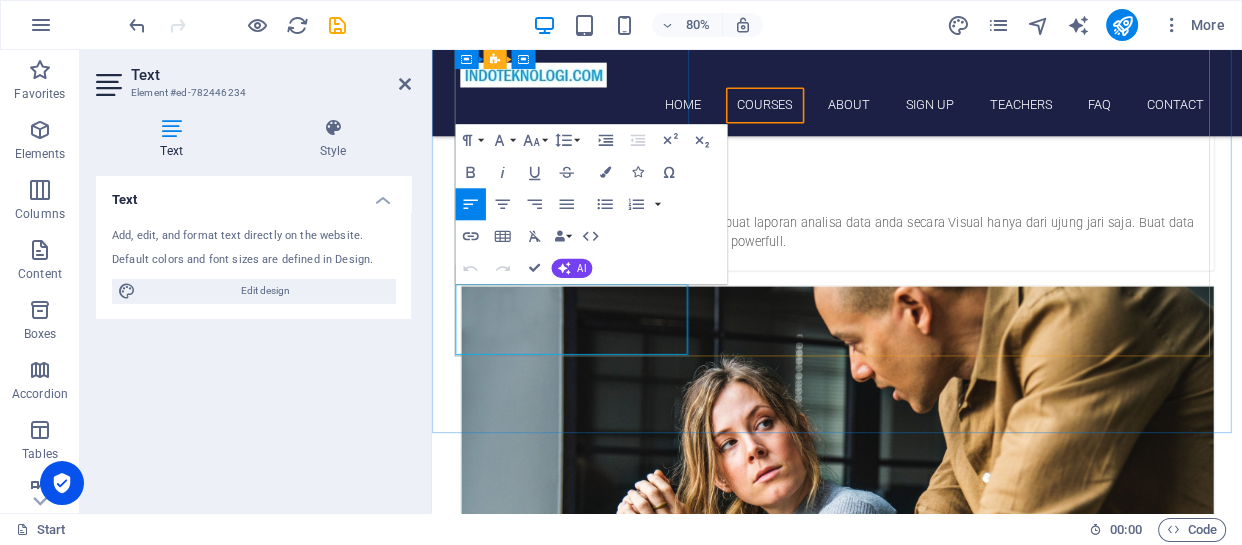 drag, startPoint x: 482, startPoint y: 353, endPoint x: 597, endPoint y: 379, distance: 117.902504 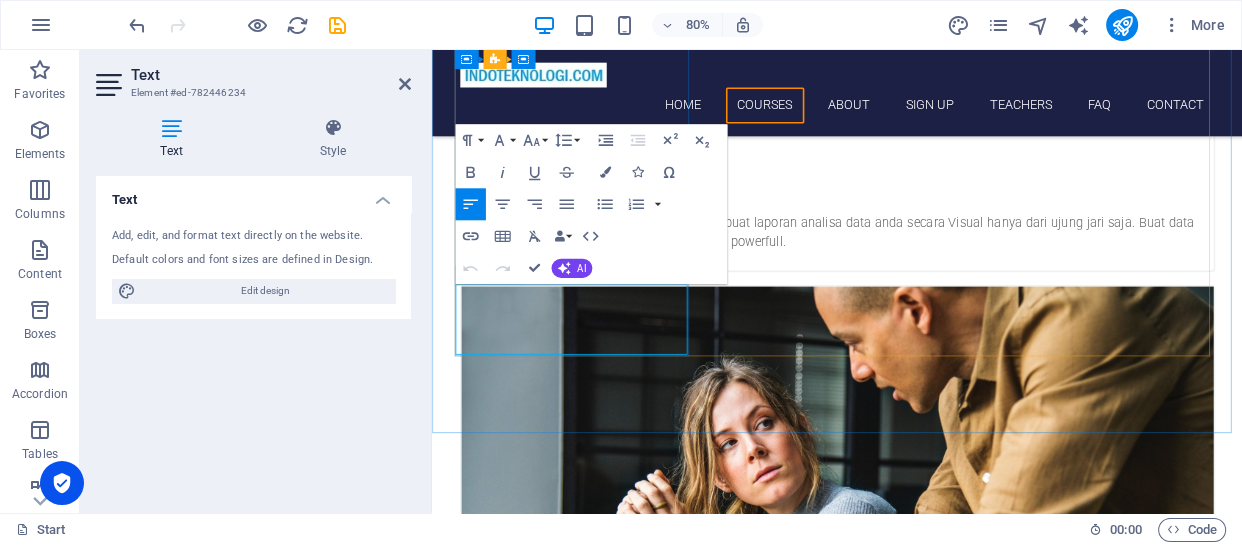 drag, startPoint x: 486, startPoint y: 353, endPoint x: 609, endPoint y: 399, distance: 131.32022 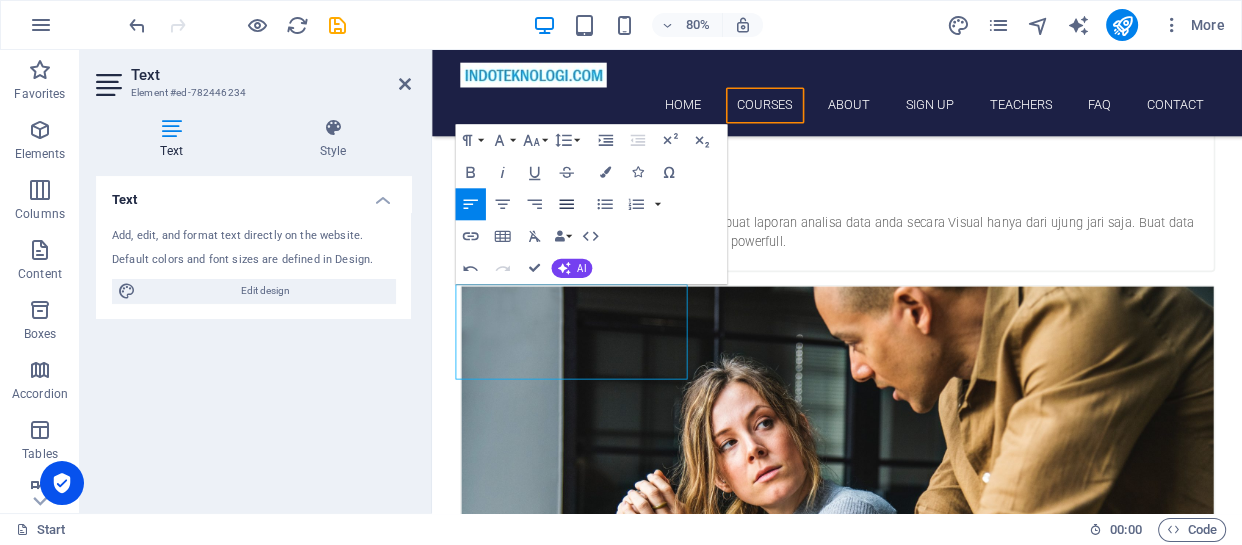 click 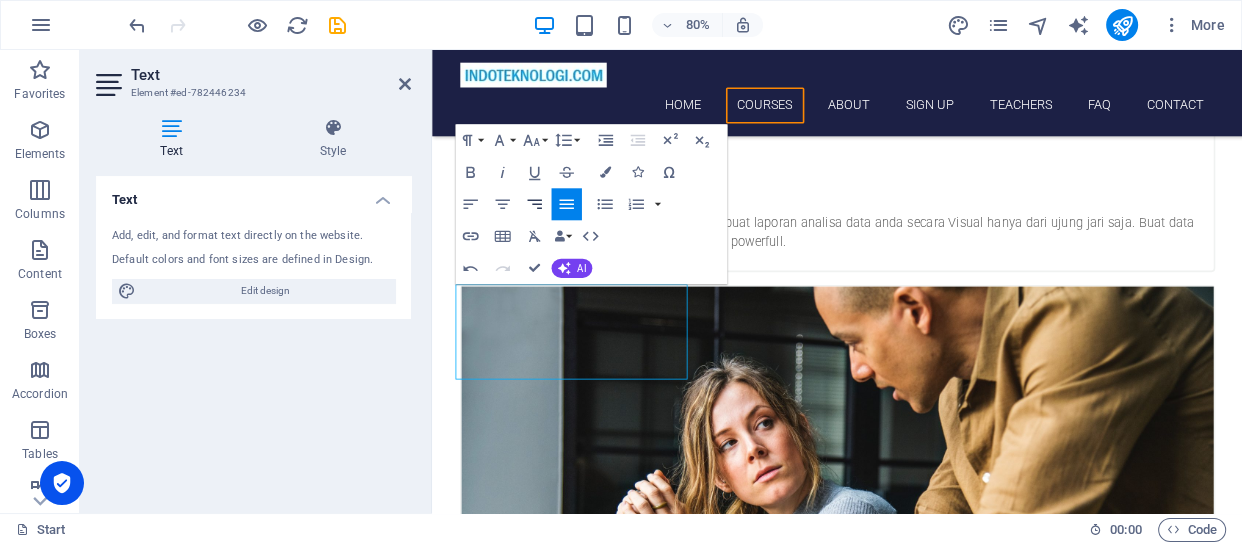 click 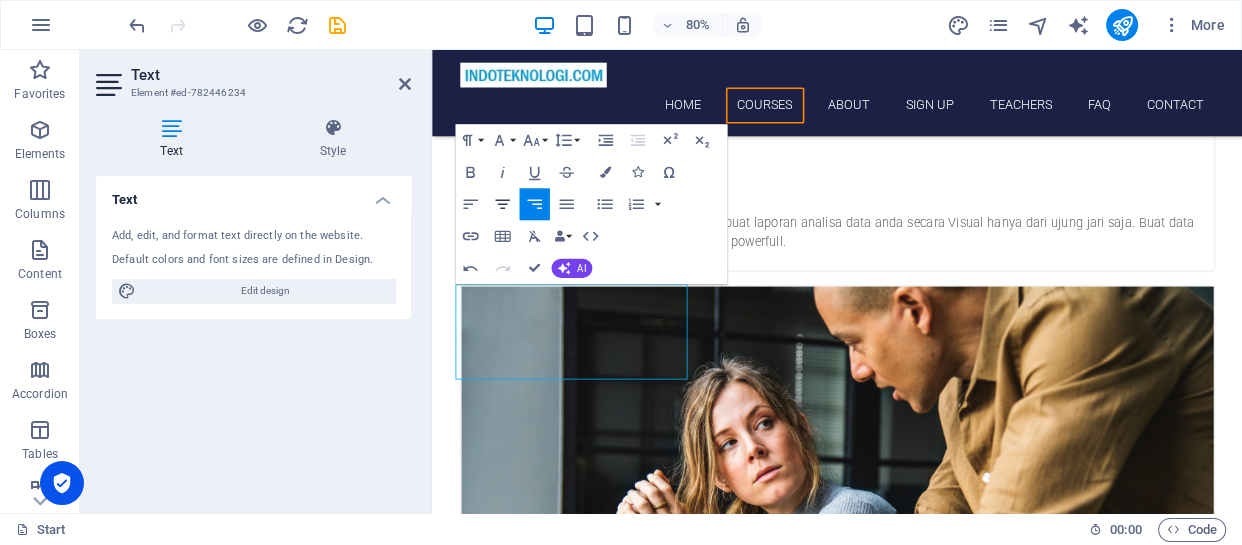 click on "Align Center" at bounding box center [502, 204] 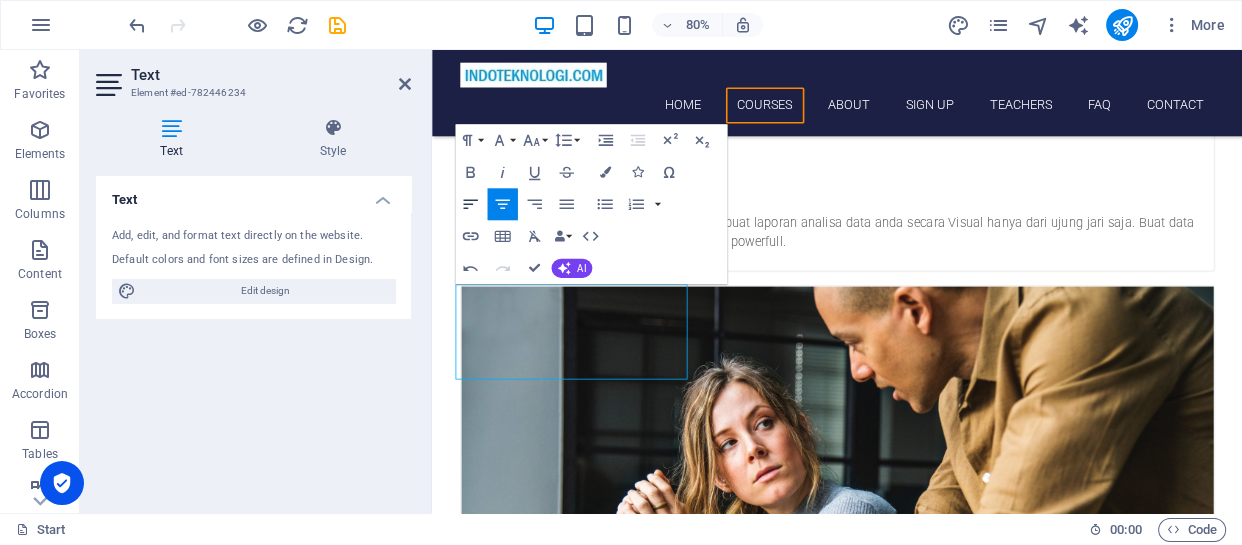 click 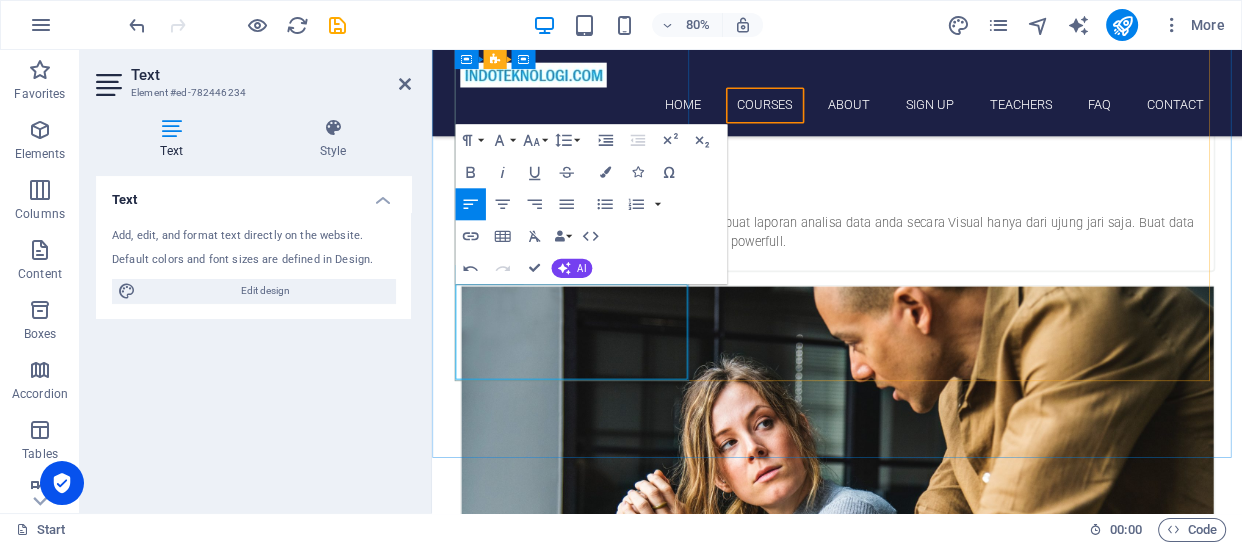click on "Pelajari cara membuat report dan dashboard untuk menampilkan Laporan Keuangan. Seperti Laba/Rugi, Balance Sheet dll" at bounding box center [939, 2744] 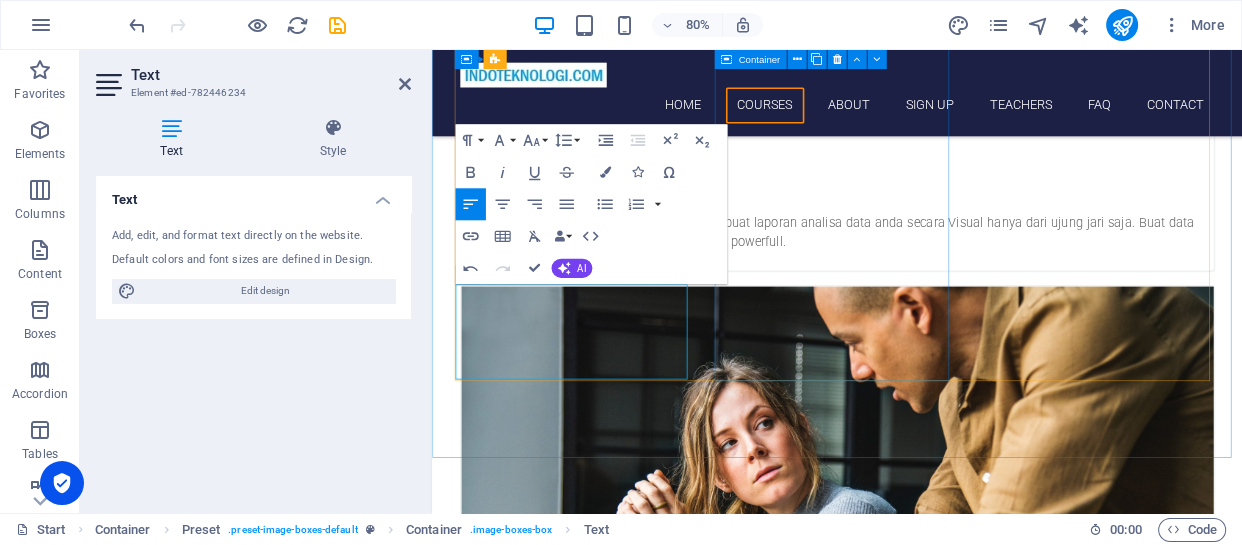 click on "French  12. September 2019  08:00 am - 04:00 pm Lorem ipsum dolor sit amet, consectetur adipisicing elit. Veritatis, dolorem!" at bounding box center (939, 3195) 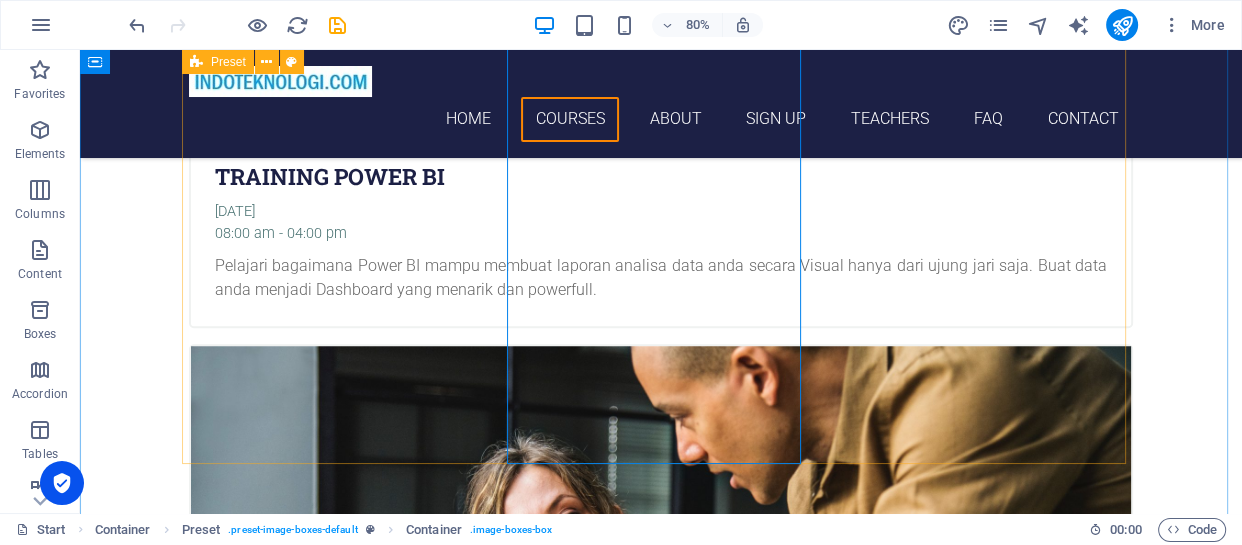 scroll, scrollTop: 1333, scrollLeft: 0, axis: vertical 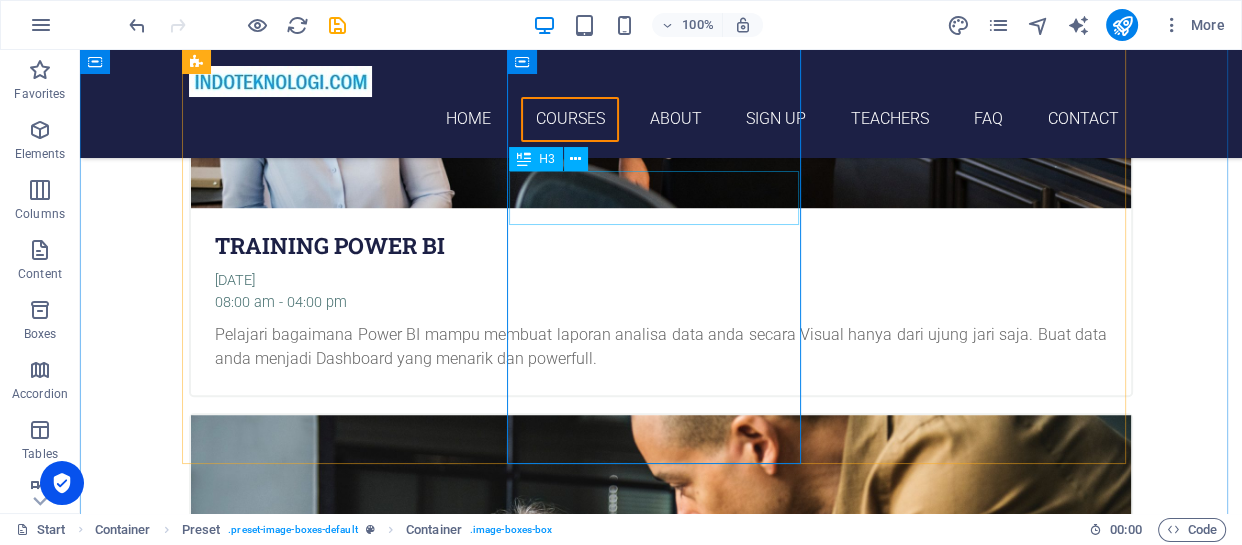 click on "French" at bounding box center [661, 3523] 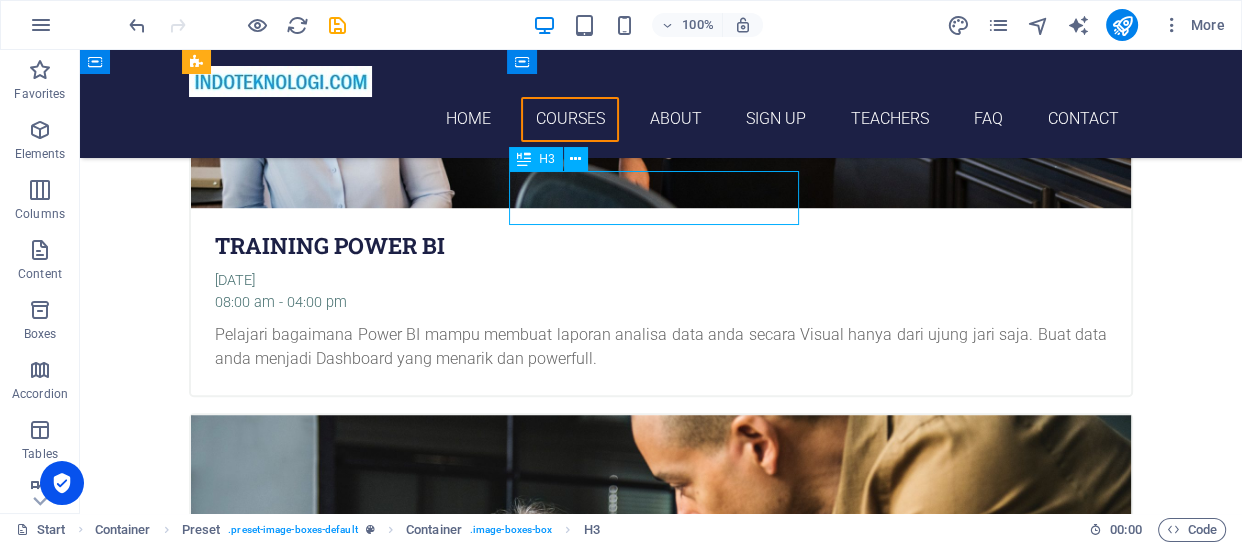 click on "French" at bounding box center (661, 3523) 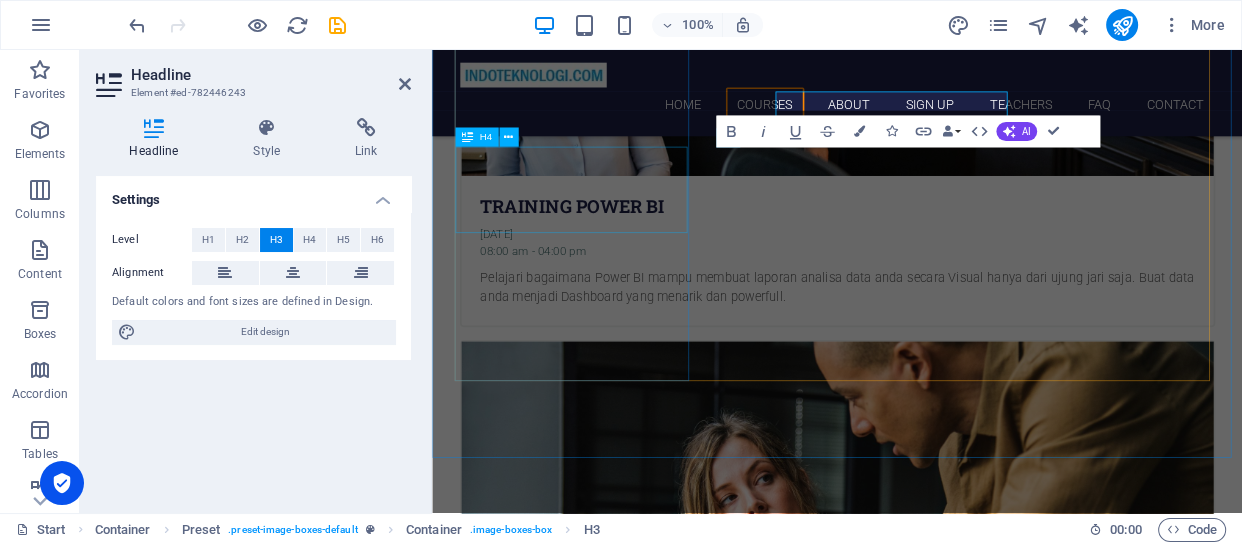 scroll, scrollTop: 1402, scrollLeft: 0, axis: vertical 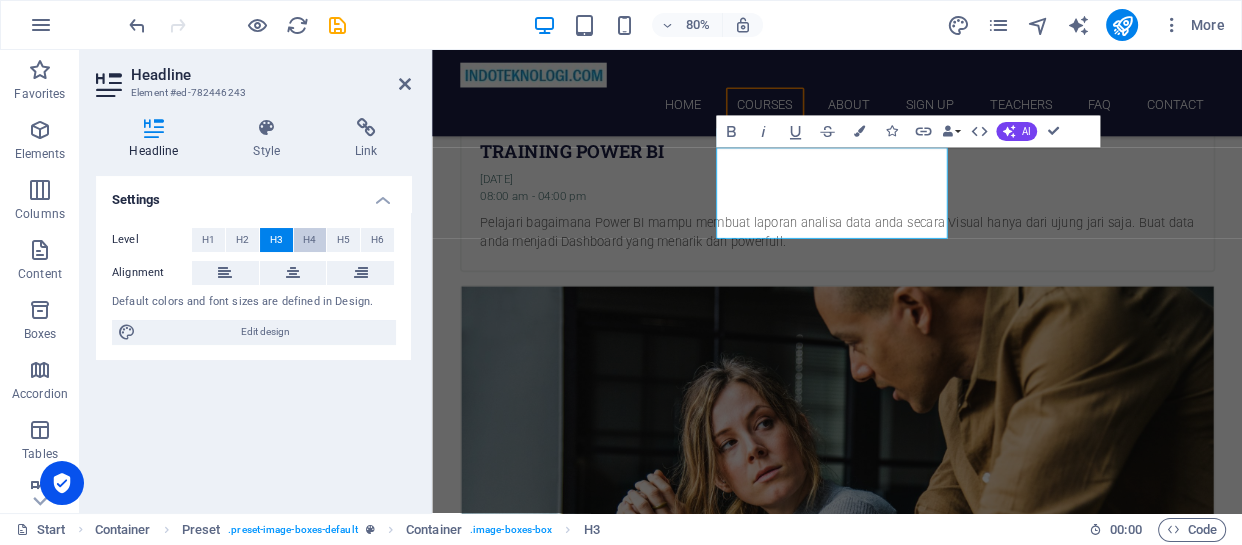 click on "H4" at bounding box center [310, 240] 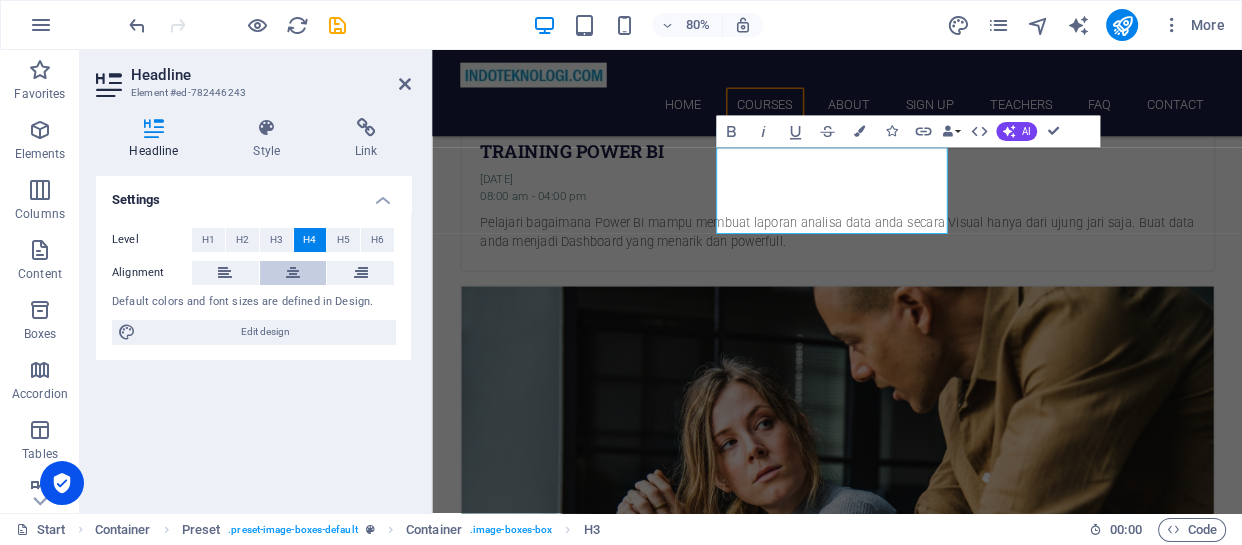 click at bounding box center (293, 273) 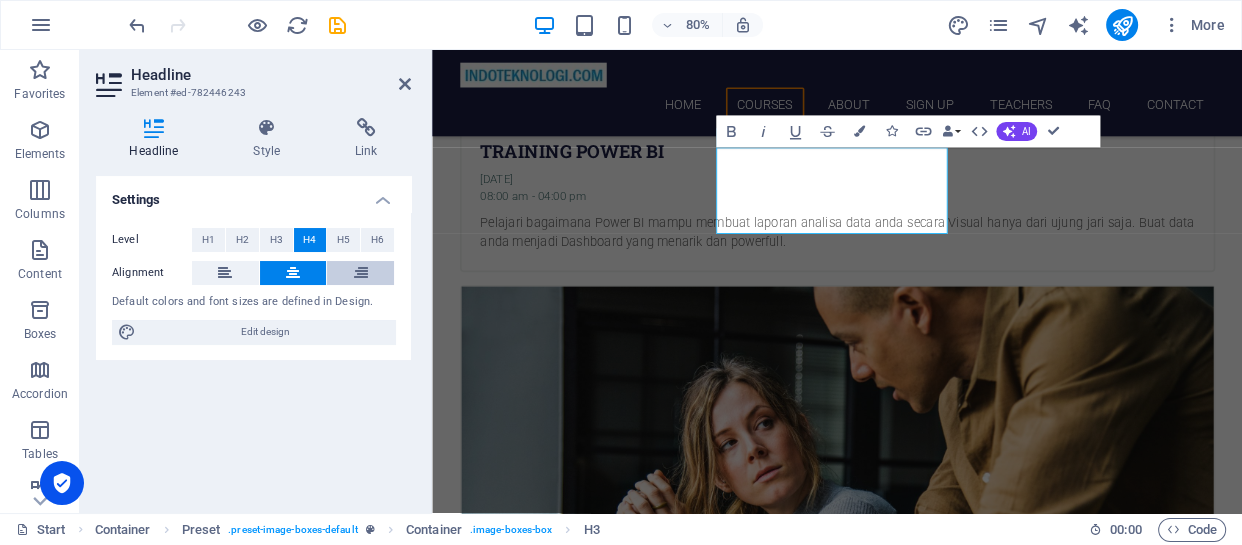 click at bounding box center (361, 273) 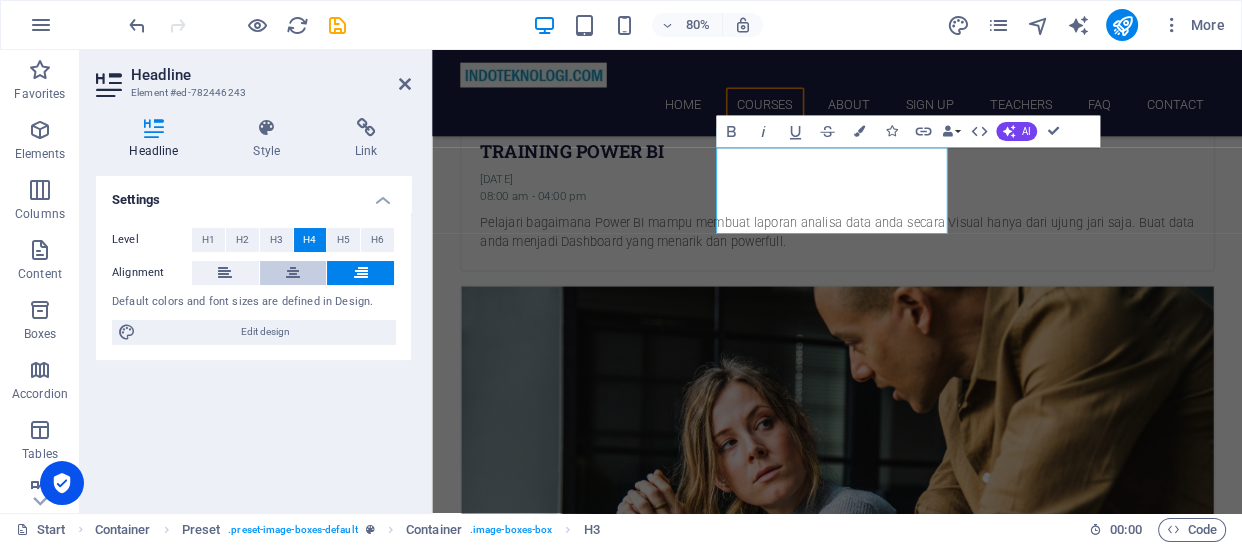 click at bounding box center (293, 273) 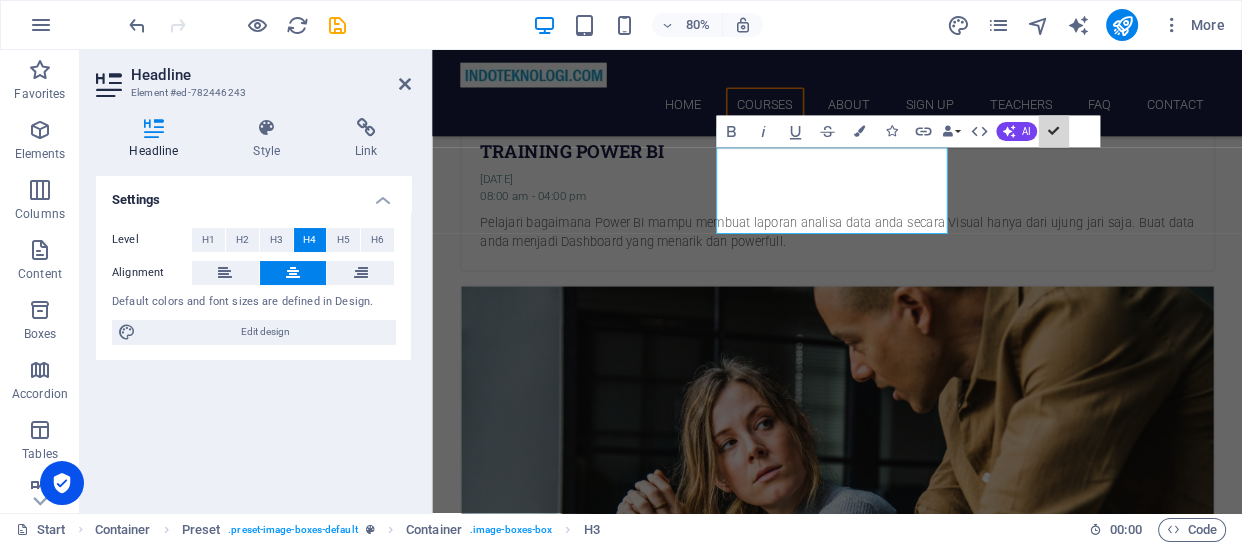 scroll, scrollTop: 1333, scrollLeft: 0, axis: vertical 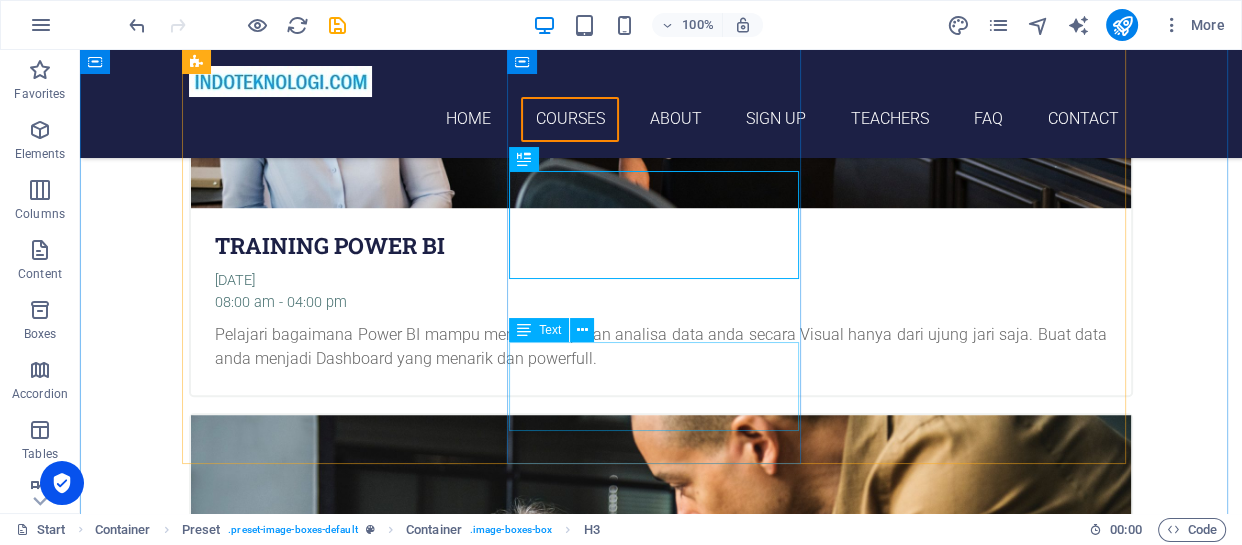 click on "Lorem ipsum dolor sit amet, consectetur adipisicing elit. Veritatis, dolorem!" at bounding box center (661, 3634) 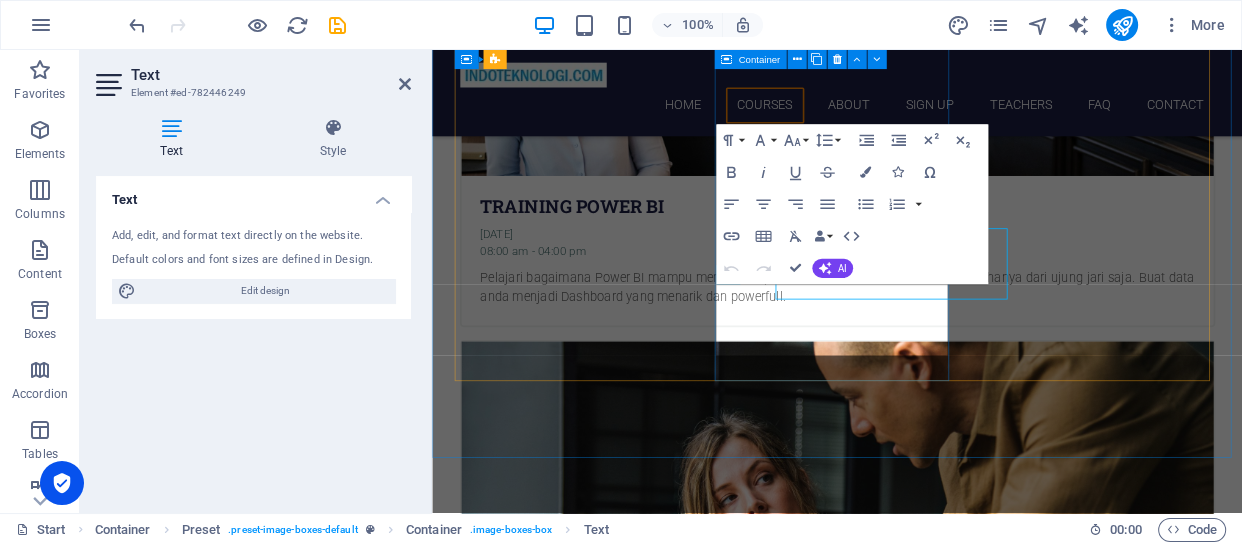 scroll, scrollTop: 1402, scrollLeft: 0, axis: vertical 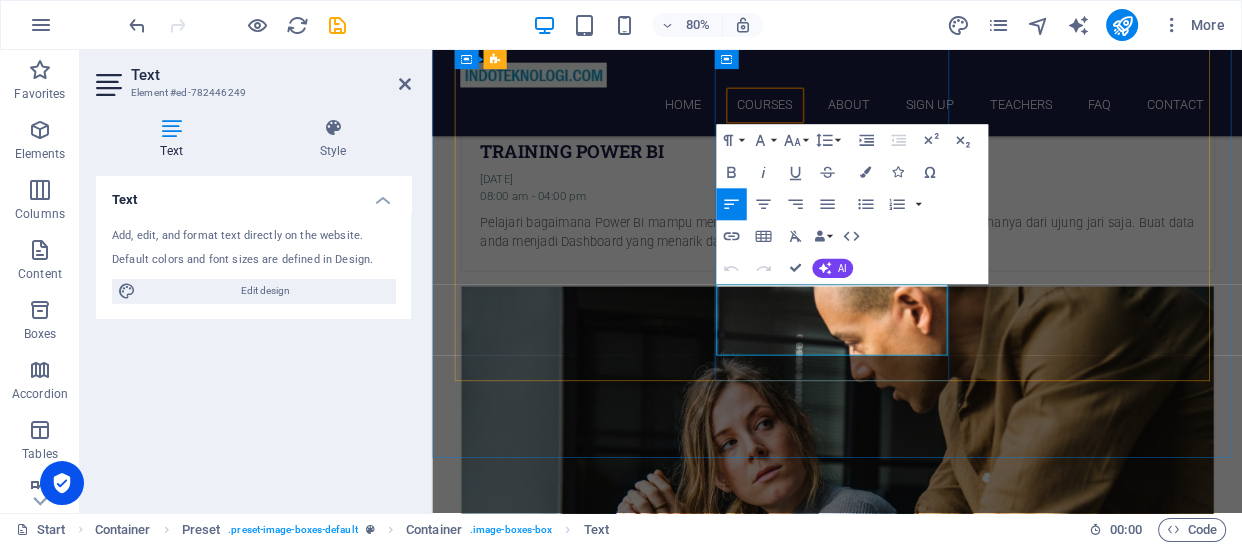 drag, startPoint x: 810, startPoint y: 359, endPoint x: 965, endPoint y: 403, distance: 161.12418 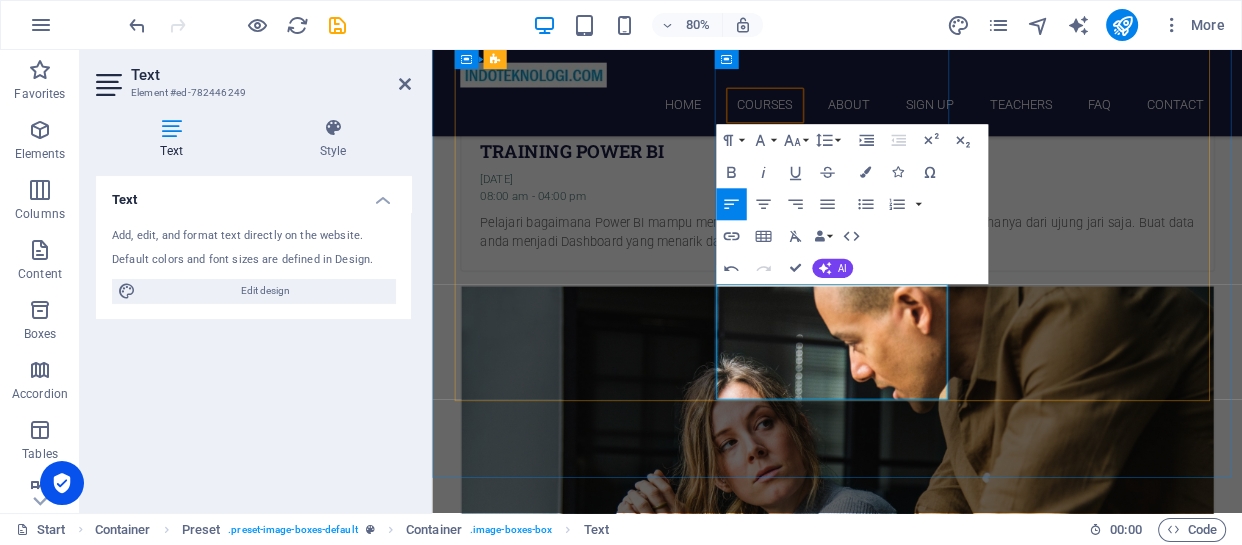 click on "Pelajari cara membuat report dan dashboard menggunakan data yang anda berikan. Akan kami buatkan draft dashboard sebagai bahan training nantinya." at bounding box center (939, 3566) 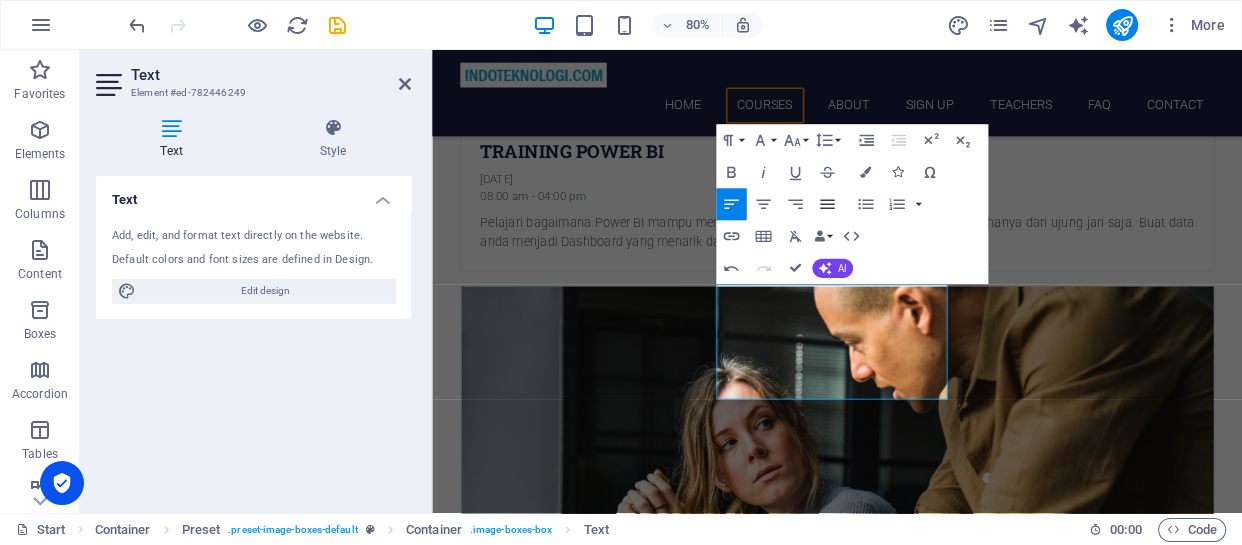 click 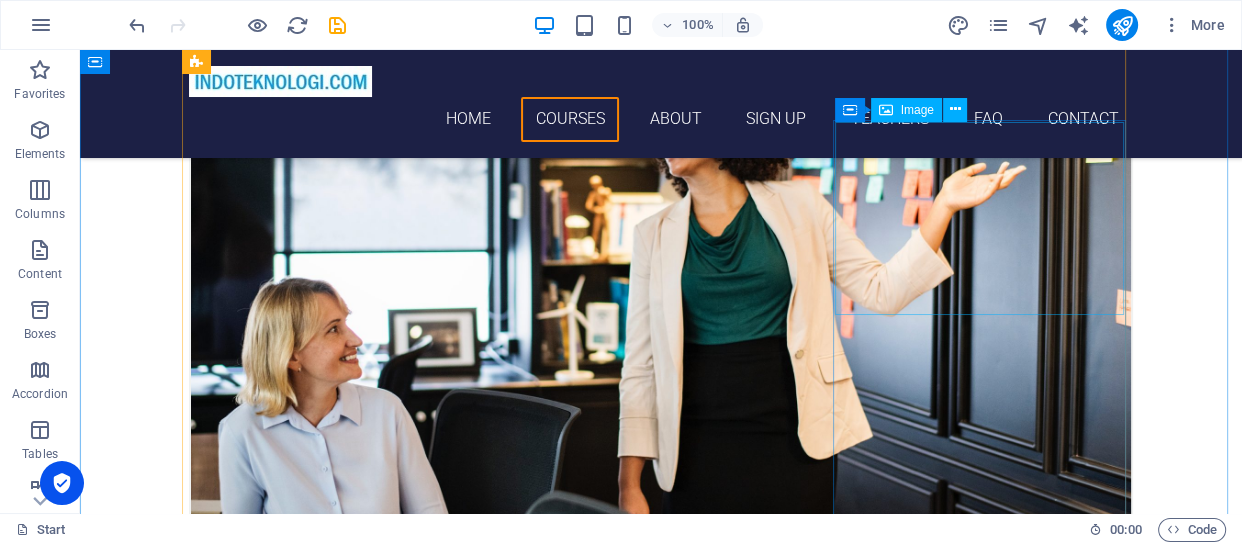 scroll, scrollTop: 1333, scrollLeft: 0, axis: vertical 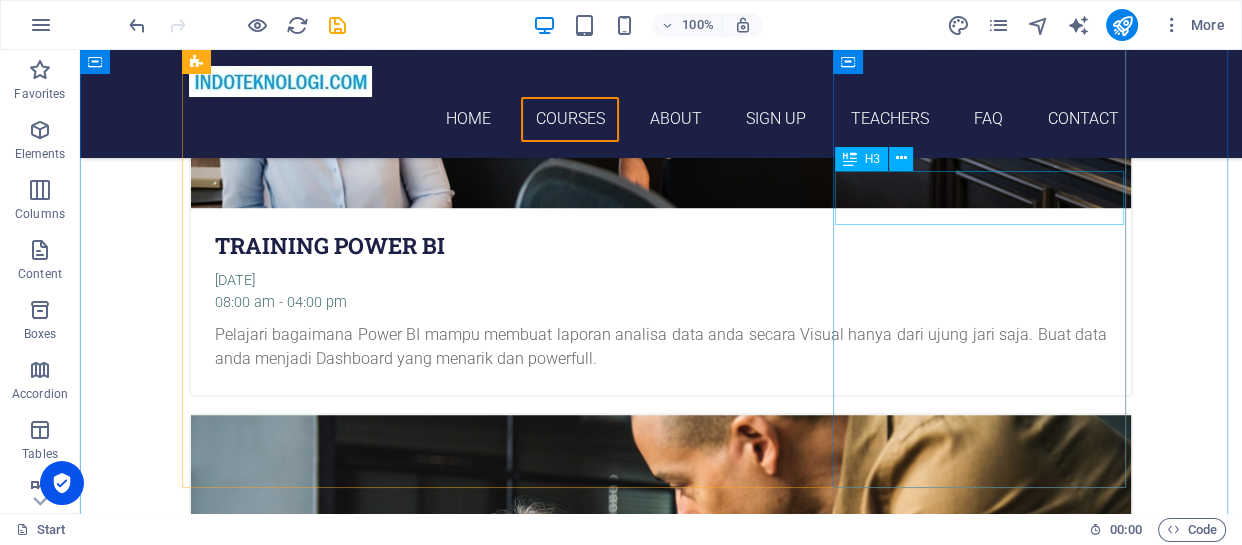 click on "Danish" at bounding box center (661, 4413) 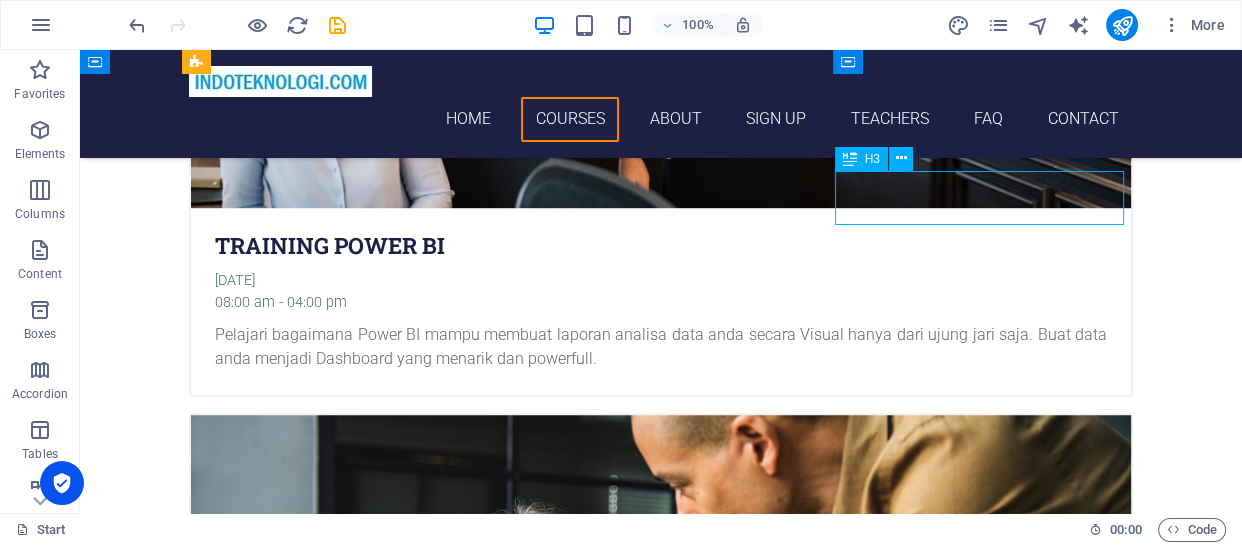 click on "Danish" at bounding box center (661, 4413) 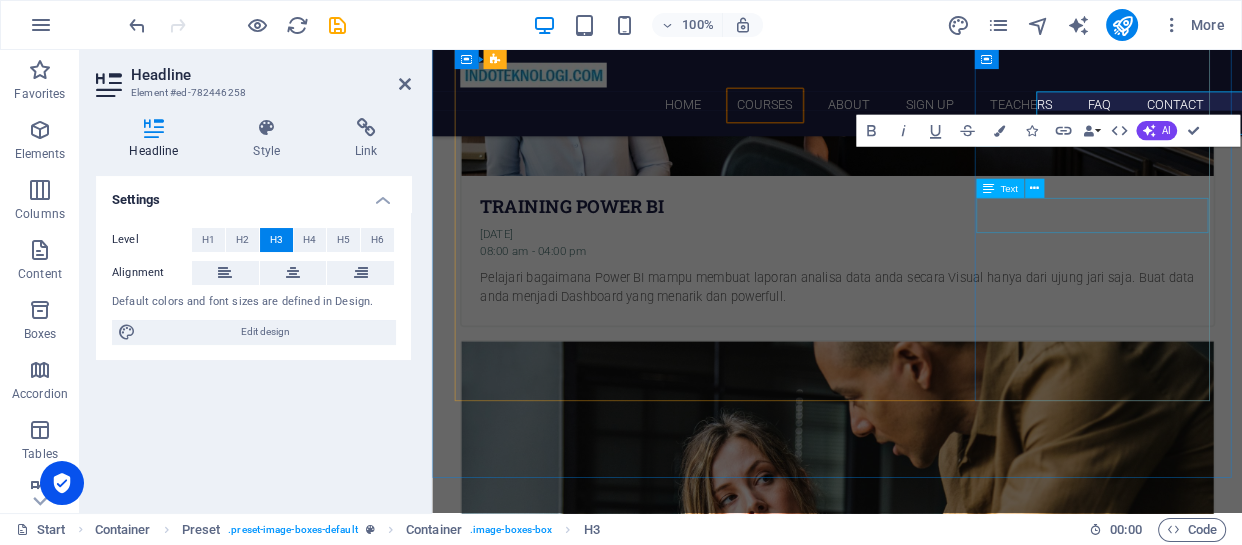 scroll, scrollTop: 1402, scrollLeft: 0, axis: vertical 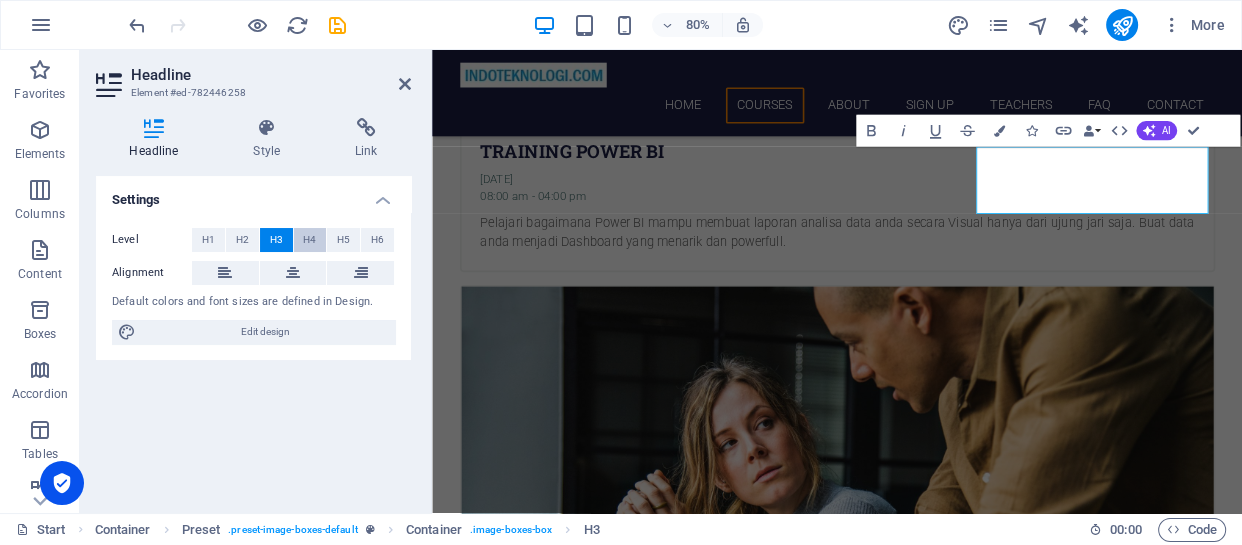 click on "H4" at bounding box center (310, 240) 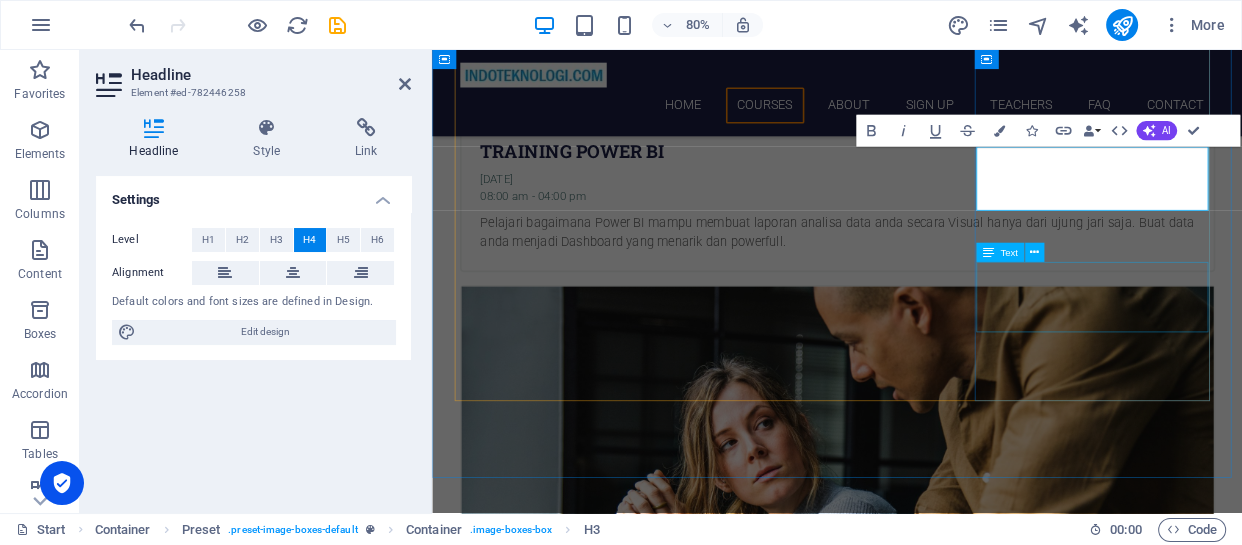 click on "Lorem ipsum dolor sit amet, consectetur adipisicing elit. Veritatis, dolorem!" at bounding box center (939, 4455) 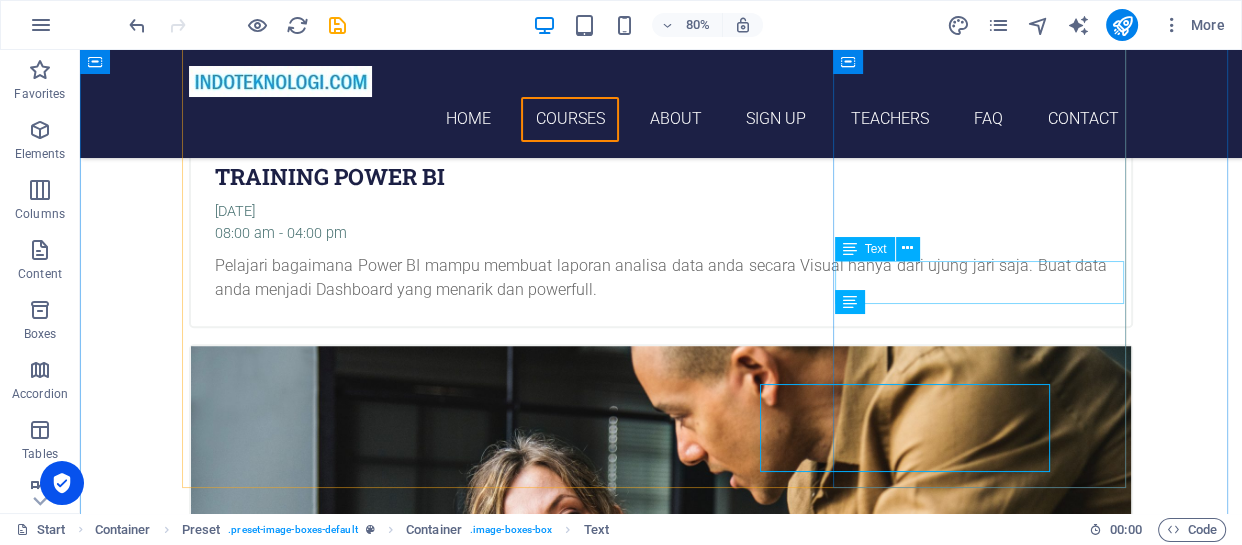 scroll, scrollTop: 1333, scrollLeft: 0, axis: vertical 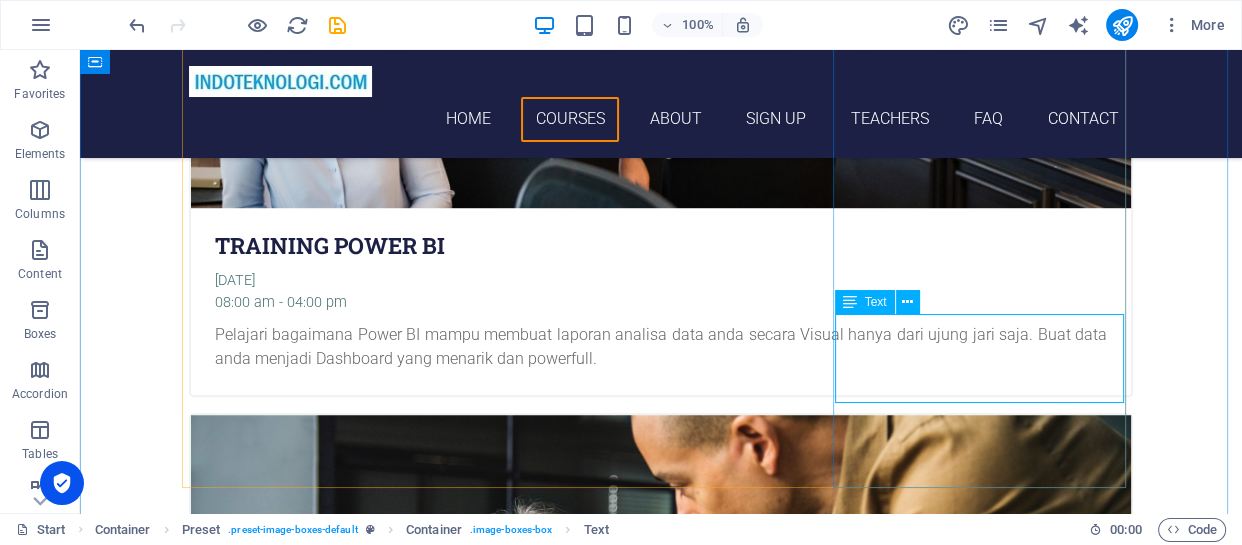 click on "Lorem ipsum dolor sit amet, consectetur adipisicing elit. Veritatis, dolorem!" at bounding box center [661, 4524] 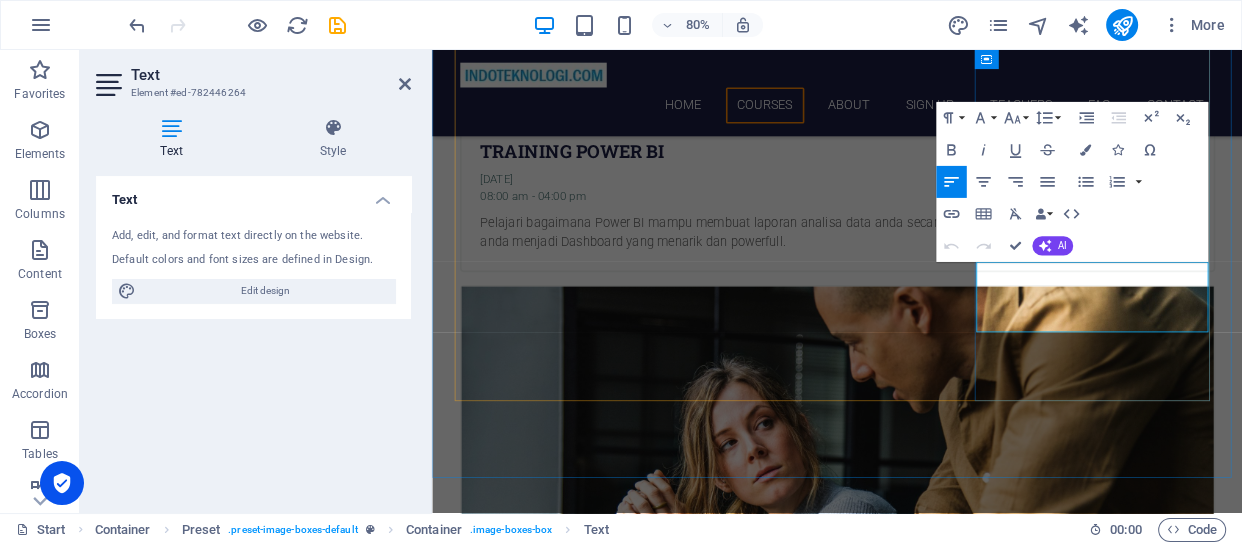 drag, startPoint x: 1137, startPoint y: 328, endPoint x: 1254, endPoint y: 371, distance: 124.65151 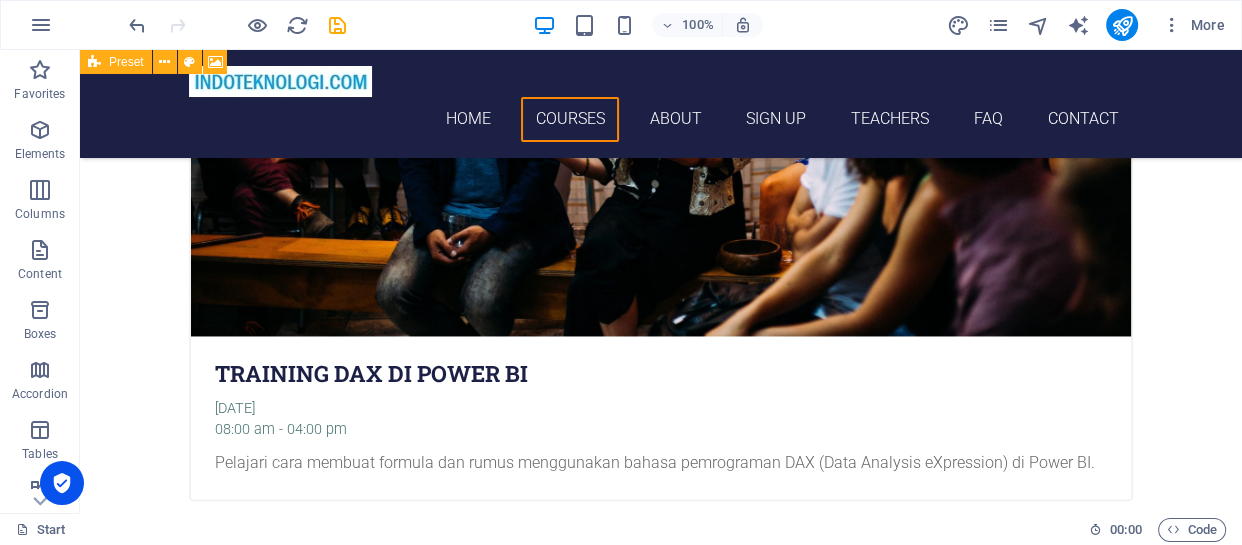 scroll, scrollTop: 2666, scrollLeft: 0, axis: vertical 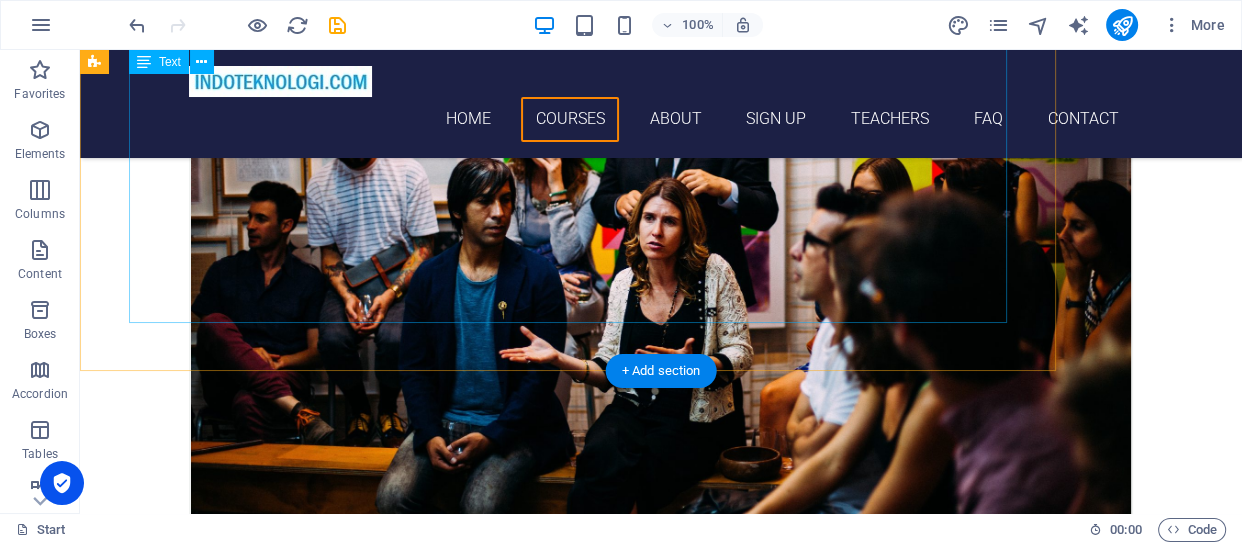 click on "Kami dapat membantu untuk mempelajari cara mendesain data/laporan dan menampilkannya dalam bentuk visual yang menarik dan interaktif.  Dengan training ini kita akan mendesain data dan laporan menjadi mudah dianalisa. Kita gunakan tools atau software aplikasi Microsoft Power BI yang akan membantu keinginan ini. Kami memfasiltasi pelatihan Power BI untuk anda, serta training yang lain seperti training Power Query, training Data Analysis Expression (DAX), training Power BI for Financial Reporting dan training SAP Crystal Reports. Kami juga dapat membantu mendesain dan menampilkan data anda menjadi aplikasi Dashboard dan Visualisasi Data menggunakan tools Power BI ini dan hasilnya dapat dilihat melalui web via Chrome, Edge atau Mozilla Firefox. Dan juga dapat dilihat via apps Power BI di smartphone anda. Pelajaran yang harus di pahami : Microsoft Excel (Basic, Advance, Intermediate & VBA, Dasboard) Microsoft SQL Server (  Administration & SQL Language)" at bounding box center [568, 4166] 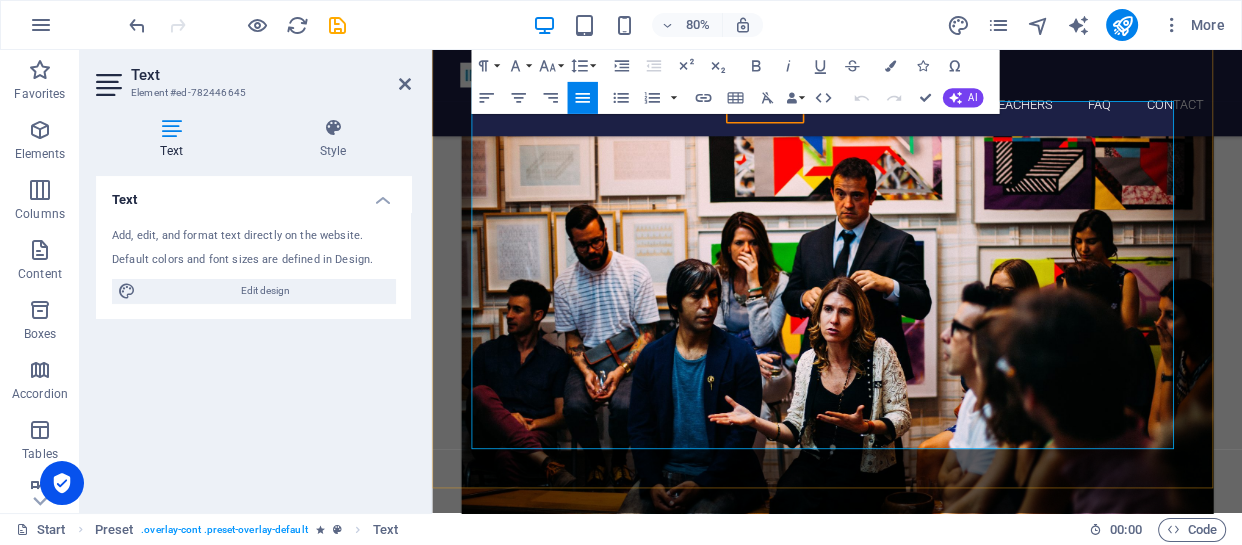 scroll, scrollTop: 2617, scrollLeft: 0, axis: vertical 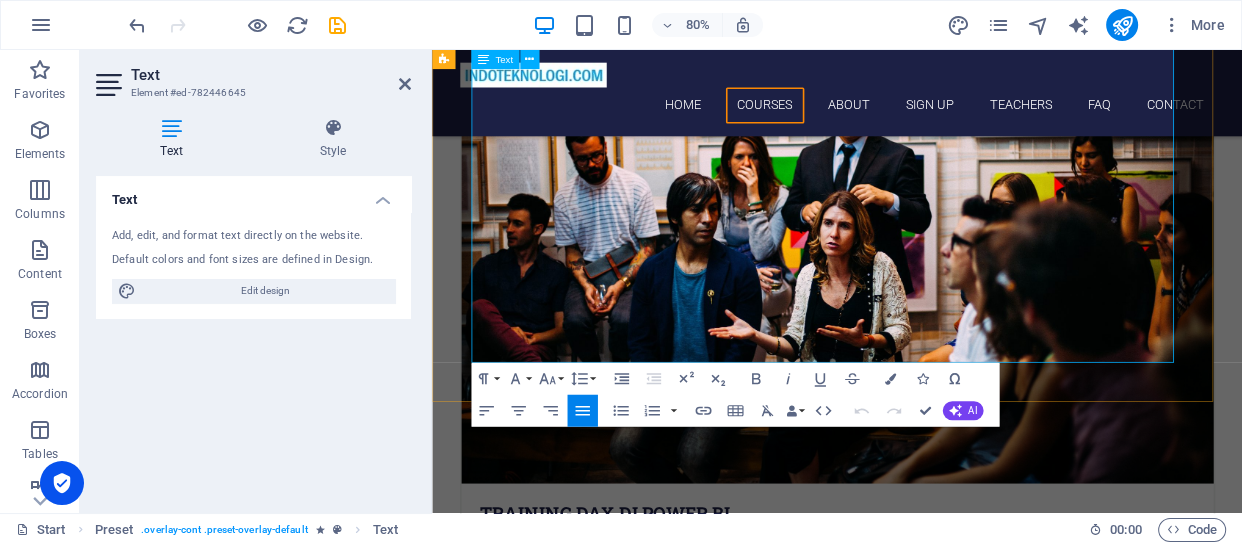 click on "Microsoft SQL Server (  Administration & SQL Language)" at bounding box center (928, 4388) 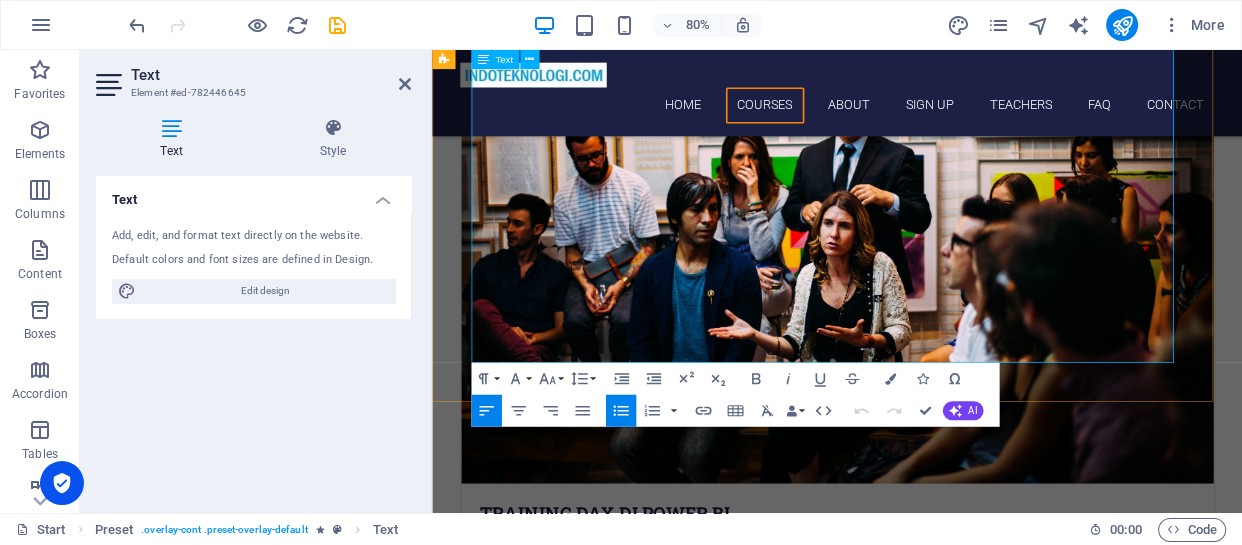 click on "Microsoft SQL Server (  Administration & SQL Language)" at bounding box center [928, 4388] 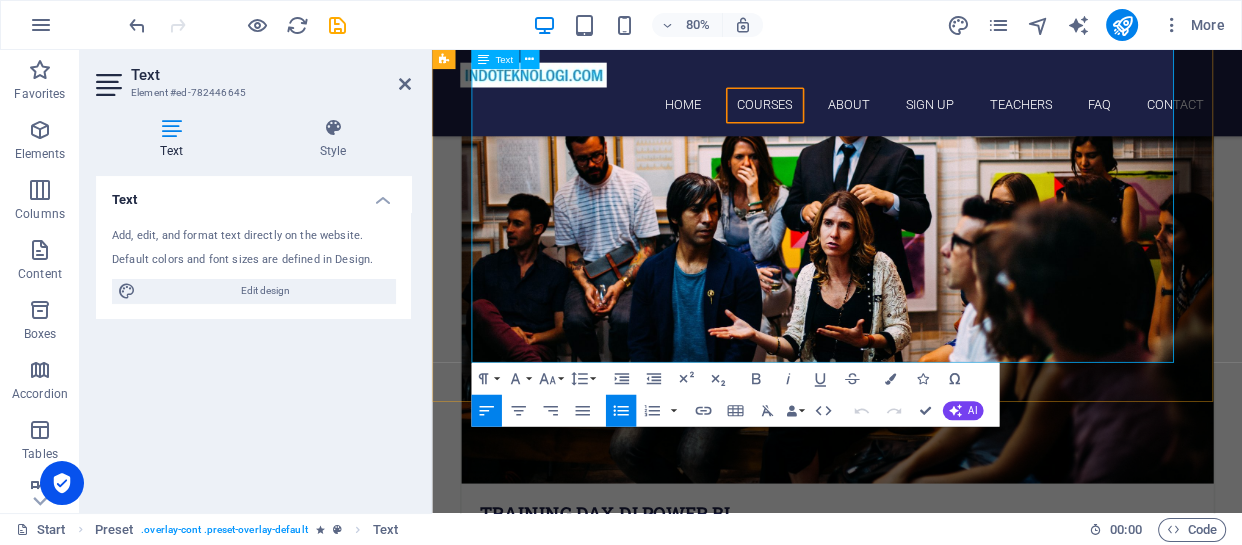click on "Microsoft SQL Server (  Administration & SQL Language)" at bounding box center [928, 4388] 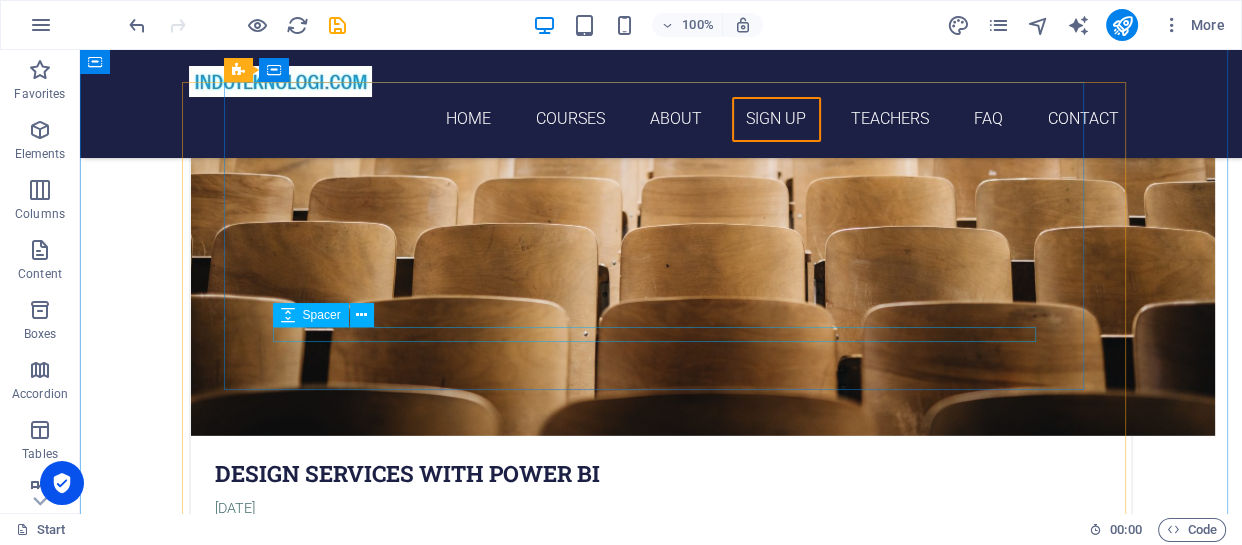 scroll, scrollTop: 4950, scrollLeft: 0, axis: vertical 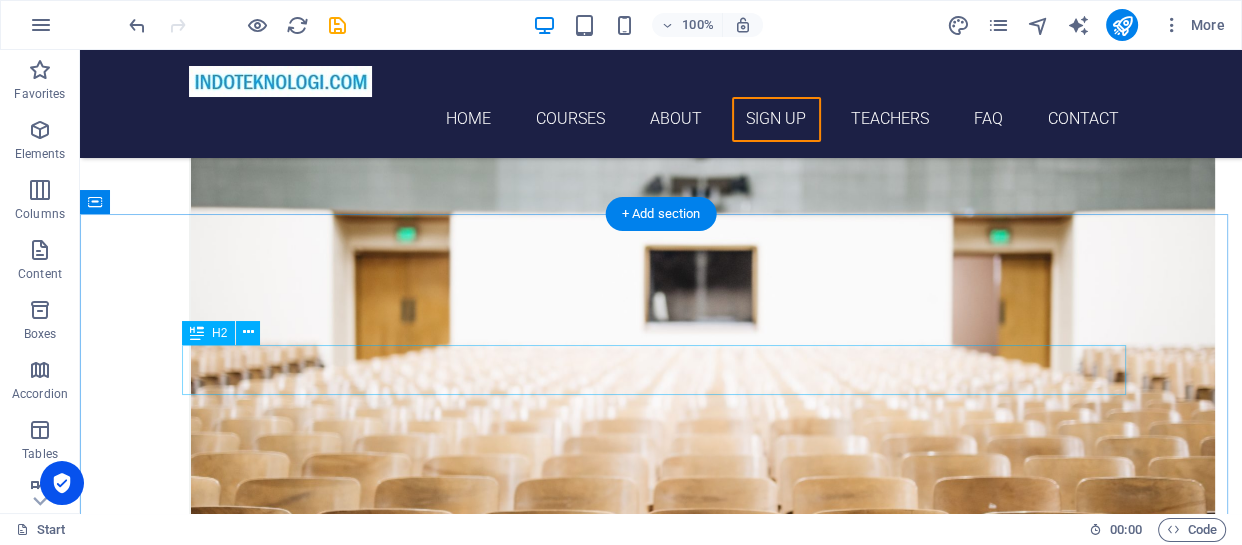 click on "Our Teachers" at bounding box center [661, 6080] 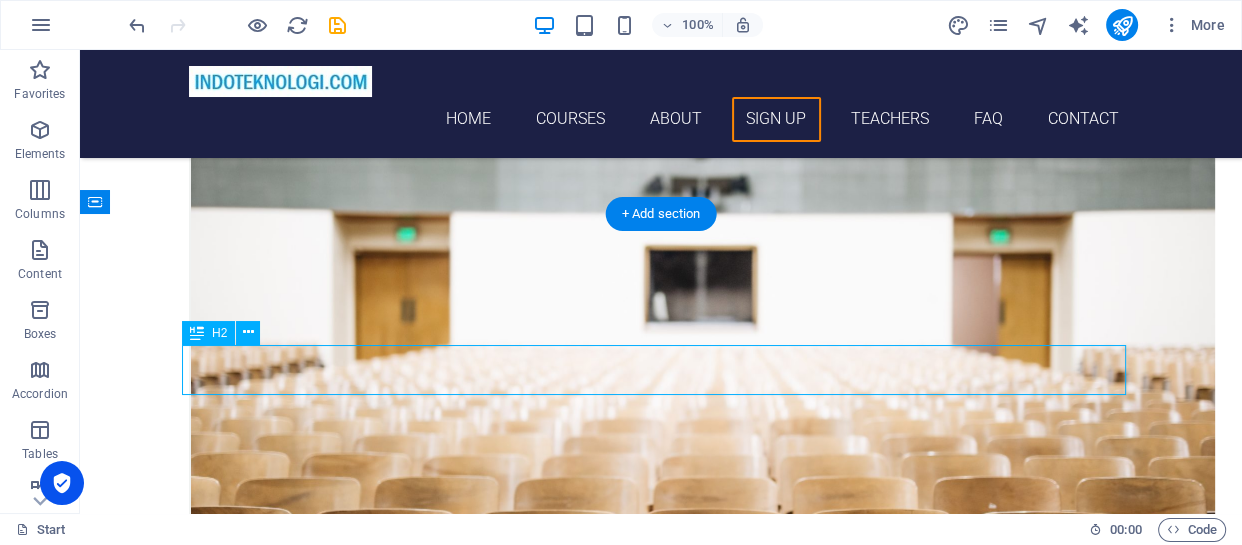 click on "Our Teachers" at bounding box center (661, 6080) 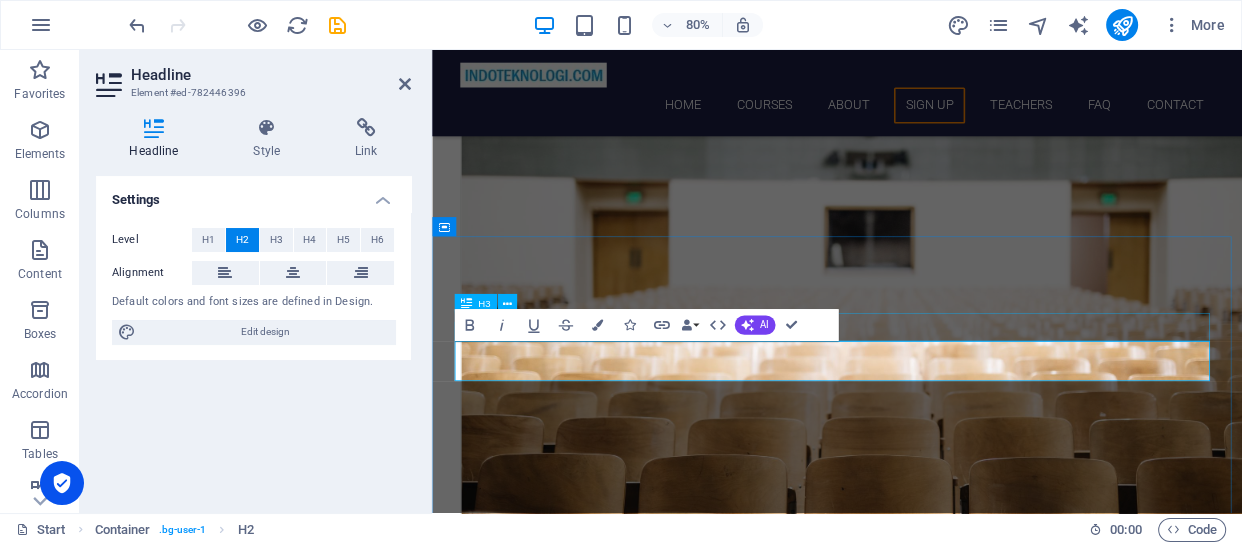 click on "learn from natives" at bounding box center (939, 6037) 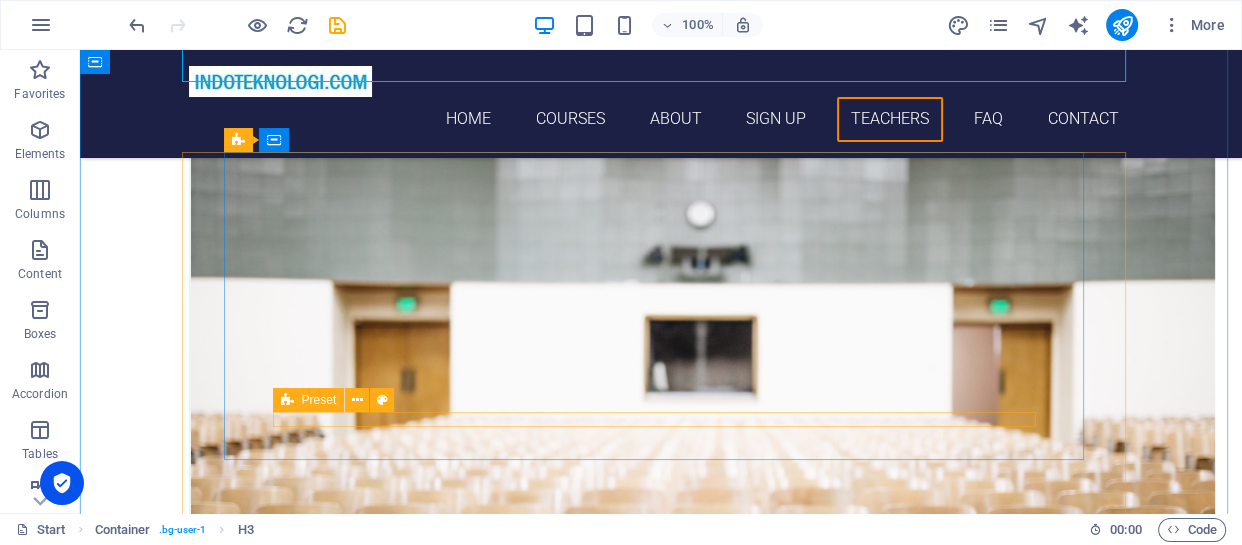scroll, scrollTop: 5213, scrollLeft: 0, axis: vertical 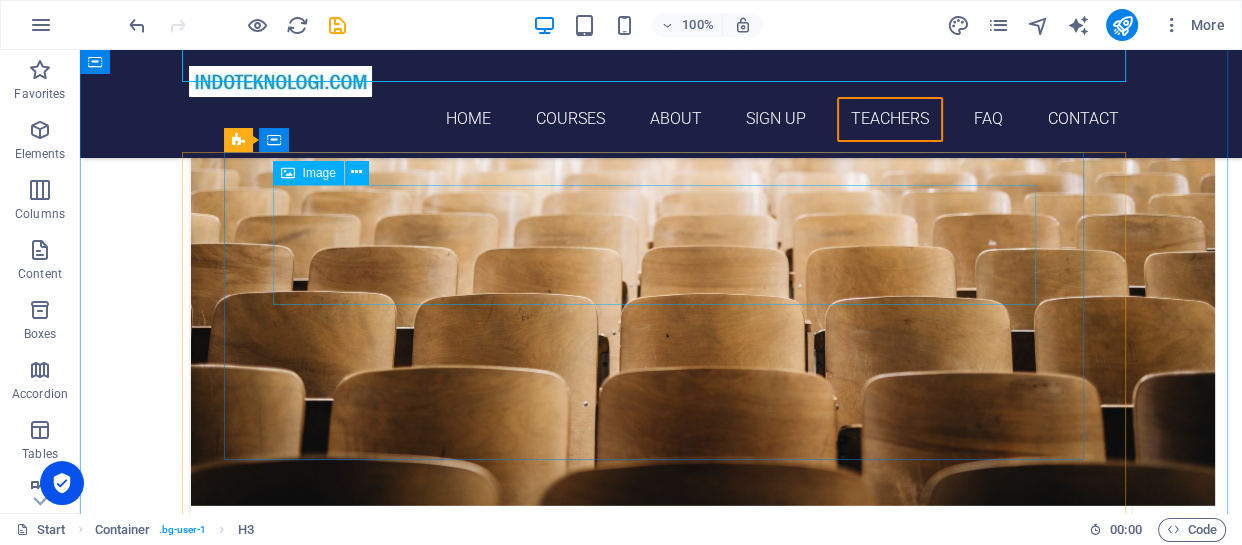 click at bounding box center [661, 5955] 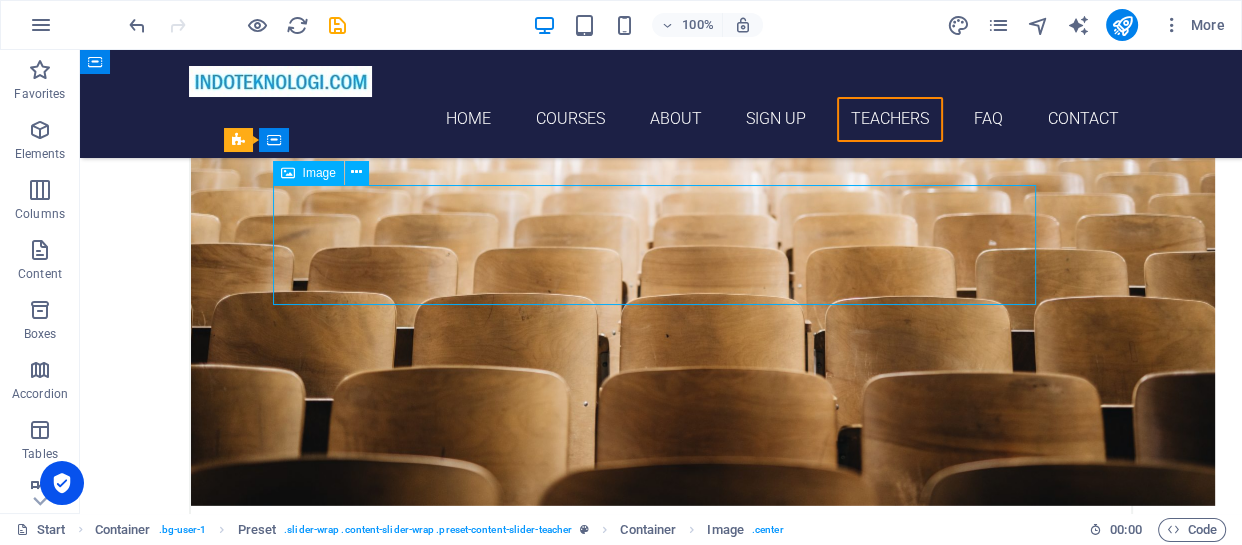 drag, startPoint x: 659, startPoint y: 253, endPoint x: 365, endPoint y: 303, distance: 298.2214 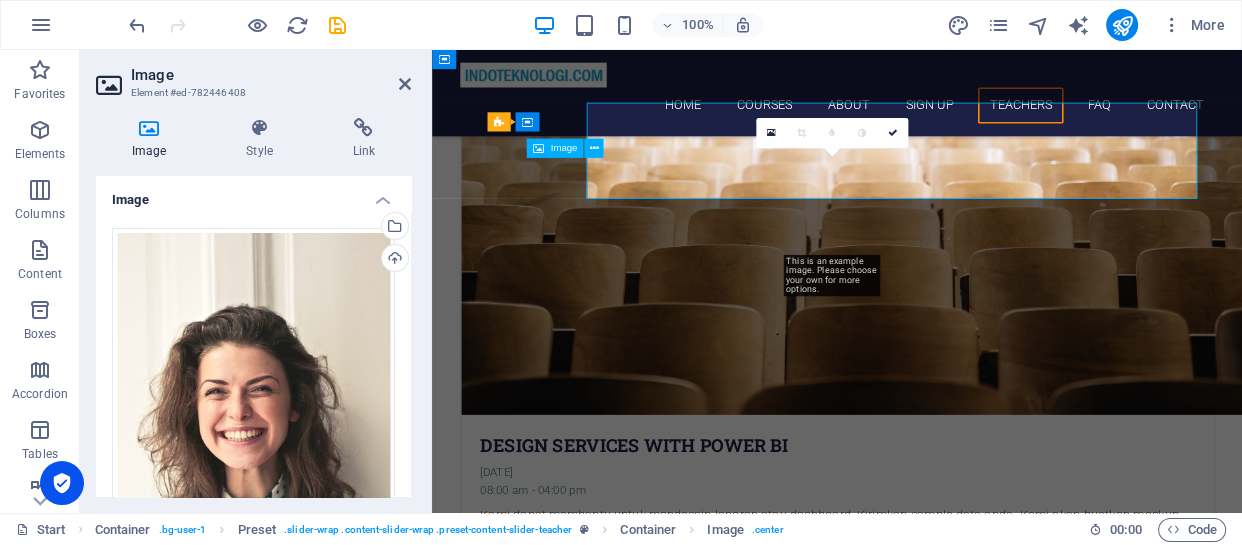 scroll, scrollTop: 5282, scrollLeft: 0, axis: vertical 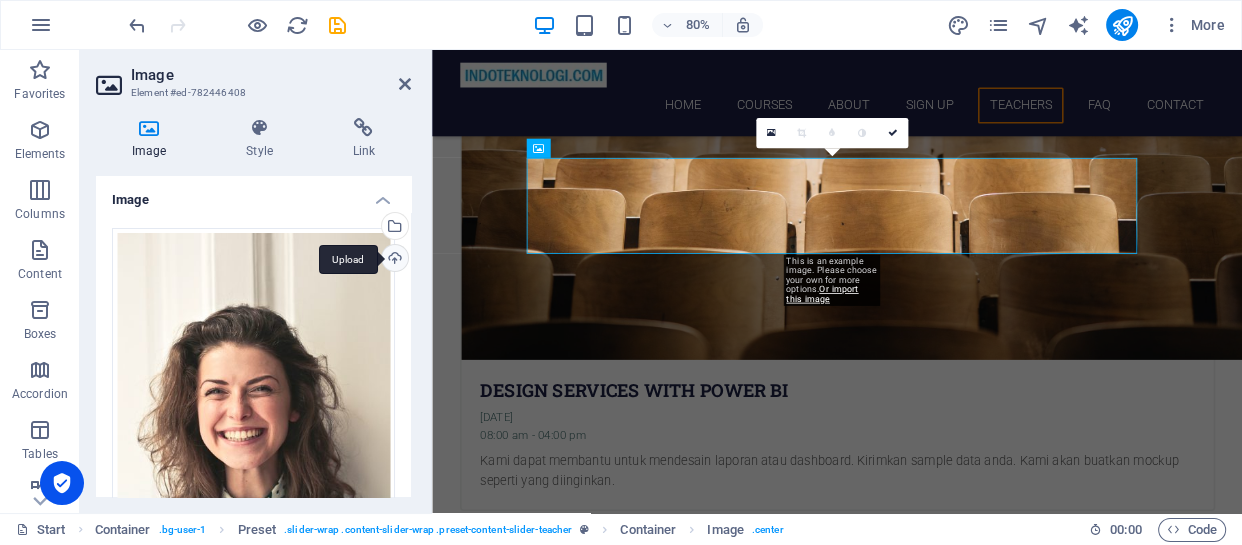 click on "Upload" at bounding box center (393, 260) 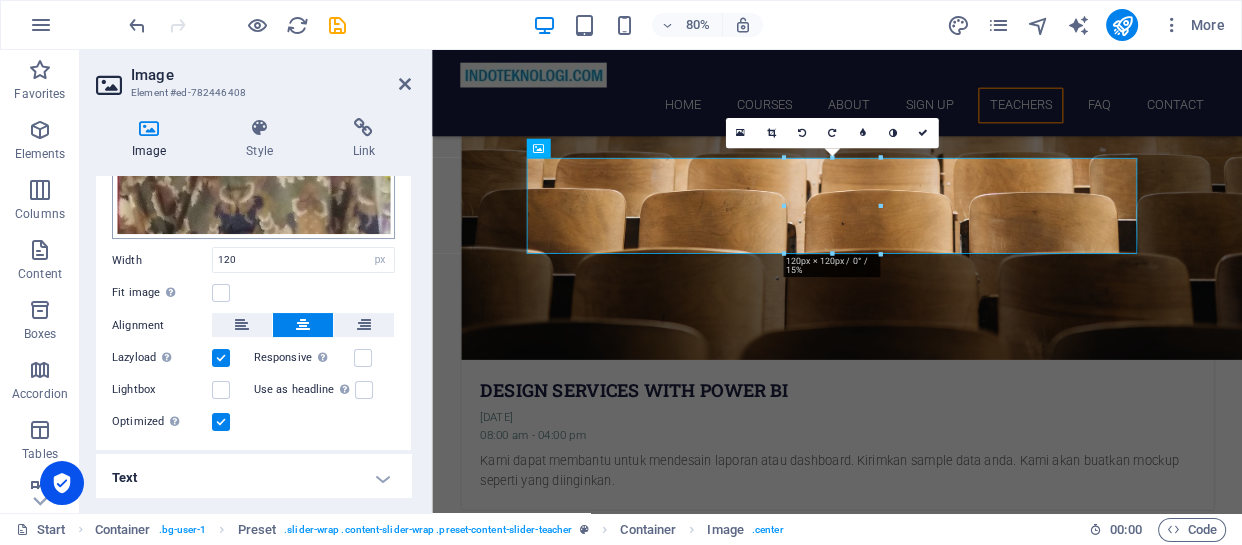 scroll, scrollTop: 17, scrollLeft: 0, axis: vertical 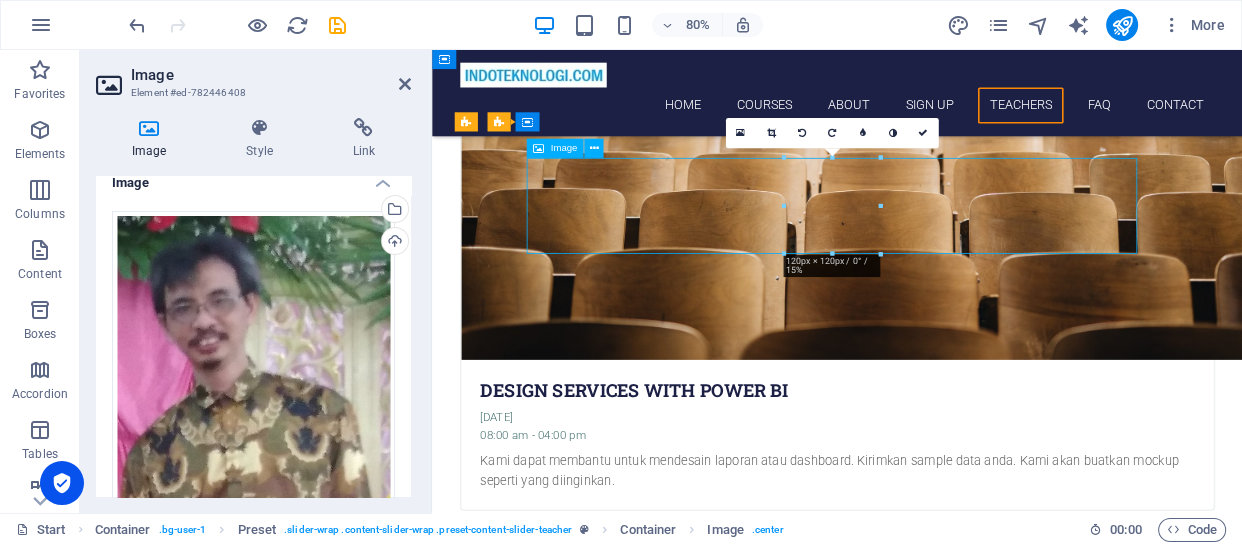 drag, startPoint x: 932, startPoint y: 224, endPoint x: 935, endPoint y: 252, distance: 28.160255 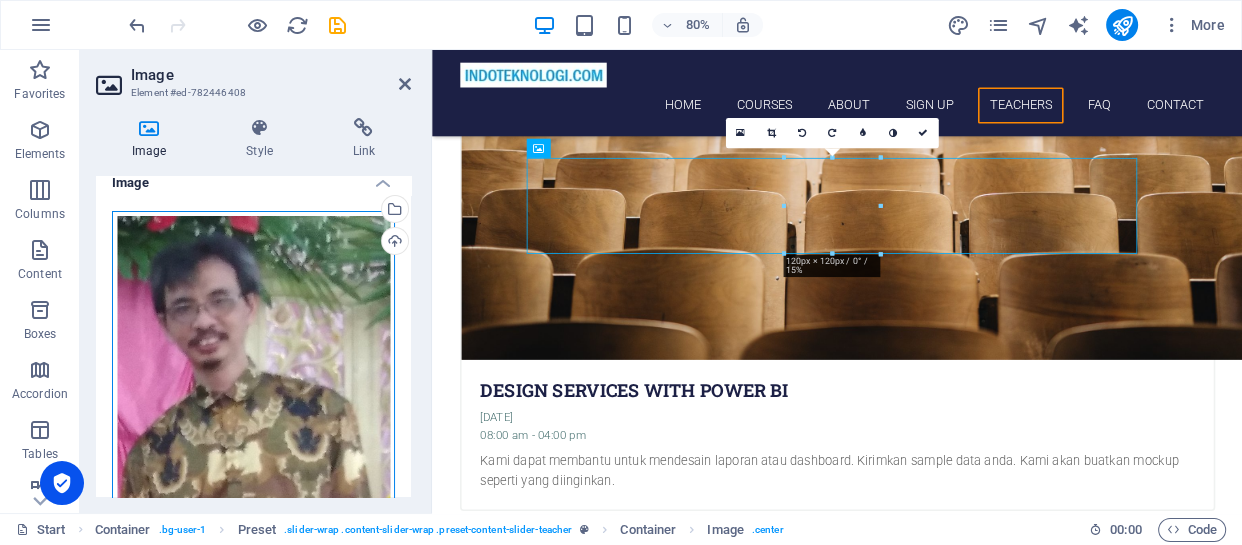 click on "Drag files here, click to choose files or select files from Files or our free stock photos & videos" at bounding box center (253, 391) 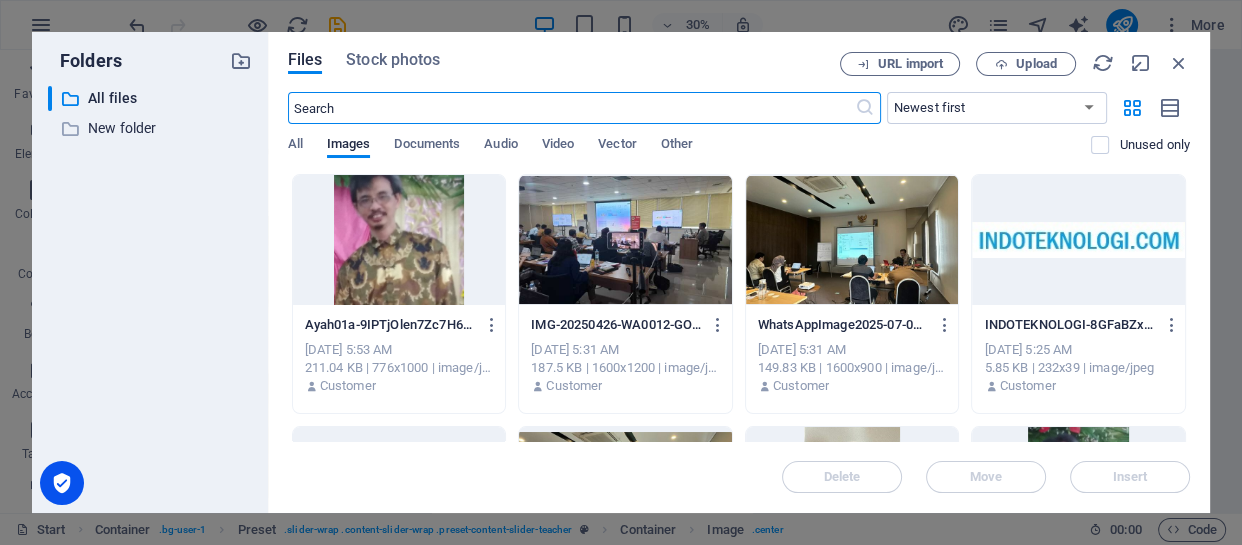 scroll, scrollTop: 6246, scrollLeft: 0, axis: vertical 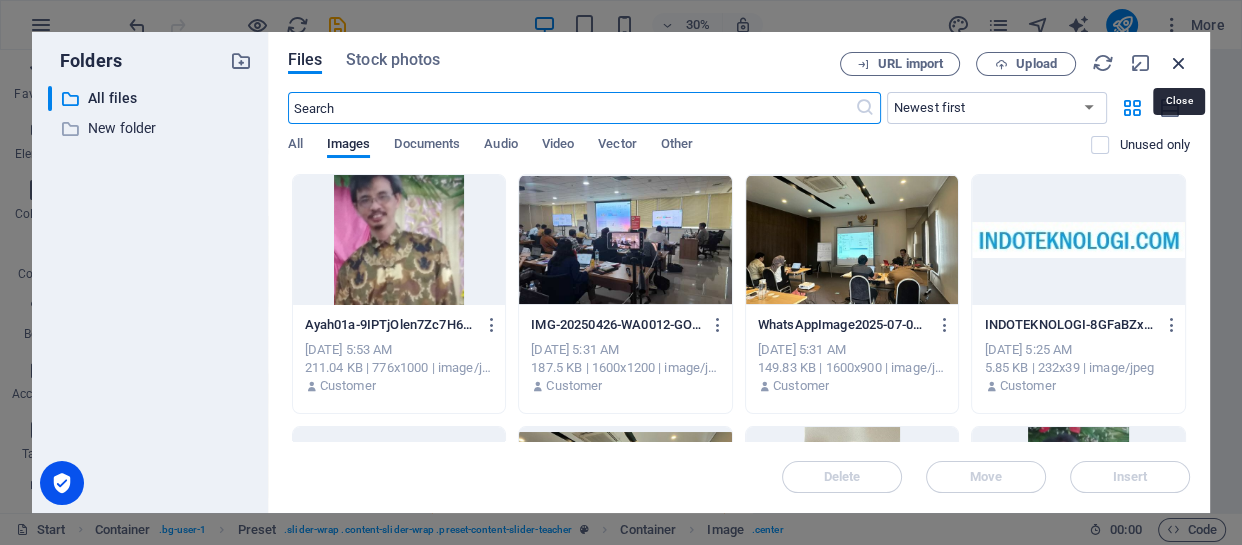 click at bounding box center (1179, 63) 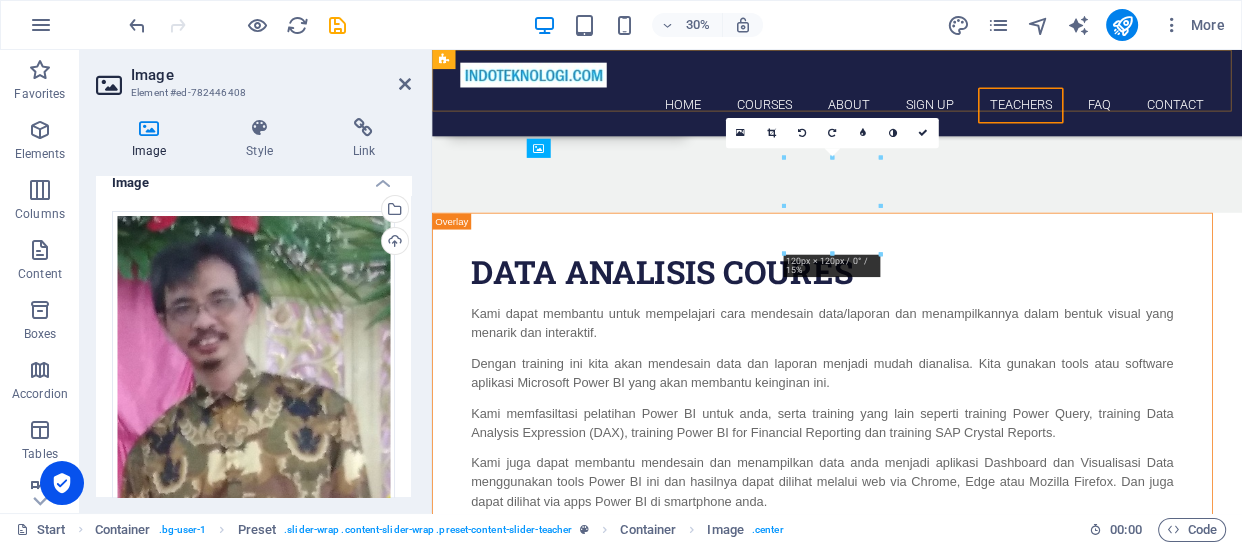 scroll, scrollTop: 5282, scrollLeft: 0, axis: vertical 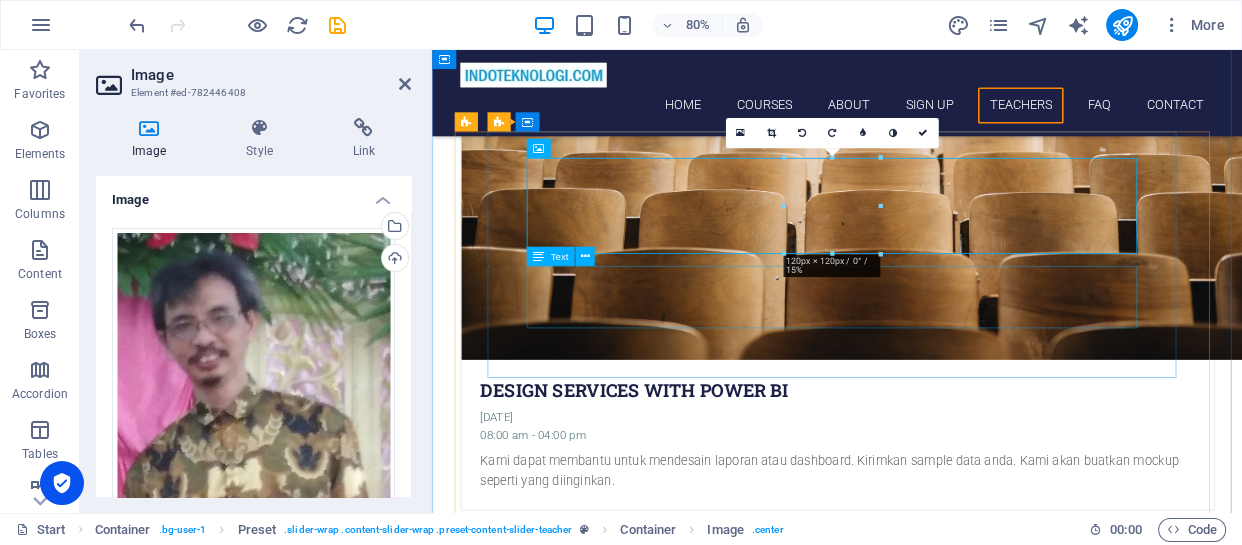 click on "Lindsay German & Spanish" at bounding box center [938, 6113] 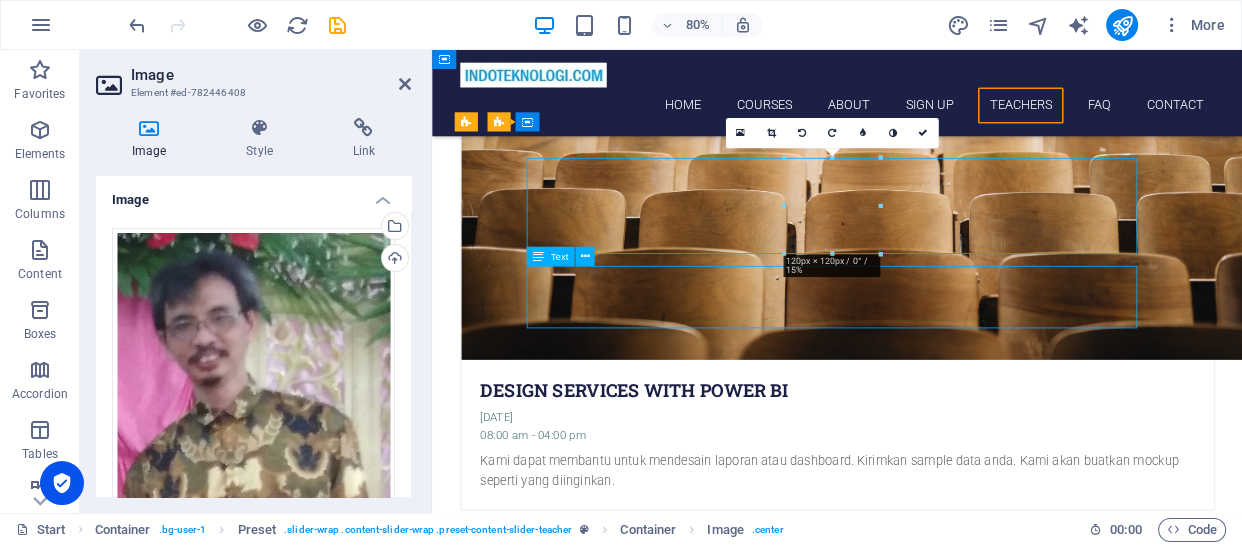 click on "Lindsay German & Spanish" at bounding box center (938, 6113) 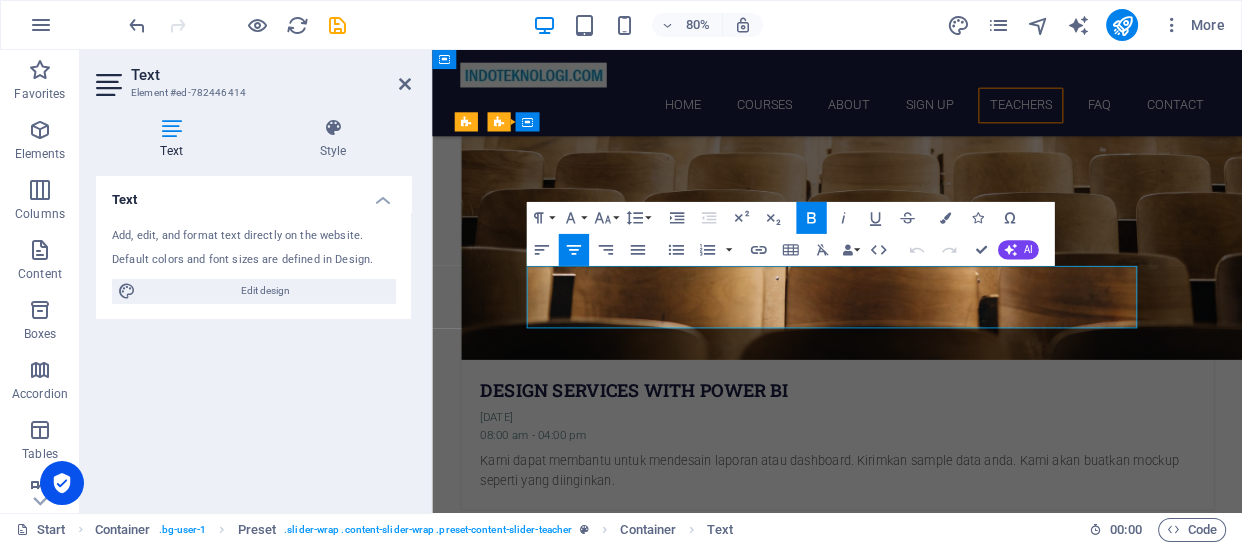 click on "Lindsay" at bounding box center (938, 6088) 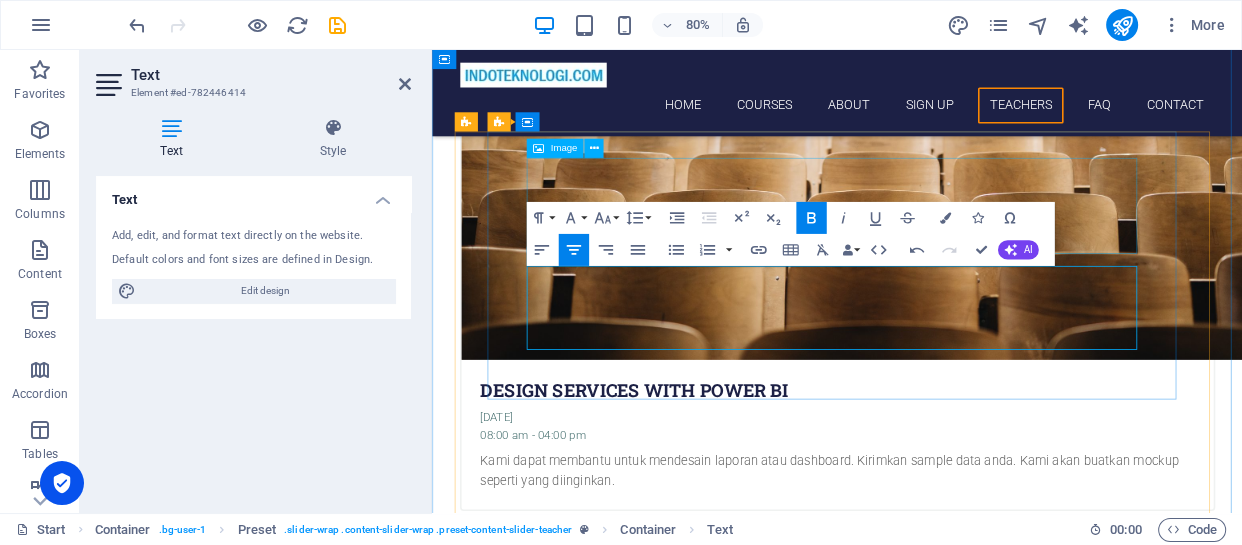 click at bounding box center [938, 6000] 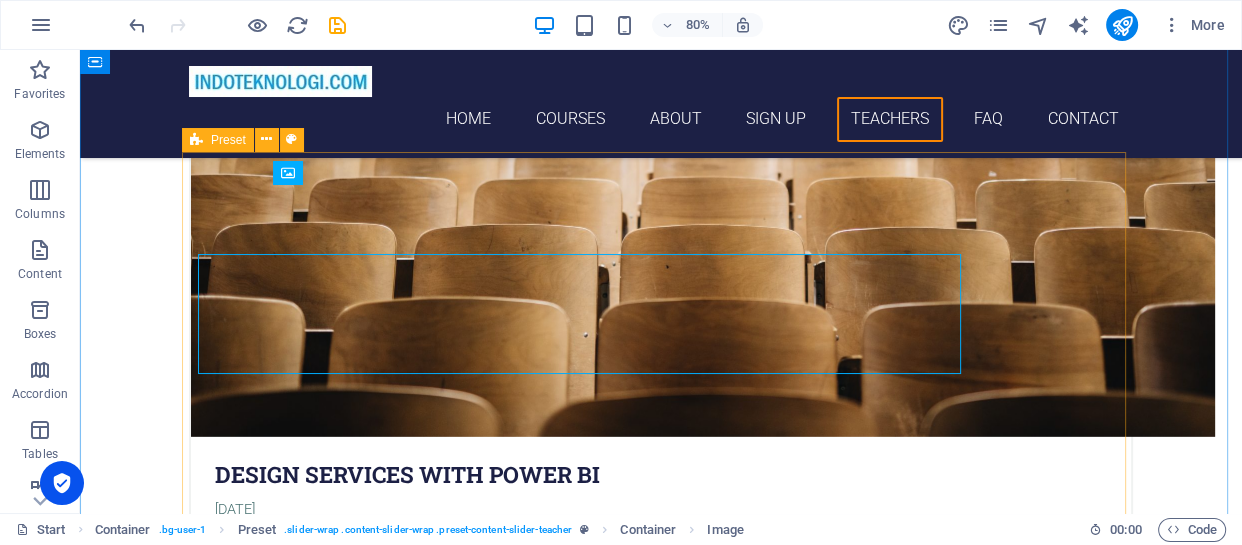 scroll, scrollTop: 5213, scrollLeft: 0, axis: vertical 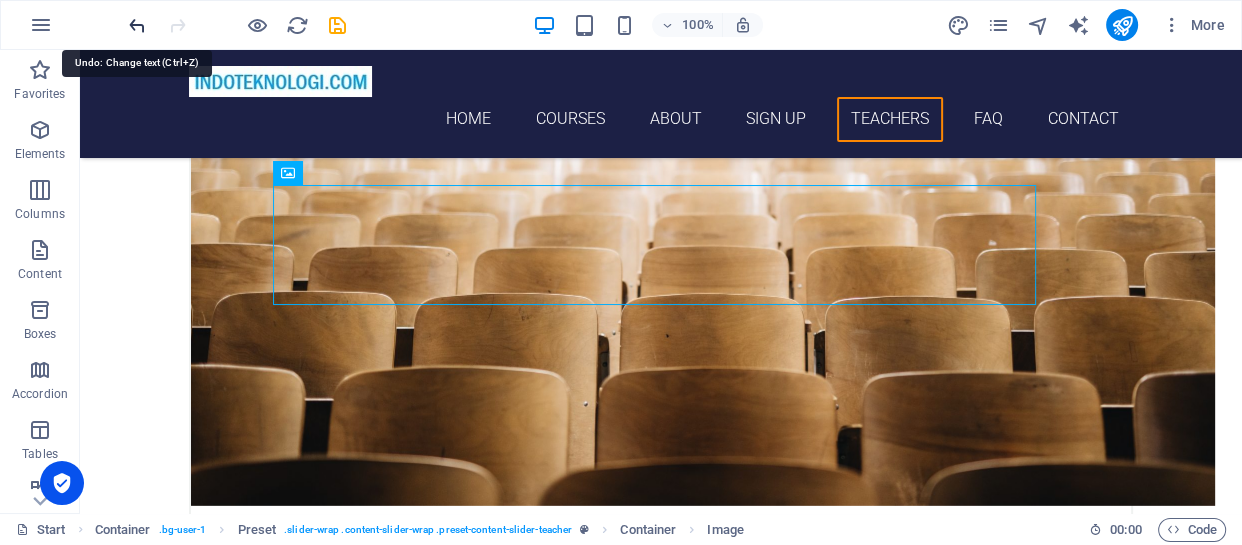 click at bounding box center [137, 25] 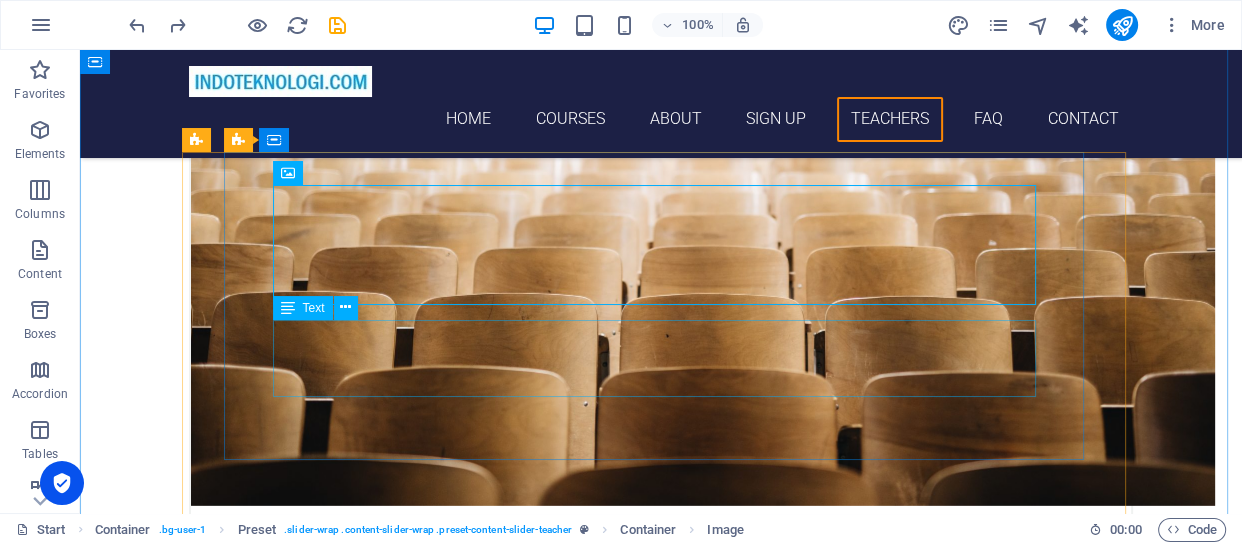 click on "Lindsay German & Spanish" at bounding box center (661, 6068) 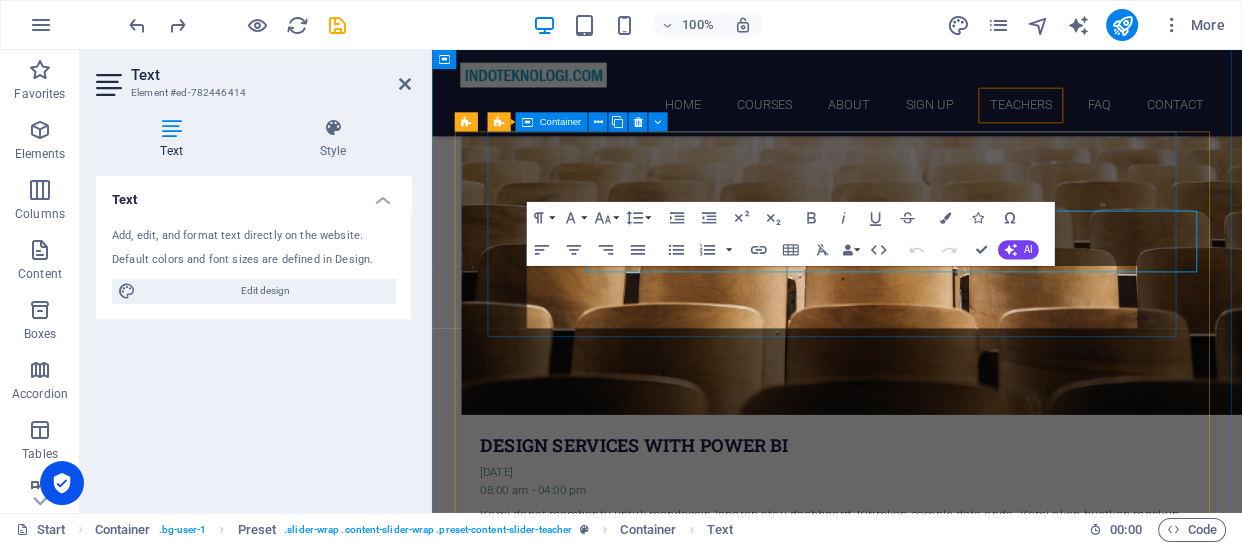 scroll, scrollTop: 5282, scrollLeft: 0, axis: vertical 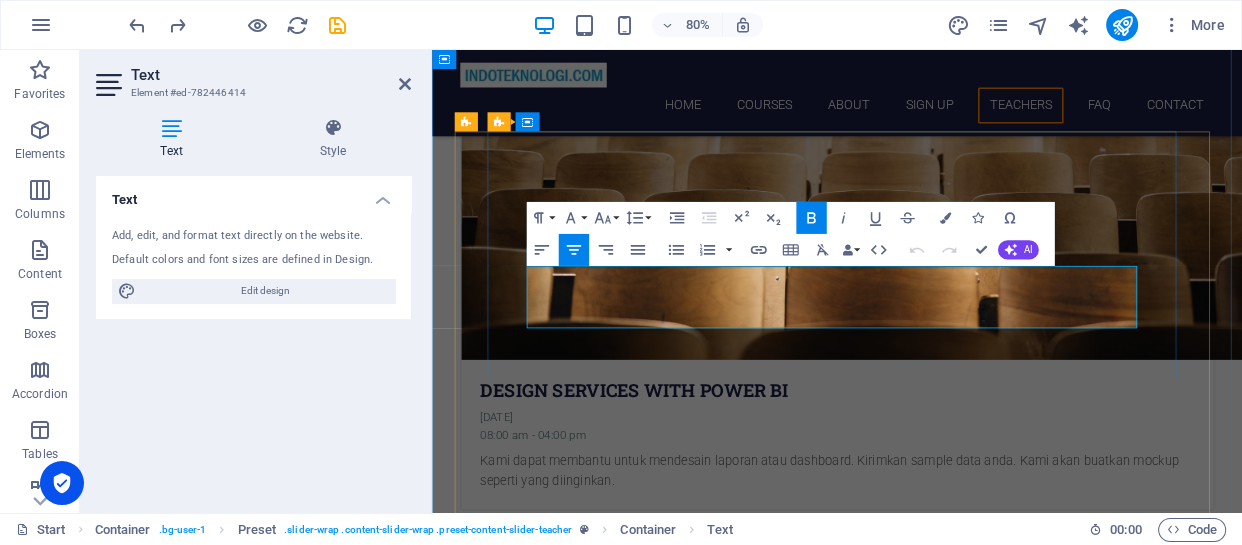 drag, startPoint x: 930, startPoint y: 331, endPoint x: 895, endPoint y: 331, distance: 35 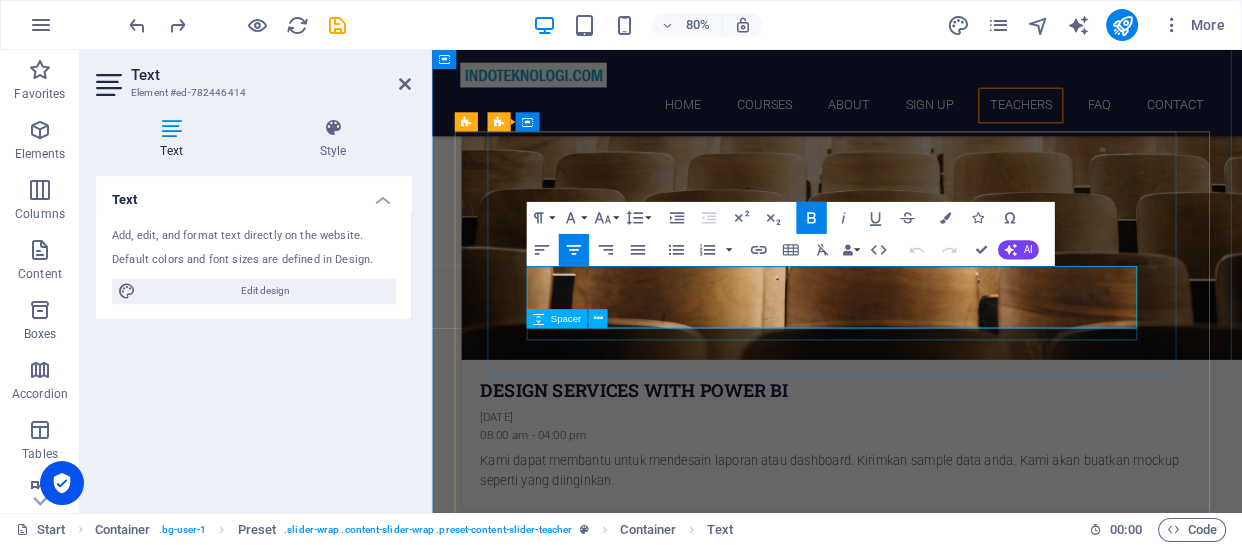type 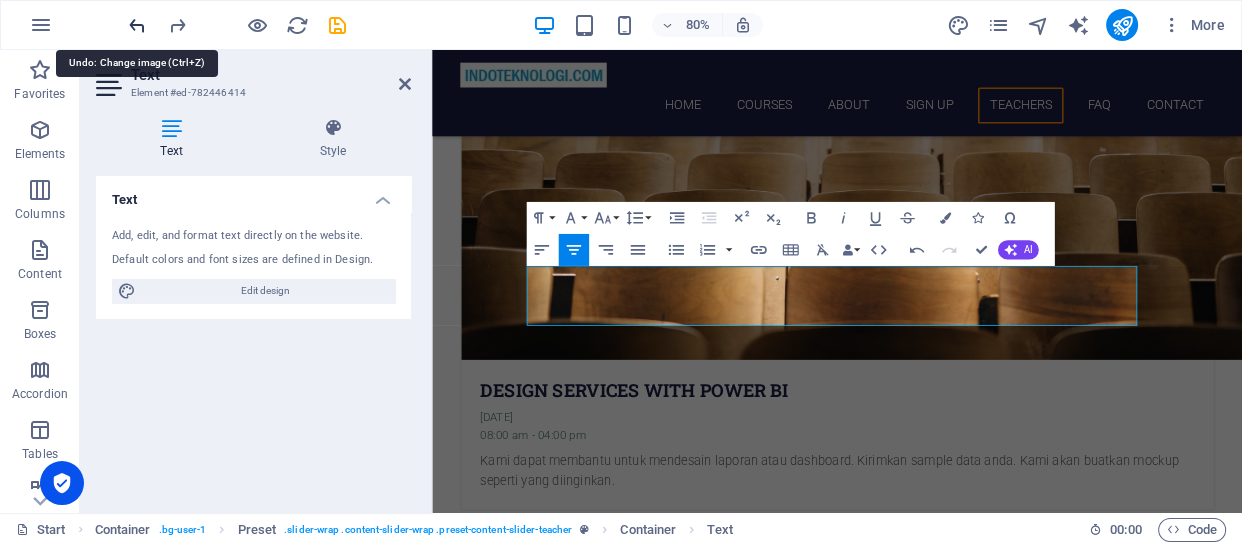 click at bounding box center [137, 25] 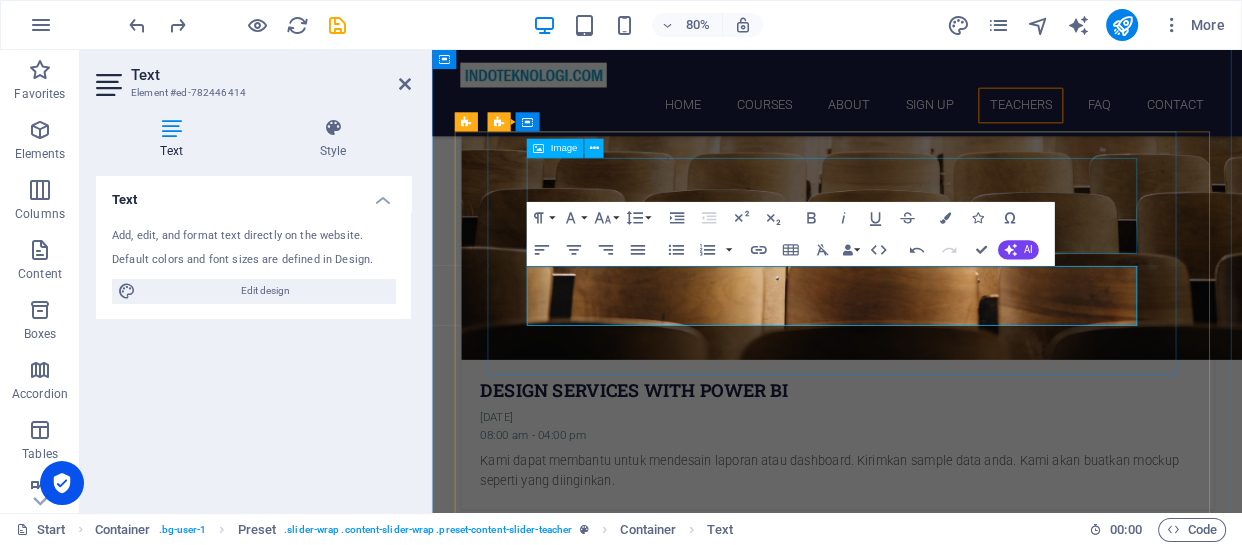 click at bounding box center [938, 6000] 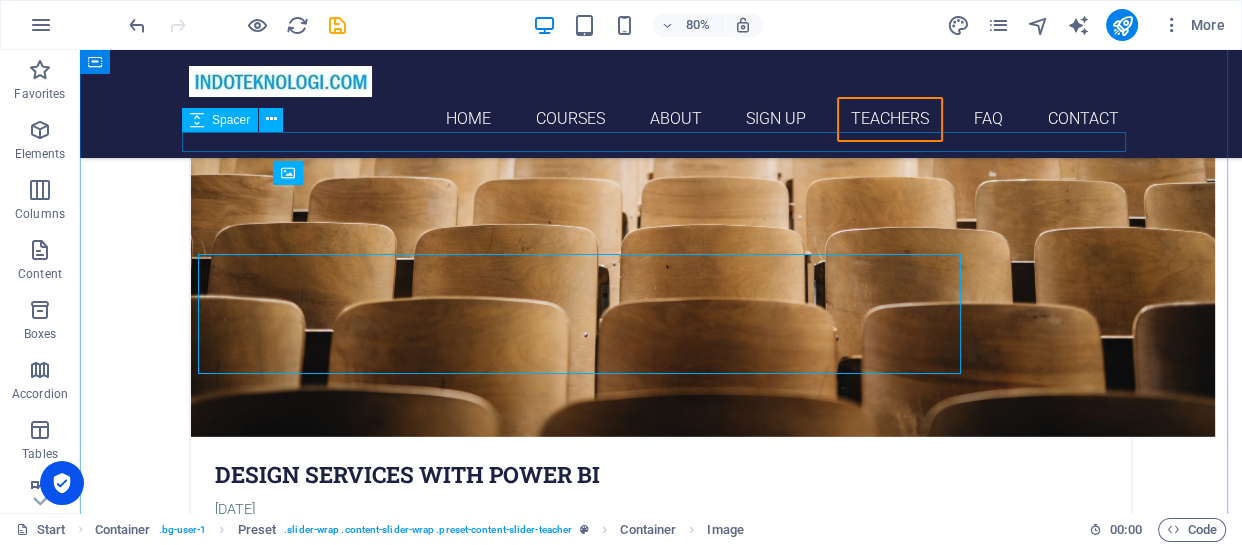 scroll, scrollTop: 5213, scrollLeft: 0, axis: vertical 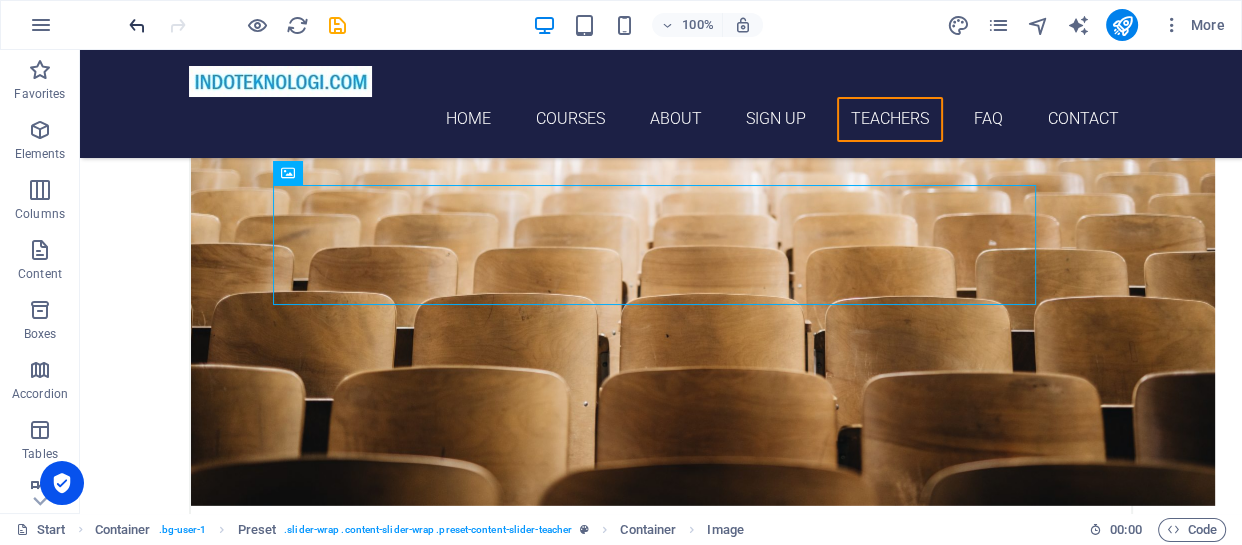 click at bounding box center (137, 25) 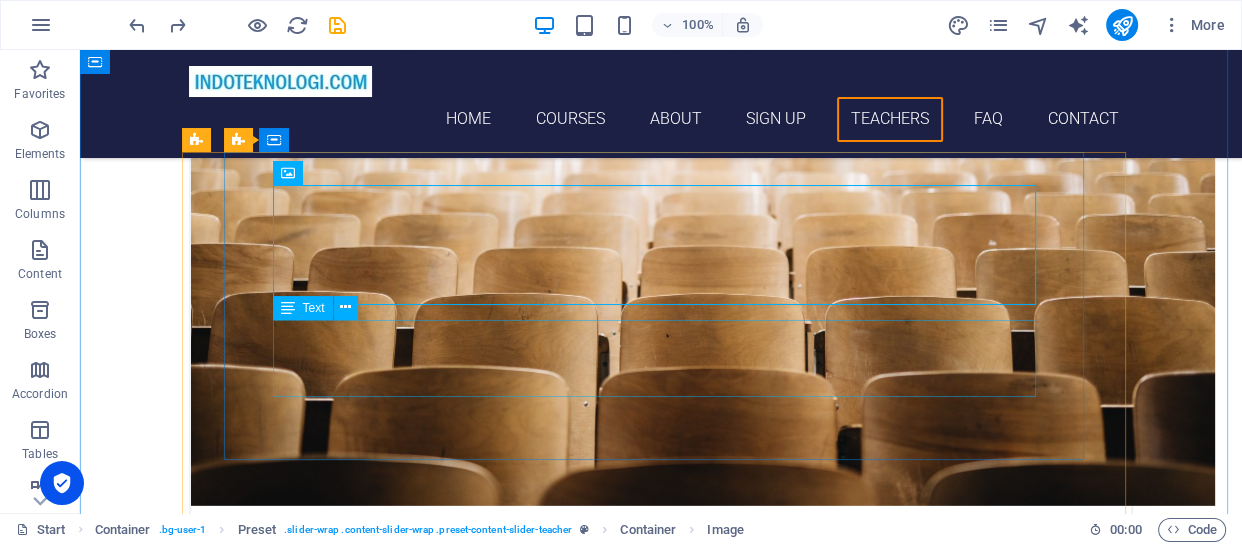 click on "Lindsay German & Spanish" at bounding box center (661, 6068) 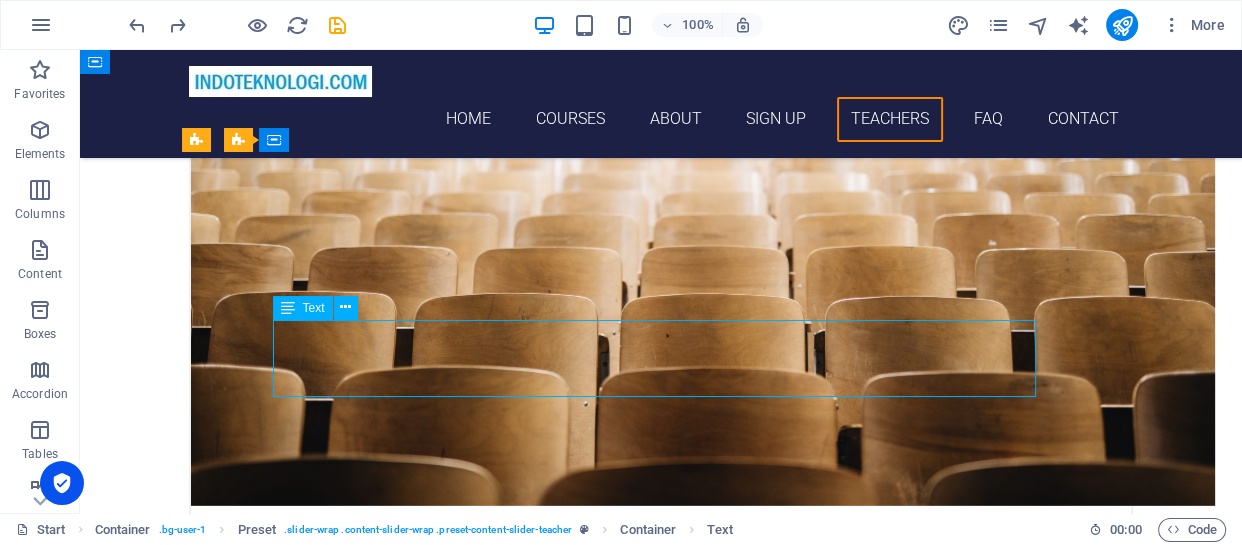 click on "Lindsay German & Spanish" at bounding box center (661, 6068) 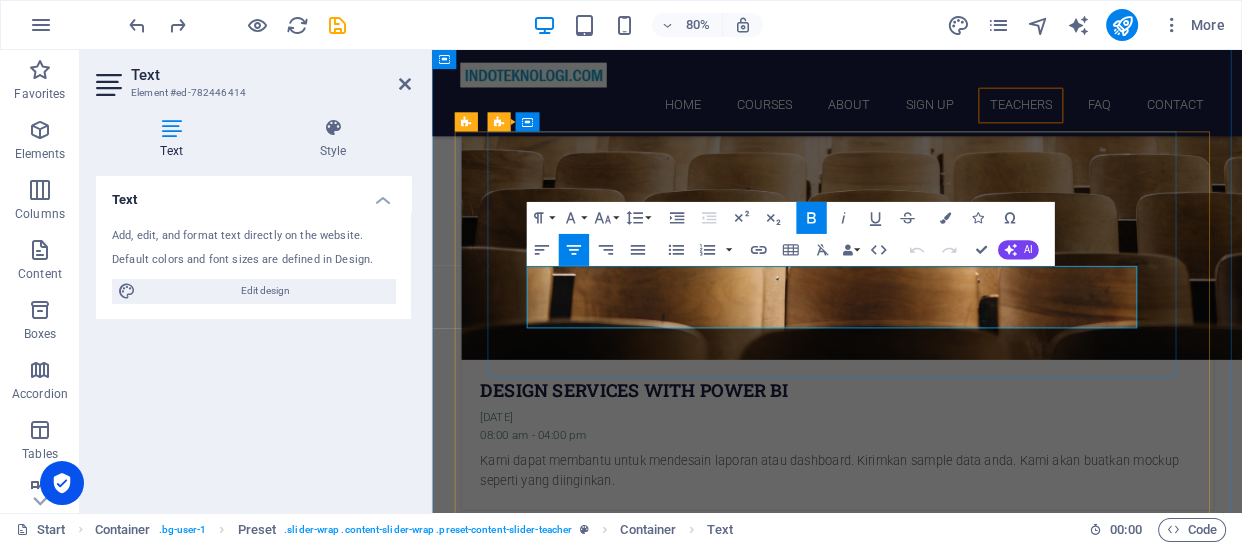 click on "Lindsay" at bounding box center (938, 6088) 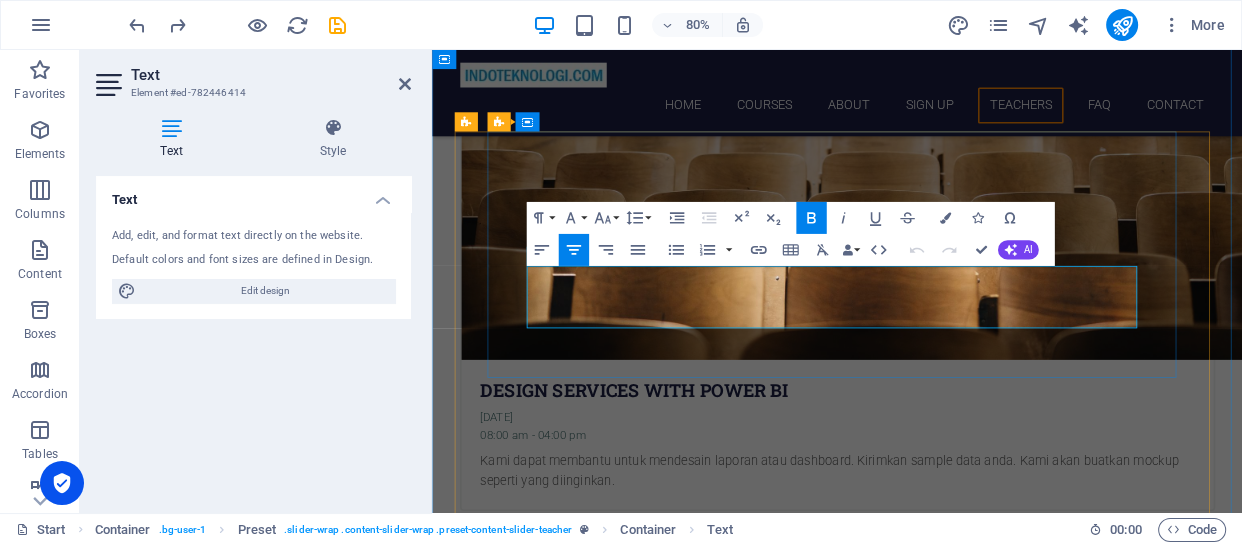 type 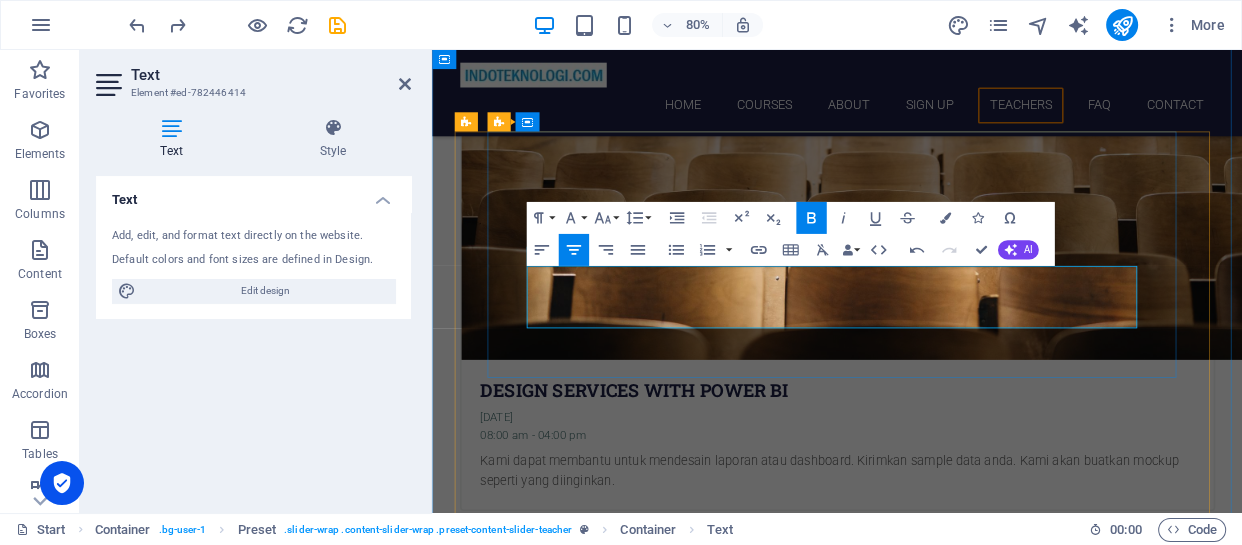 click on "Rusdi harto Sumardjo" at bounding box center (938, 6088) 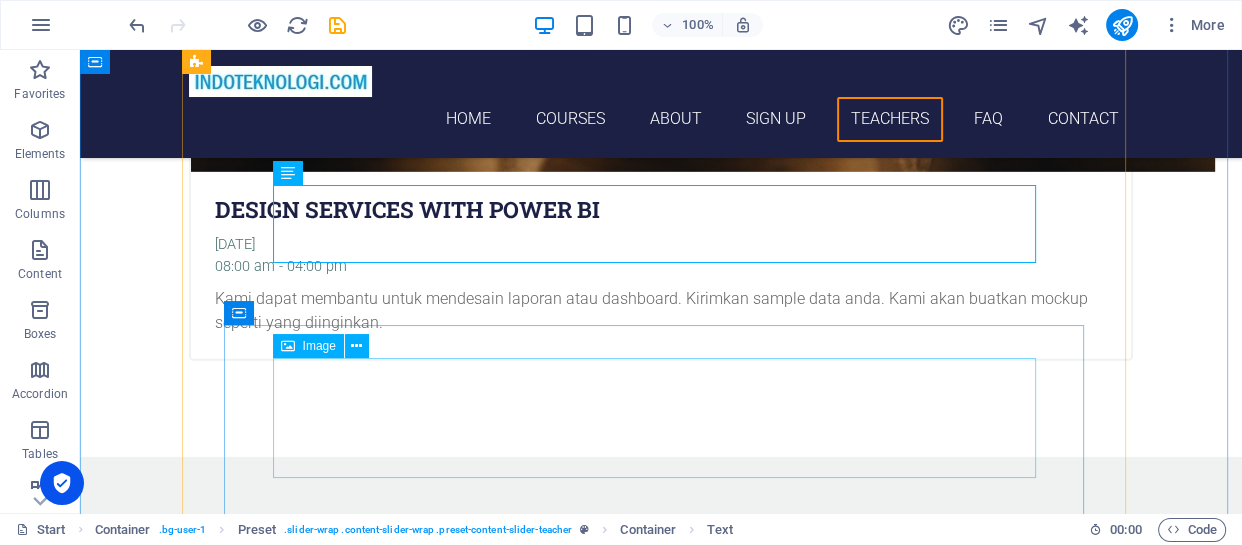 scroll, scrollTop: 5213, scrollLeft: 0, axis: vertical 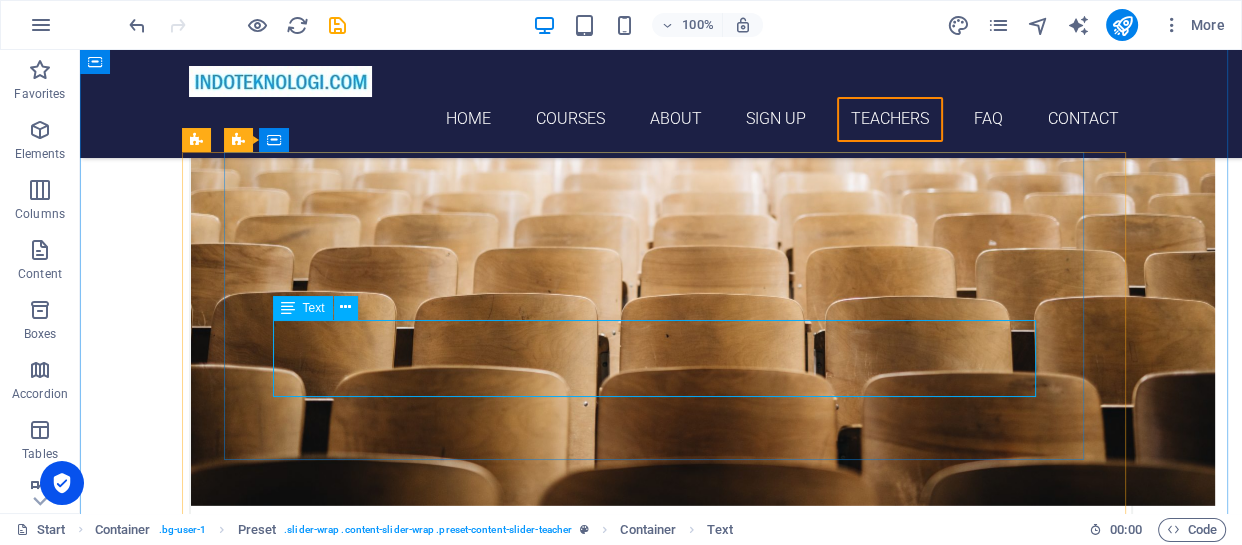 click on "Rusdi harto Sumardjo S.Kom German & Spanish" at bounding box center [661, 6068] 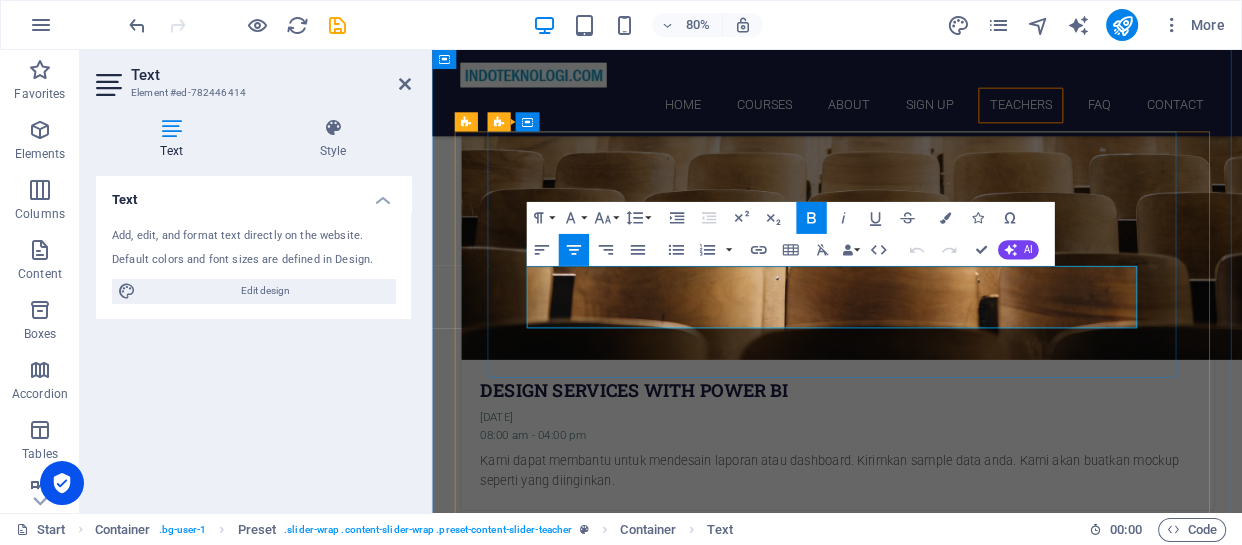 drag, startPoint x: 1003, startPoint y: 359, endPoint x: 869, endPoint y: 363, distance: 134.0597 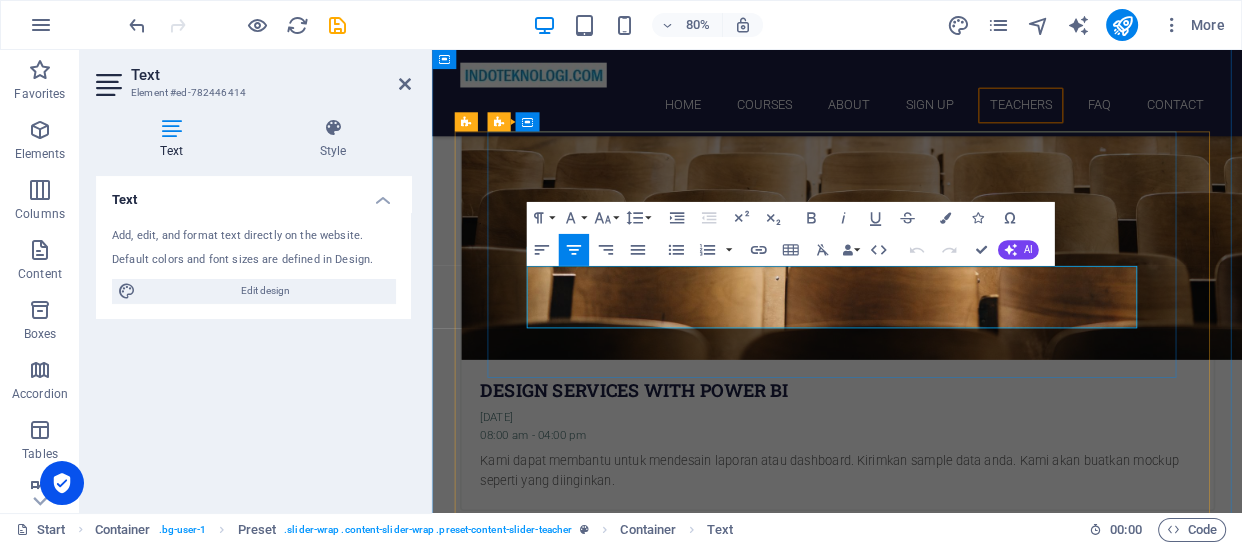 type 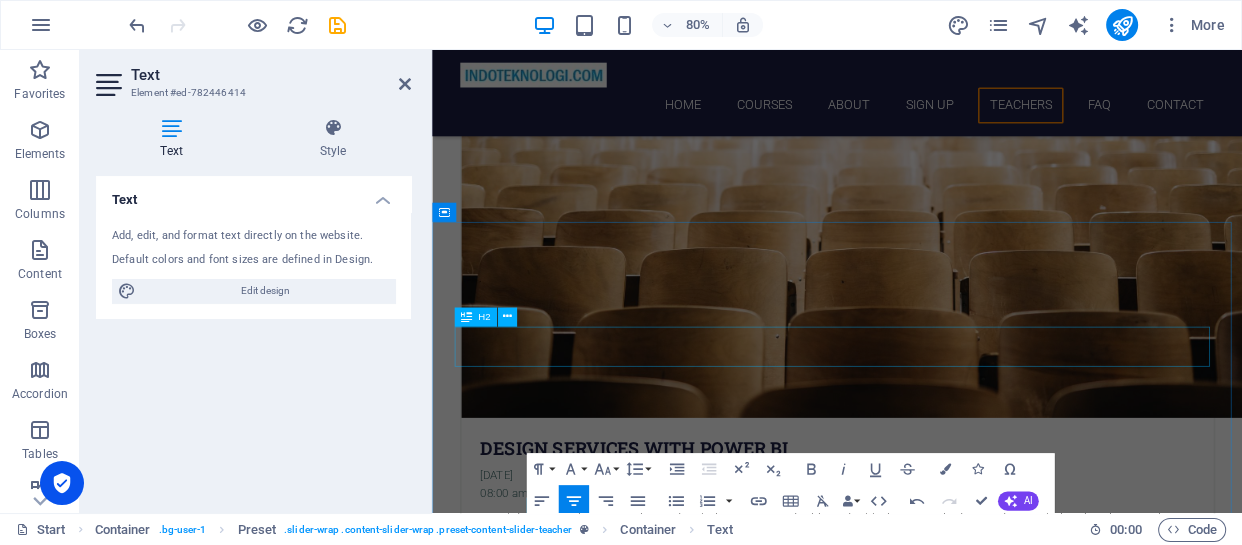 scroll, scrollTop: 5282, scrollLeft: 0, axis: vertical 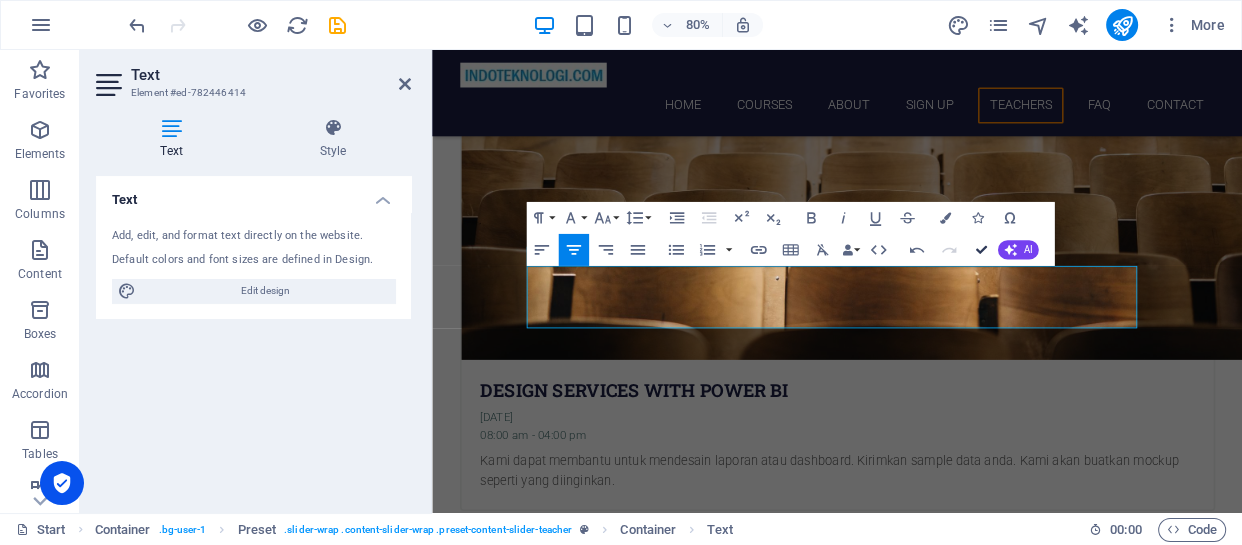 drag, startPoint x: 979, startPoint y: 251, endPoint x: 854, endPoint y: 332, distance: 148.94966 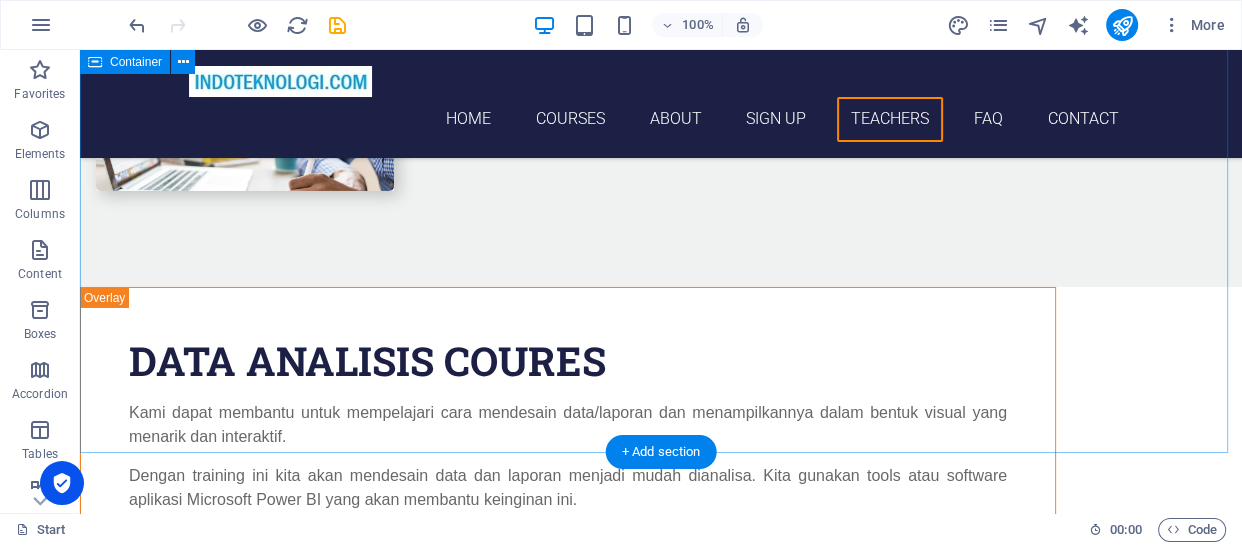 scroll, scrollTop: 6547, scrollLeft: 0, axis: vertical 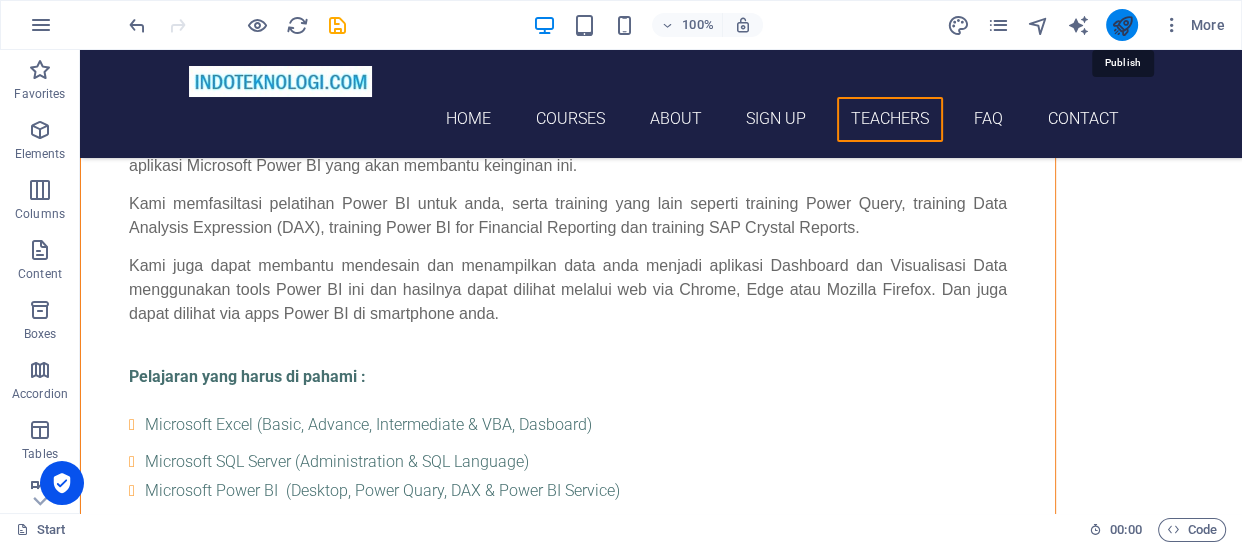 click at bounding box center (1121, 25) 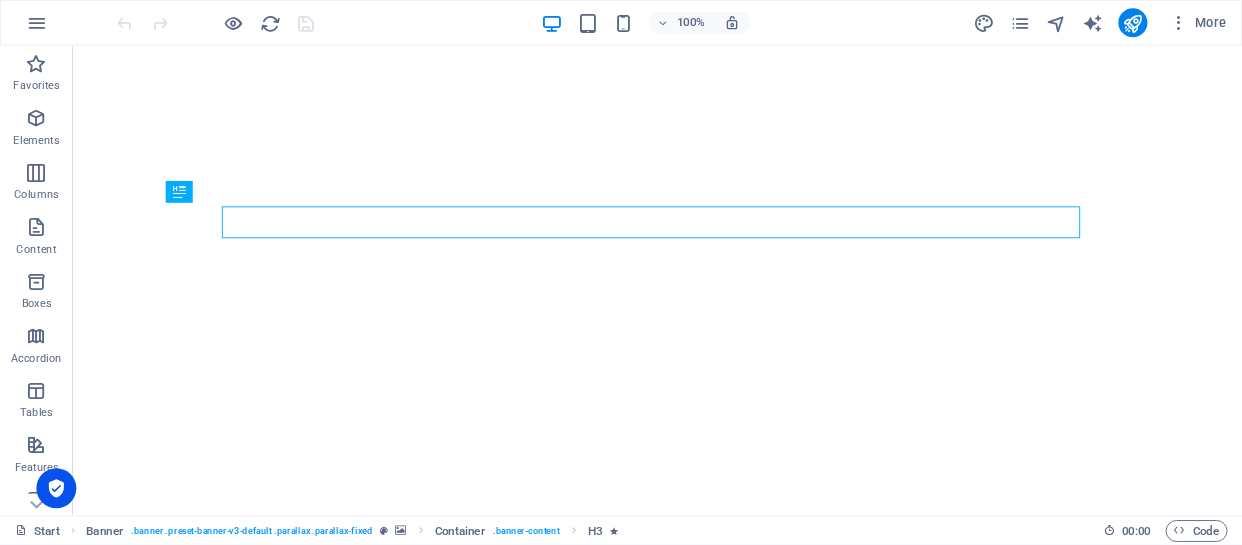 scroll, scrollTop: 0, scrollLeft: 0, axis: both 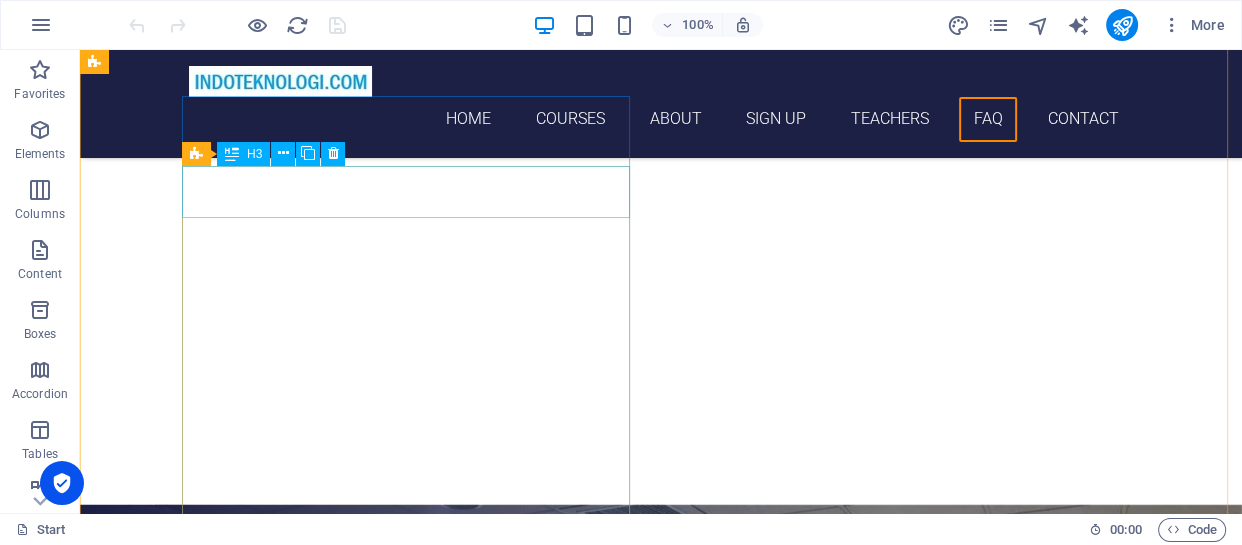 click on "Lorem ipsum dolor sit amet" at bounding box center (568, 6125) 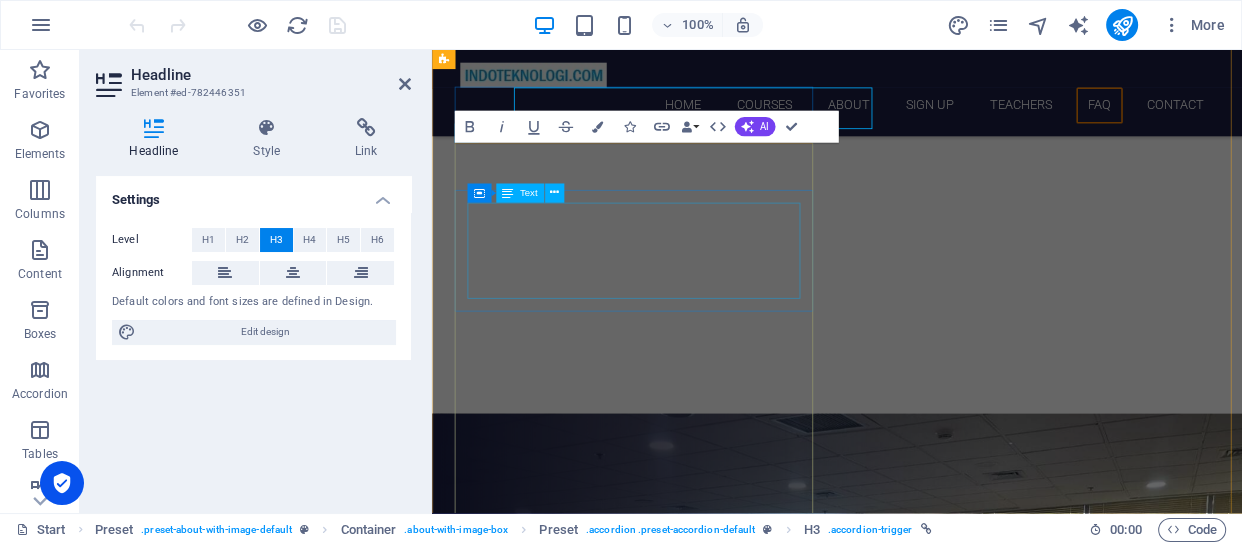 scroll, scrollTop: 7069, scrollLeft: 0, axis: vertical 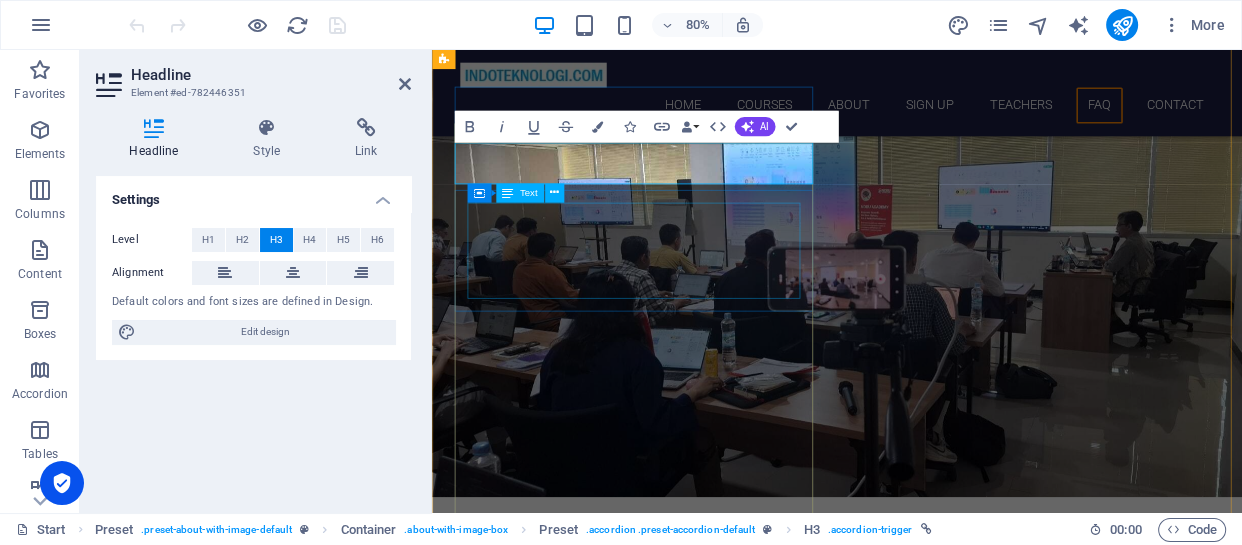 click on "Lorem ipsum dolor sit amet, consectetur adipisicing elit. Maiores ipsum repellat minus nihil. [PERSON_NAME], [PERSON_NAME], nam dignissimos ea repudiandae minima voluptatum magni pariatur possimus quia accusamus harum facilis corporis animi nisi. Enim, pariatur, impedit quia repellat harum." at bounding box center [920, 6254] 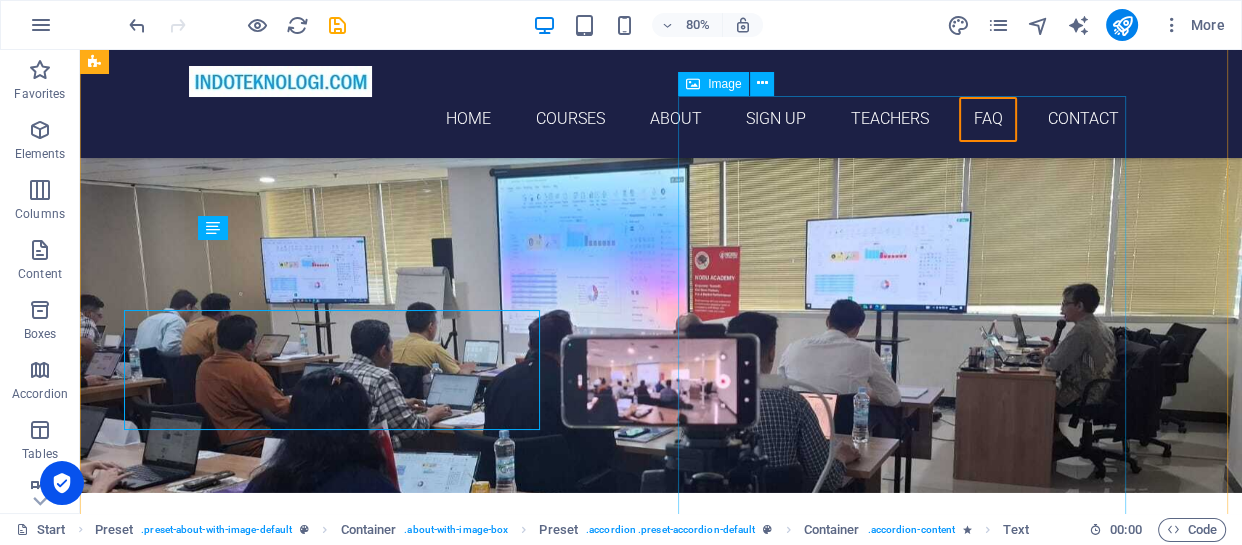 scroll, scrollTop: 7000, scrollLeft: 0, axis: vertical 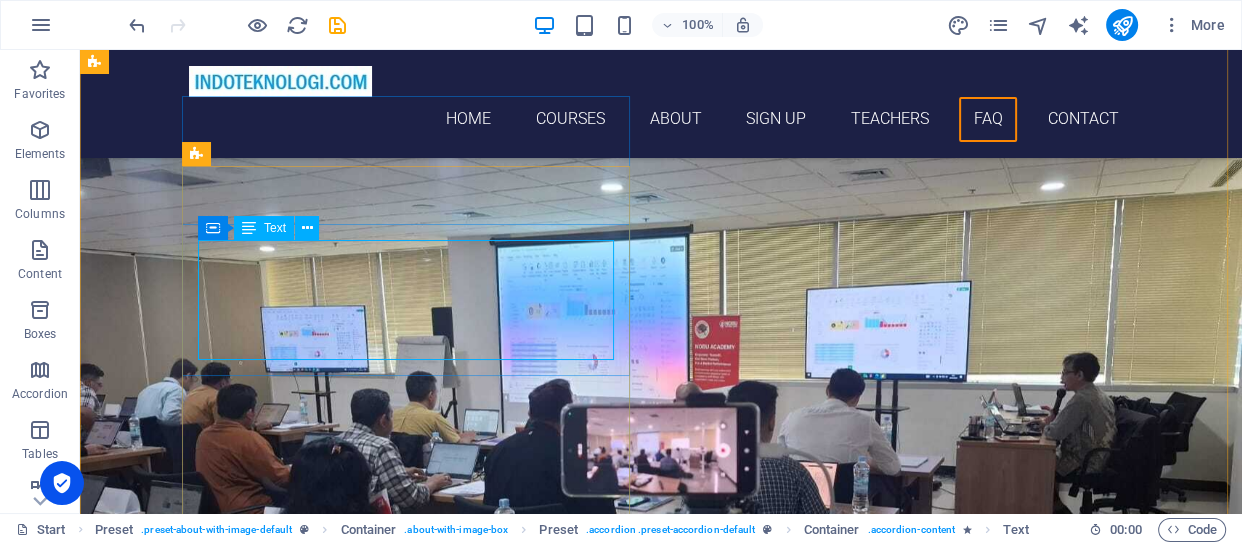 click on "Lorem ipsum dolor sit amet, consectetur adipisicing elit. Maiores ipsum repellat minus nihil. [PERSON_NAME], [PERSON_NAME], nam dignissimos ea repudiandae minima voluptatum magni pariatur possimus quia accusamus harum facilis corporis animi nisi. Enim, pariatur, impedit quia repellat harum." at bounding box center [568, 6209] 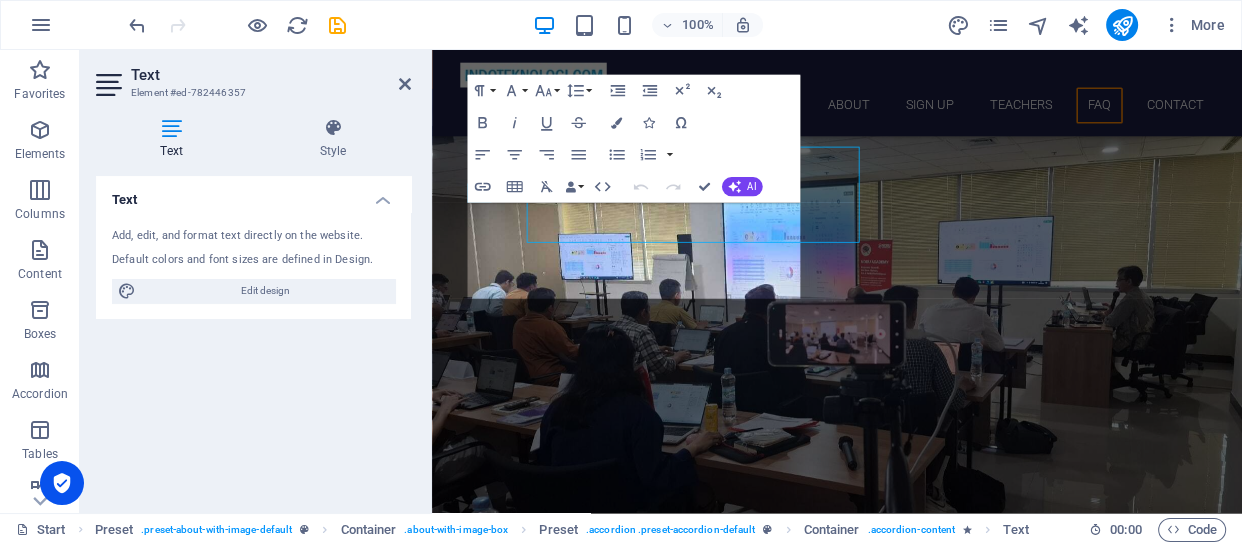 scroll, scrollTop: 7069, scrollLeft: 0, axis: vertical 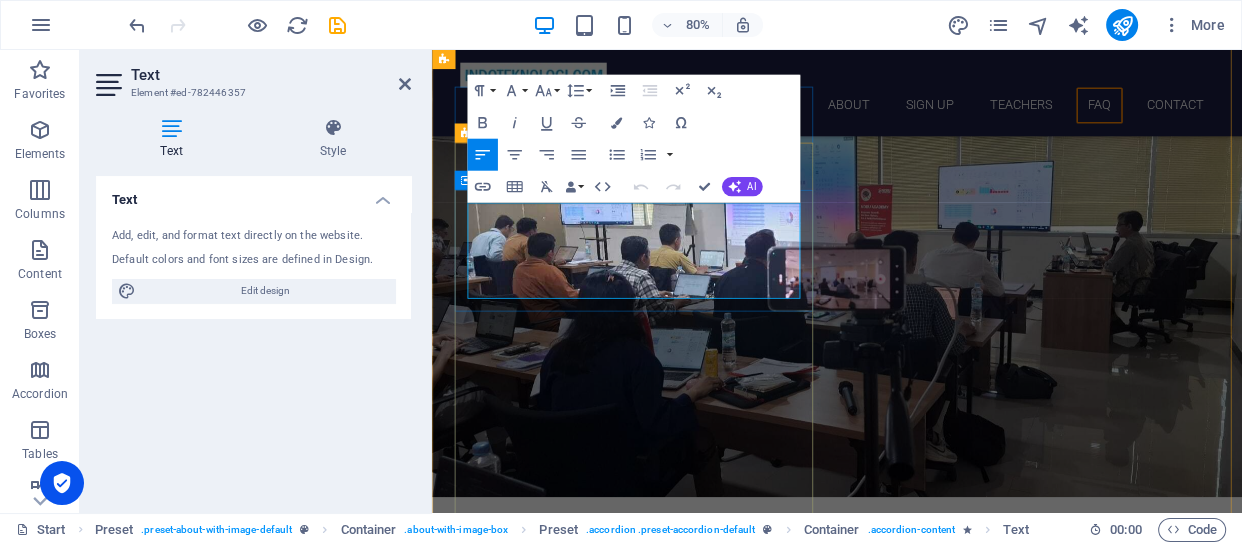 drag, startPoint x: 862, startPoint y: 345, endPoint x: 477, endPoint y: 245, distance: 397.77505 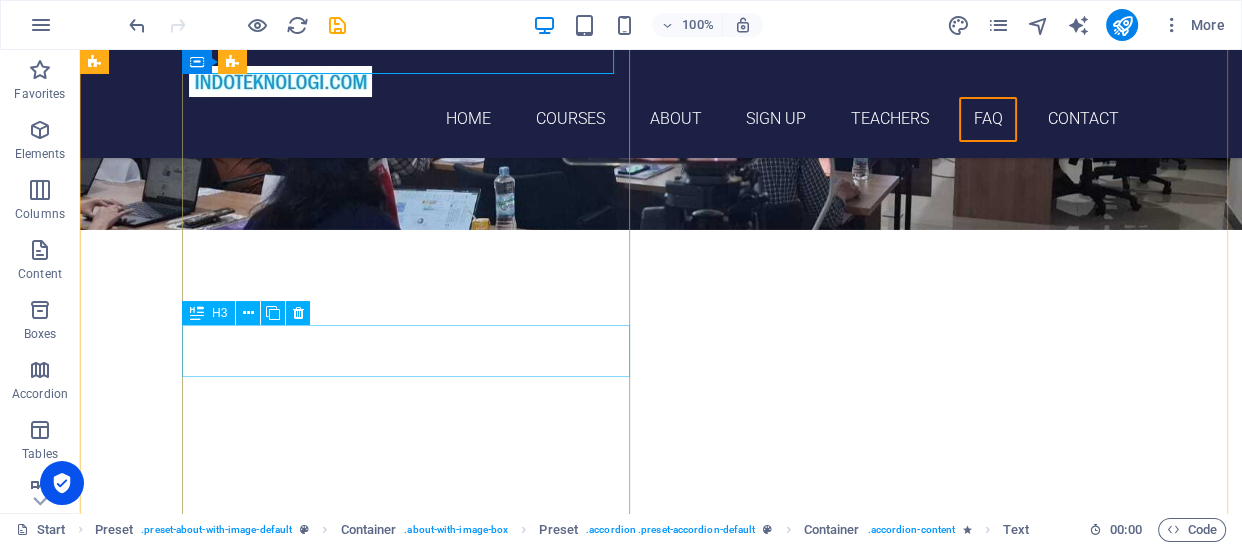 scroll, scrollTop: 6999, scrollLeft: 0, axis: vertical 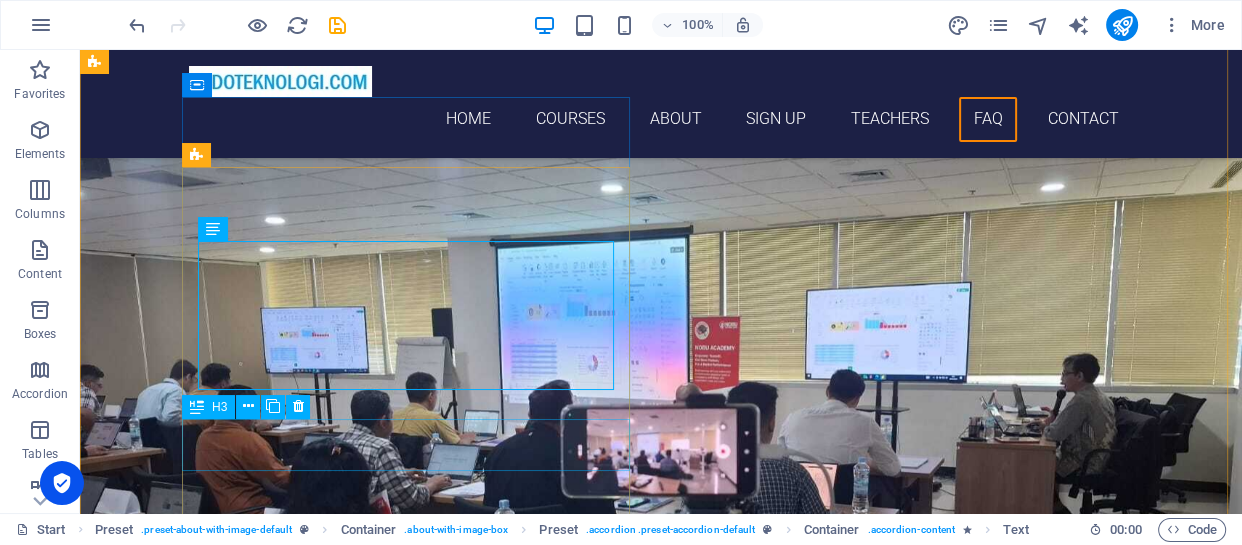 click on "Harum facilis corporis animi" at bounding box center [568, 6323] 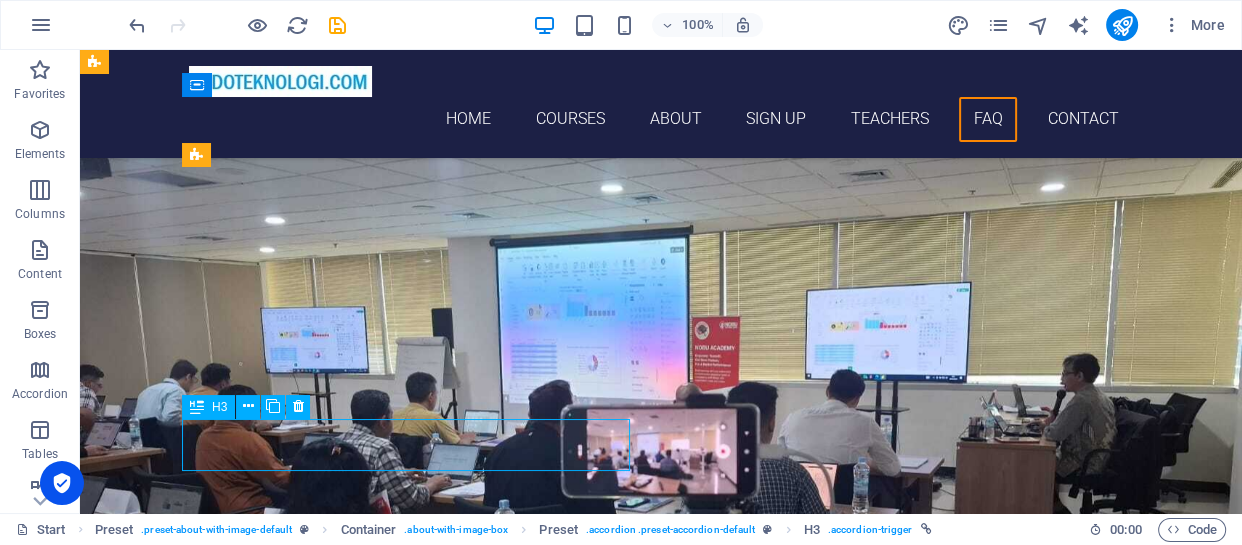 click on "Harum facilis corporis animi" at bounding box center [568, 6323] 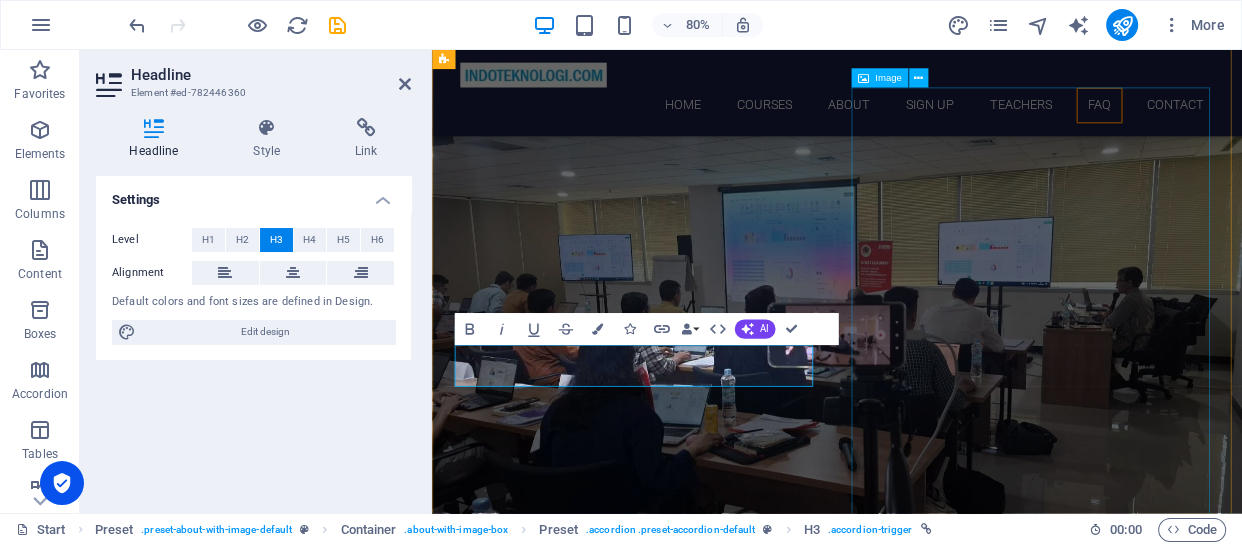 scroll, scrollTop: 7068, scrollLeft: 0, axis: vertical 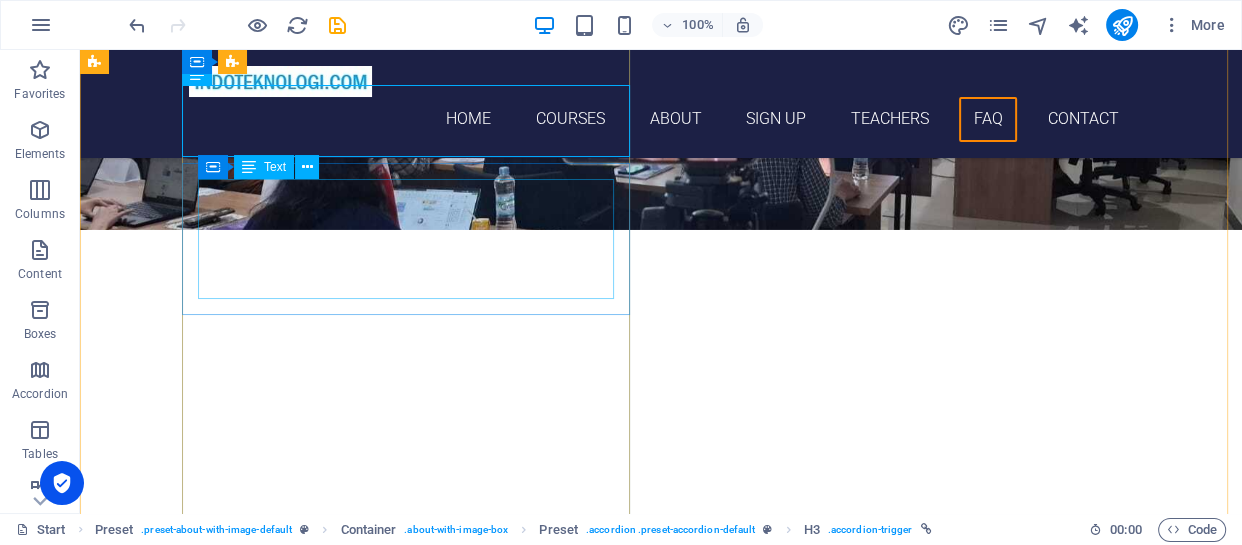 click on "Lorem ipsum dolor sit amet, consectetur adipisicing elit. Maiores ipsum repellat minus nihil. [PERSON_NAME], [PERSON_NAME], nam dignissimos ea repudiandae minima voluptatum magni pariatur possimus quia accusamus harum facilis corporis animi nisi. Enim, pariatur, impedit quia repellat harum." at bounding box center [568, 6075] 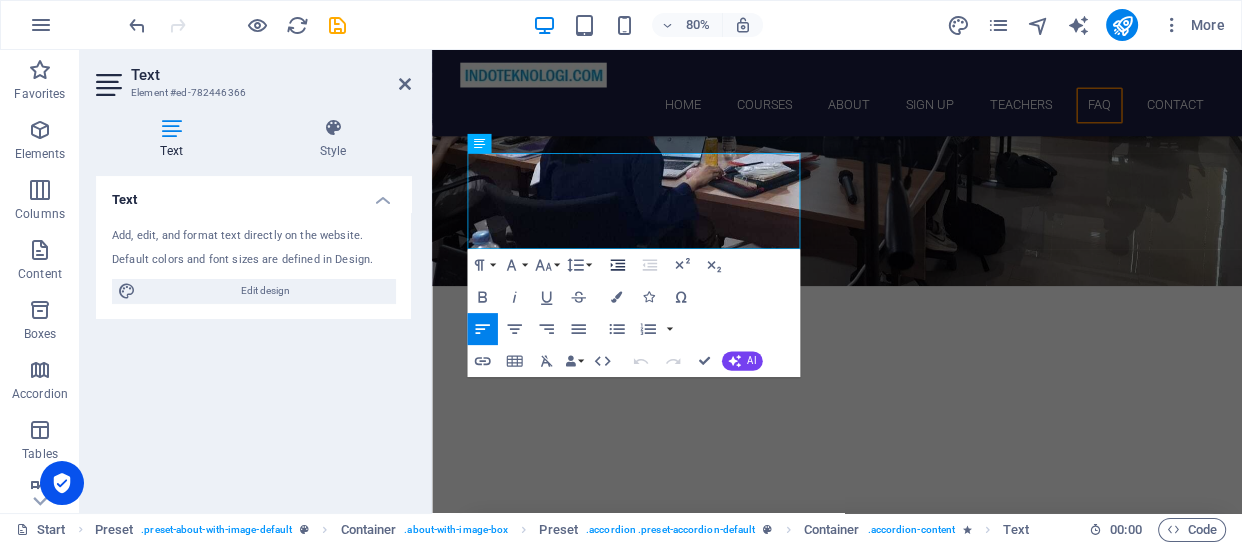 scroll, scrollTop: 7402, scrollLeft: 0, axis: vertical 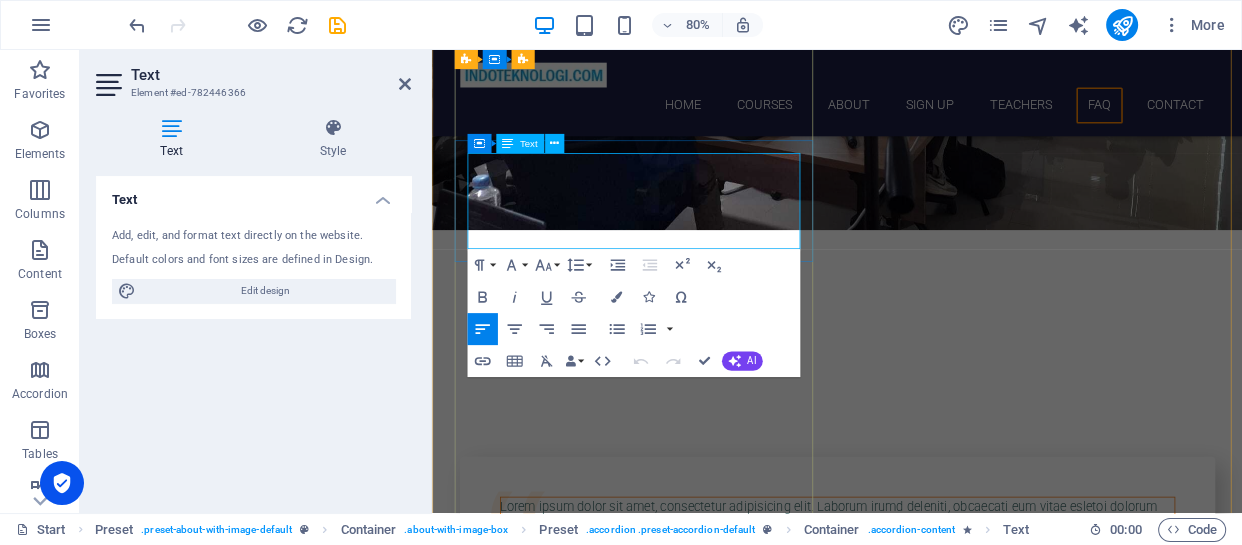 drag, startPoint x: 849, startPoint y: 285, endPoint x: 477, endPoint y: 196, distance: 382.49835 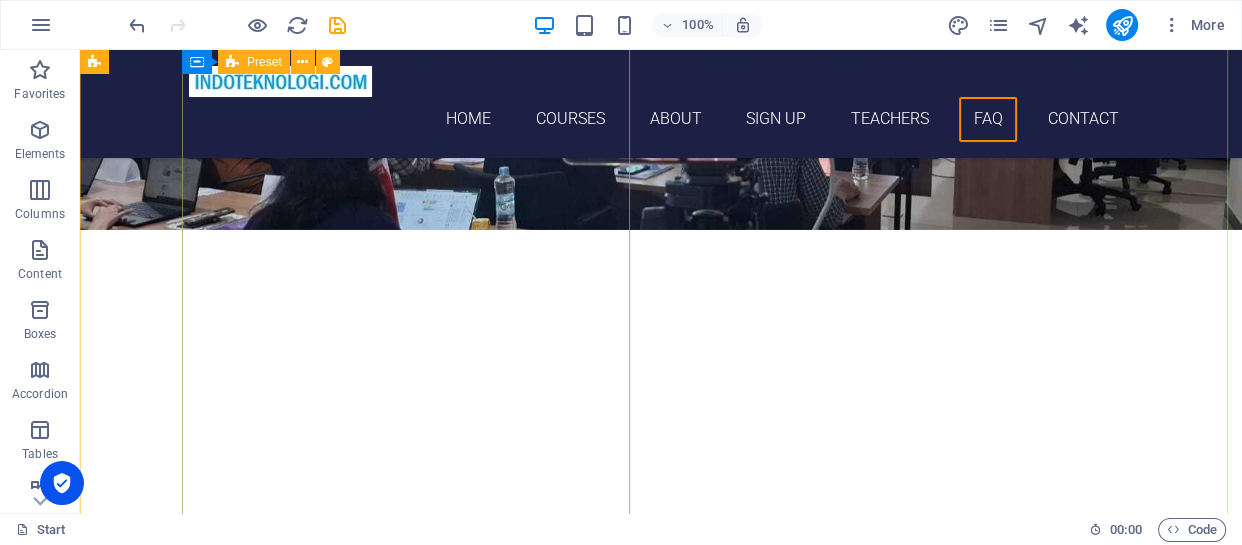 scroll, scrollTop: 7665, scrollLeft: 0, axis: vertical 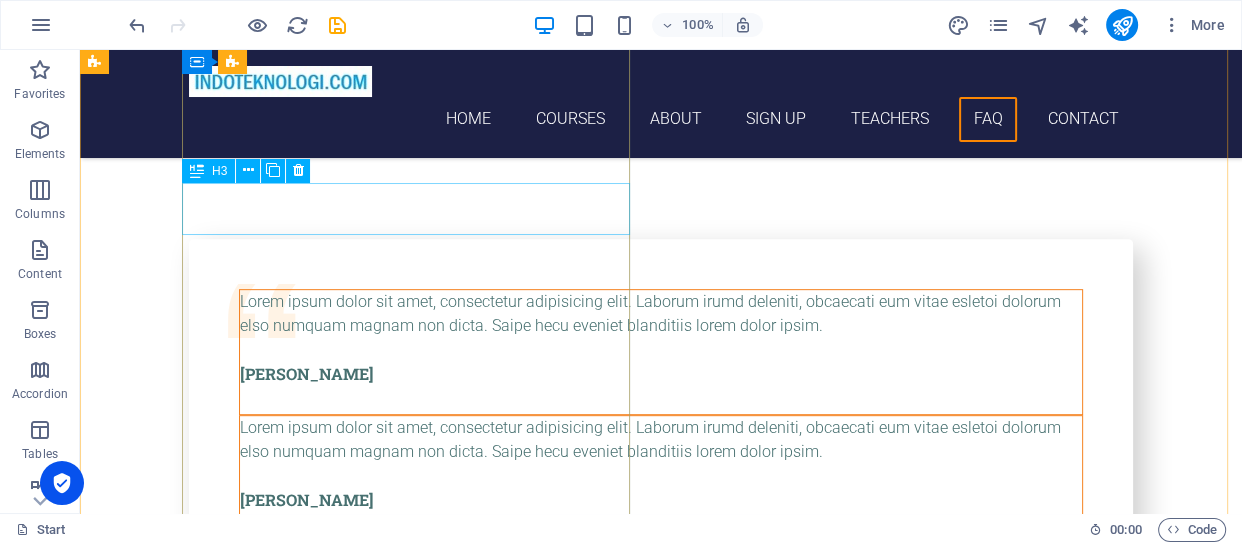 click on "Enim pariatur impedit quia" at bounding box center [568, 5965] 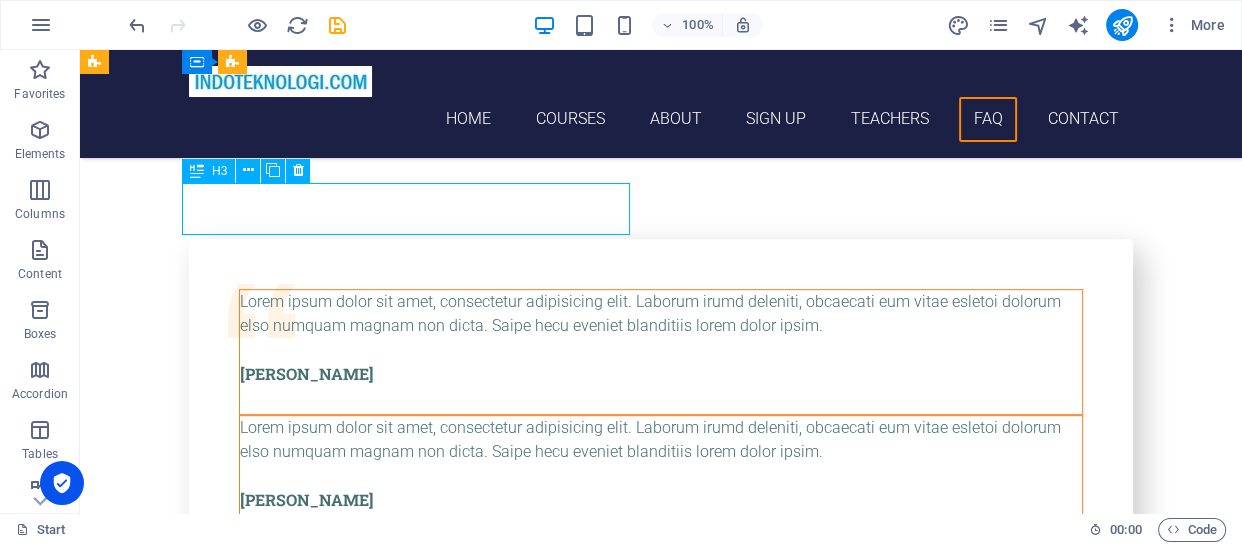click on "Enim pariatur impedit quia" at bounding box center (568, 5965) 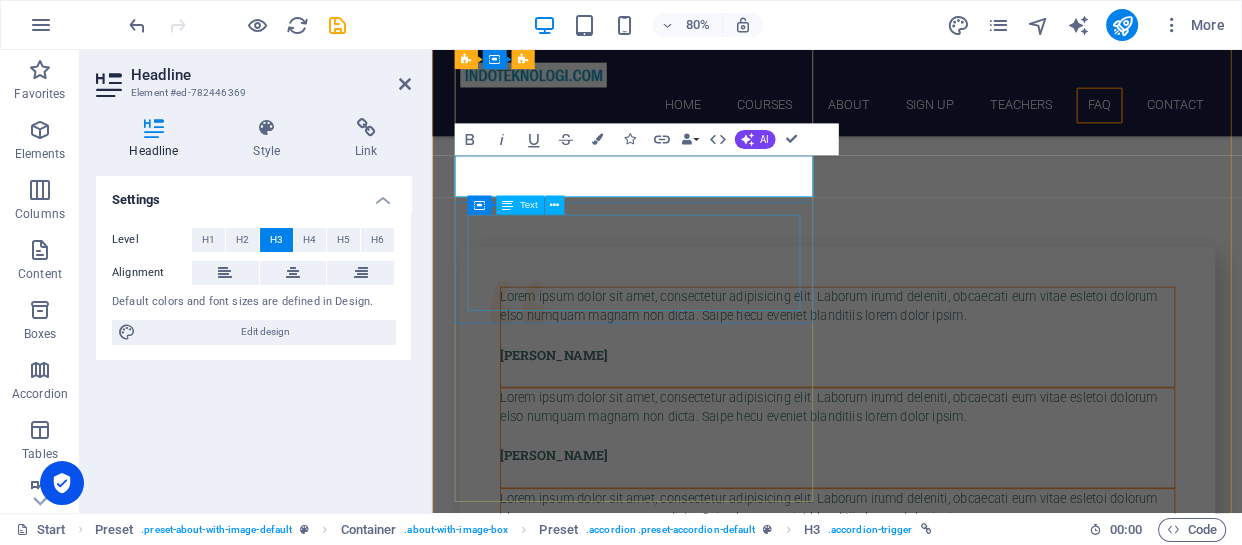 scroll, scrollTop: 7735, scrollLeft: 0, axis: vertical 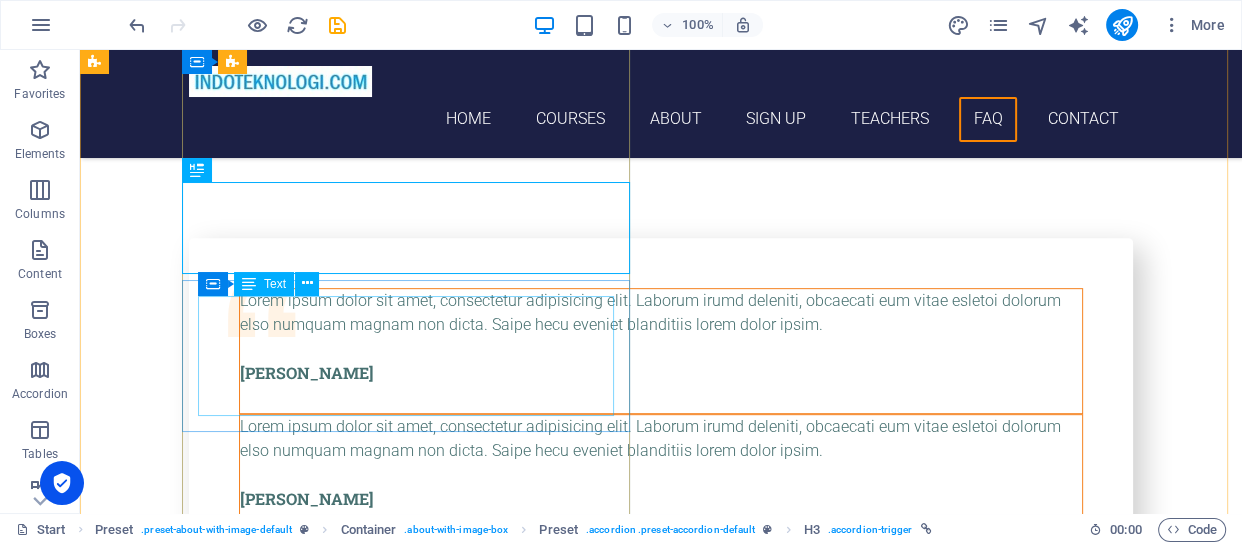 click on "Lorem ipsum dolor sit amet, consectetur adipisicing elit. Maiores ipsum repellat minus nihil. [PERSON_NAME], [PERSON_NAME], nam dignissimos ea repudiandae minima voluptatum magni pariatur possimus quia accusamus harum facilis corporis animi nisi. Enim, pariatur, impedit quia repellat harum." at bounding box center [568, 6048] 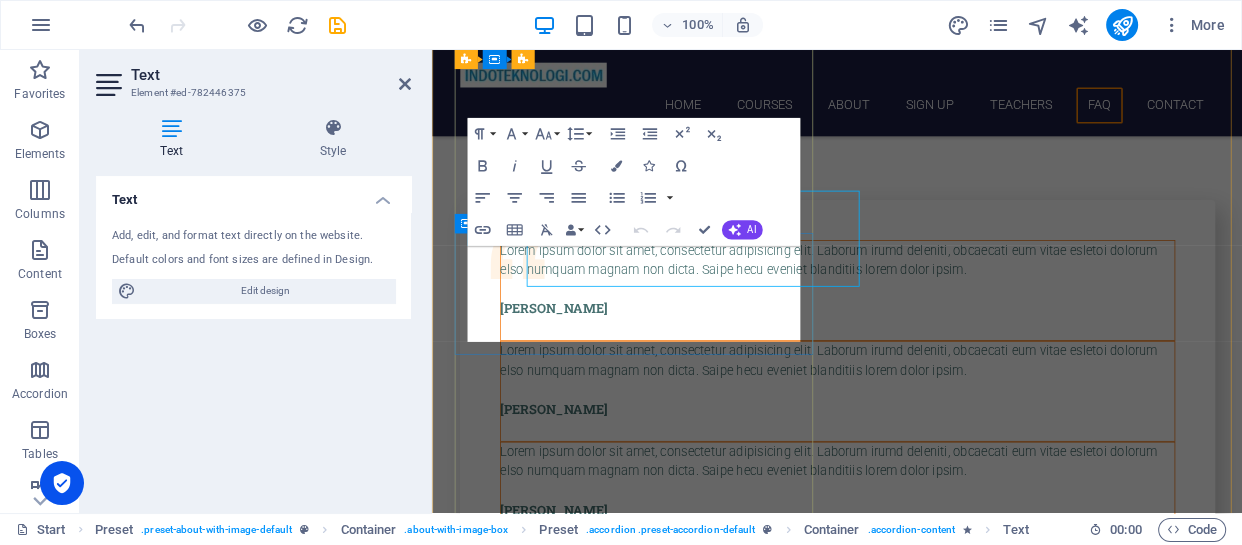 scroll, scrollTop: 7736, scrollLeft: 0, axis: vertical 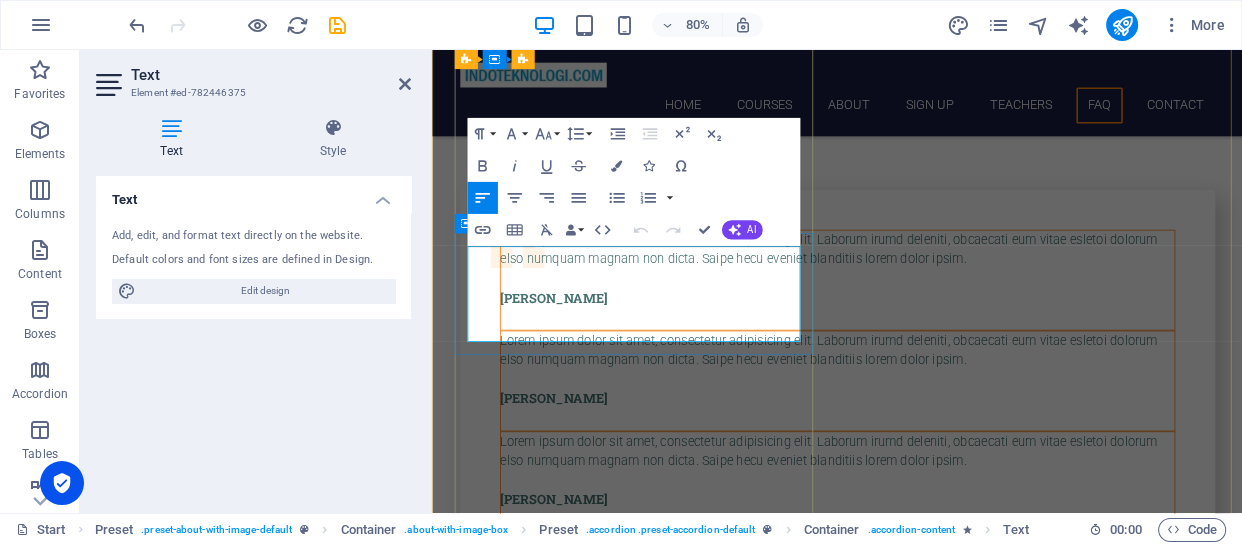 drag, startPoint x: 857, startPoint y: 399, endPoint x: 467, endPoint y: 290, distance: 404.94568 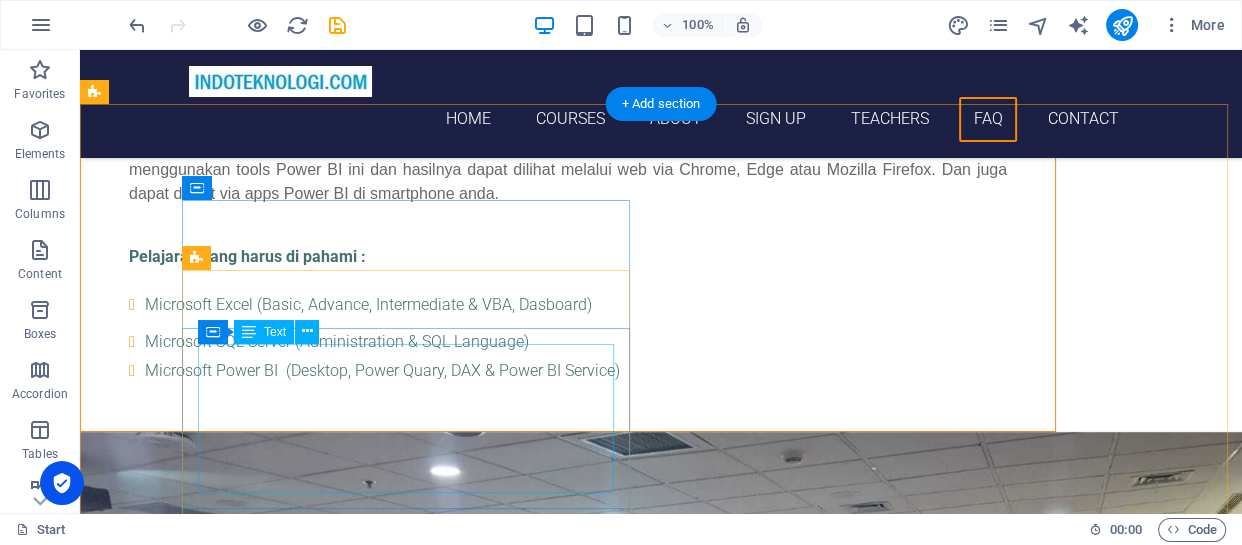 scroll, scrollTop: 7000, scrollLeft: 0, axis: vertical 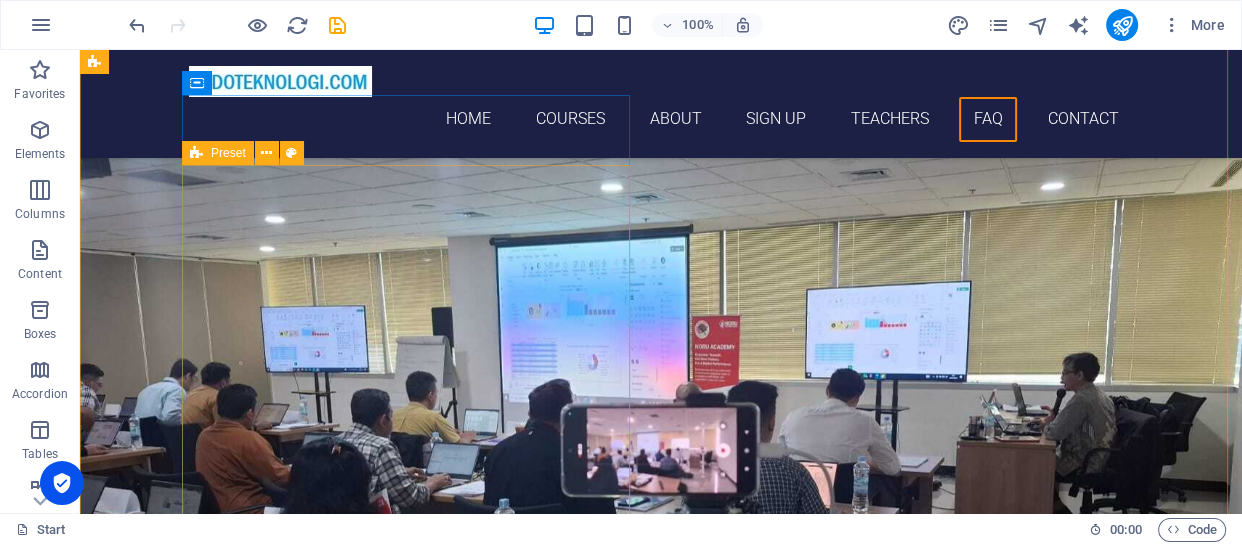 click on "Preset" at bounding box center (218, 153) 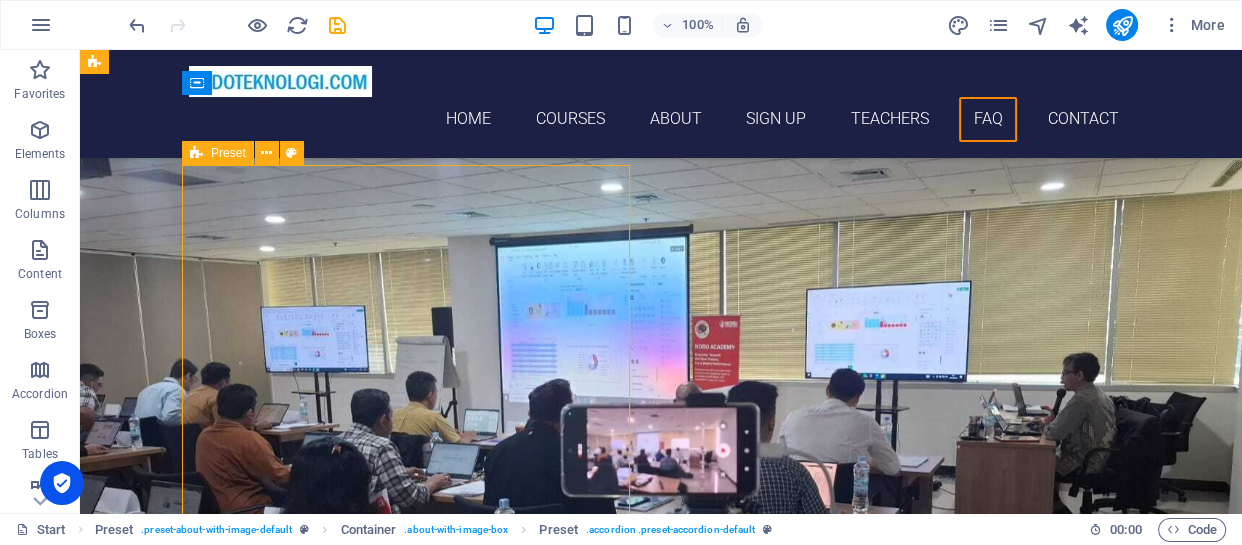click on "Preset" at bounding box center (228, 153) 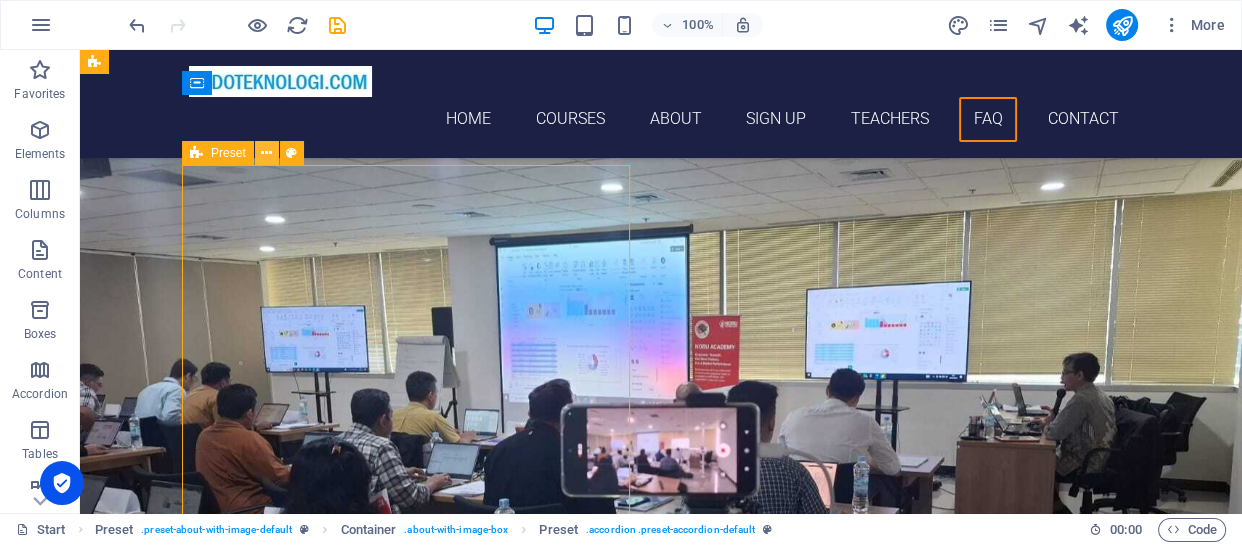 click at bounding box center (266, 153) 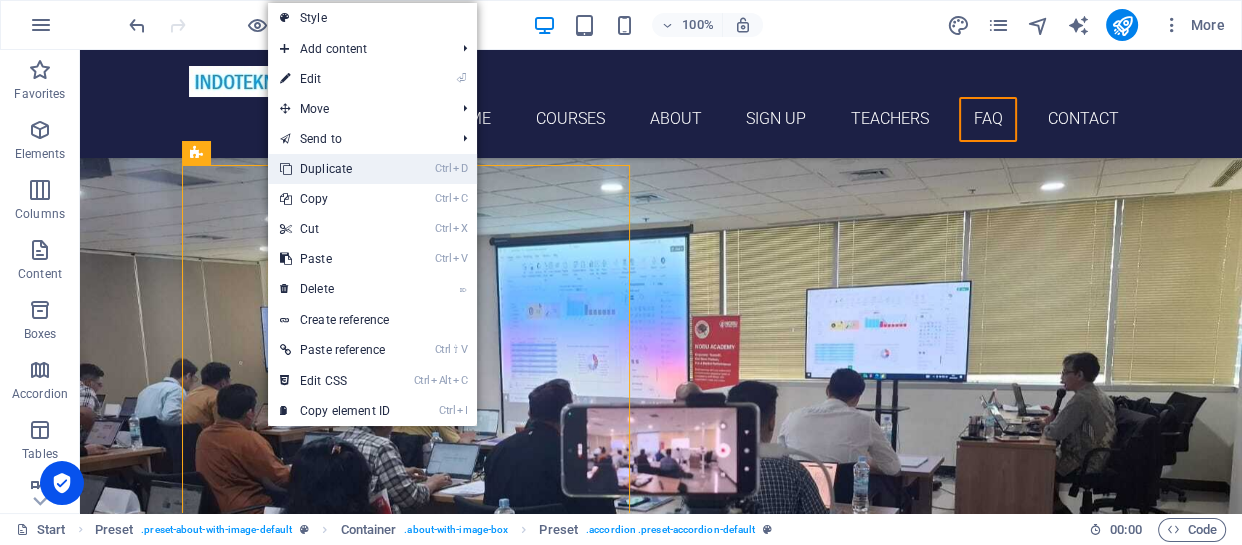 click on "Ctrl D  Duplicate" at bounding box center (335, 169) 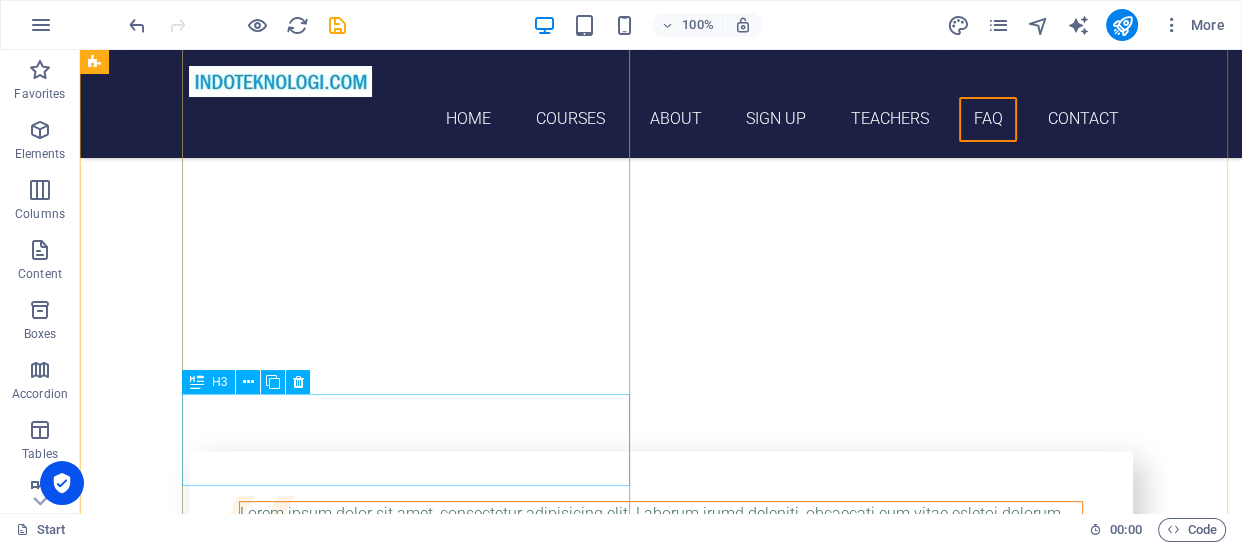 scroll, scrollTop: 7787, scrollLeft: 0, axis: vertical 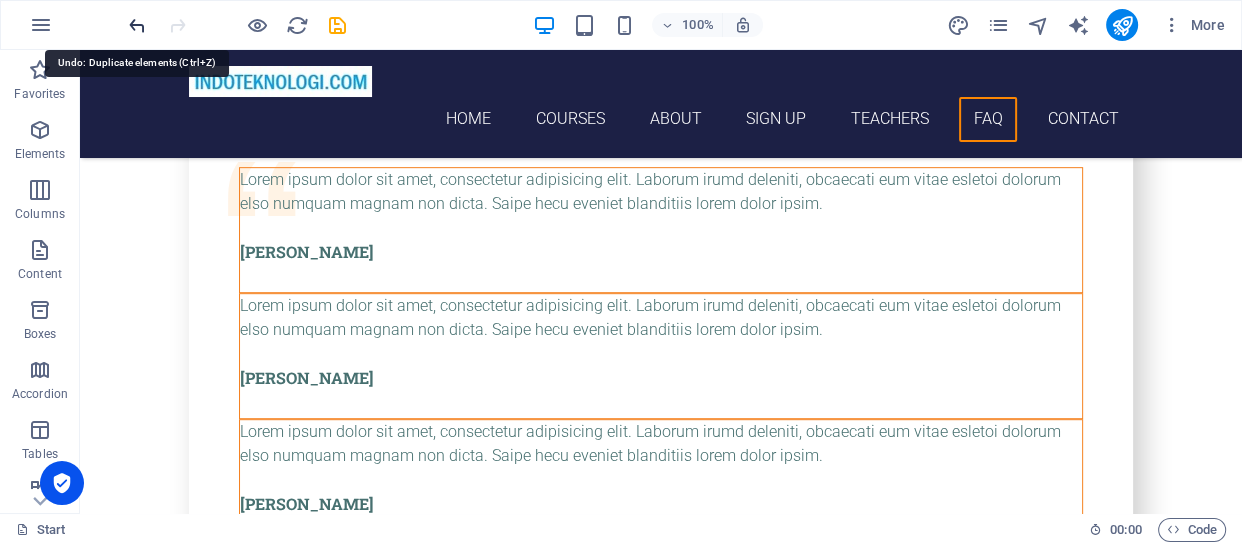 click at bounding box center [137, 25] 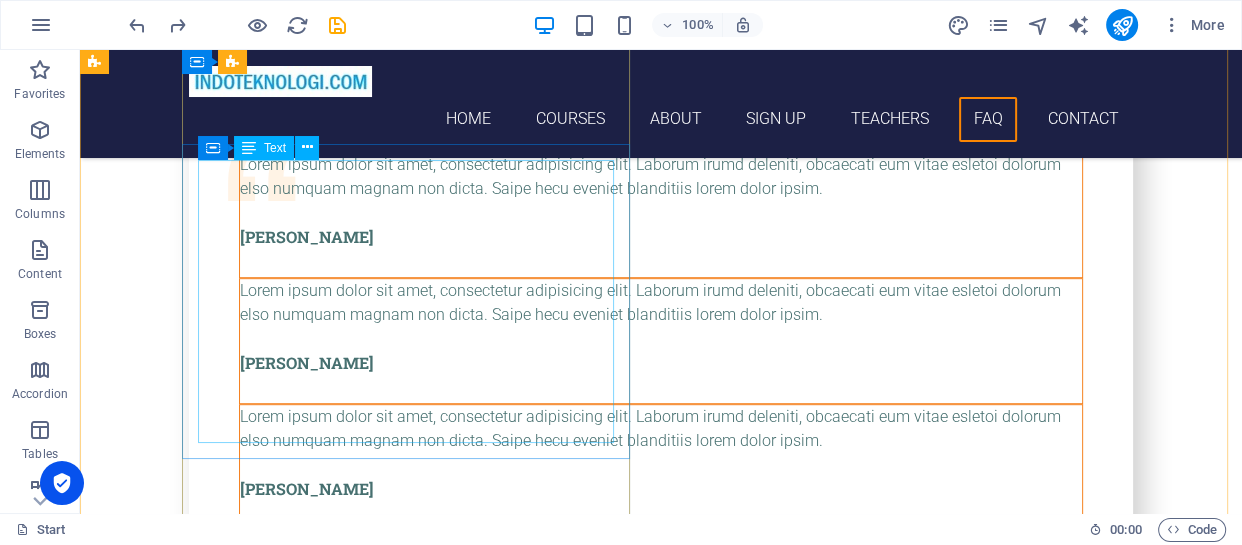 scroll, scrollTop: 8135, scrollLeft: 0, axis: vertical 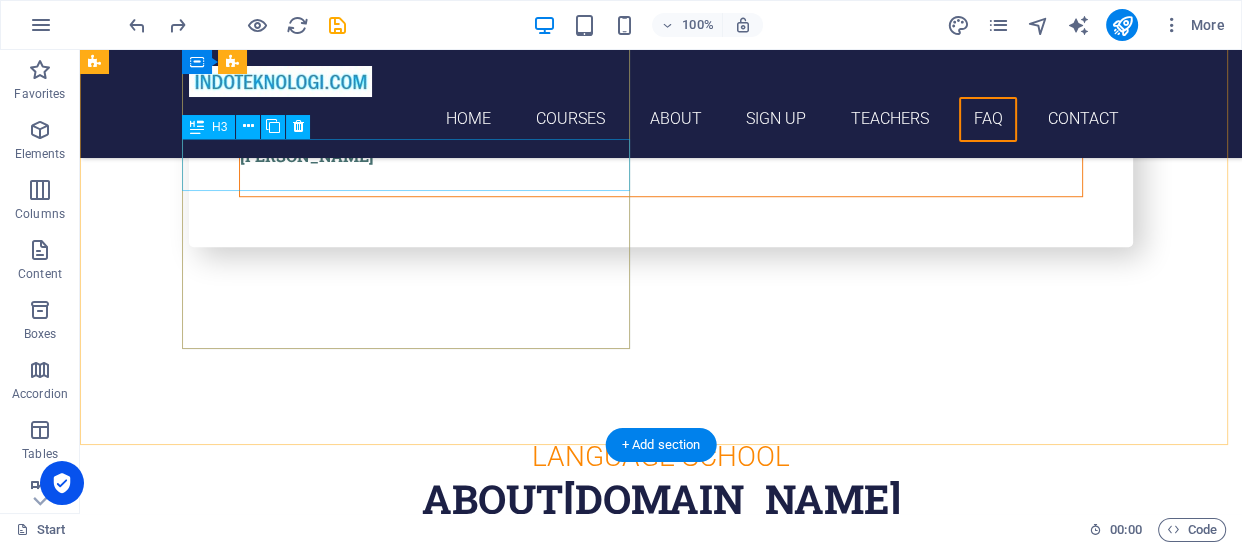 click on "Labore delectus Kepudiandae" at bounding box center (568, 5755) 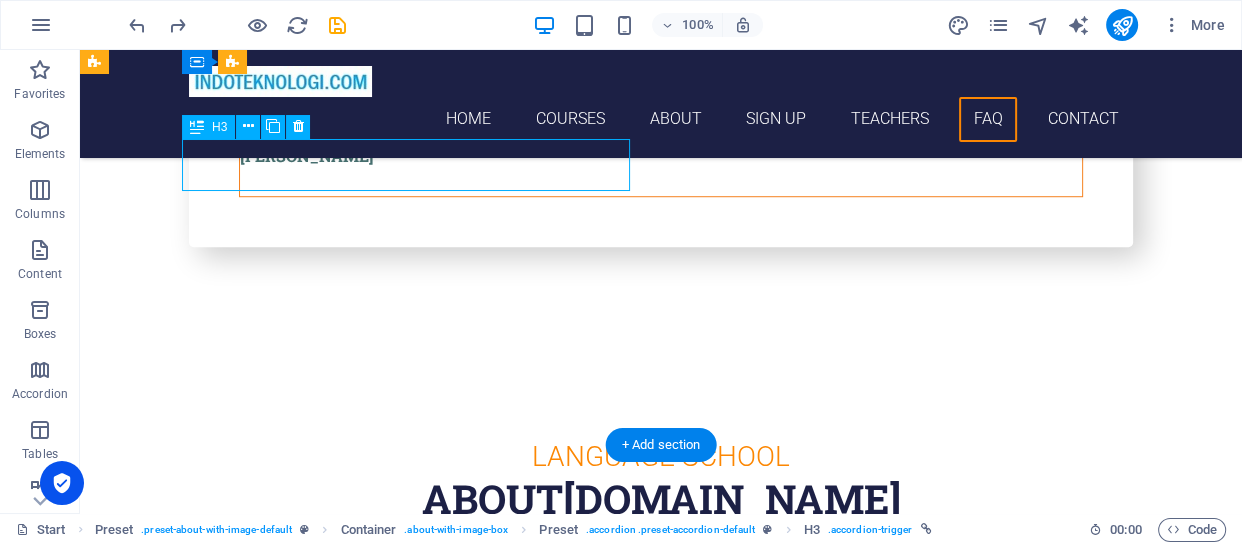 click on "Labore delectus Kepudiandae" at bounding box center [568, 5755] 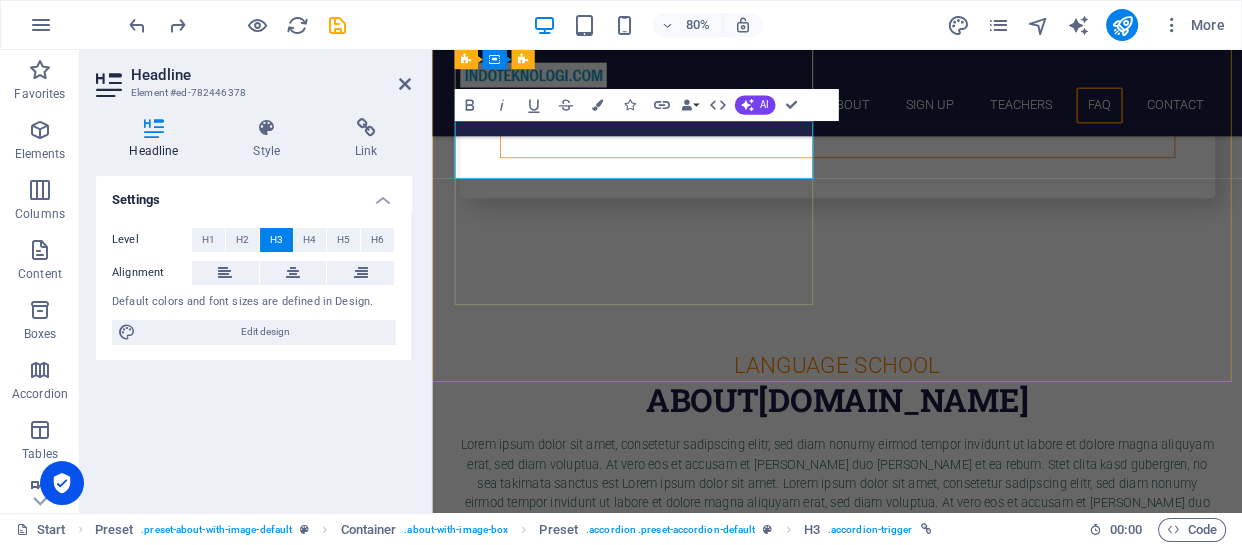 click on "Apakah masih boleh diskusi setelah pelatihan ?" at bounding box center (920, 5800) 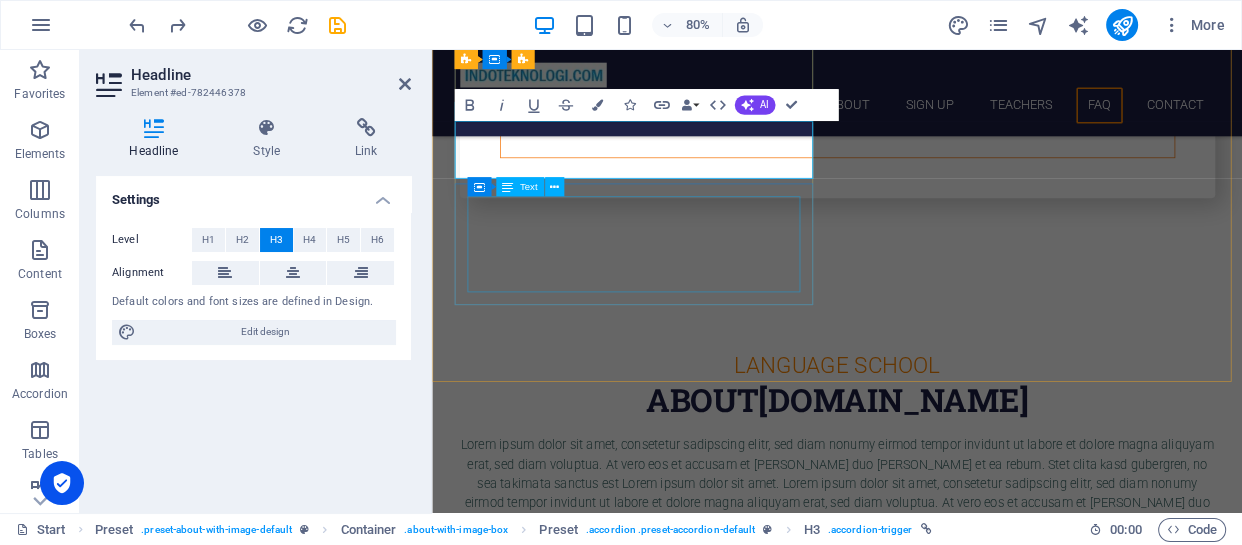 click on "Lorem ipsum dolor sit amet, consectetur adipisicing elit. Maiores ipsum repellat minus nihil. [PERSON_NAME], [PERSON_NAME], nam dignissimos ea repudiandae minima voluptatum magni pariatur possimus quia accusamus harum facilis corporis animi nisi. Enim, pariatur, impedit quia repellat harum." at bounding box center [920, 5884] 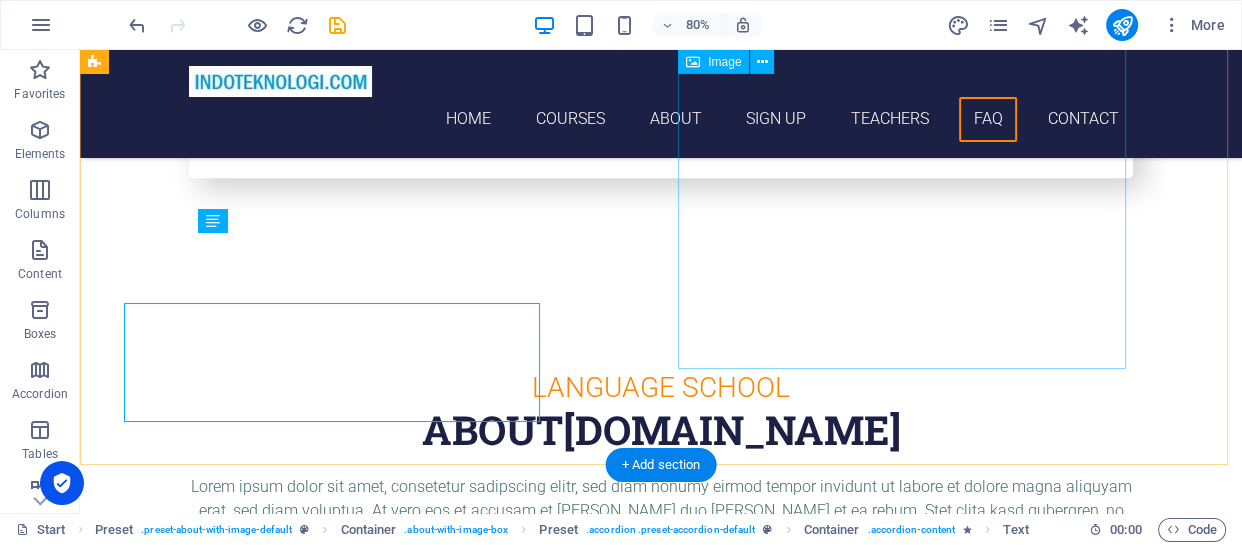 scroll, scrollTop: 8135, scrollLeft: 0, axis: vertical 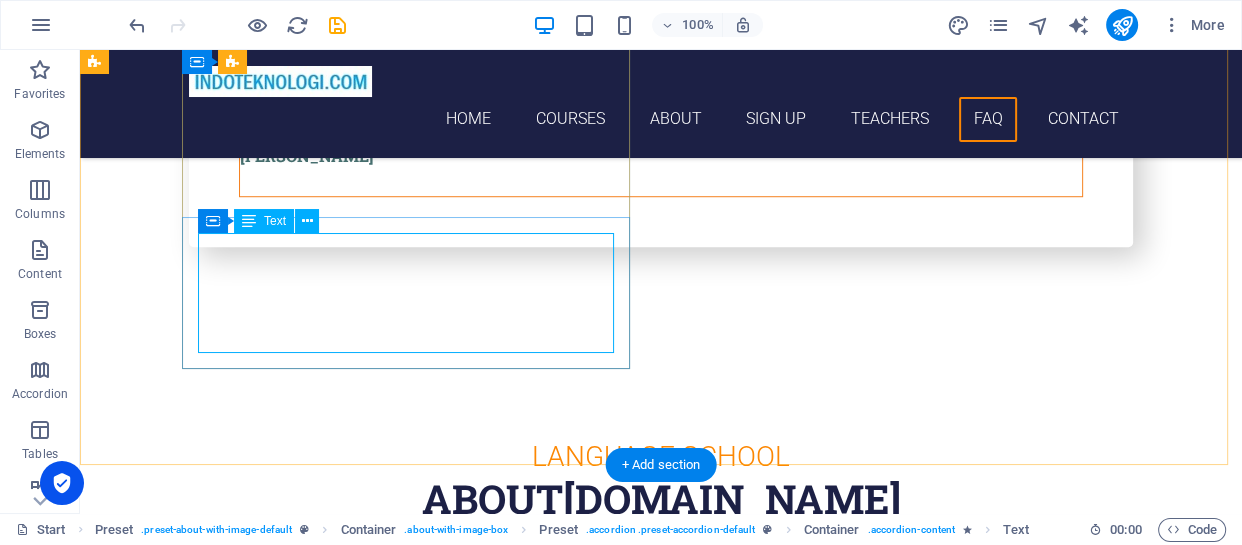click on "Lorem ipsum dolor sit amet, consectetur adipisicing elit. Maiores ipsum repellat minus nihil. [PERSON_NAME], [PERSON_NAME], nam dignissimos ea repudiandae minima voluptatum magni pariatur possimus quia accusamus harum facilis corporis animi nisi. Enim, pariatur, impedit quia repellat harum." at bounding box center [568, 5839] 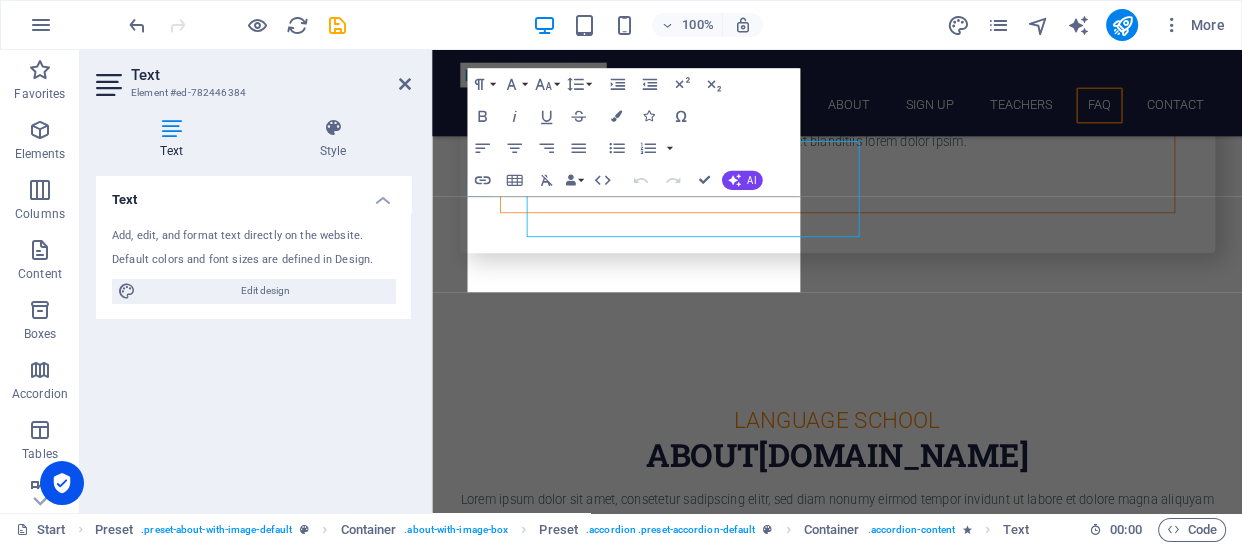 scroll, scrollTop: 8204, scrollLeft: 0, axis: vertical 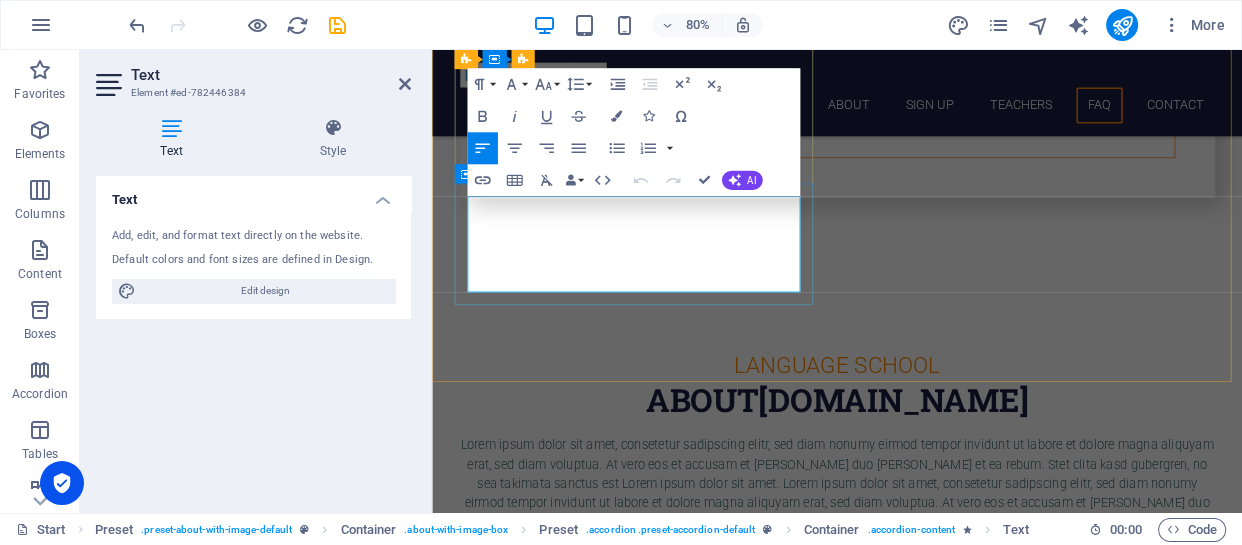 drag, startPoint x: 478, startPoint y: 246, endPoint x: 893, endPoint y: 351, distance: 428.0771 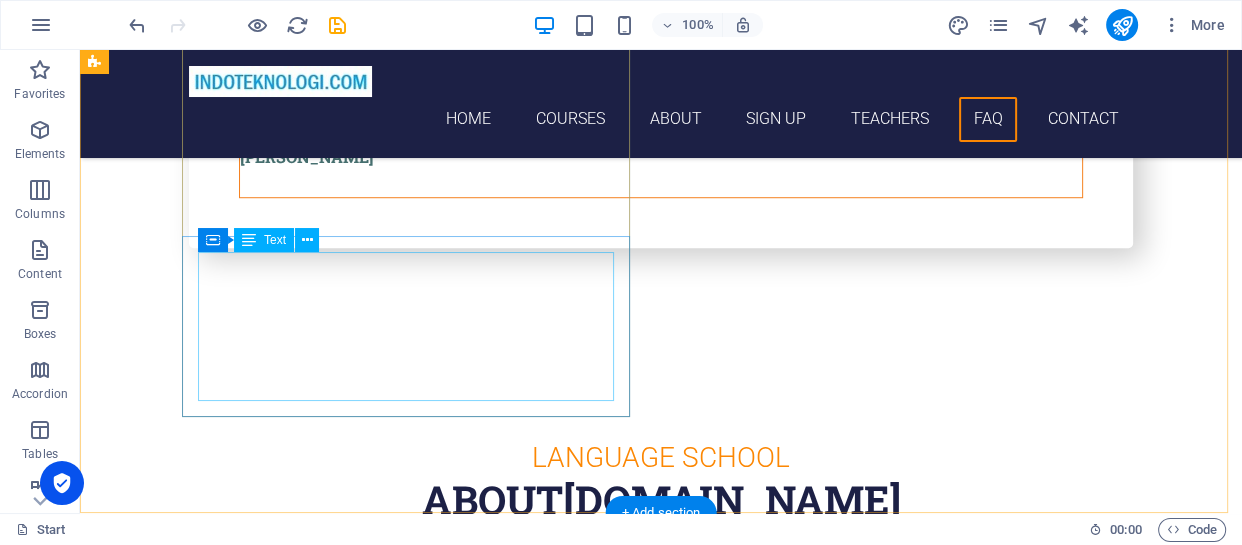 scroll, scrollTop: 7801, scrollLeft: 0, axis: vertical 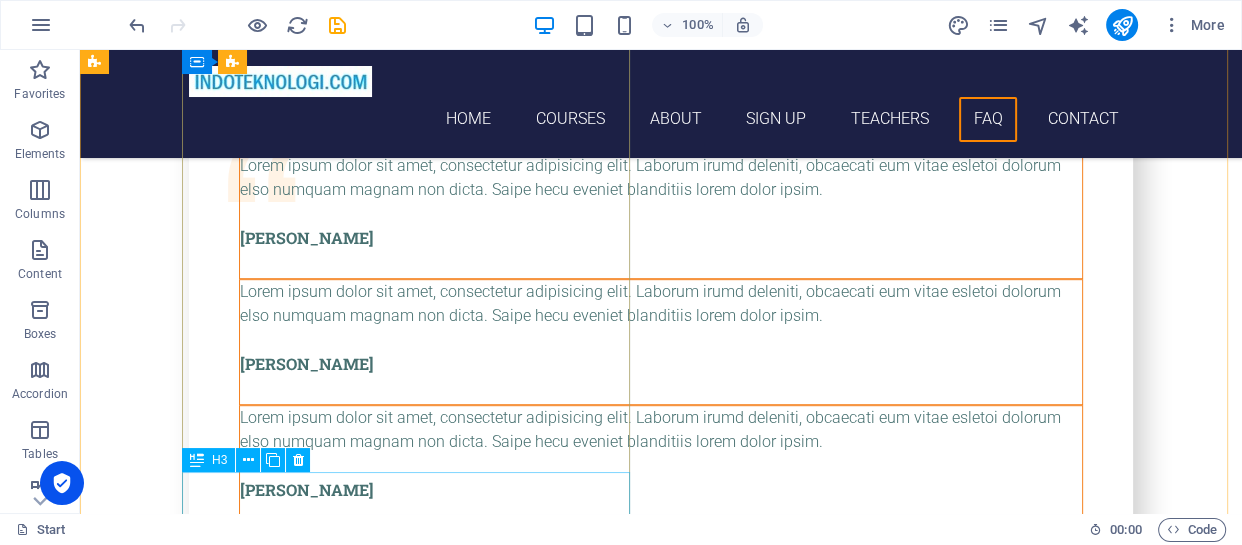 click on "Apakah masih boleh diskusi setelah pelatihan?" at bounding box center (568, 6089) 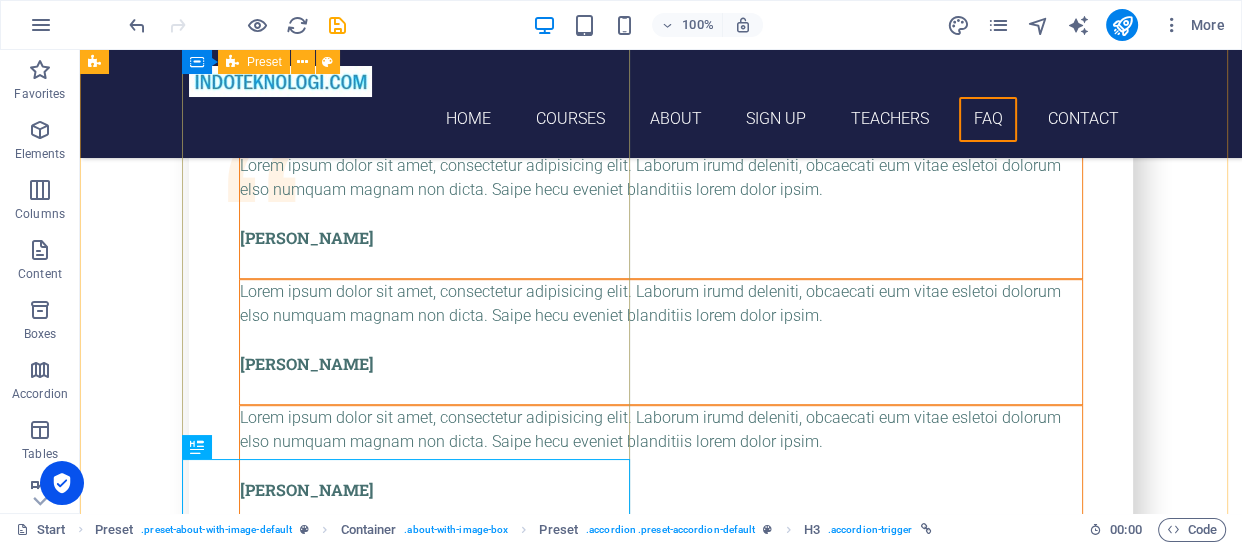 scroll, scrollTop: 8134, scrollLeft: 0, axis: vertical 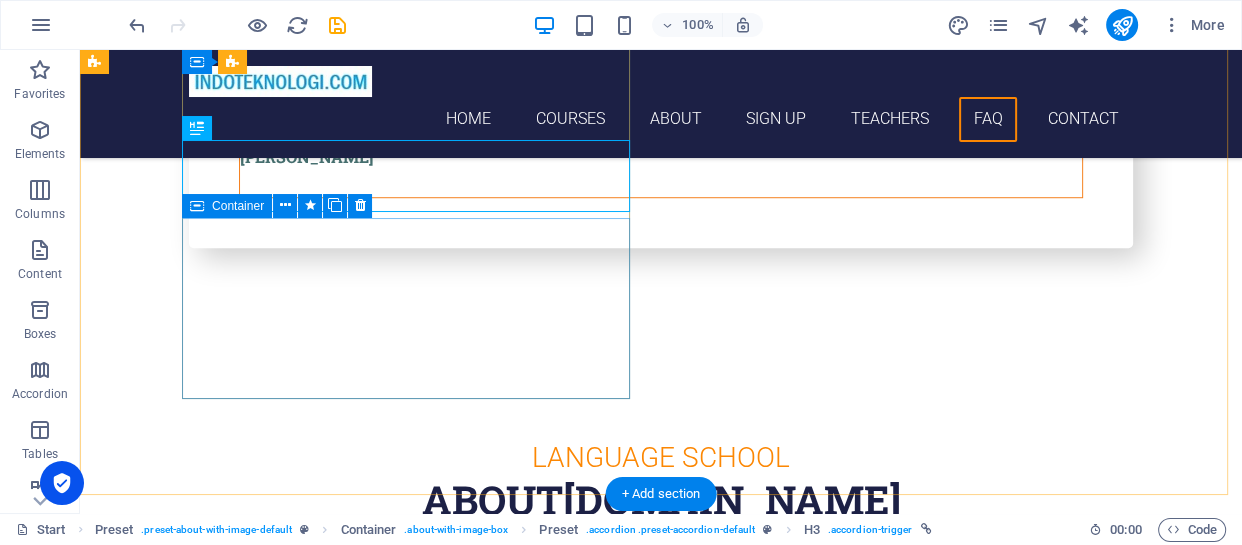 click on "Tentu saja boleh. Kami akan membantu anda menjawab [PERSON_NAME] memberikan solusi serta informasi seputar materi training yang telah dilaksanakan. Trainer kami akan memberikan alamat email [PERSON_NAME] no WhatsApp yang dapat dihubungi." at bounding box center (568, 5854) 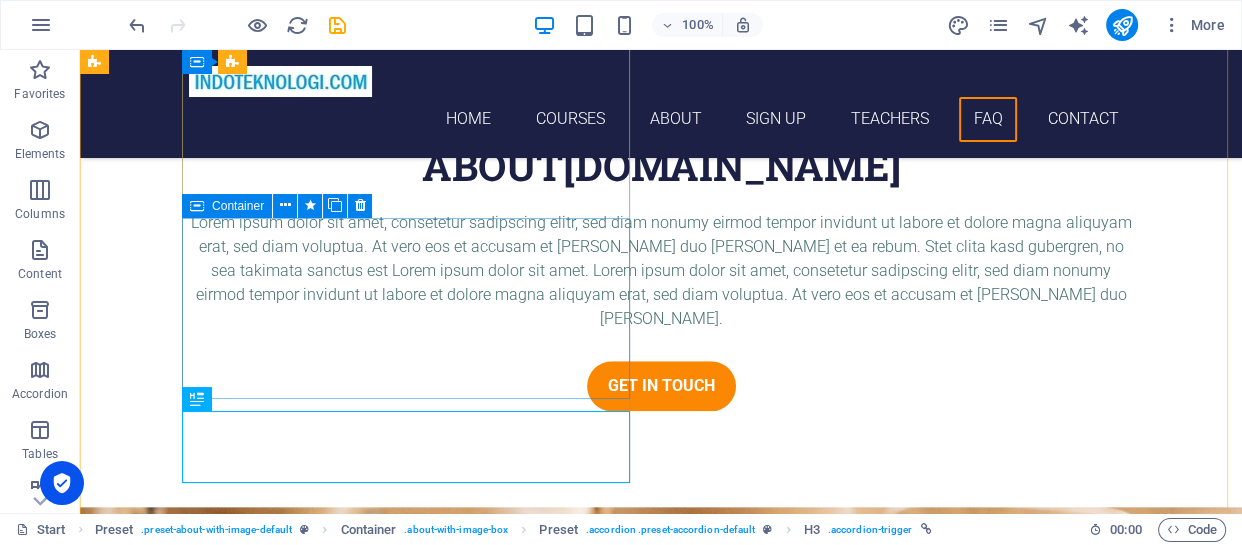 scroll, scrollTop: 8134, scrollLeft: 0, axis: vertical 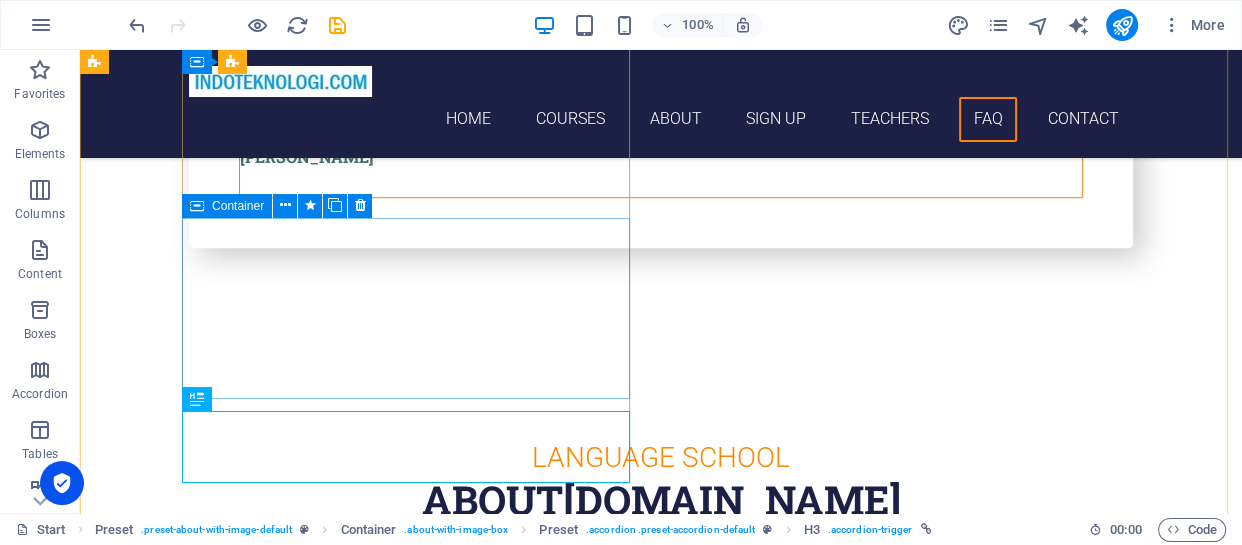 click on "Tentu saja boleh. Kami akan membantu anda menjawab [PERSON_NAME] memberikan solusi serta informasi seputar materi training yang telah dilaksanakan. Trainer kami akan memberikan alamat email [PERSON_NAME] no WhatsApp yang dapat dihubungi." at bounding box center [568, 5854] 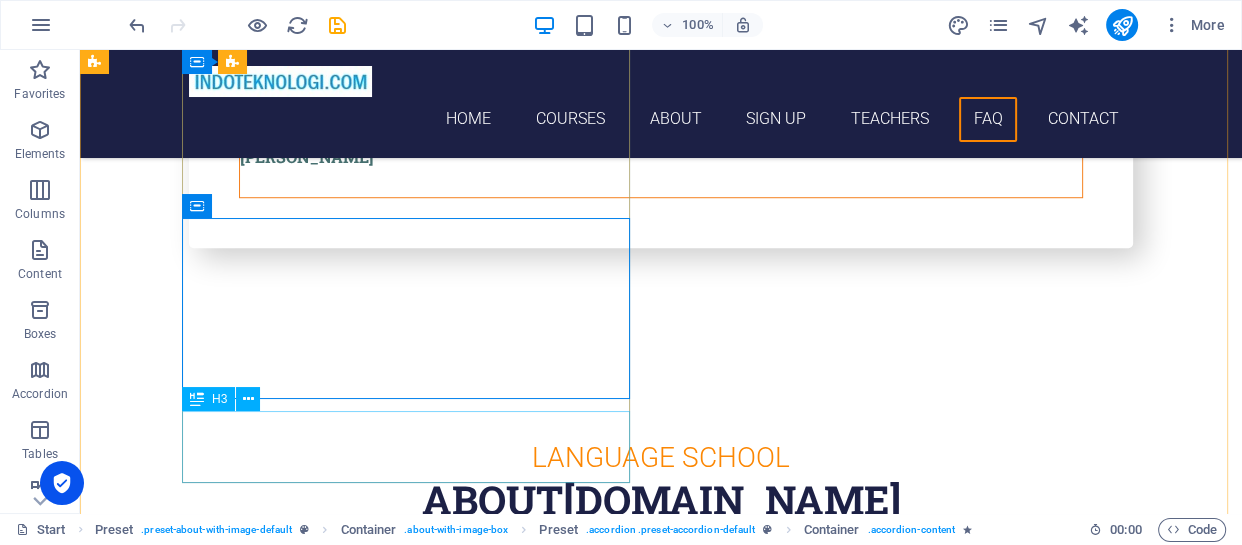 click on "Apakah masih boleh diskusi setelah pelatihan?" at bounding box center [568, 5954] 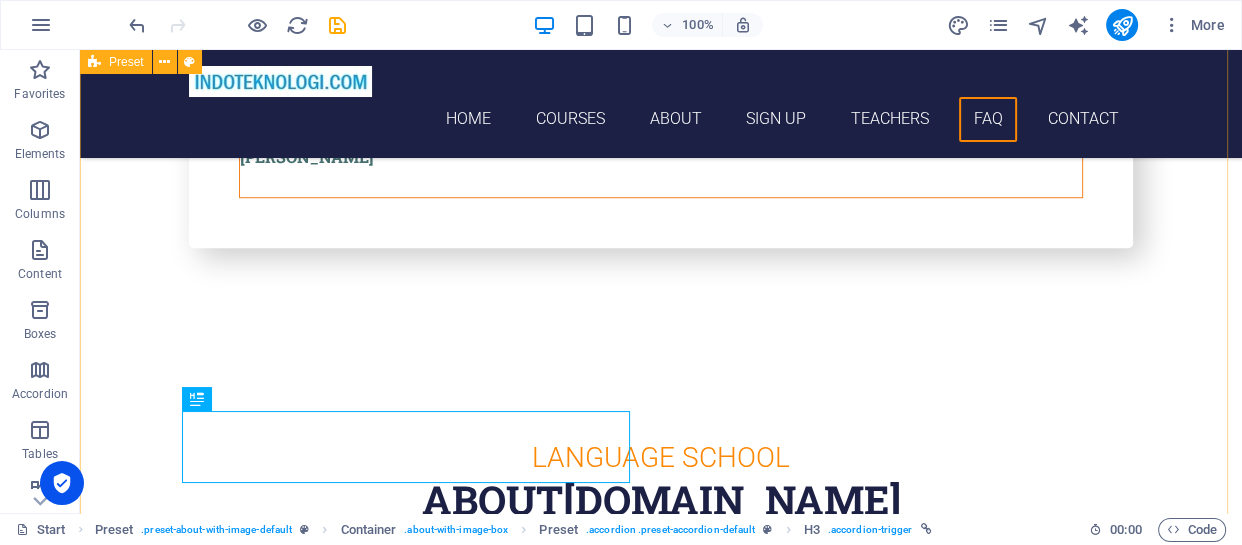 click on "FAQ Kapan pelatihan akan dilaksanakan ? Untuk kelas Reguler kami menyajikan setiap bulannya. Tanggal [PERSON_NAME] jamnya bisa dilihat di web masing-masing training. Atau anda bisa juga menghubungi staff kami. Untuk kelas In-House jadwal [PERSON_NAME] jumlah peserta dapat di sesuaikan silahkan menghubungi kami. Apa saja yang perlu dipersiapkan untuk pelaksanaan pelatihan ? Untuk kelas Reguler anda bisa membawa laptop atau Notebook. Kami akan menyediakan file Latihan [PERSON_NAME] tools Aplikasi yang akan diinstal. Untuk Training Power BI, Training Power Query [PERSON_NAME] Training DAX komputer/laptop anda akan di installkan tools Power BI Desktop. Untuk kelas In-house training ( ditempat peserta ) selain kelas dapat juga disediakan Proyektor [PERSON_NAME] peserta juga membawa laptop. Kami akan menyediakan Lab Latihan, tools Microsoft Power BI Desktop, Modul/buku Training dalam bahasa Indonesia serta Sertifikat Training Apakah peserta training perlu punya account User Power BI ? [PERSON_NAME] bagaimana mendapatkannya ?" at bounding box center (661, 5499) 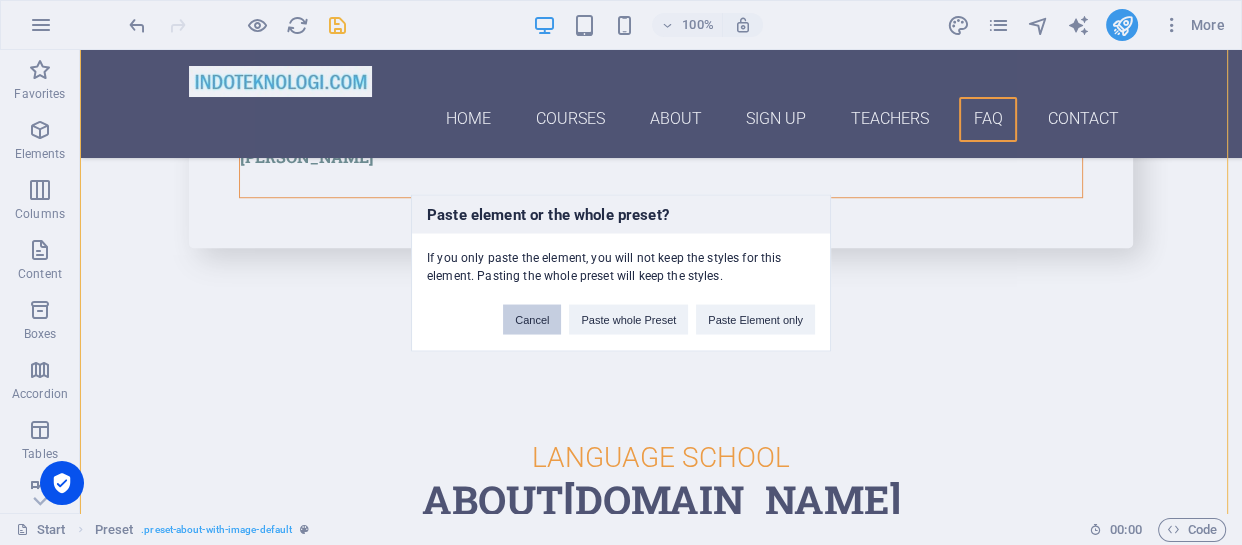 drag, startPoint x: 533, startPoint y: 326, endPoint x: 474, endPoint y: 308, distance: 61.68468 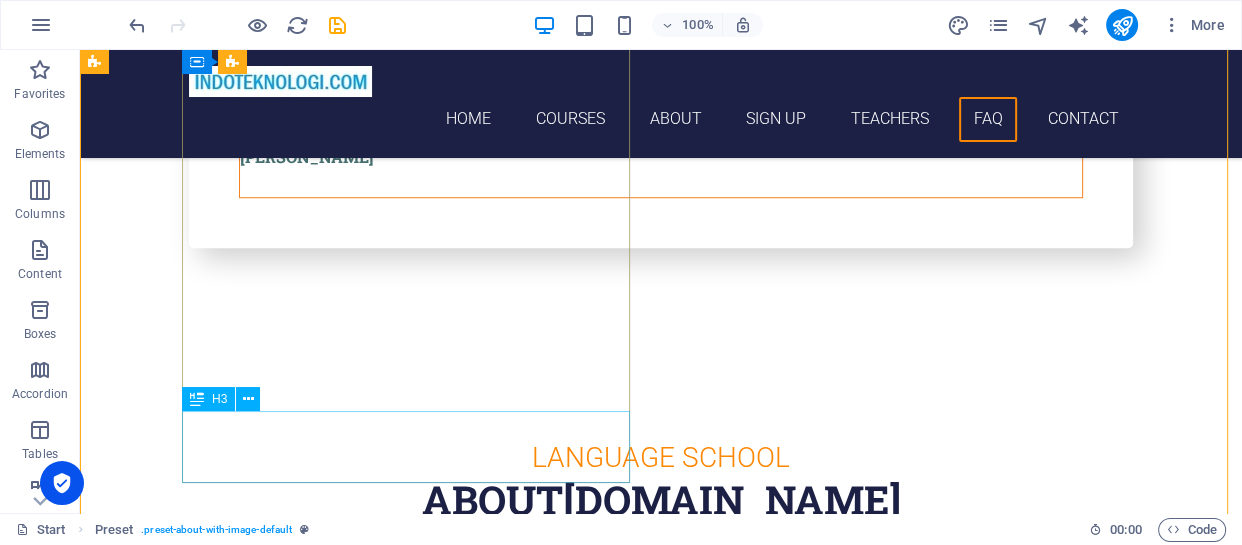 click on "Apakah masih boleh diskusi setelah pelatihan?" at bounding box center (568, 5954) 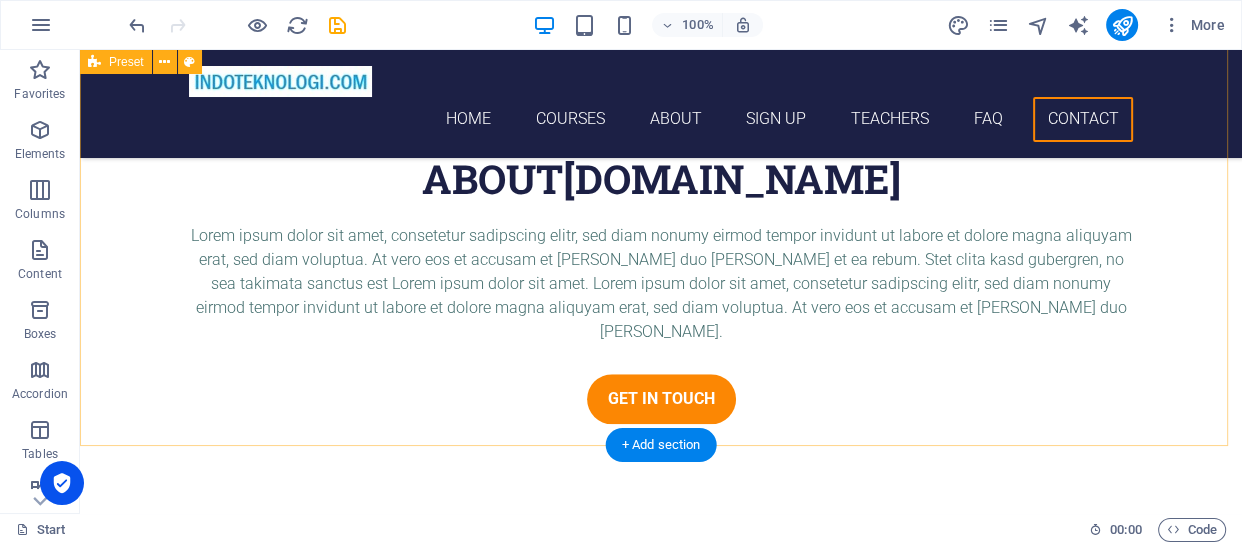 scroll, scrollTop: 8122, scrollLeft: 0, axis: vertical 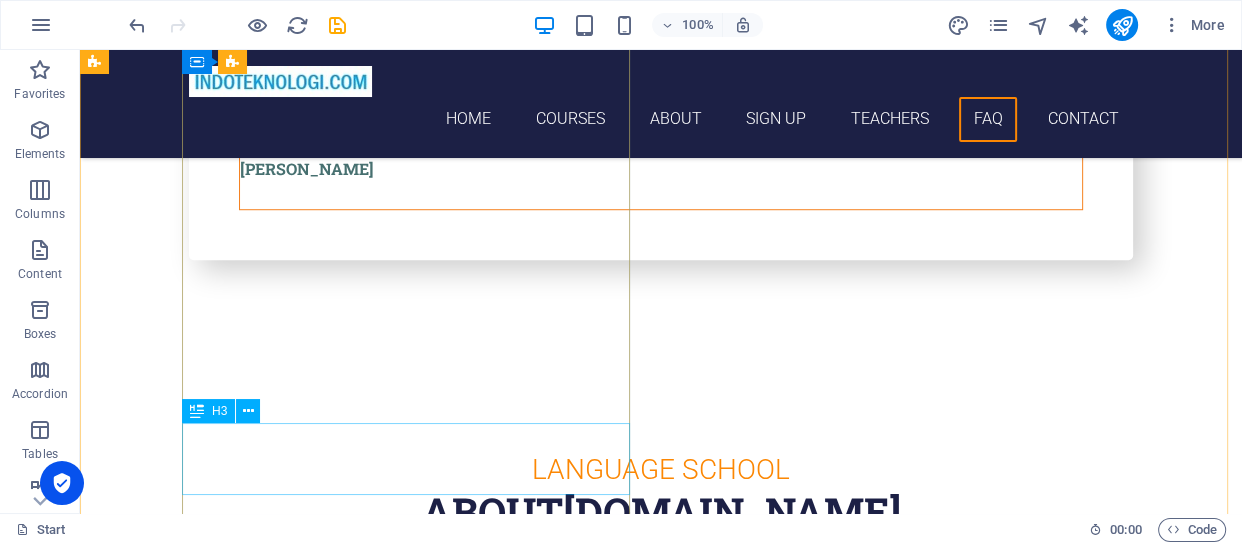 click on "Apakah masih boleh diskusi setelah pelatihan?" at bounding box center [568, 5966] 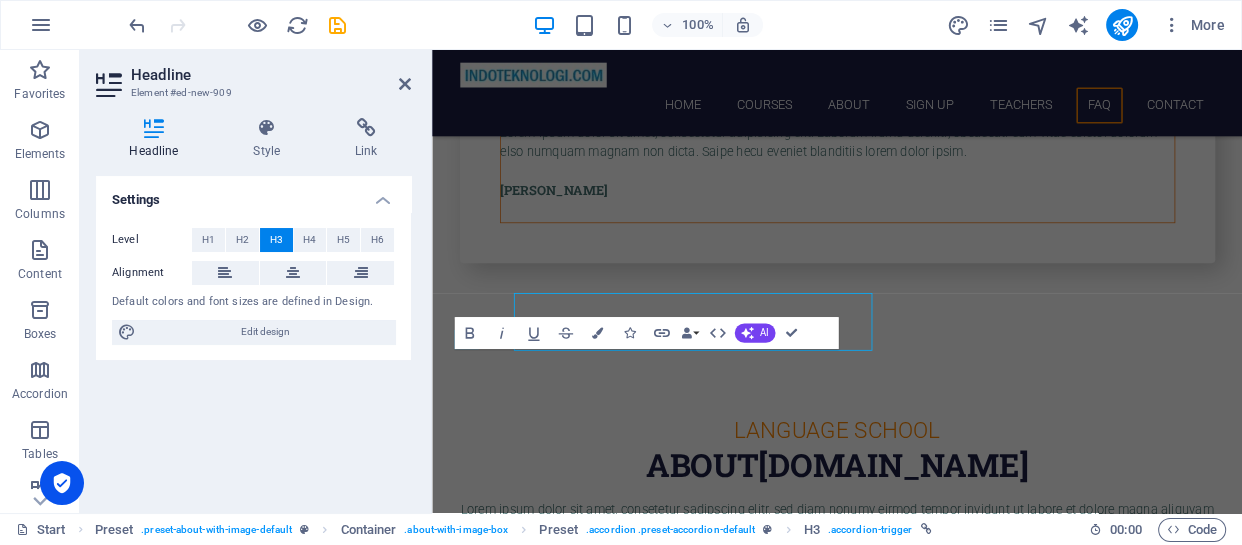 scroll, scrollTop: 8191, scrollLeft: 0, axis: vertical 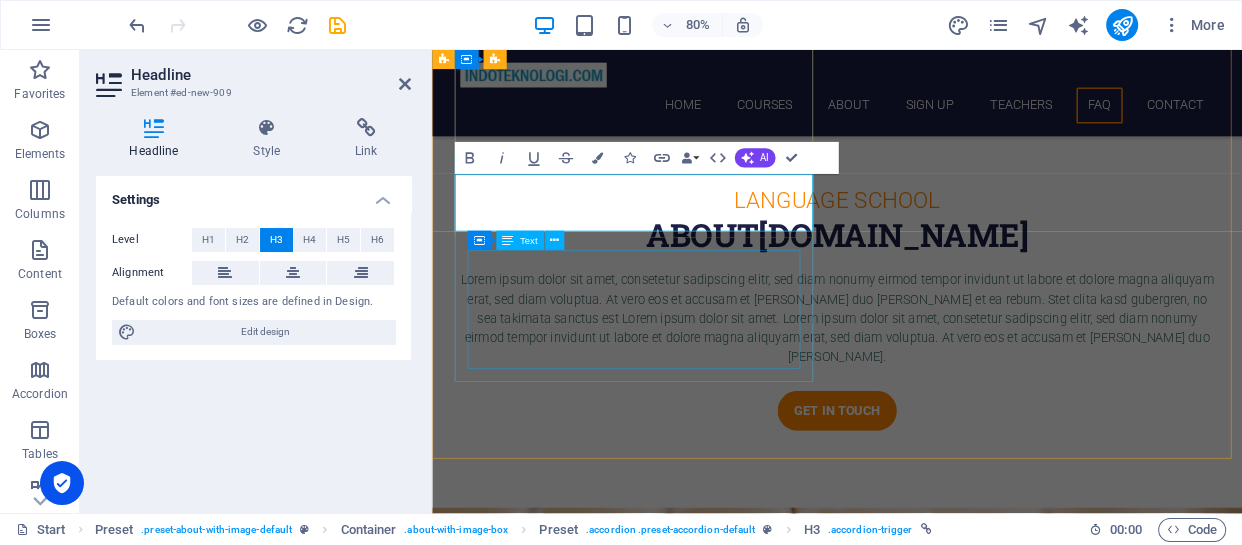 click on "Tentu saja boleh. Kami akan membantu anda menjawab [PERSON_NAME] memberikan solusi serta informasi seputar materi training yang telah dilaksanakan. Trainer kami akan memberikan alamat email [PERSON_NAME] no WhatsApp yang dapat dihubungi." at bounding box center (920, 5883) 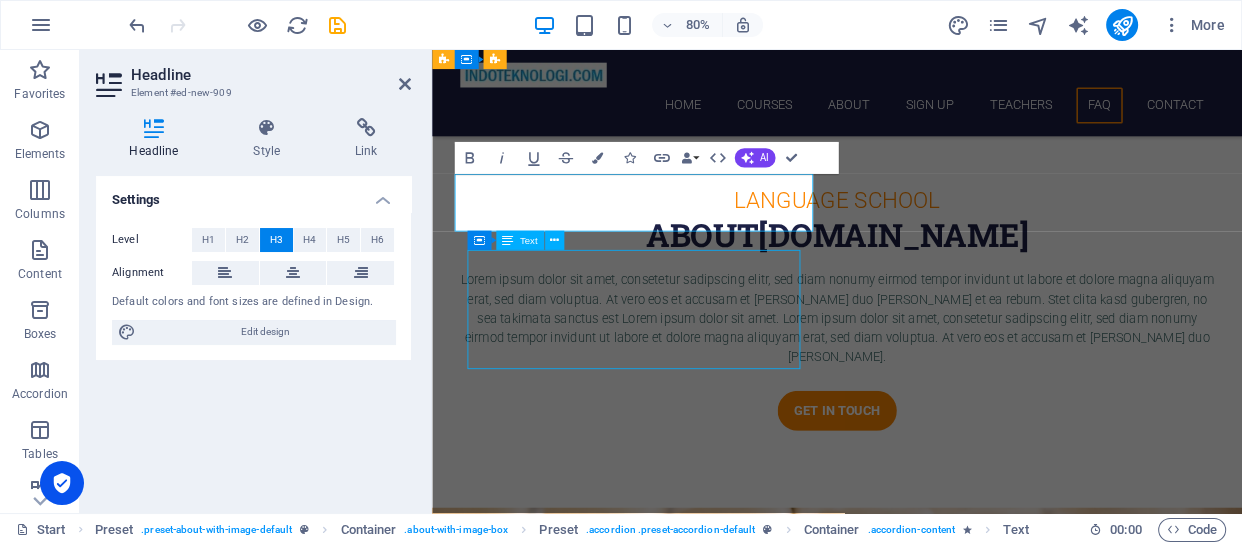 click on "Tentu saja boleh. Kami akan membantu anda menjawab [PERSON_NAME] memberikan solusi serta informasi seputar materi training yang telah dilaksanakan. Trainer kami akan memberikan alamat email [PERSON_NAME] no WhatsApp yang dapat dihubungi." at bounding box center (920, 5883) 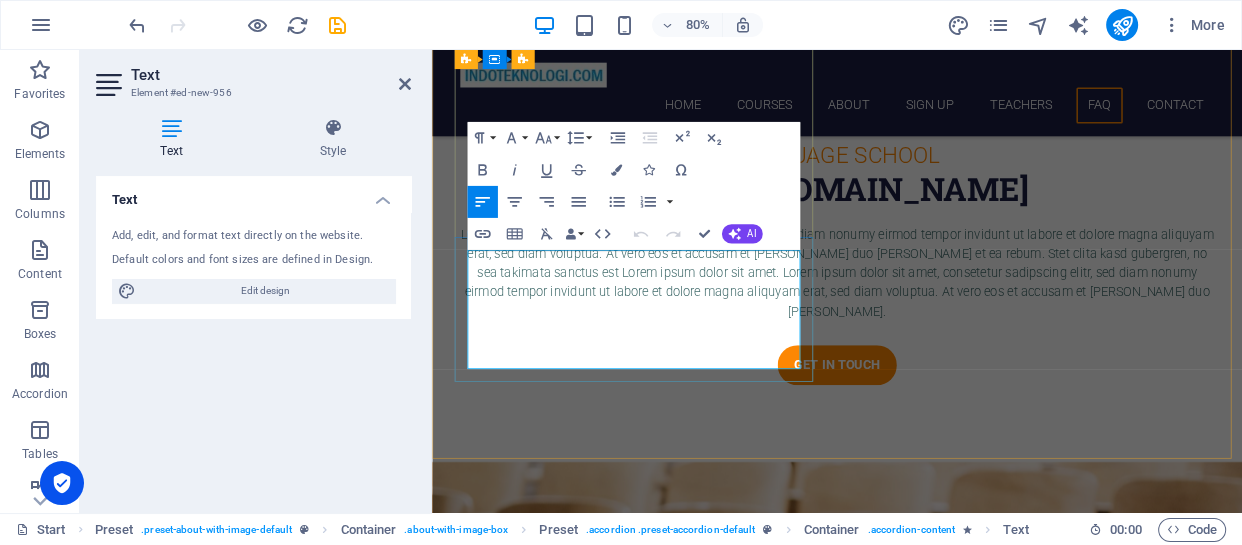 drag, startPoint x: 478, startPoint y: 310, endPoint x: 781, endPoint y: 412, distance: 319.70767 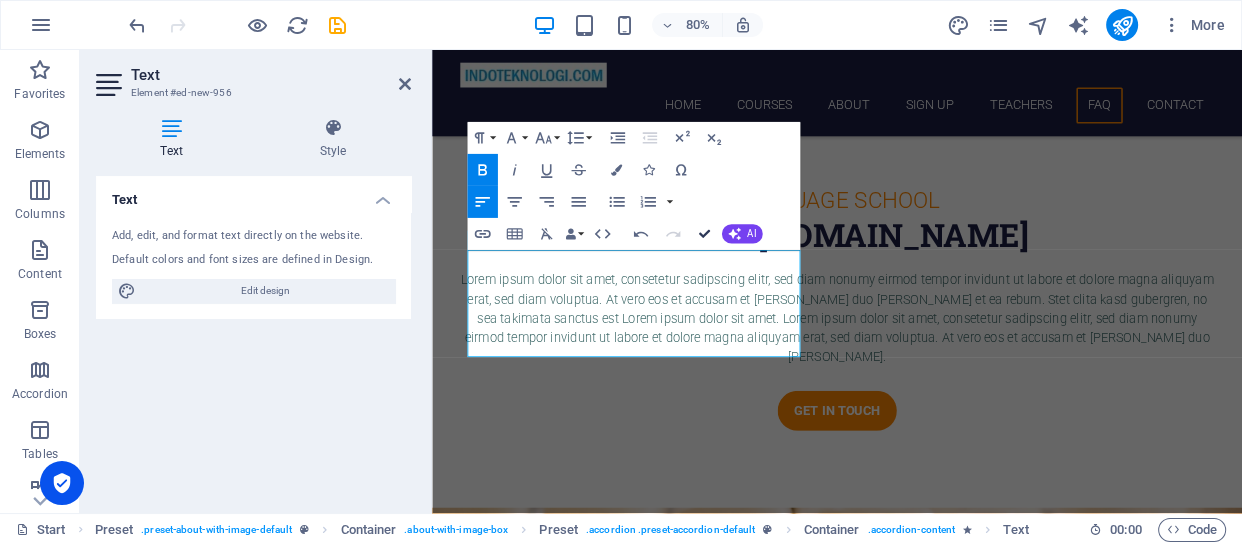 drag, startPoint x: 700, startPoint y: 231, endPoint x: 629, endPoint y: 348, distance: 136.85759 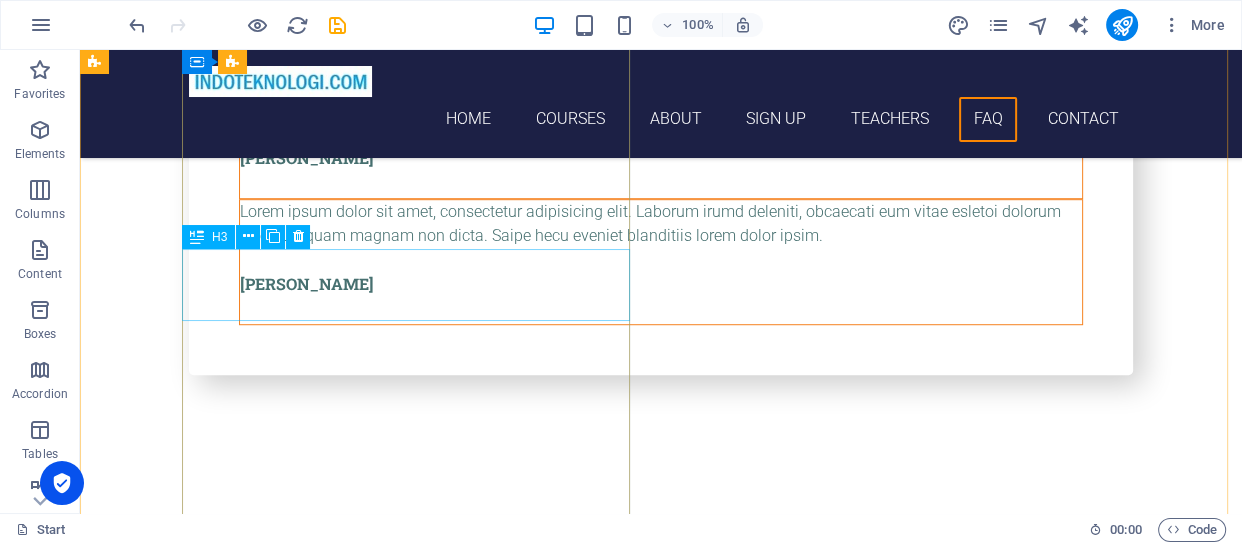 scroll, scrollTop: 8340, scrollLeft: 0, axis: vertical 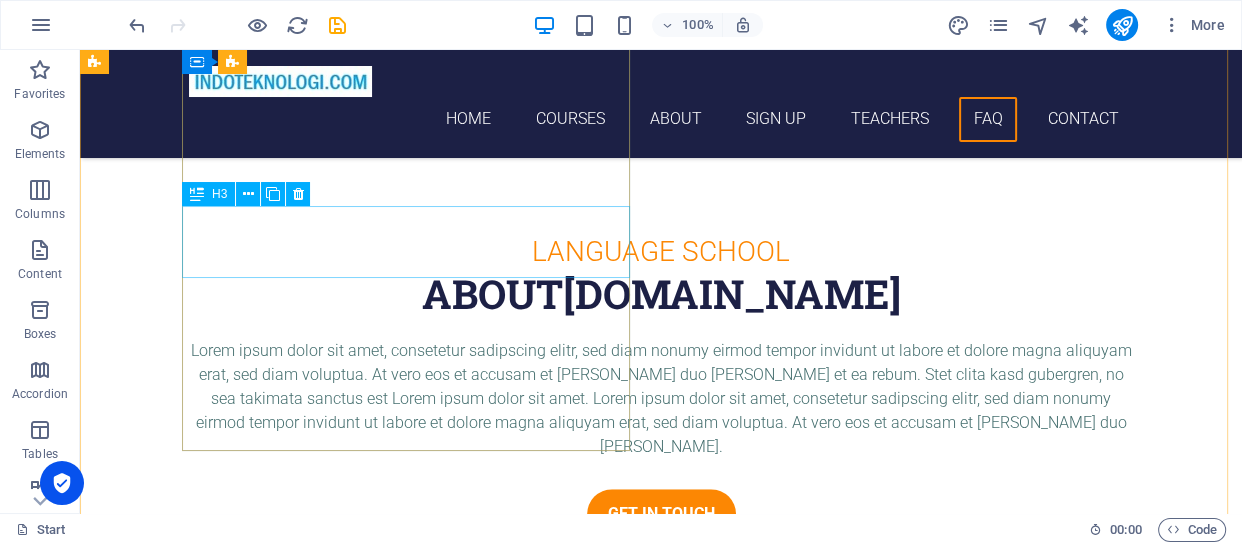 click on "Bagaimana jika saya ingin mendaftar sebagai peserta ?" at bounding box center (568, 5748) 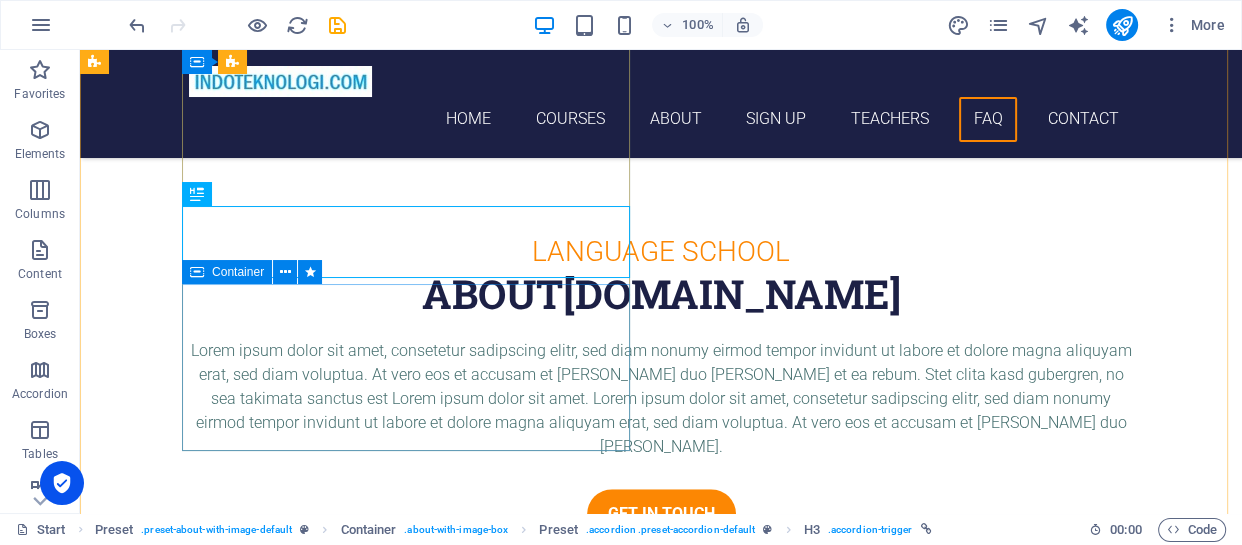 click on "Untuk mendaftar anda dapat langsung mengisi Form [PERSON_NAME] sediakan di setiap halaman. Anda dapat juga menghubungi kami via telpon [PERSON_NAME] WhatsApp ke  [PHONE_NUMBER]   serta bisa juga via email ke  [EMAIL_ADDRESS][DOMAIN_NAME]" at bounding box center (568, 5839) 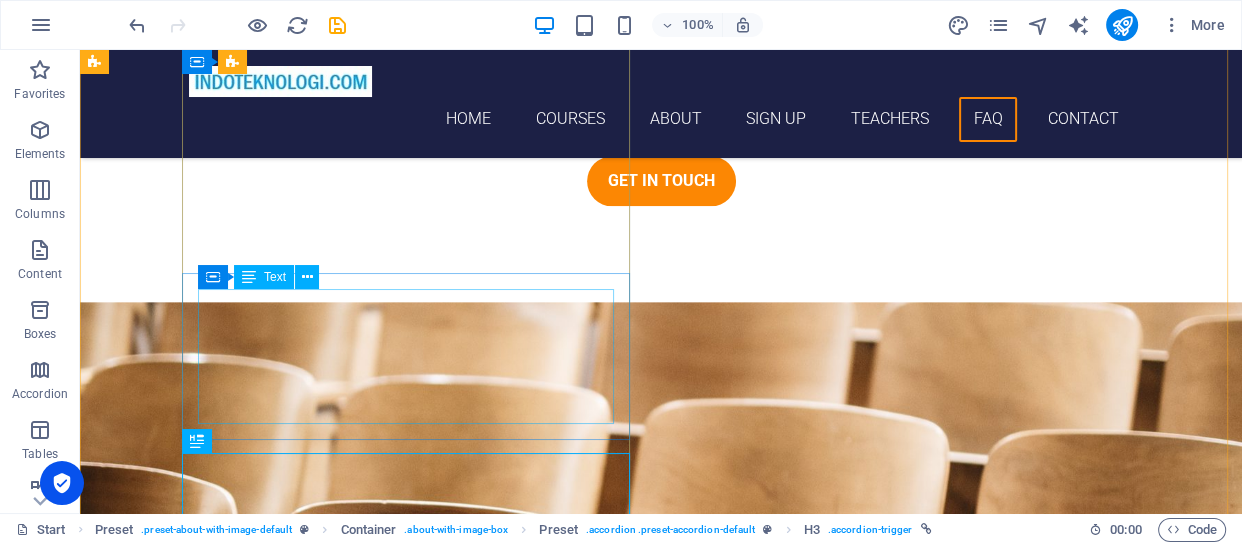 scroll, scrollTop: 8340, scrollLeft: 0, axis: vertical 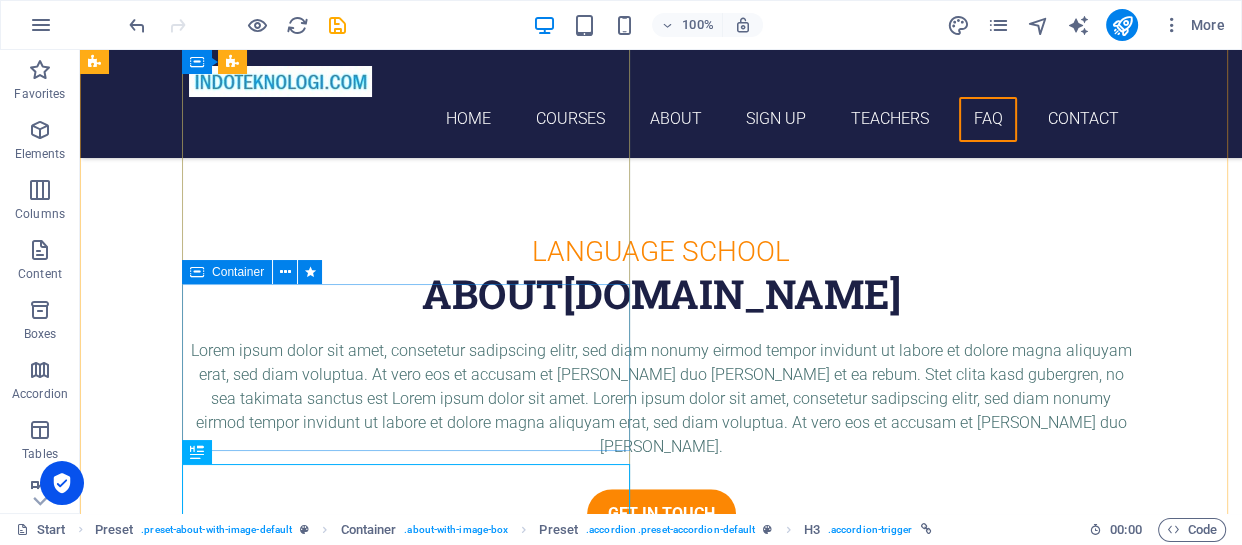 click on "Untuk mendaftar anda dapat langsung mengisi Form [PERSON_NAME] sediakan di setiap halaman. Anda dapat juga menghubungi kami via telpon [PERSON_NAME] WhatsApp ke  [PHONE_NUMBER]   serta bisa juga via email ke  [EMAIL_ADDRESS][DOMAIN_NAME]" at bounding box center [568, 5839] 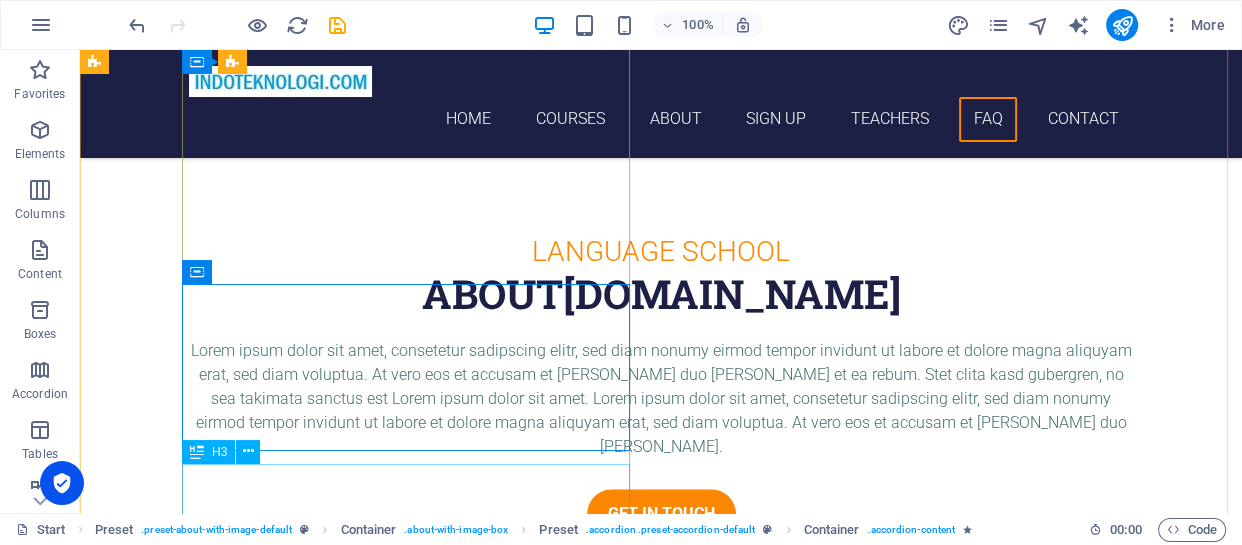 scroll, scrollTop: 8673, scrollLeft: 0, axis: vertical 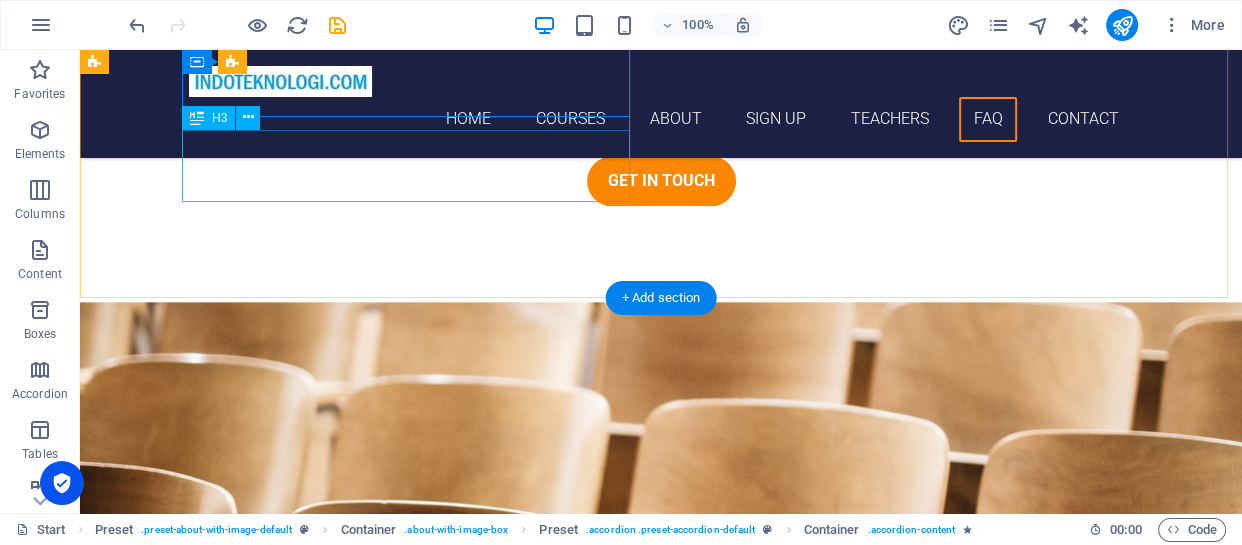 click on "Bagaimana jika saya ingin mendaftar sebagai peserta ?" at bounding box center [568, 5598] 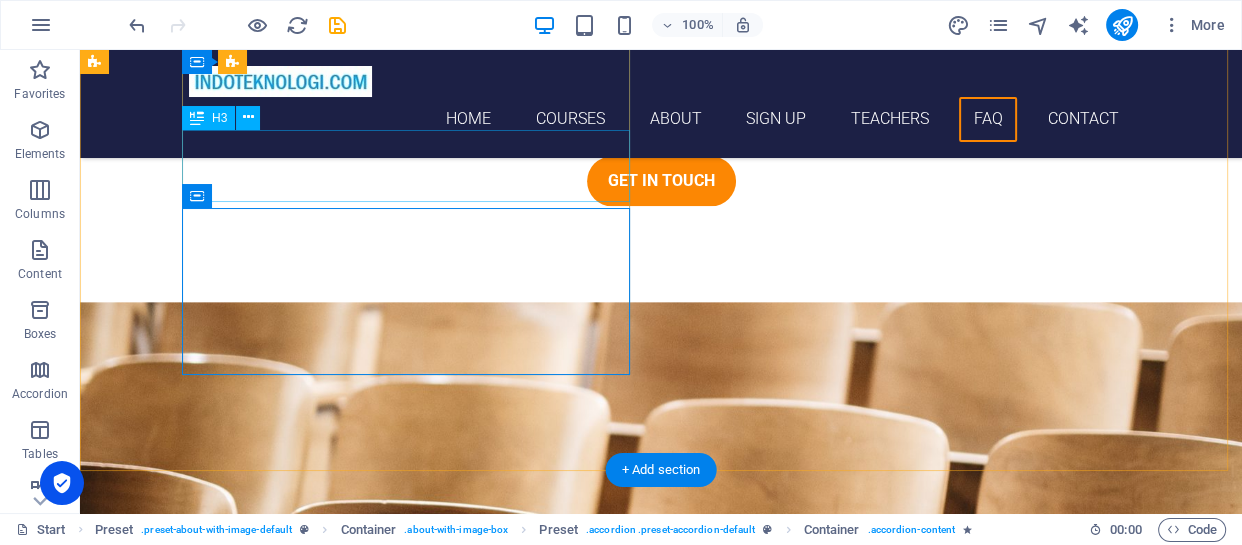 click on "Bagaimana jika saya ingin mendaftar sebagai peserta ?" at bounding box center [568, 5598] 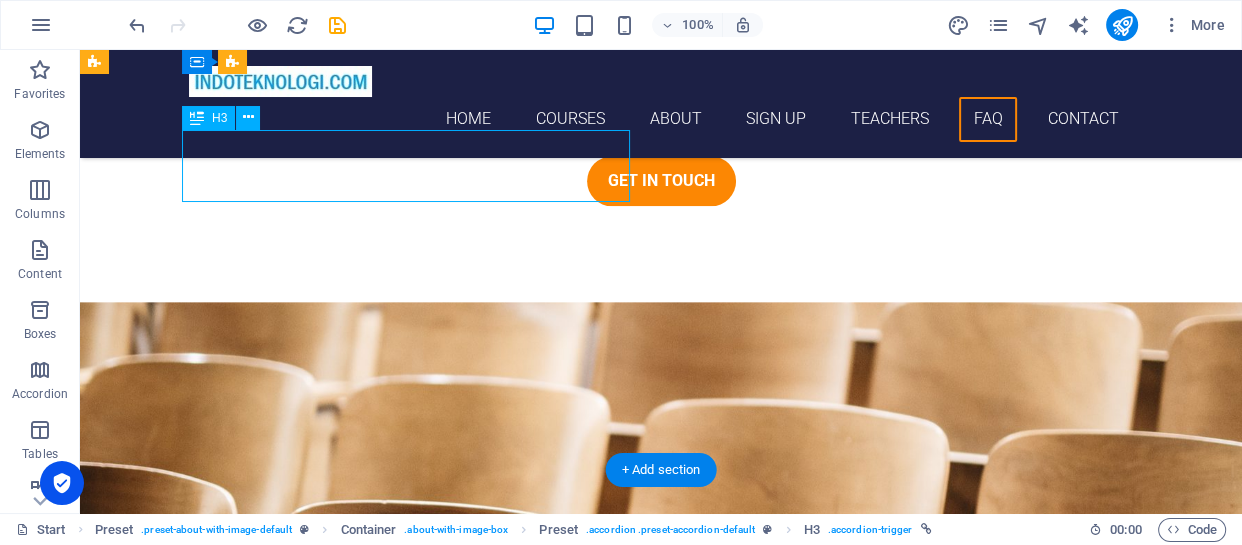 click on "Bagaimana jika saya ingin mendaftar sebagai peserta ?" at bounding box center (568, 5598) 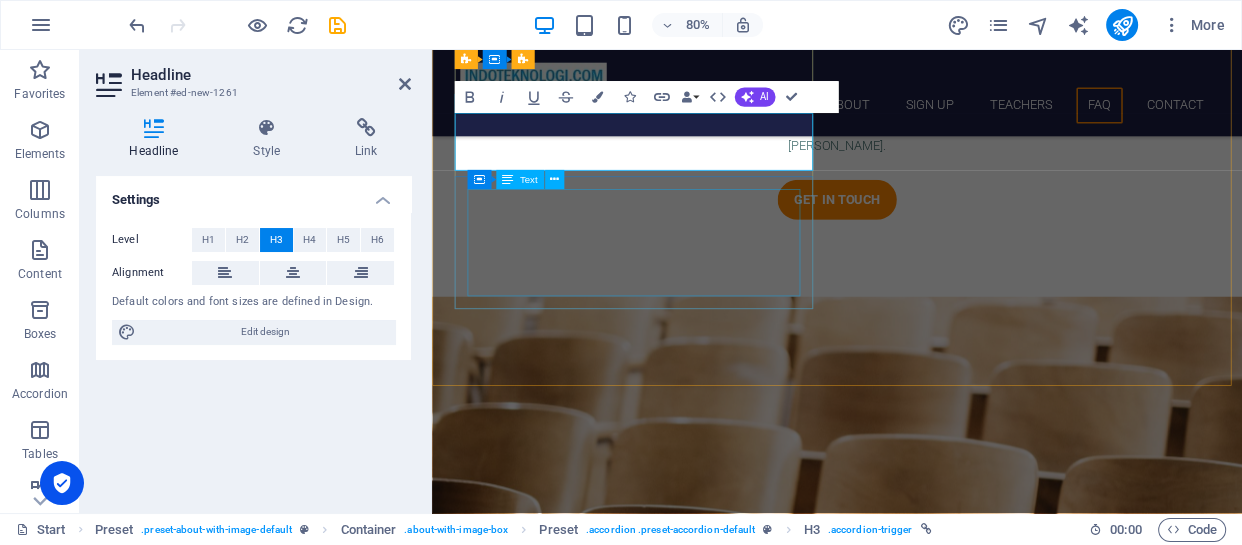 scroll, scrollTop: 8743, scrollLeft: 0, axis: vertical 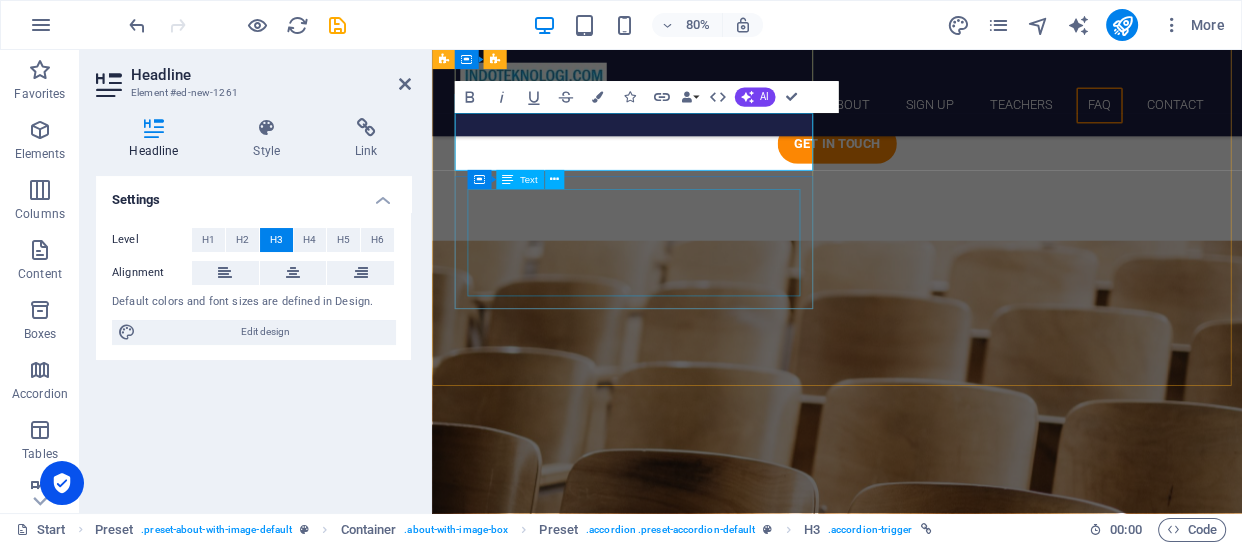 click on "Untuk mendaftar anda dapat langsung mengisi Form [PERSON_NAME] sediakan di setiap halaman. Anda dapat juga menghubungi kami via telpon [PERSON_NAME] WhatsApp ke  [PHONE_NUMBER]   serta bisa juga via email ke  [EMAIL_ADDRESS][DOMAIN_NAME]" at bounding box center (920, 5726) 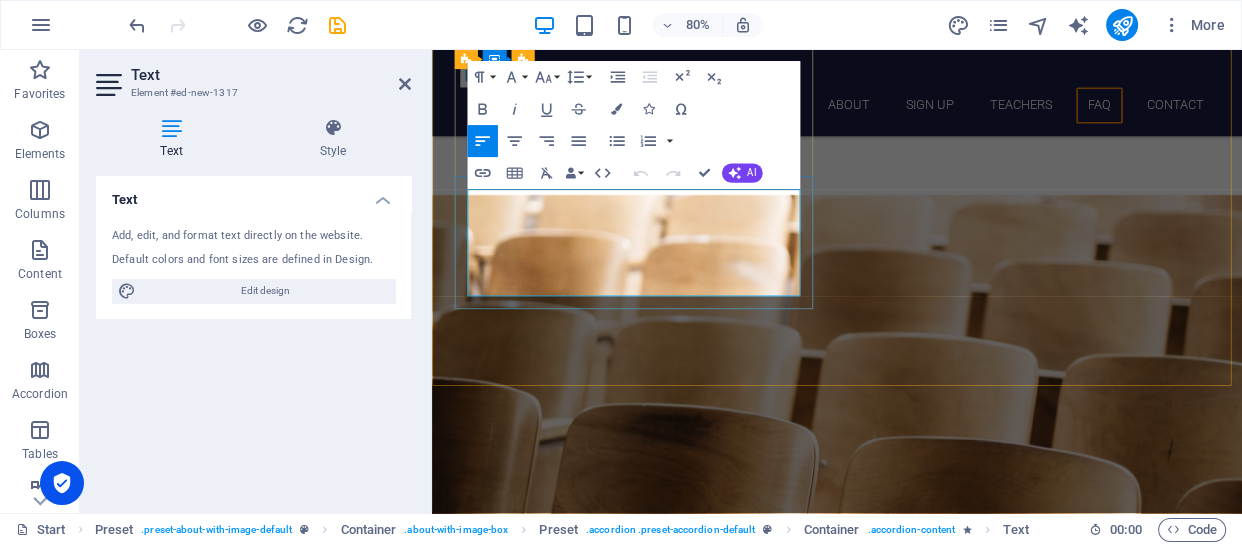 drag, startPoint x: 478, startPoint y: 234, endPoint x: 819, endPoint y: 345, distance: 358.6112 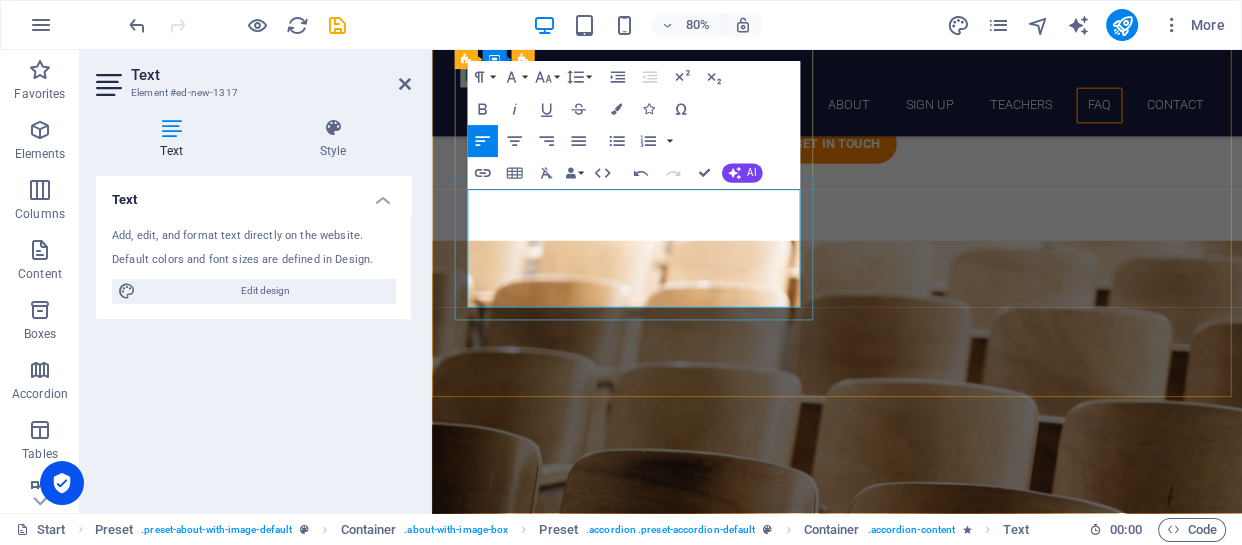 scroll, scrollTop: 8410, scrollLeft: 0, axis: vertical 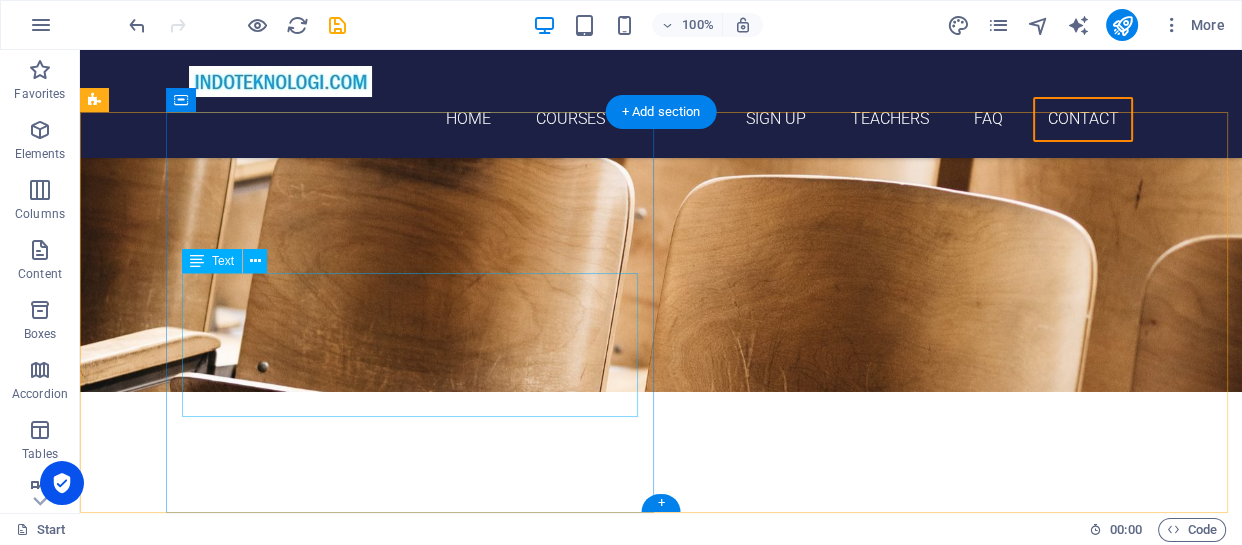 click on "[DOMAIN_NAME][GEOGRAPHIC_DATA] 0123 - 456789 [EMAIL_ADDRESS] Legal Notice  |  Privacy" at bounding box center [417, 5843] 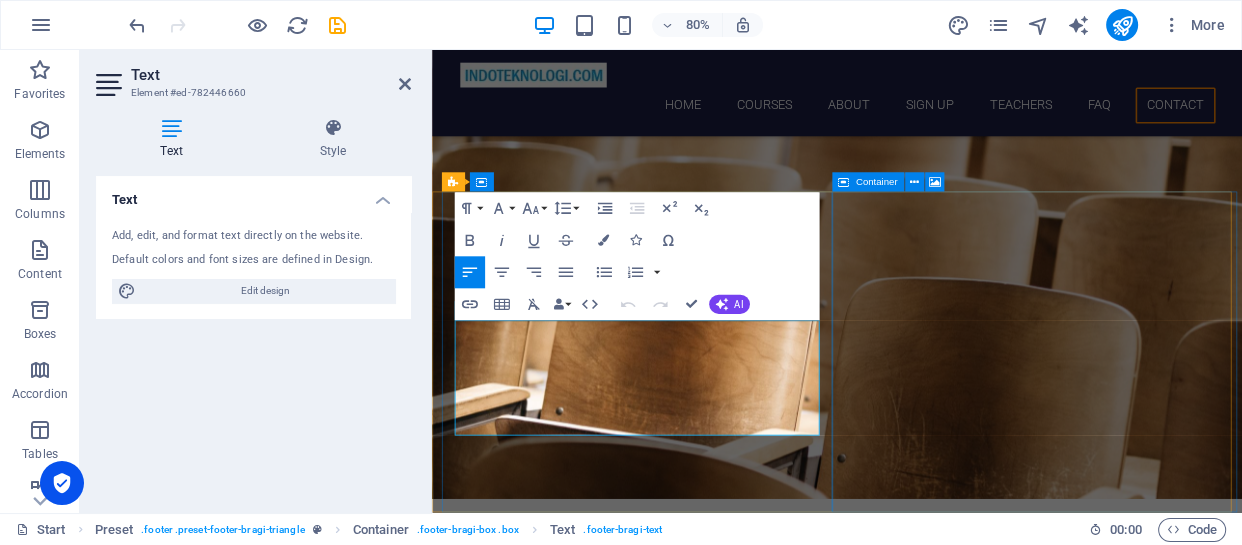 click on "[GEOGRAPHIC_DATA]" at bounding box center (707, 5967) 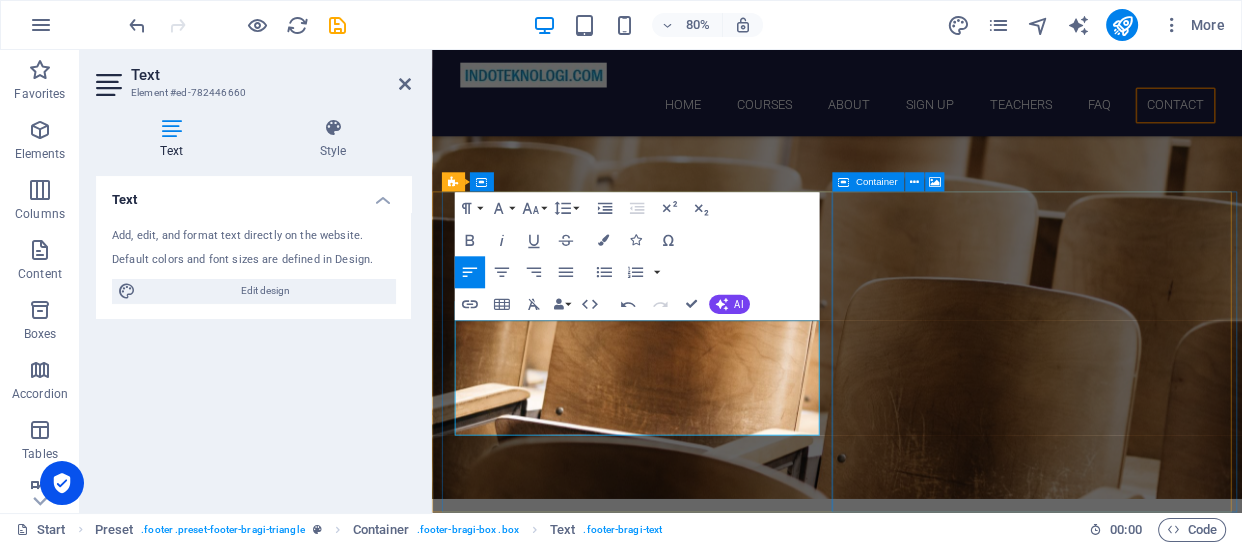 click on "0123 - 456789" at bounding box center (707, 5991) 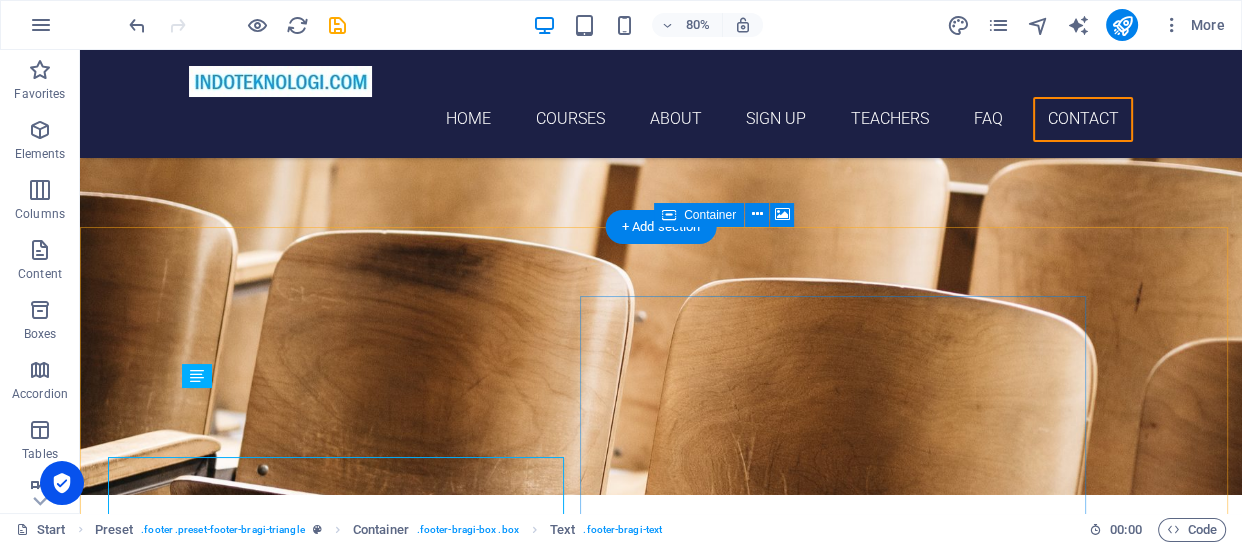 scroll, scrollTop: 8931, scrollLeft: 0, axis: vertical 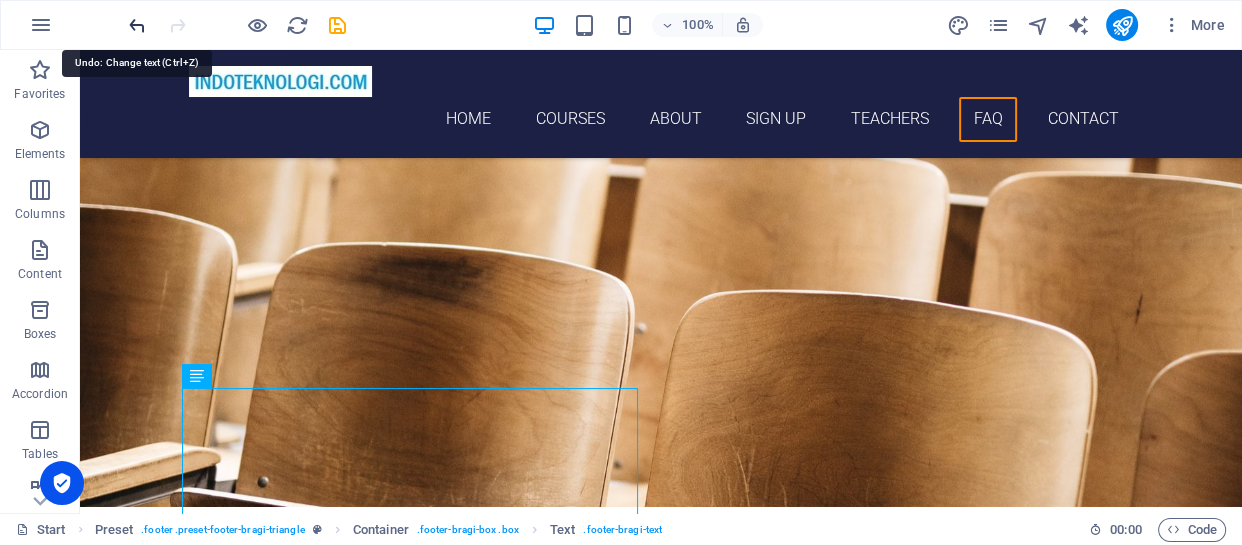 click at bounding box center (137, 25) 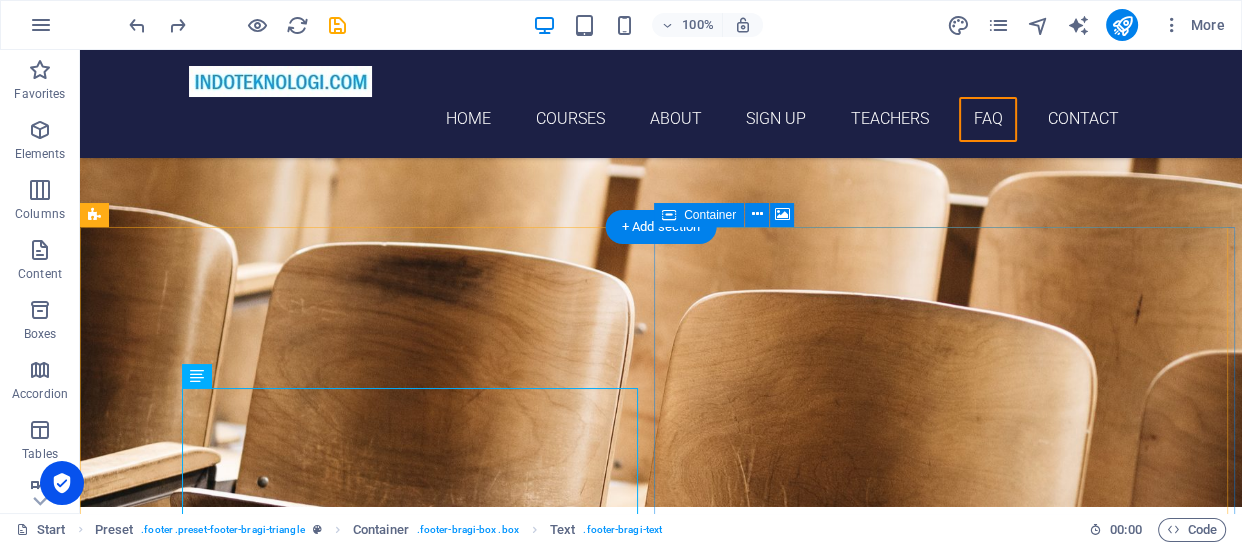 click on "Drop content here or  Add elements  Paste clipboard" at bounding box center (951, -8409) 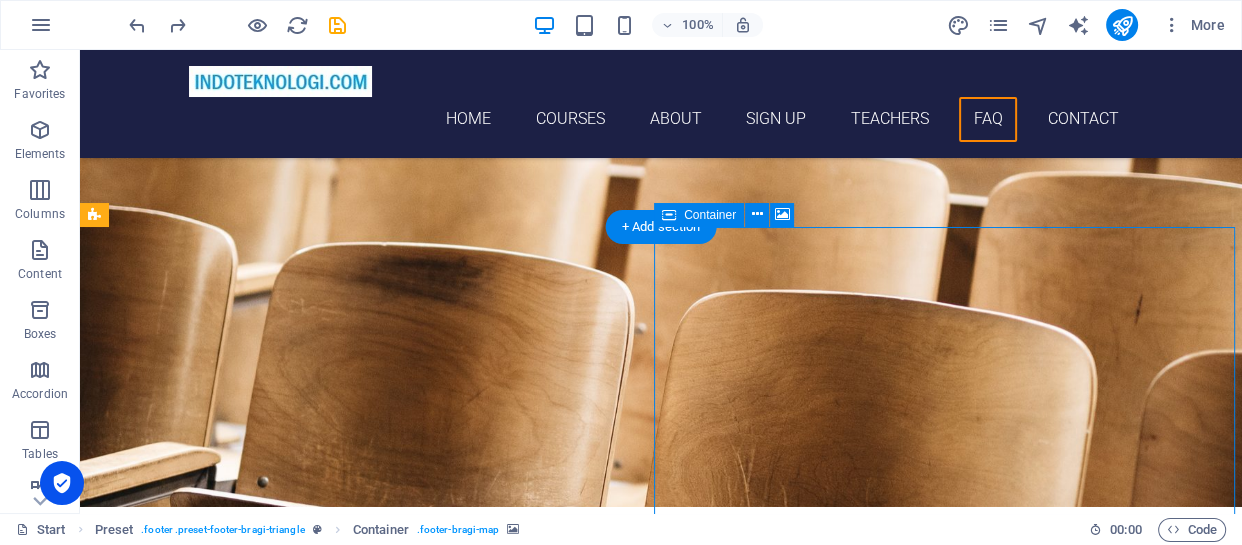 click on "Drop content here or  Add elements  Paste clipboard" at bounding box center (951, -8409) 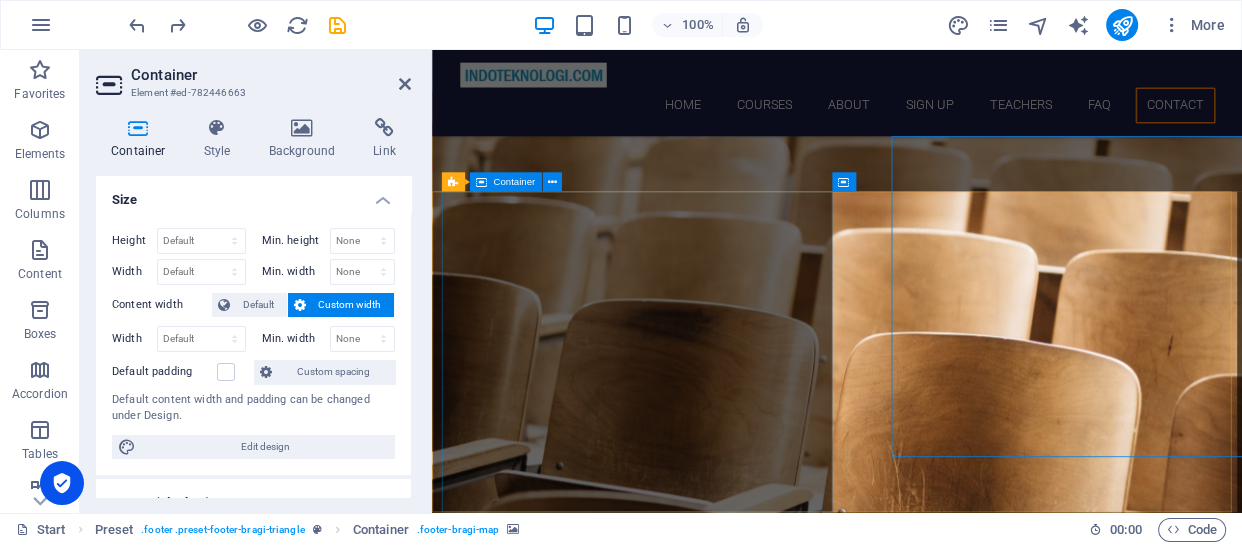 scroll, scrollTop: 9000, scrollLeft: 0, axis: vertical 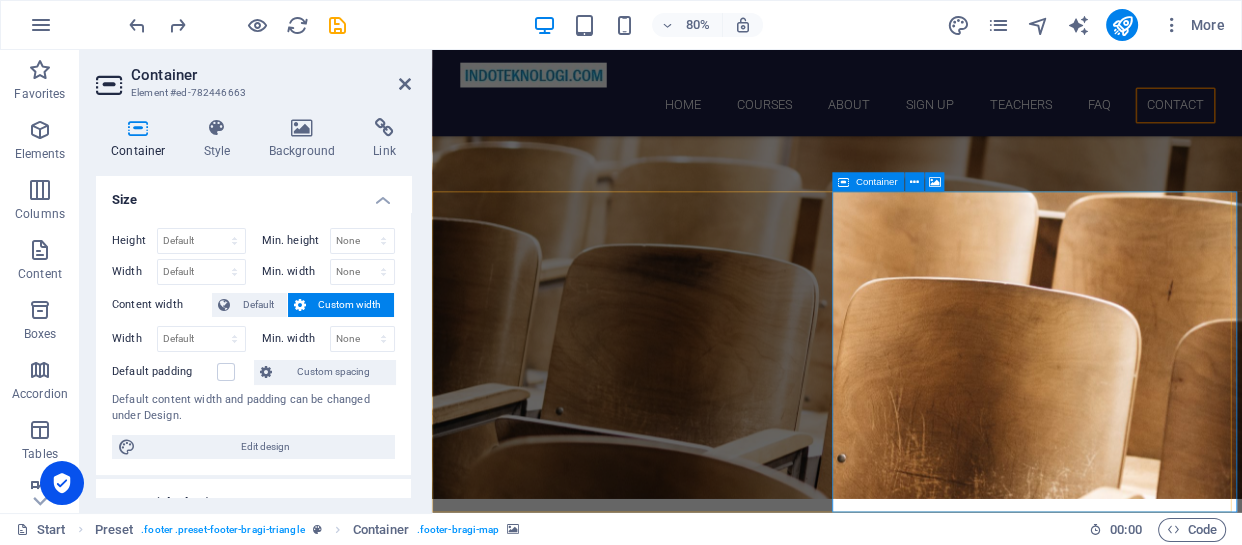 click on "Drop content here or  Add elements  Paste clipboard" at bounding box center (1192, -8478) 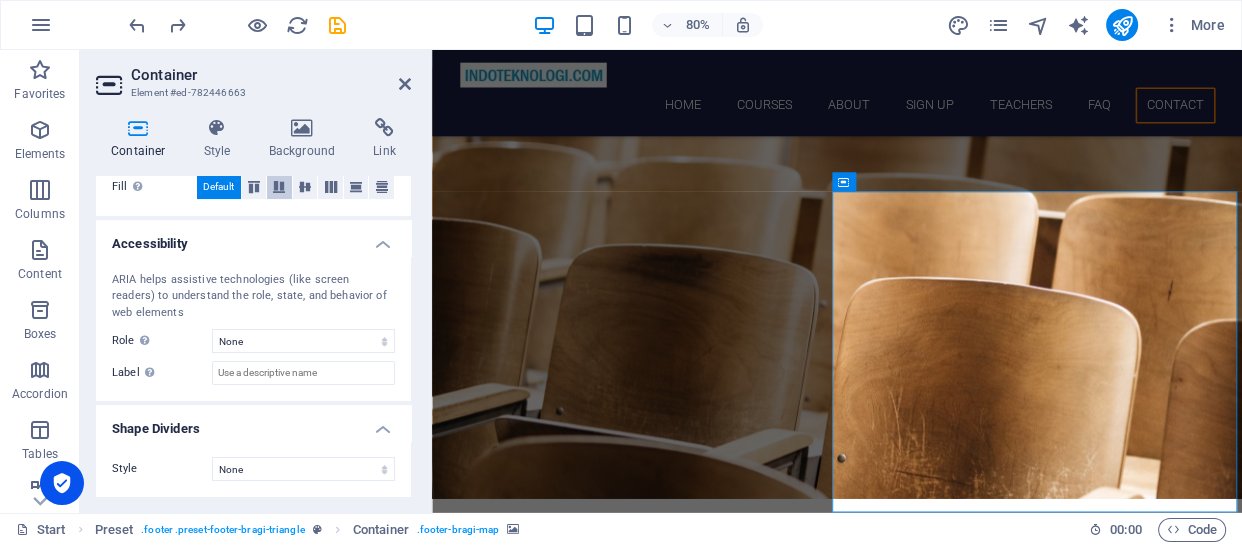 scroll, scrollTop: 0, scrollLeft: 0, axis: both 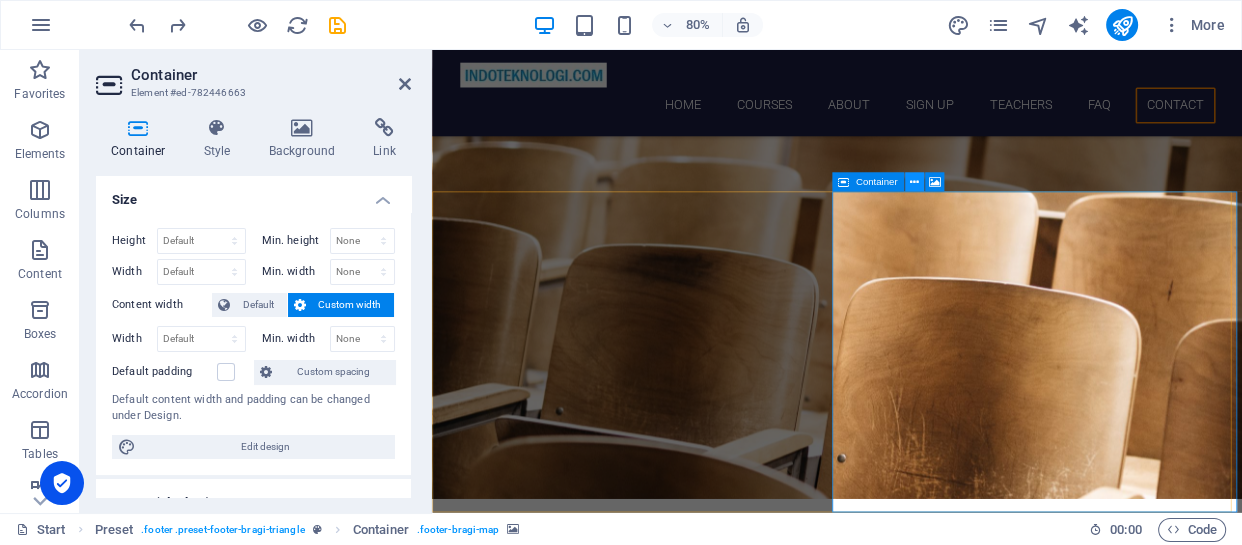 click at bounding box center (914, 182) 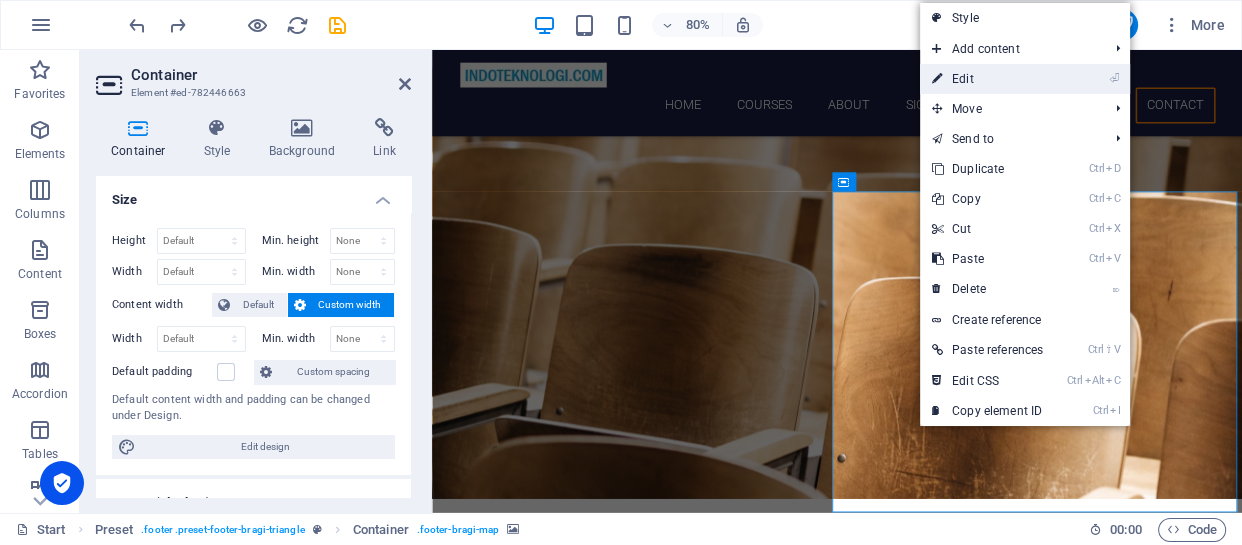 click on "⏎  Edit" at bounding box center [987, 79] 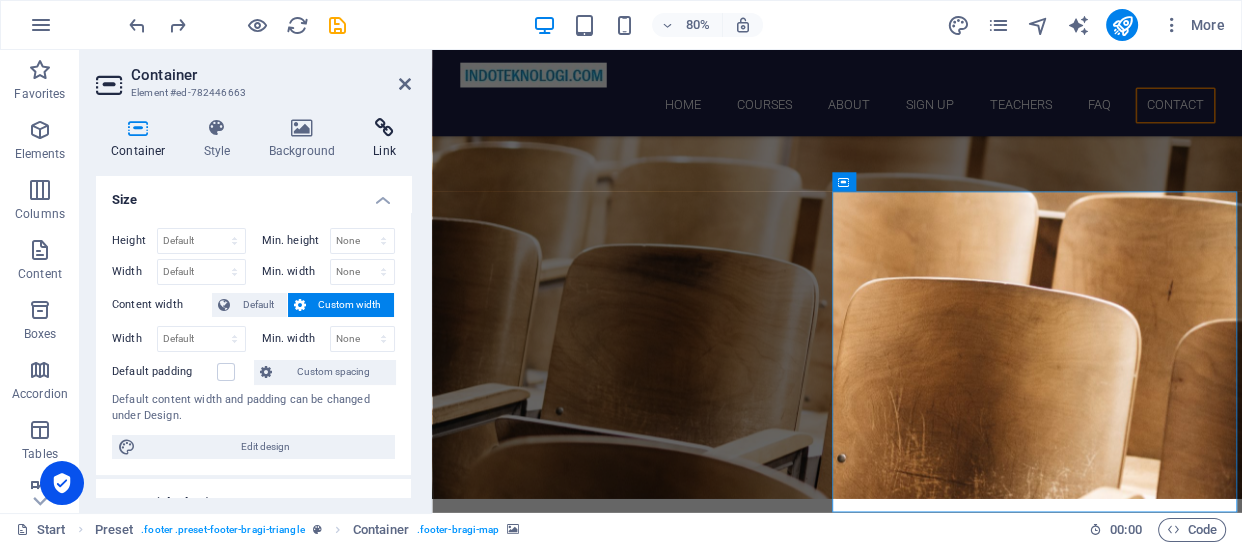 click at bounding box center (384, 128) 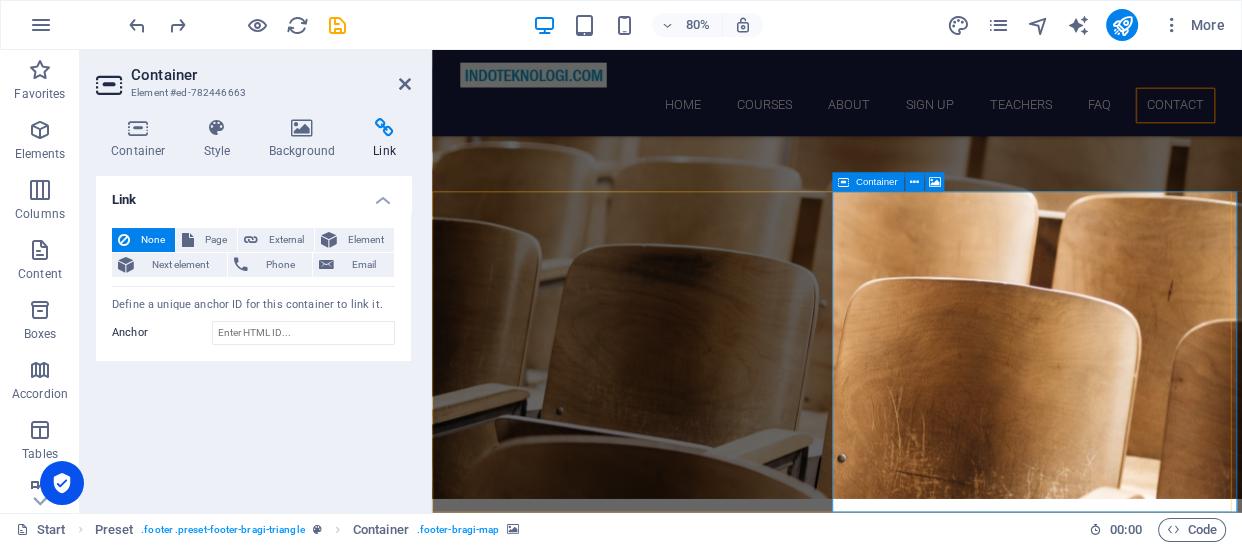 click on "Drop content here or  Add elements  Paste clipboard" at bounding box center [1192, -8478] 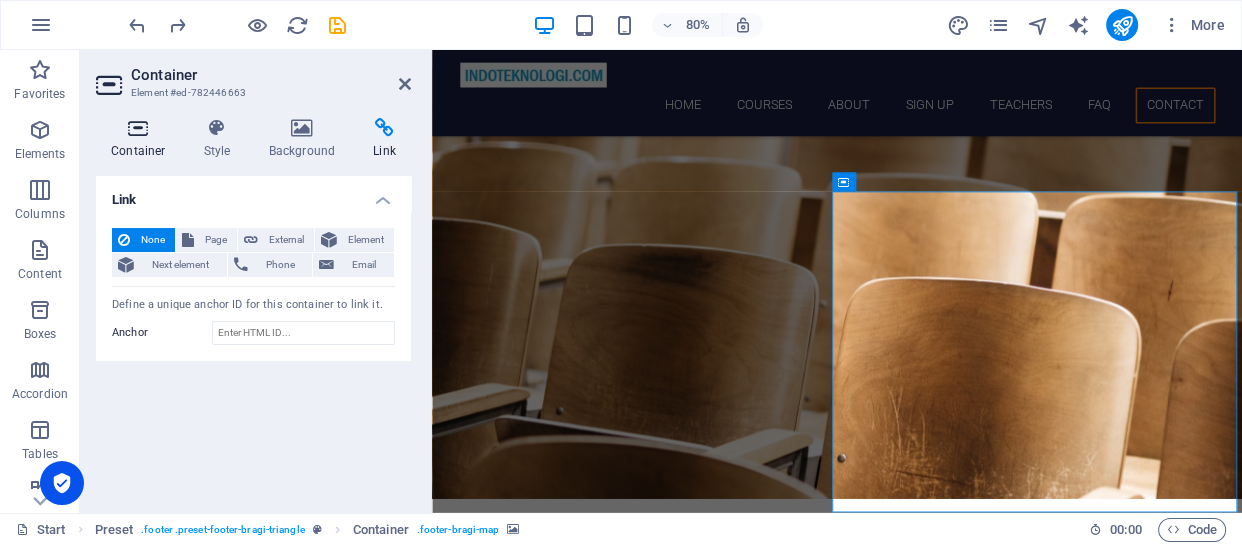 click at bounding box center [138, 128] 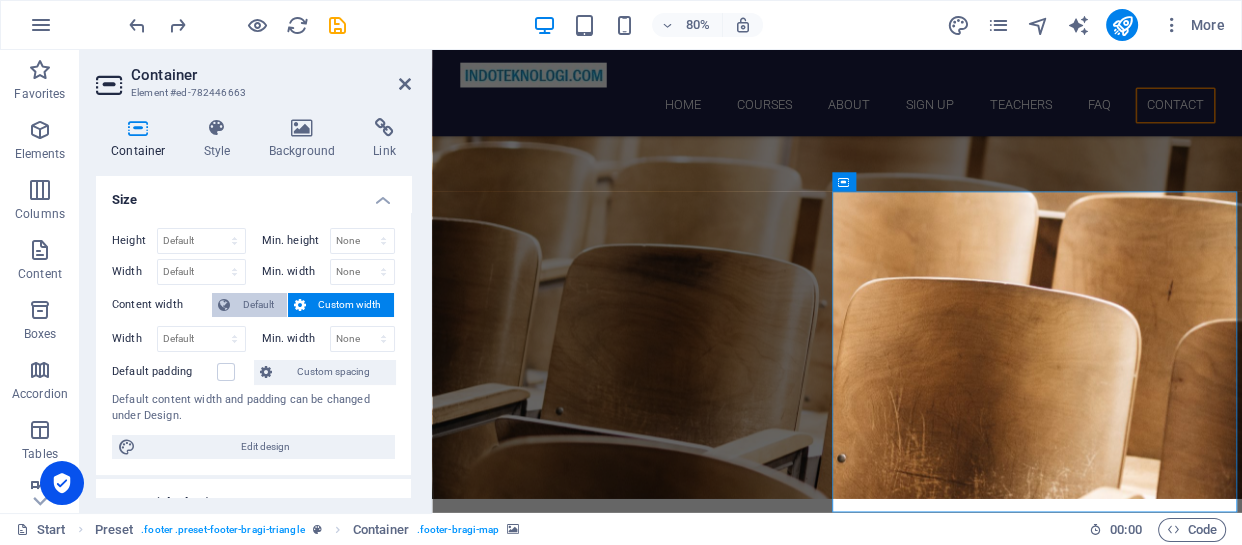 click on "Default" at bounding box center (258, 305) 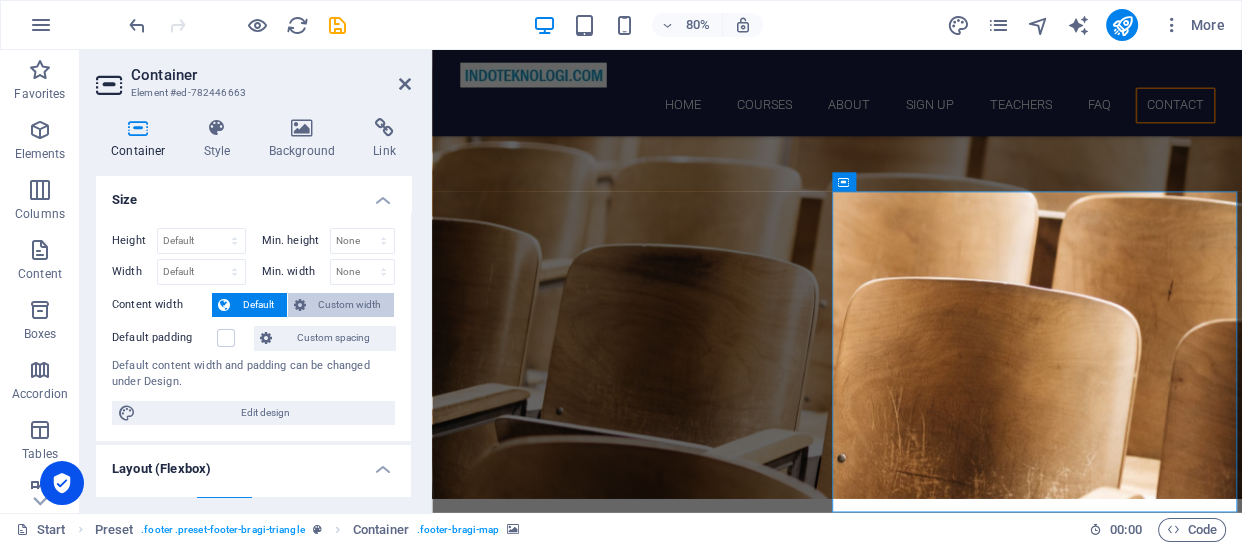 click on "Custom width" at bounding box center (350, 305) 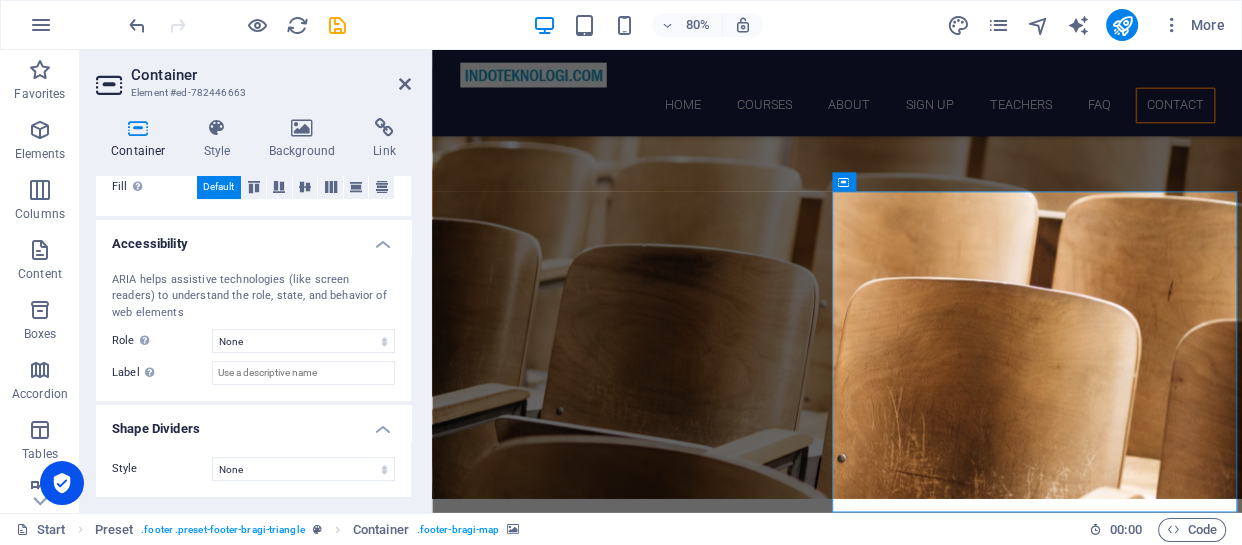 scroll, scrollTop: 0, scrollLeft: 0, axis: both 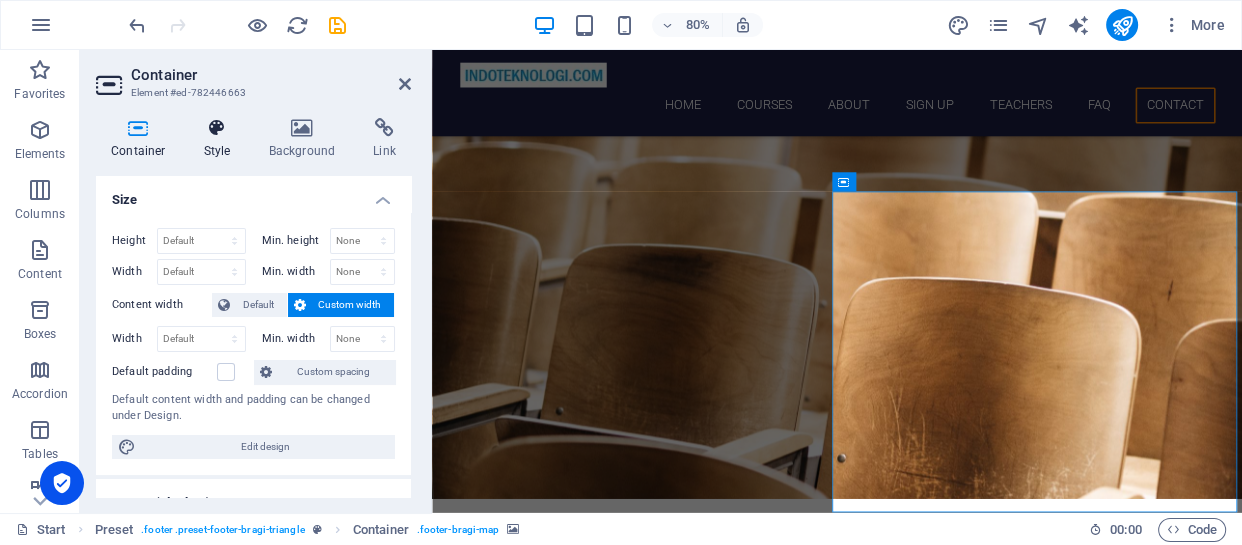 click at bounding box center [217, 128] 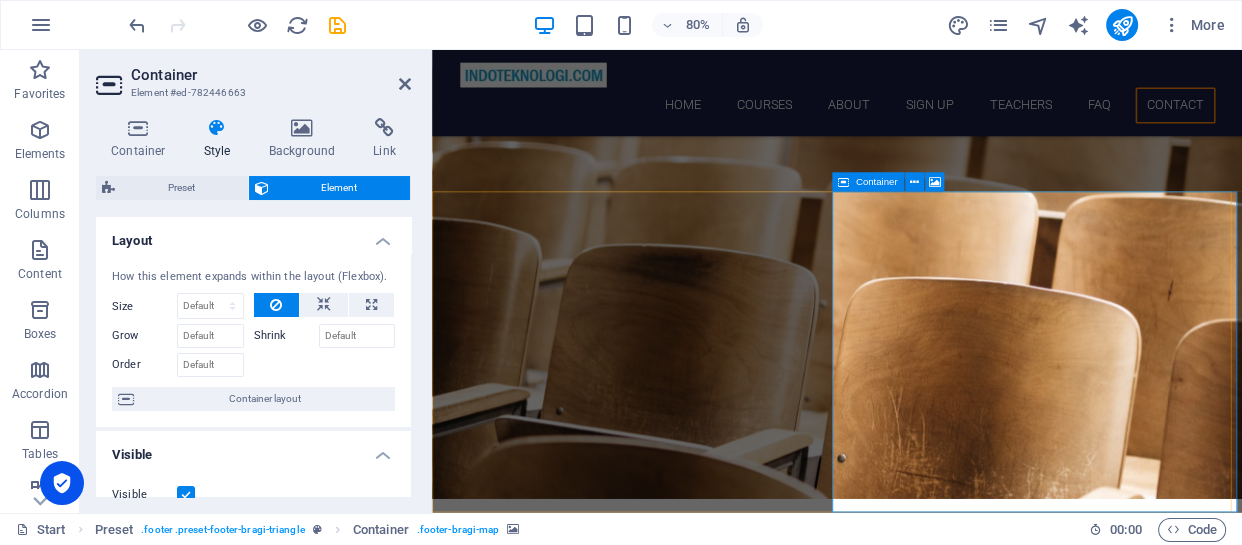 click on "Drop content here or  Add elements  Paste clipboard" at bounding box center [1192, -8478] 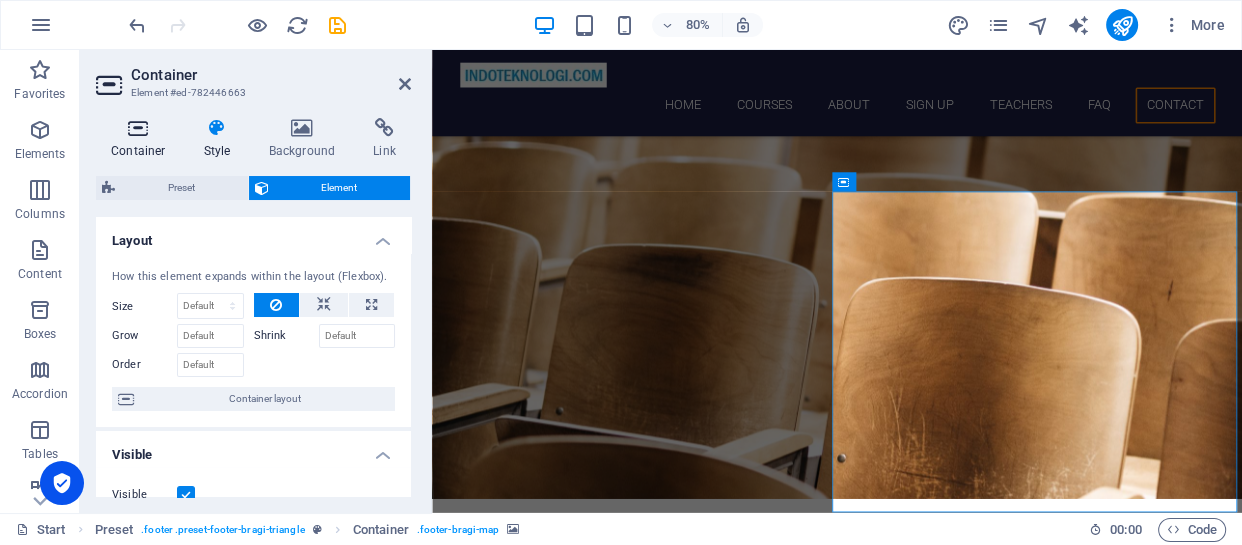 click on "Container" at bounding box center [142, 139] 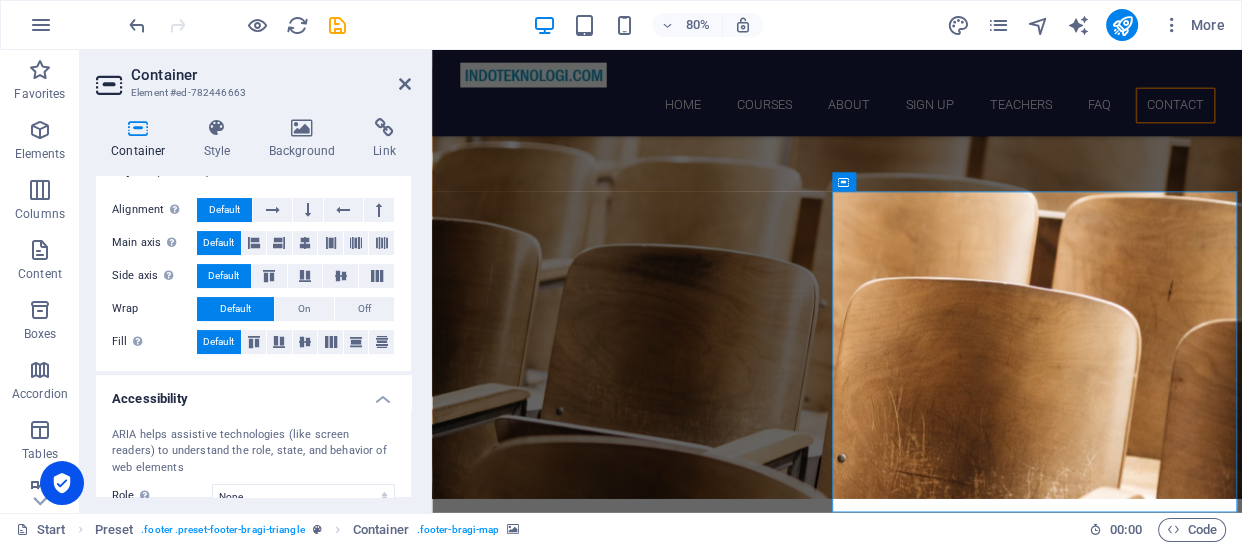 scroll, scrollTop: 488, scrollLeft: 0, axis: vertical 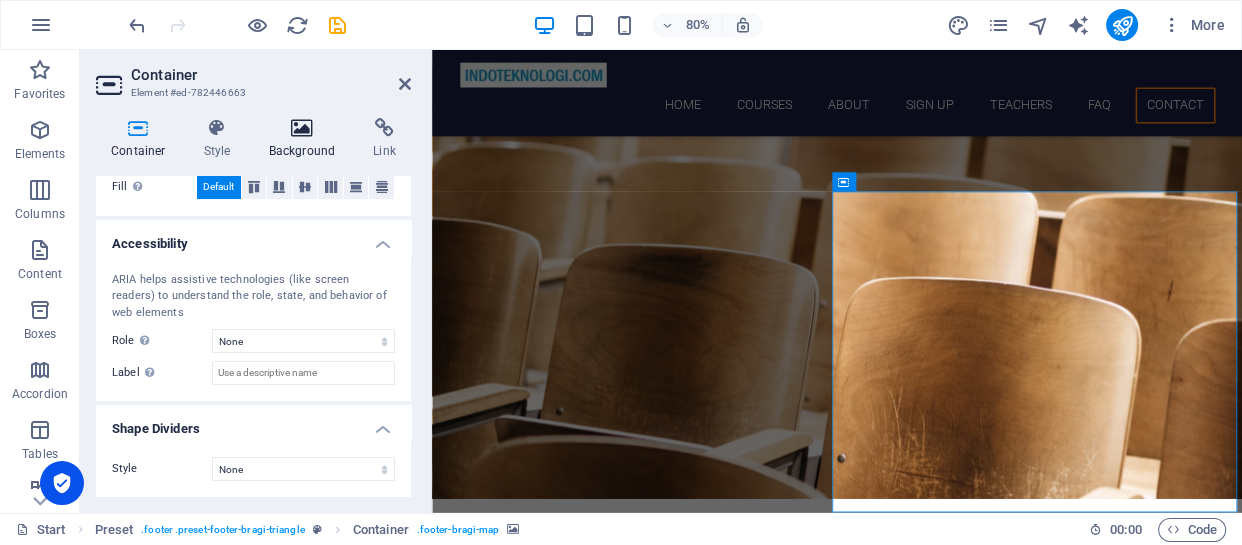 click on "Background" at bounding box center (306, 139) 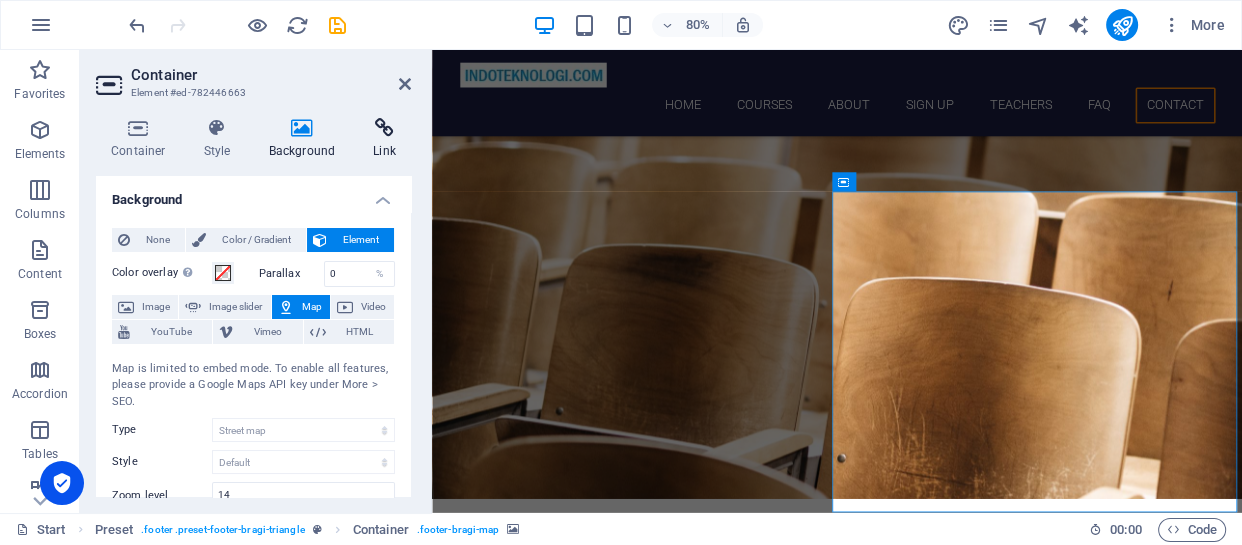 click at bounding box center (384, 128) 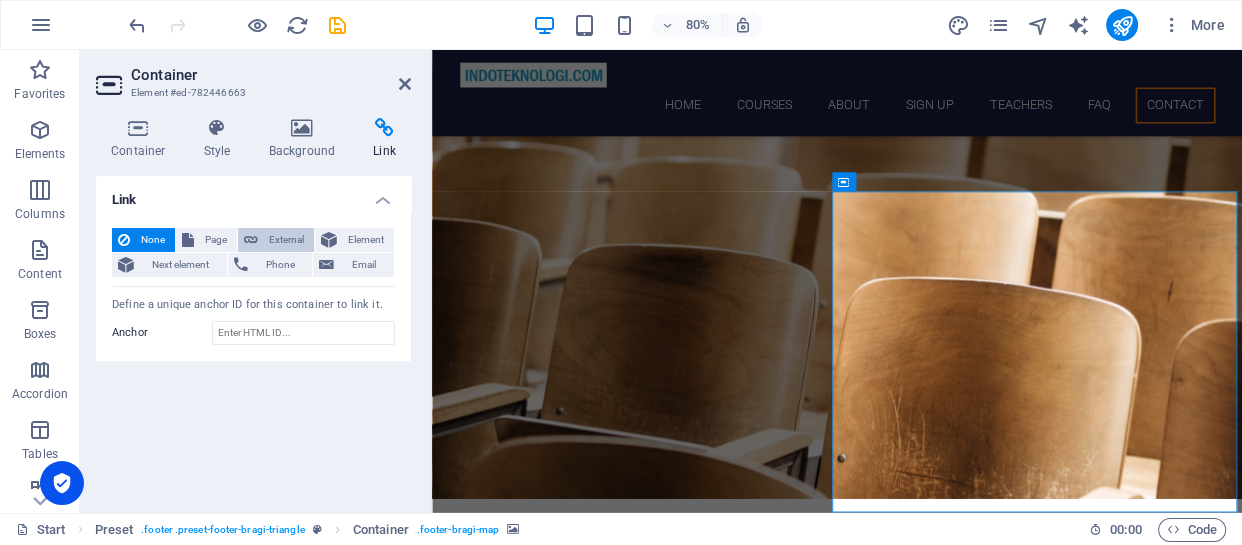click on "External" at bounding box center [286, 240] 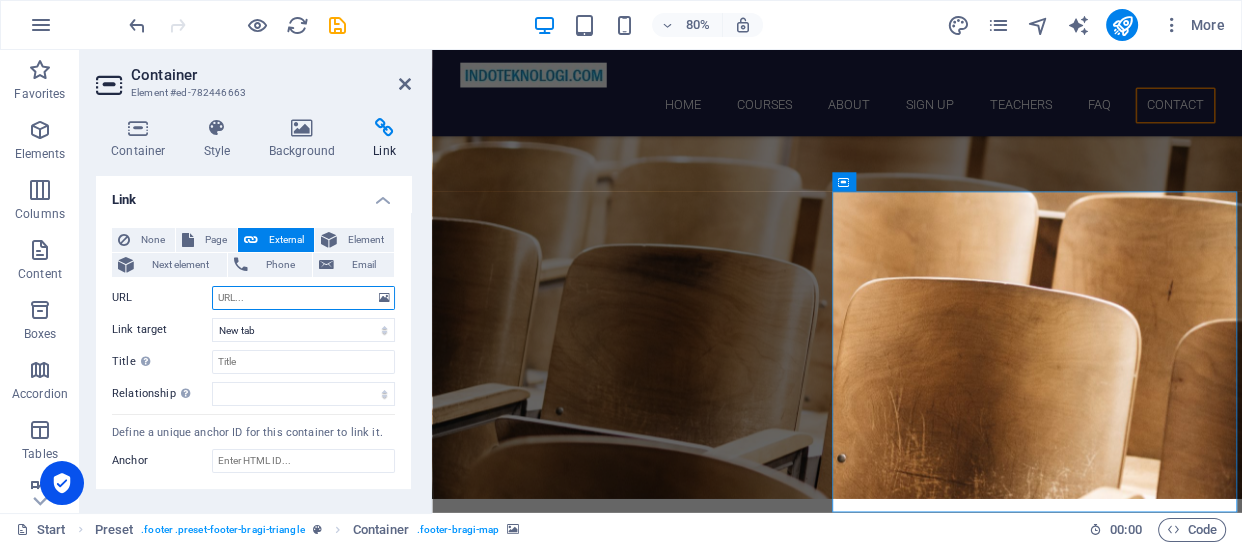 click on "URL" at bounding box center (303, 298) 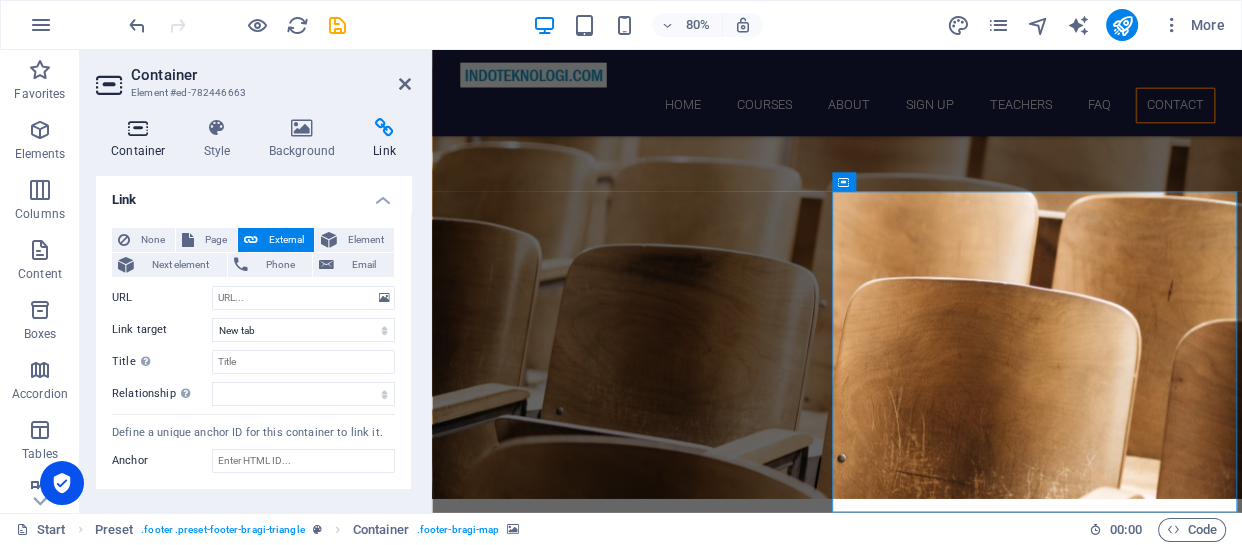 click on "Container" at bounding box center (142, 139) 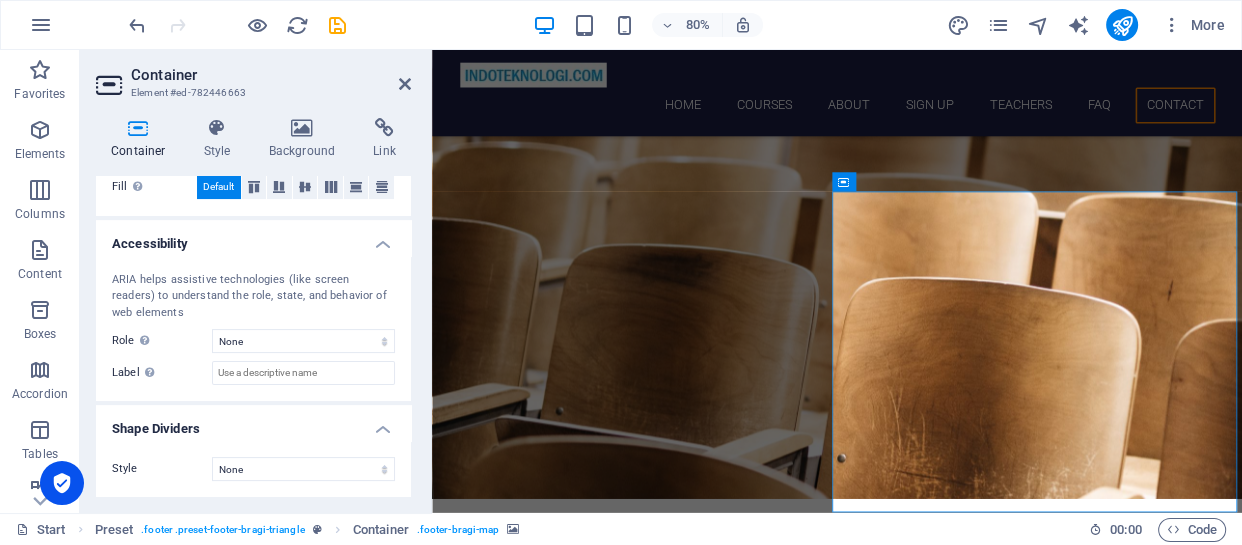 click on "Container Style Background Link Size Height Default px rem % vh vw Min. height None px rem % vh vw Width Default px rem % em vh vw Min. width None px rem % vh vw Content width Default Custom width Width Default px rem % em vh vw Min. width None px rem % vh vw Default padding Custom spacing Default content width and padding can be changed under Design. Edit design Layout (Flexbox) Alignment Determines the flex direction. Default Main axis Determine how elements should behave along the main axis inside this container (justify content). Default Side axis Control the vertical direction of the element inside of the container (align items). Default Wrap Default On Off Fill Controls the distances and direction of elements on the y-axis across several lines (align content). Default Accessibility ARIA helps assistive technologies (like screen readers) to understand the role, state, and behavior of web elements Role The ARIA role defines the purpose of an element.  None Header Footer Section Banner Fan" at bounding box center (253, 307) 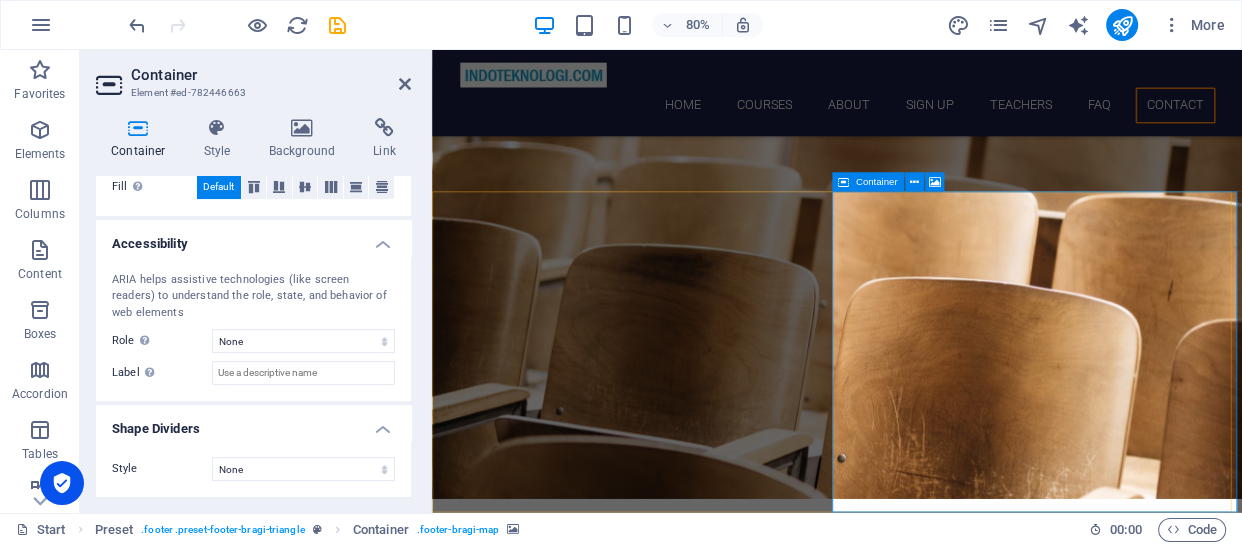 click on "Drop content here or  Add elements  Paste clipboard" at bounding box center (1192, -8478) 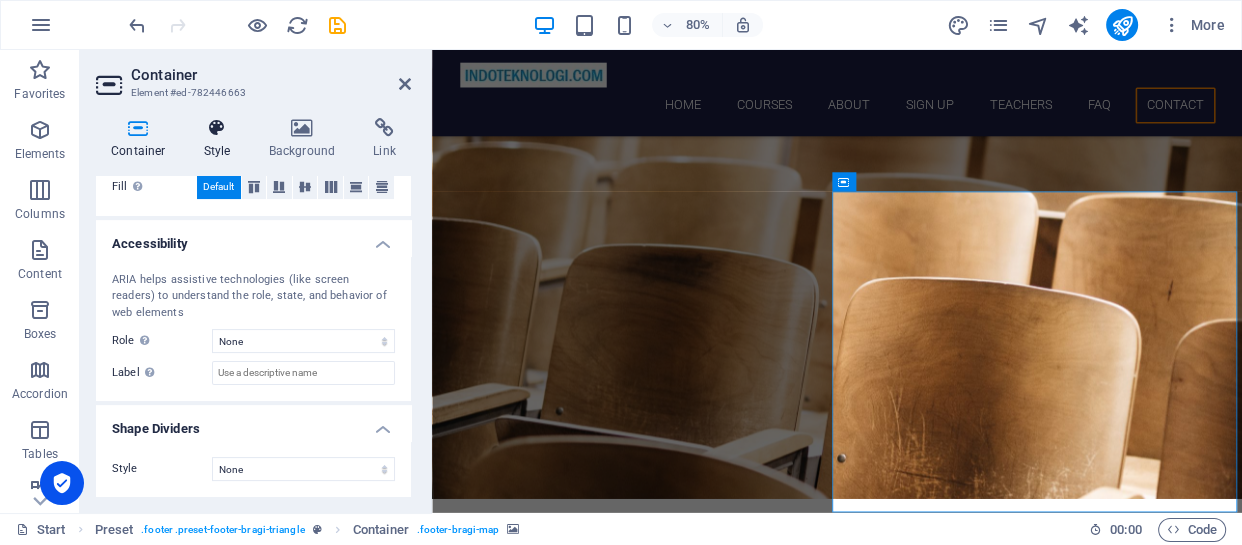 click on "Style" at bounding box center [221, 139] 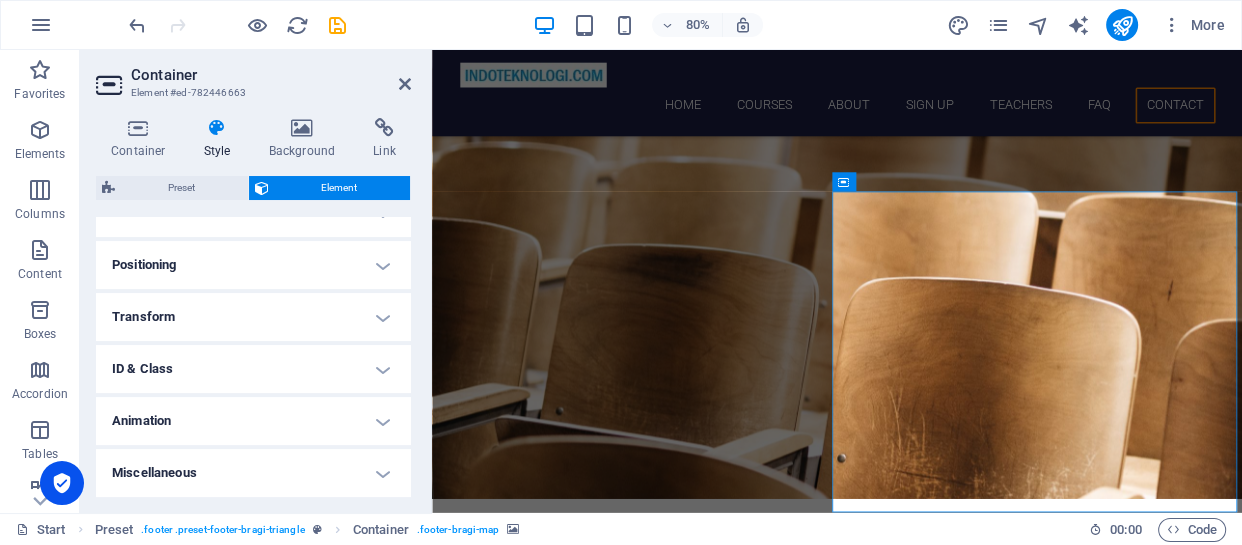 scroll, scrollTop: 0, scrollLeft: 0, axis: both 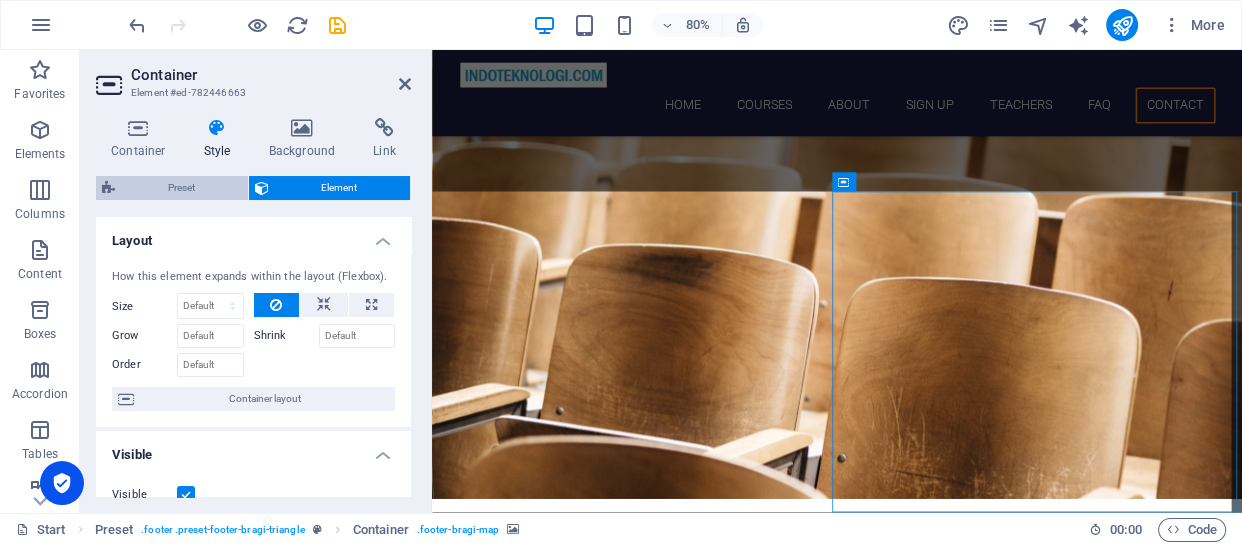 click on "Preset" at bounding box center (181, 188) 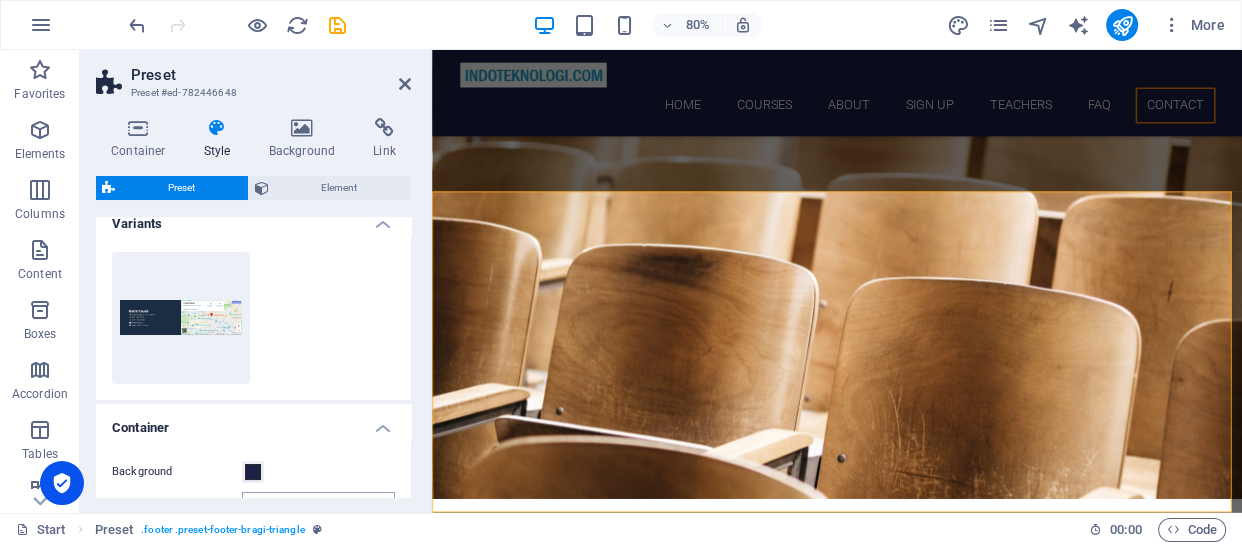 scroll, scrollTop: 0, scrollLeft: 0, axis: both 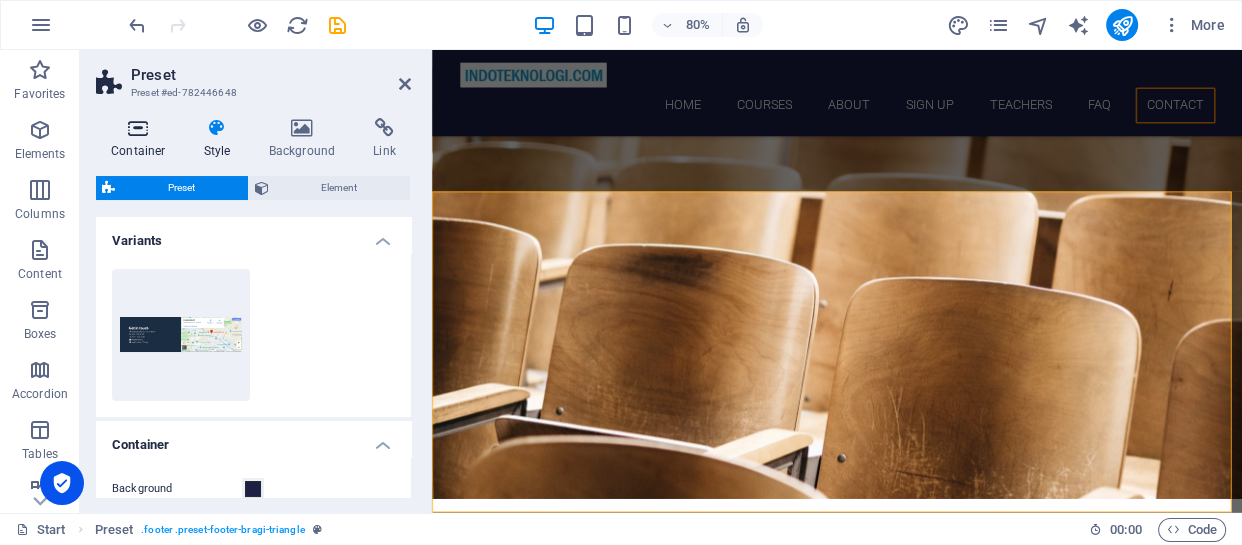 click at bounding box center [138, 128] 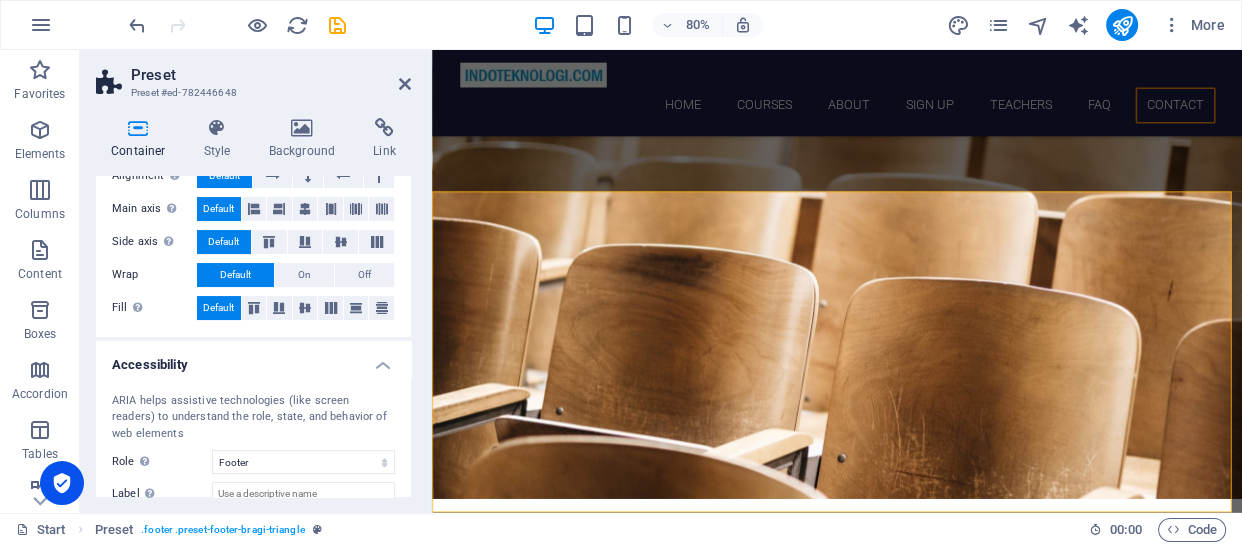 scroll, scrollTop: 0, scrollLeft: 0, axis: both 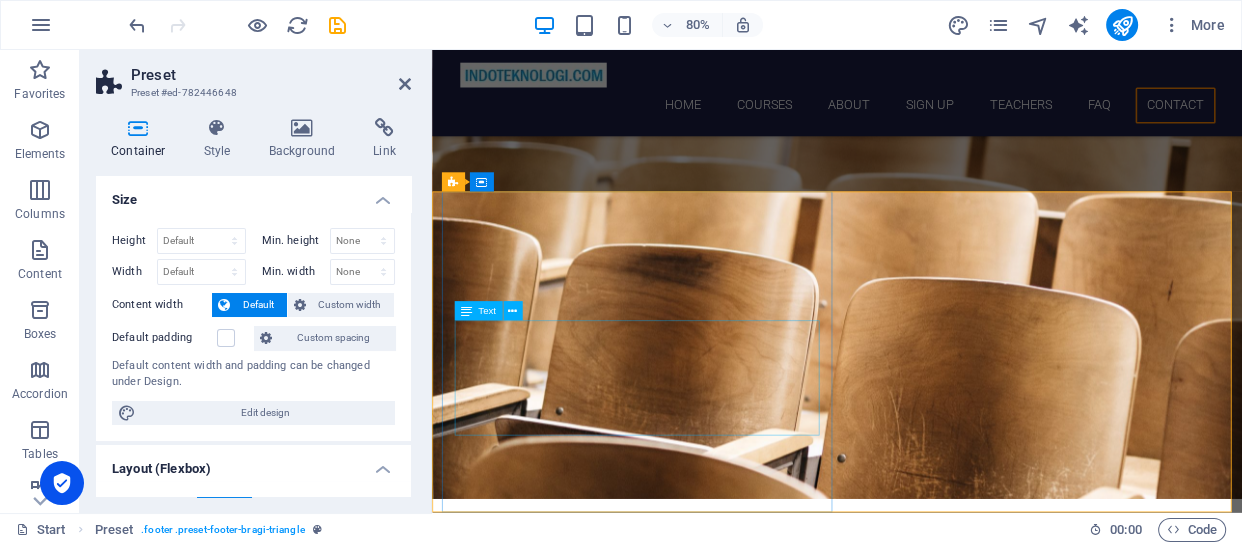 click on "[DOMAIN_NAME][GEOGRAPHIC_DATA] 0123 - 456789 [EMAIL_ADDRESS] Legal Notice  |  Privacy" at bounding box center [695, 6003] 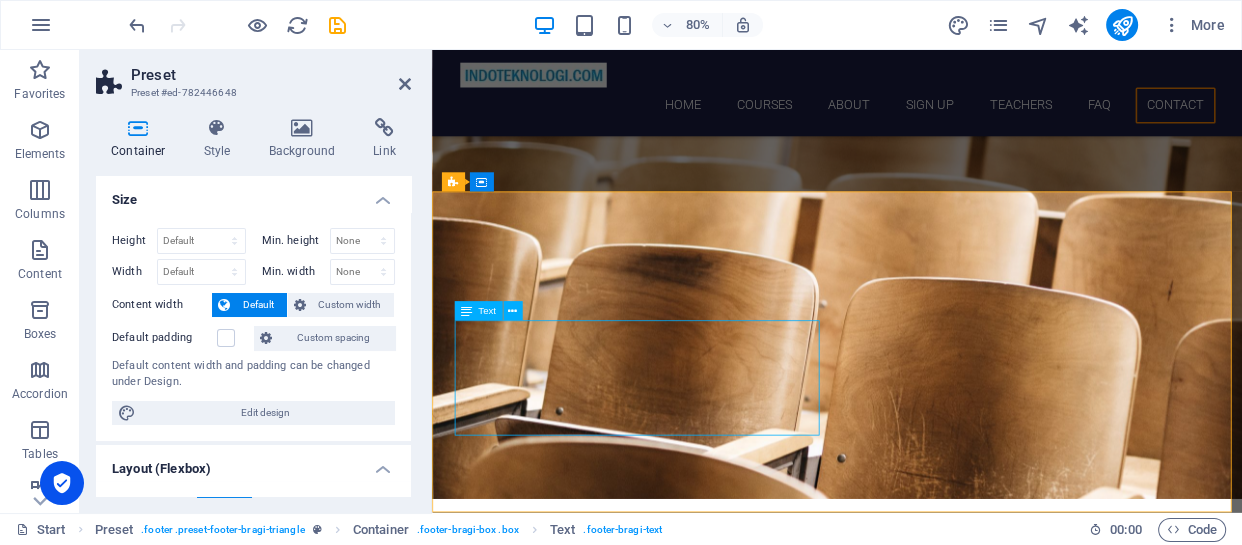 click on "[DOMAIN_NAME][GEOGRAPHIC_DATA] 0123 - 456789 [EMAIL_ADDRESS] Legal Notice  |  Privacy" at bounding box center [695, 6003] 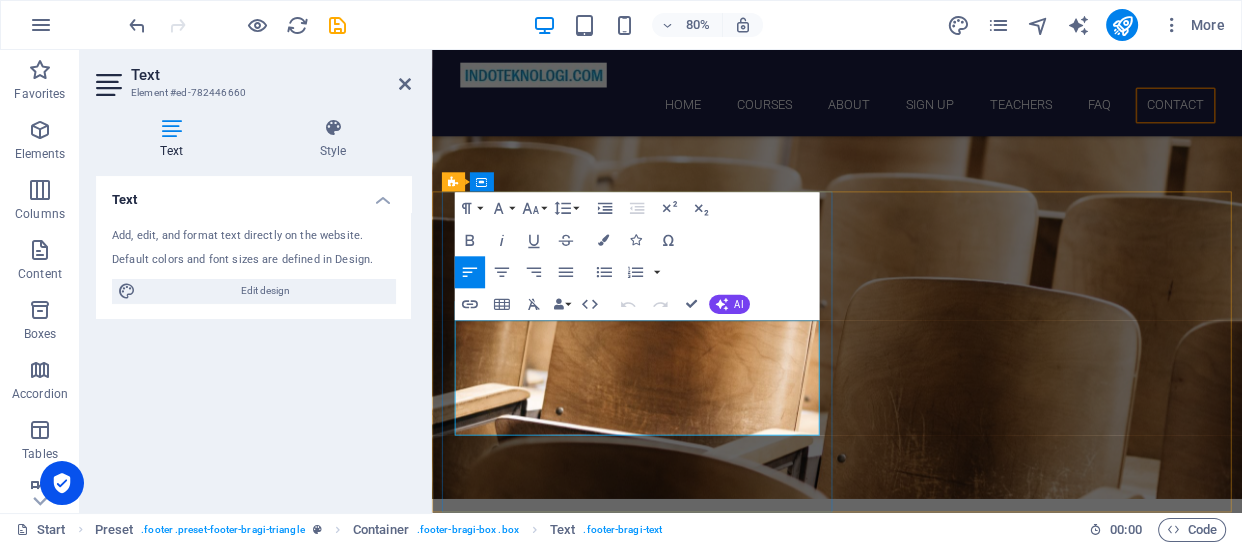click on "Street" at bounding box center [487, 5966] 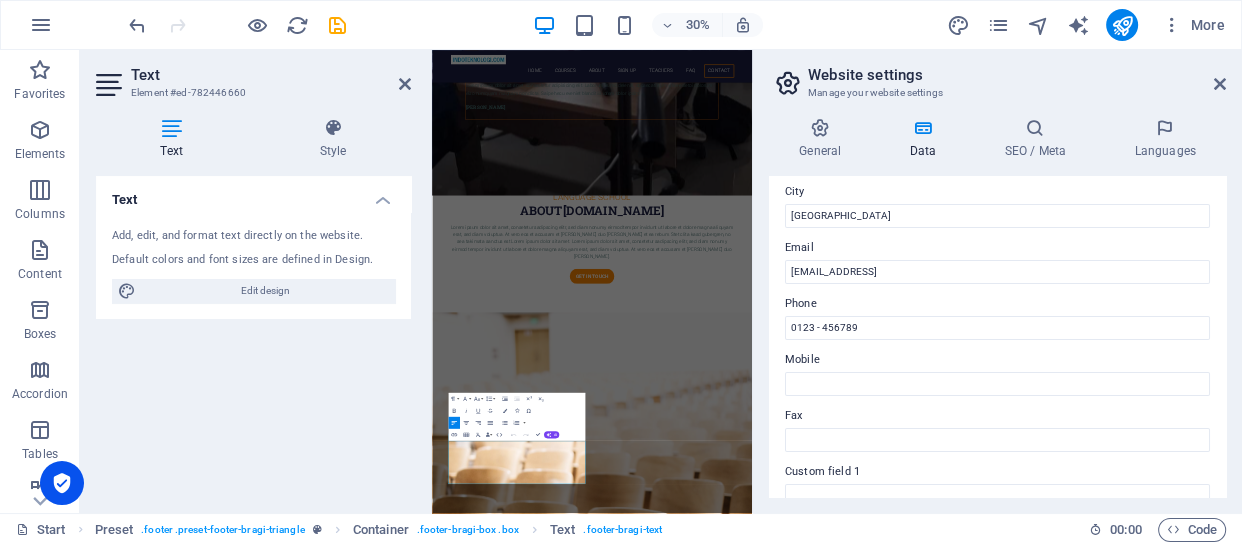 scroll, scrollTop: 0, scrollLeft: 0, axis: both 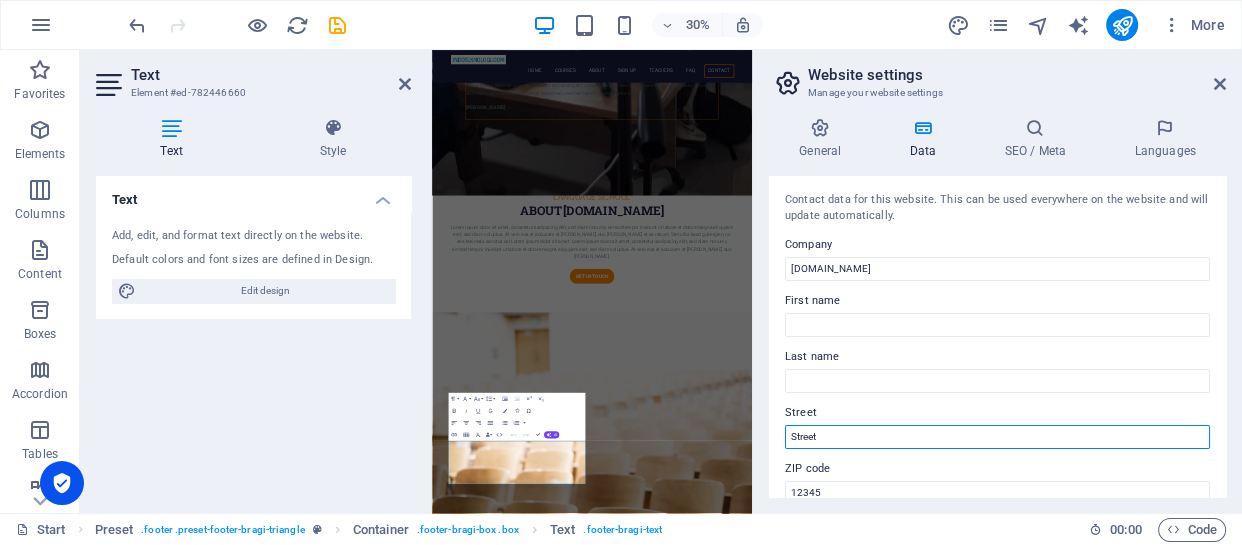 drag, startPoint x: 867, startPoint y: 437, endPoint x: 785, endPoint y: 440, distance: 82.05486 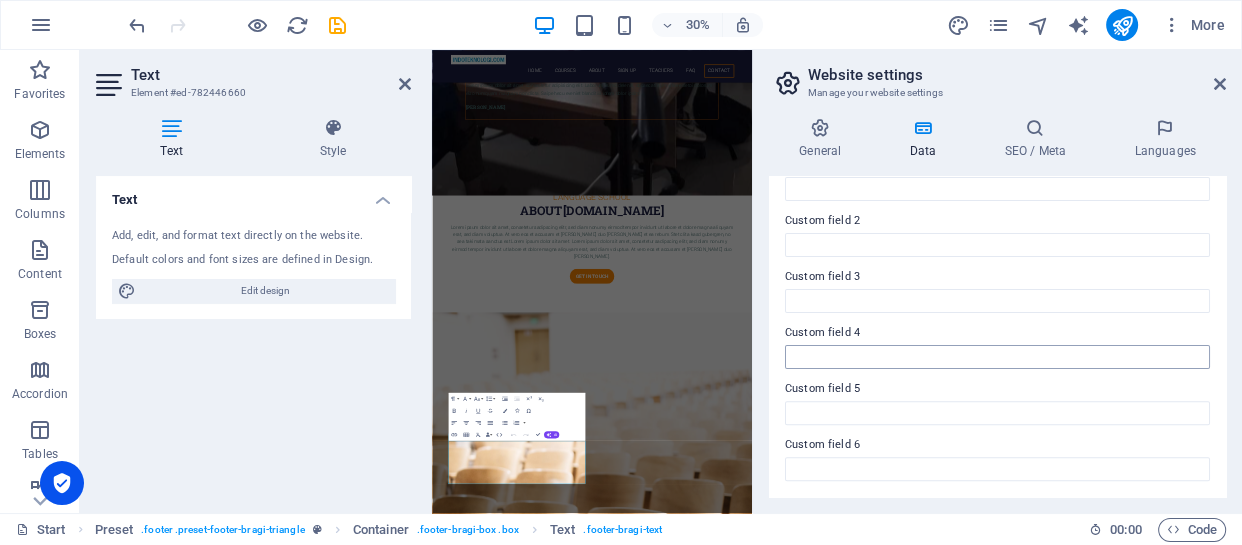 scroll, scrollTop: 0, scrollLeft: 0, axis: both 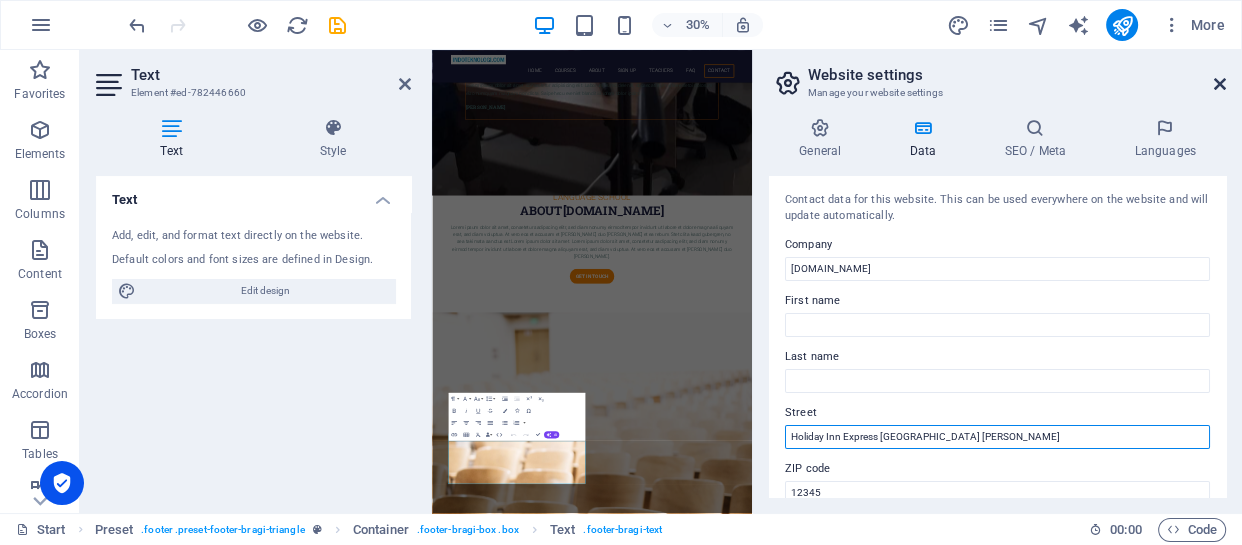 type on "Holiday Inn Express [GEOGRAPHIC_DATA] [PERSON_NAME]" 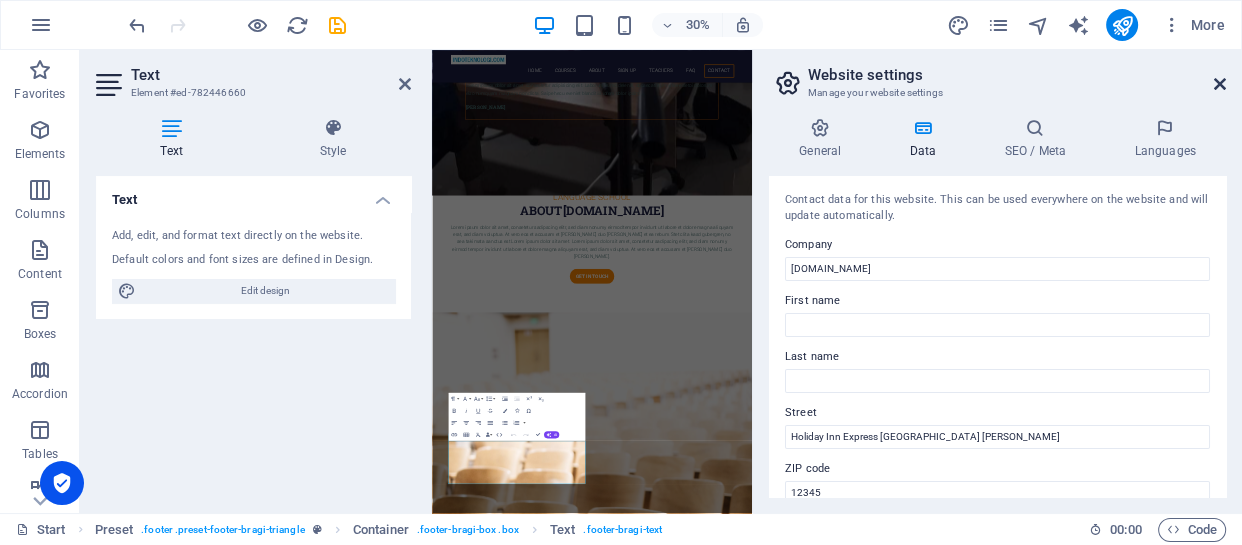 click at bounding box center [1220, 84] 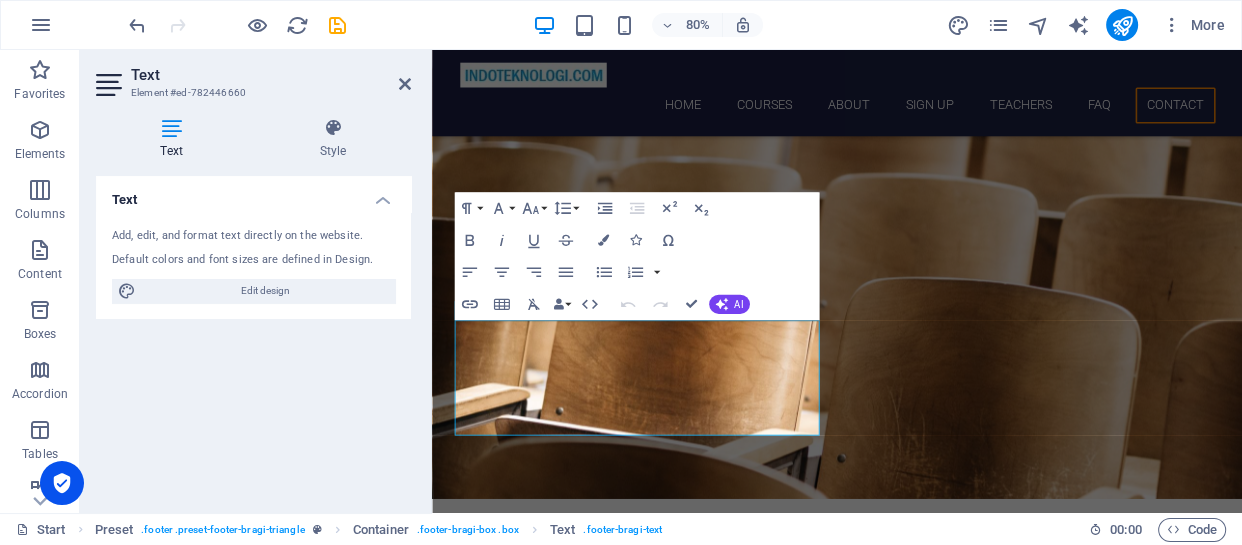 click at bounding box center (1192, -8800) 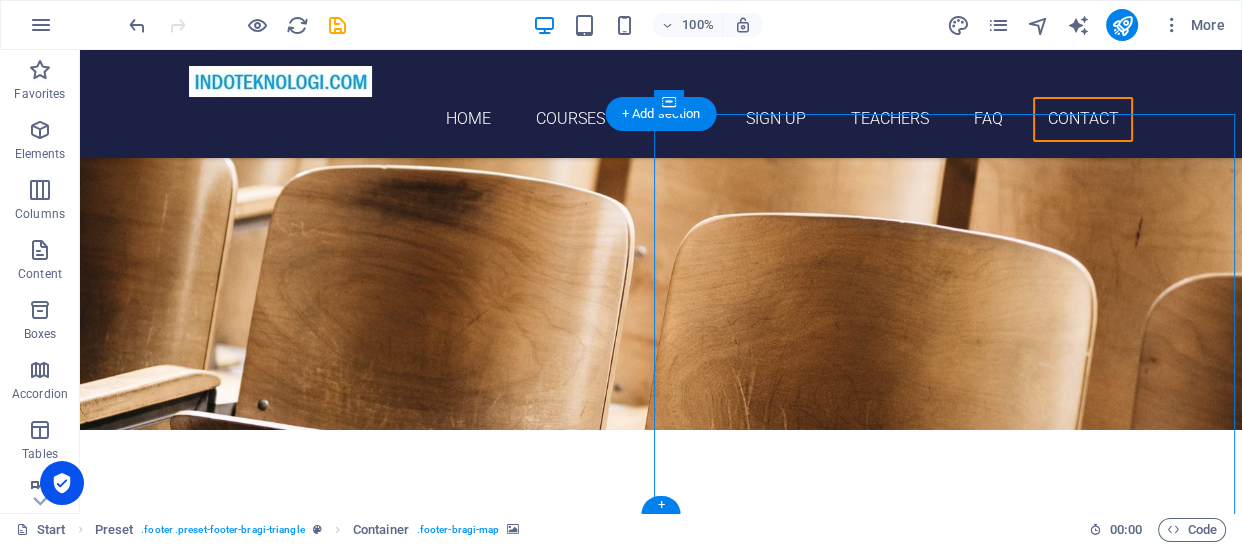 scroll, scrollTop: 9046, scrollLeft: 0, axis: vertical 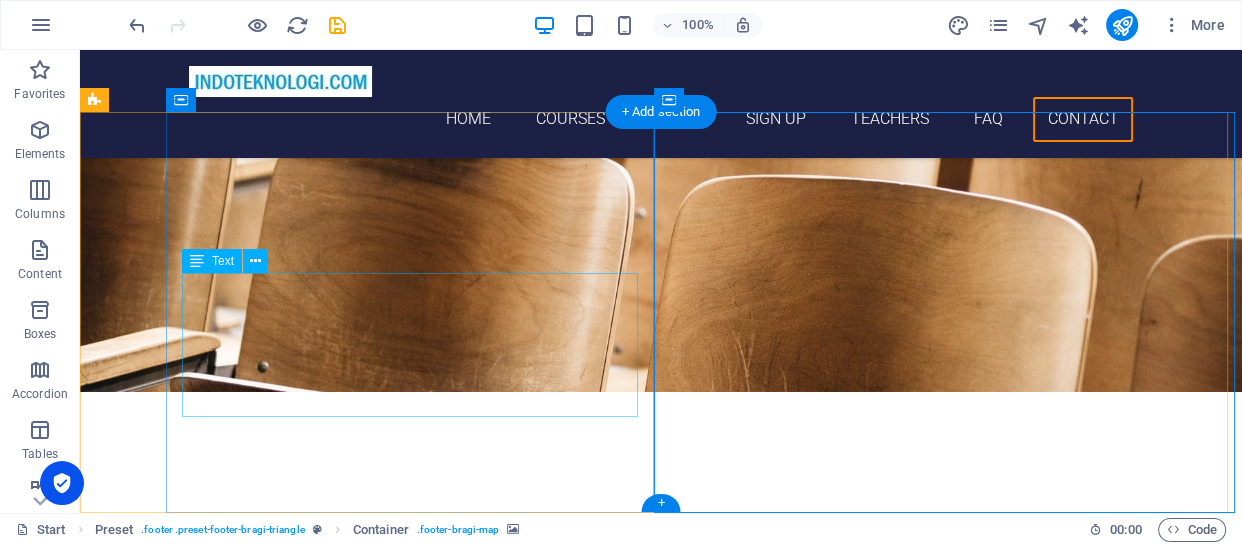 click on "[DOMAIN_NAME] Holiday Inn Express [GEOGRAPHIC_DATA][PERSON_NAME] 0123 - 456789 [EMAIL_ADDRESS] Legal Notice  |  Privacy" at bounding box center [417, 5855] 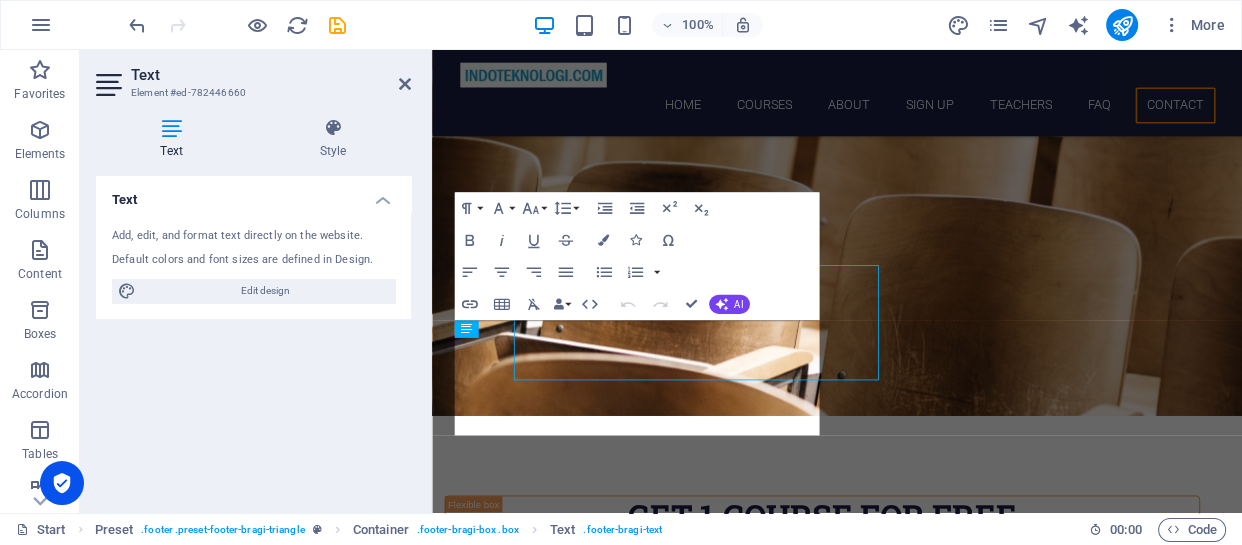 scroll, scrollTop: 9000, scrollLeft: 0, axis: vertical 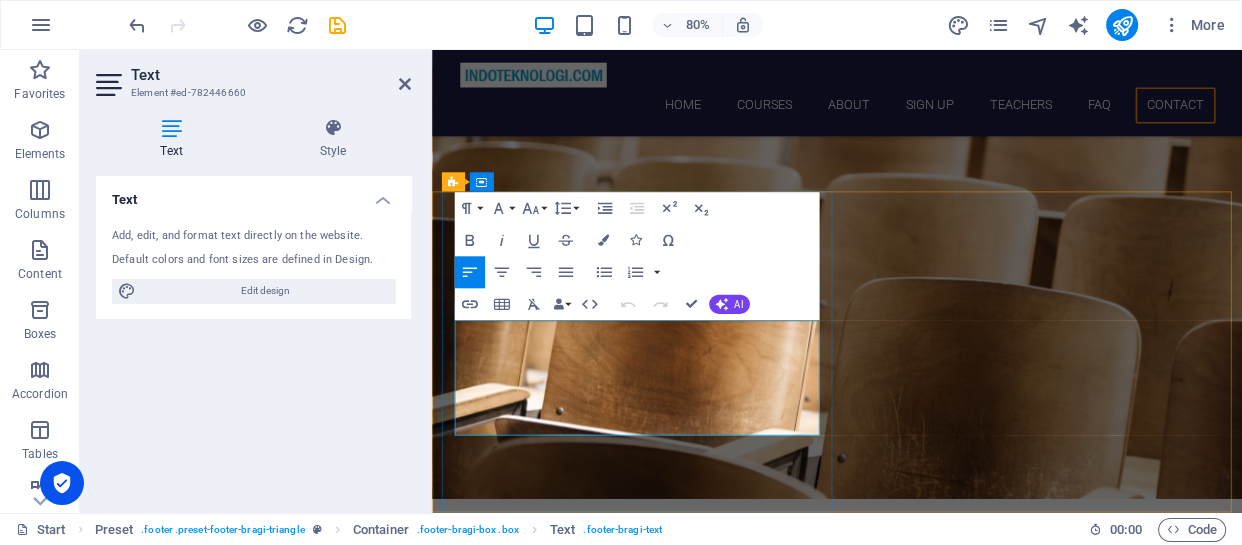 click on "12345" at bounding box center [667, 5990] 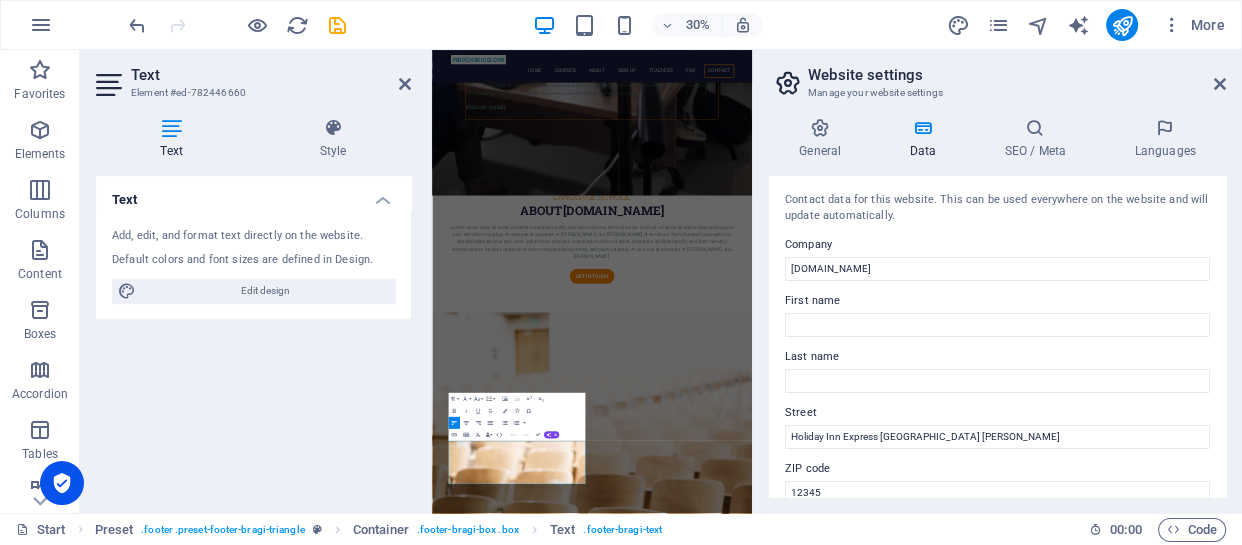 scroll, scrollTop: 333, scrollLeft: 0, axis: vertical 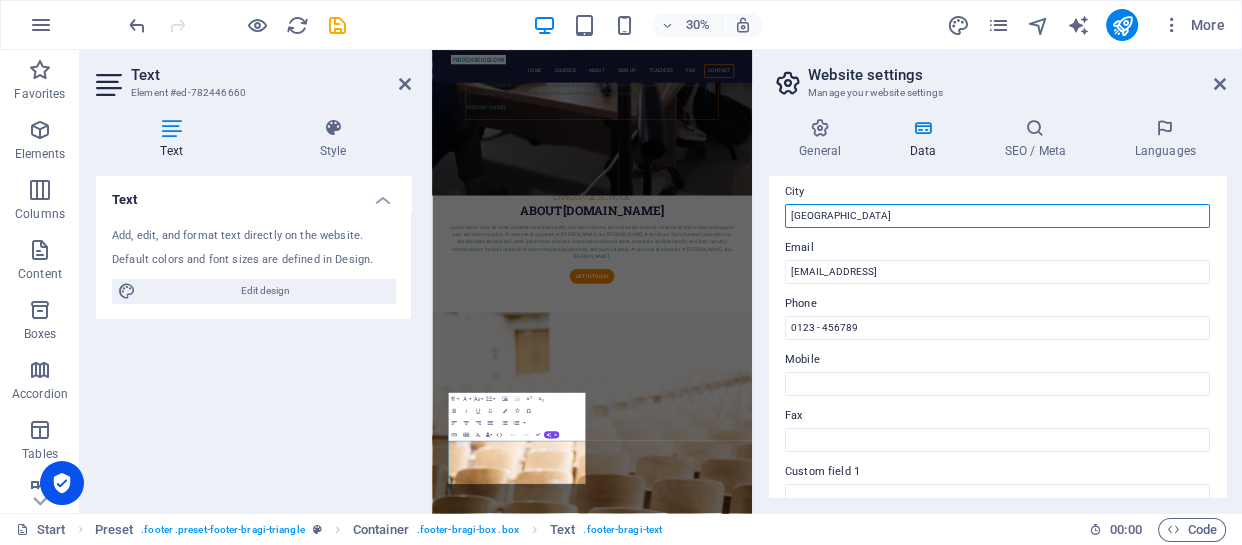 drag, startPoint x: 848, startPoint y: 212, endPoint x: 768, endPoint y: 211, distance: 80.00625 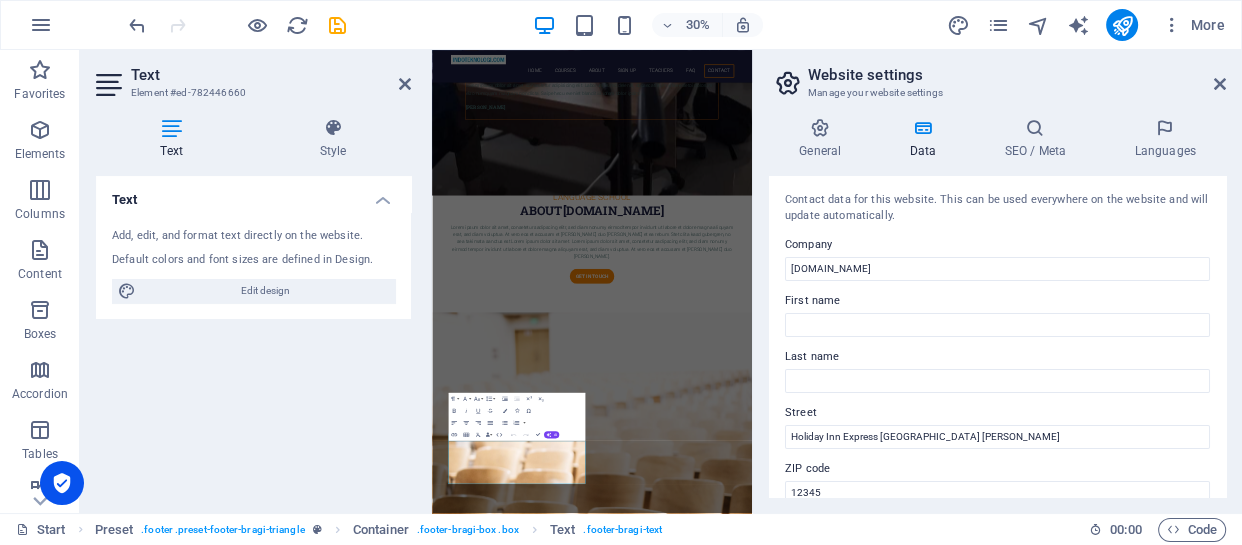 scroll, scrollTop: 333, scrollLeft: 0, axis: vertical 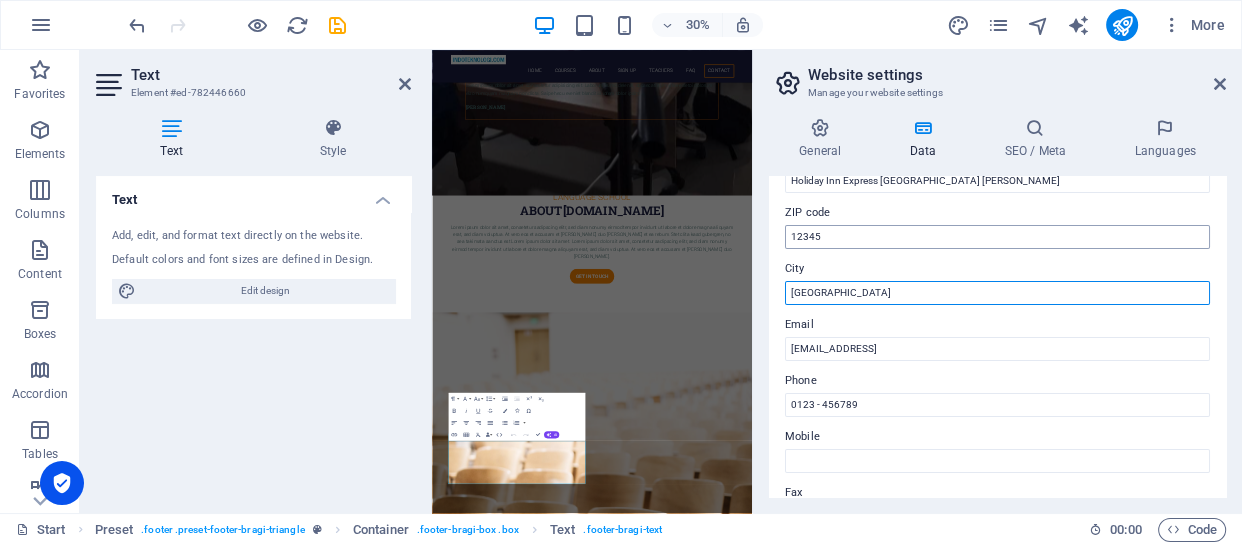 type on "[GEOGRAPHIC_DATA]" 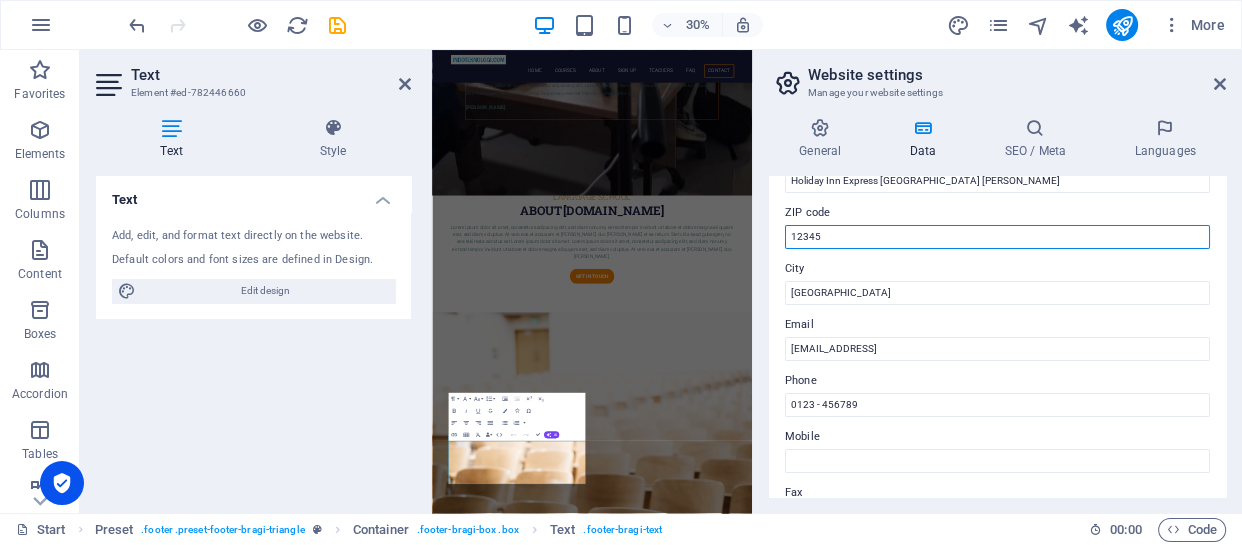 click on "12345" at bounding box center (997, 237) 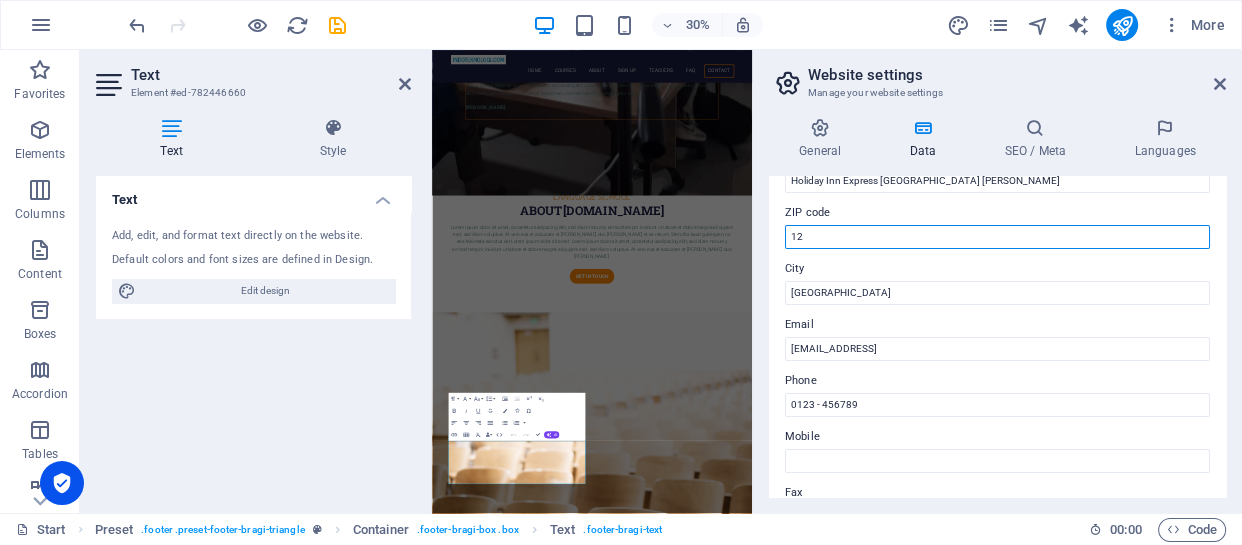 type on "1" 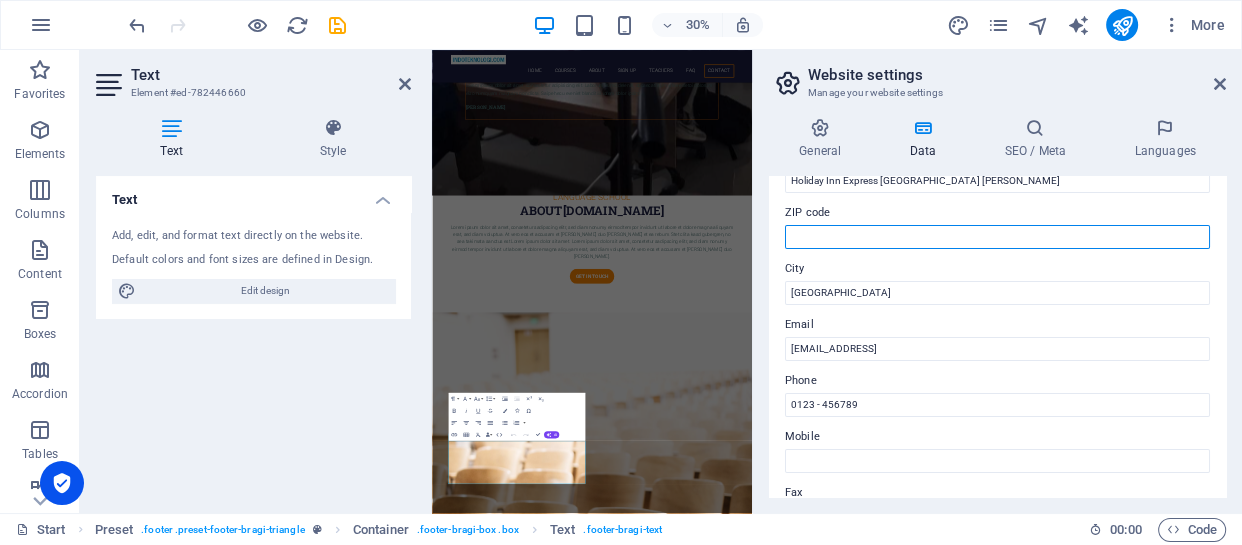 click on "ZIP code" at bounding box center (997, 237) 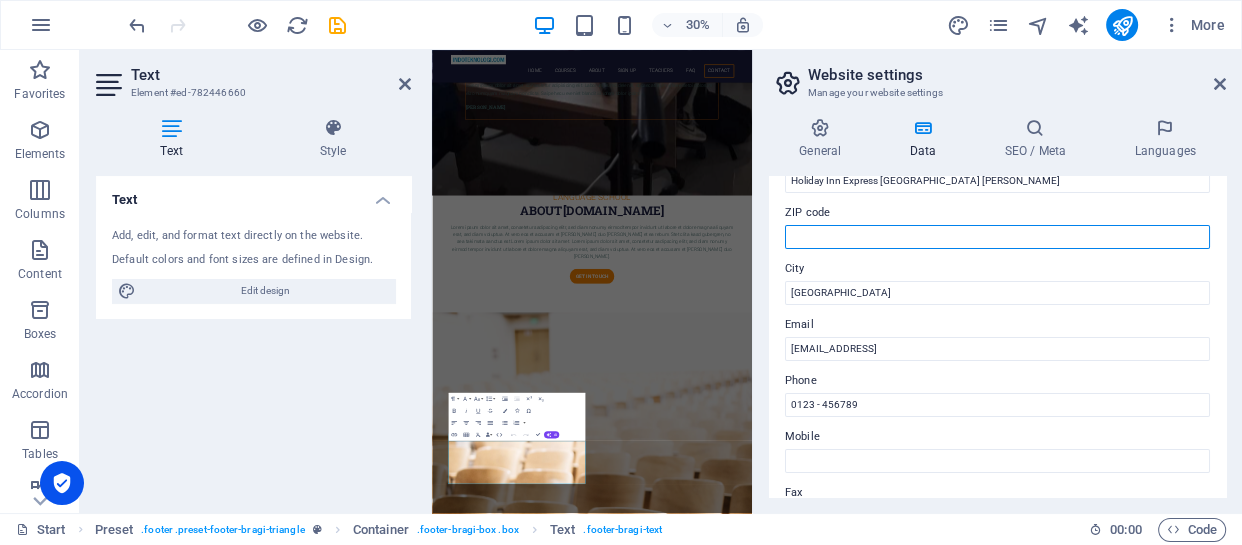 paste on "10240" 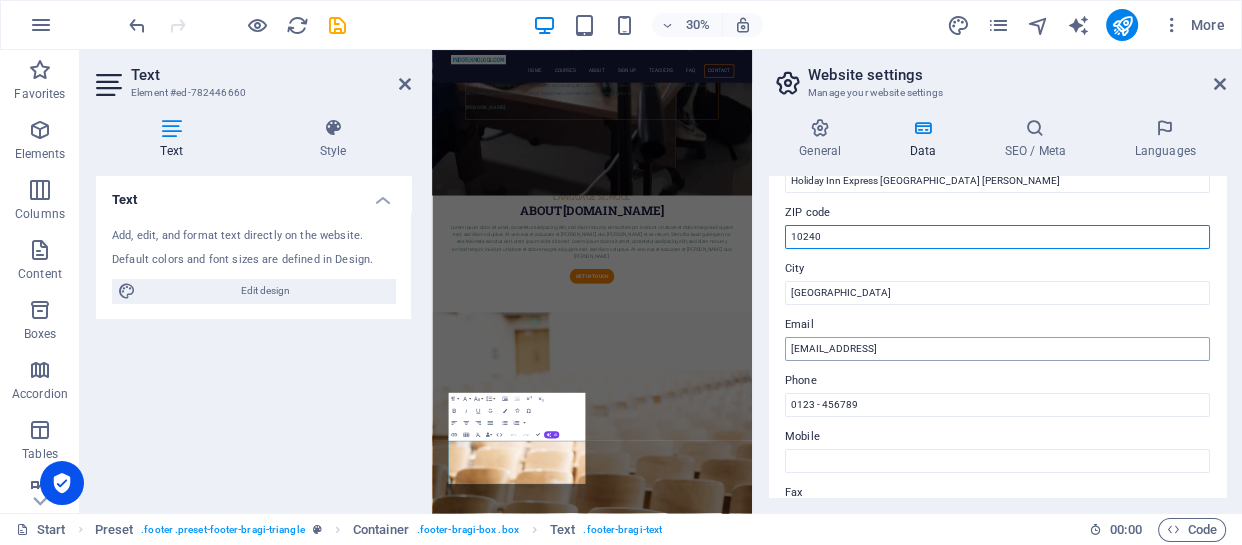 type on "10240" 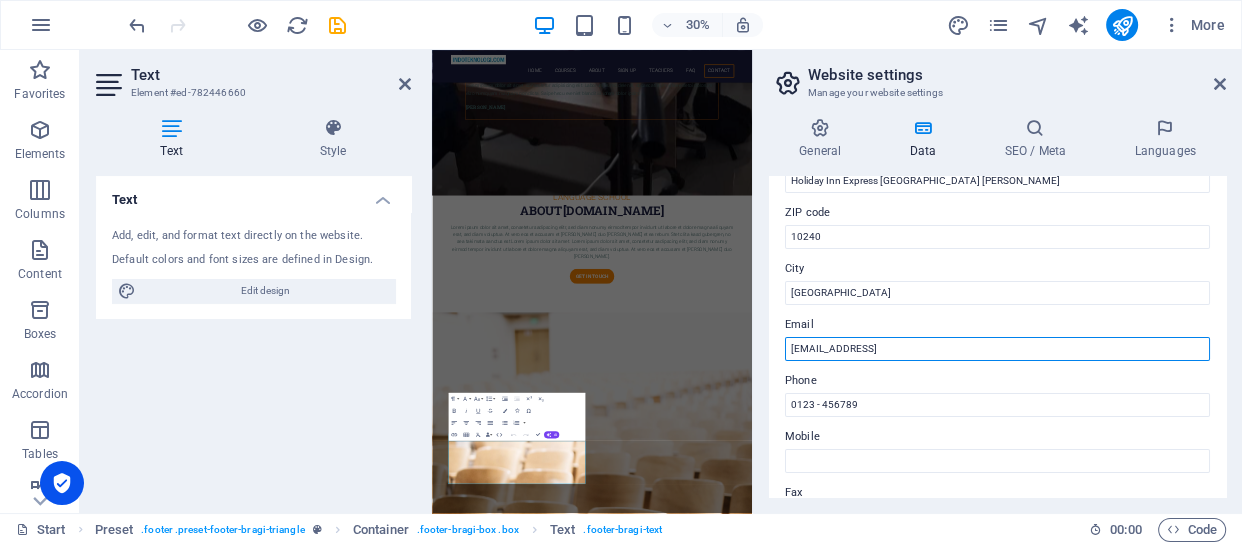 drag, startPoint x: 1040, startPoint y: 345, endPoint x: 767, endPoint y: 337, distance: 273.1172 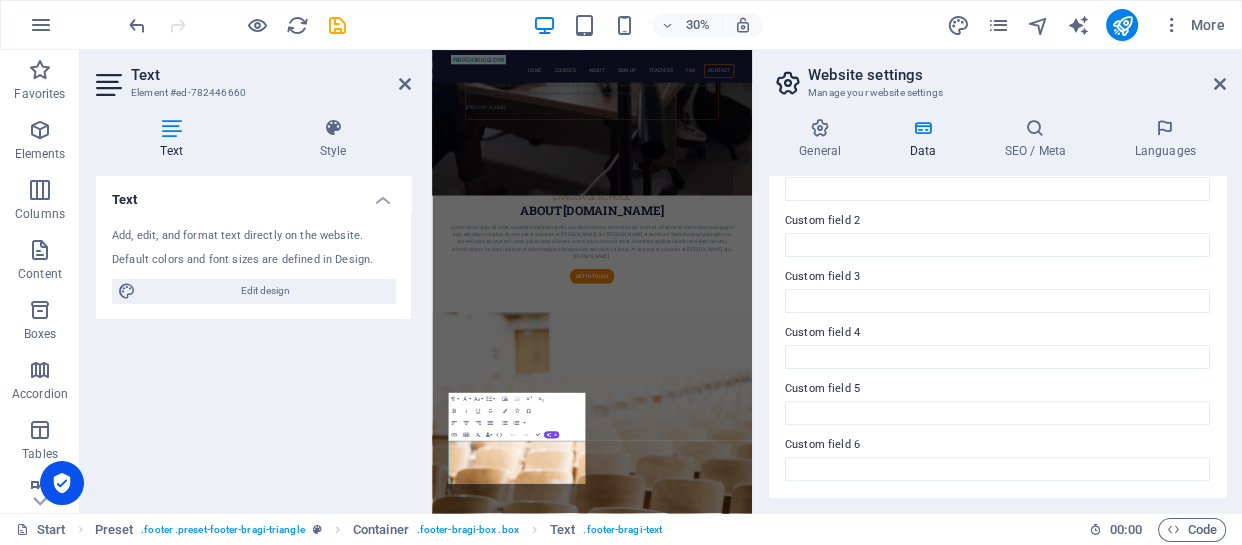 scroll, scrollTop: 0, scrollLeft: 0, axis: both 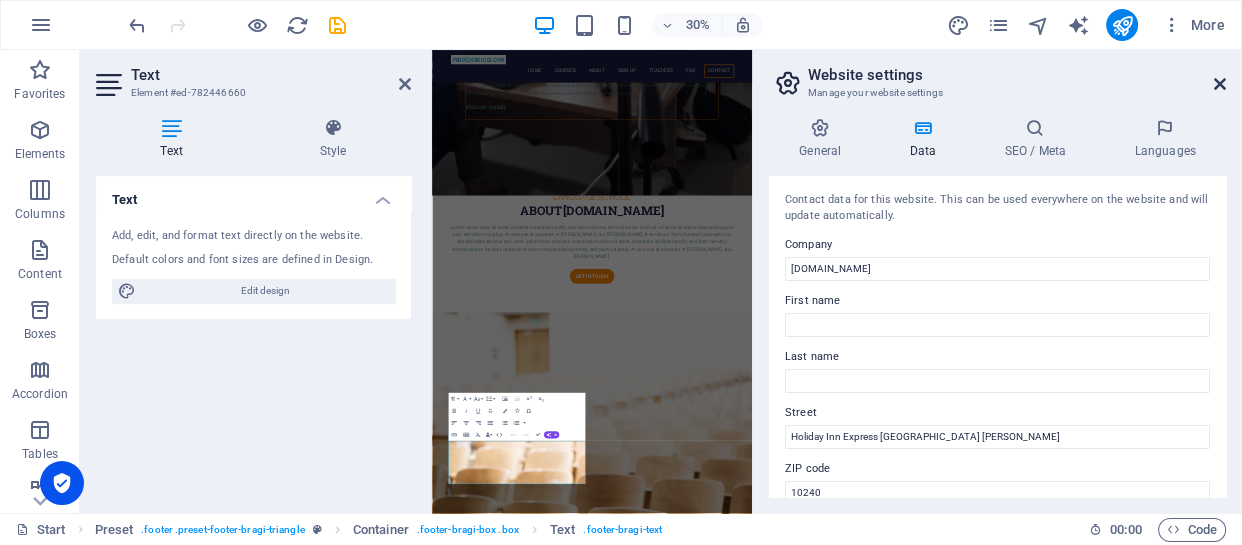 type 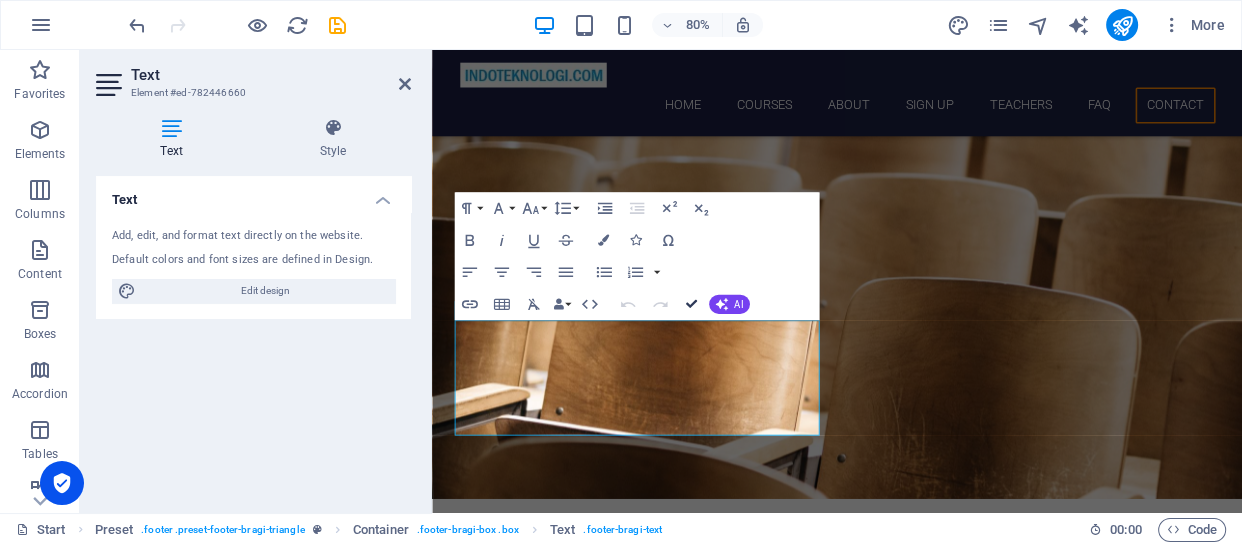 drag, startPoint x: 689, startPoint y: 304, endPoint x: 854, endPoint y: 298, distance: 165.10905 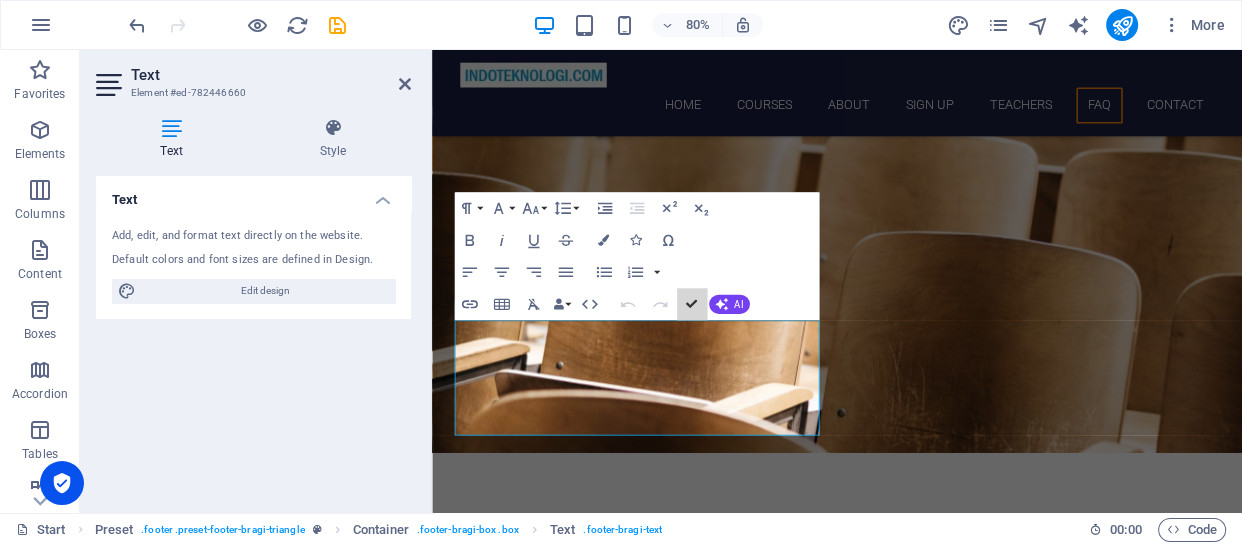 scroll, scrollTop: 8930, scrollLeft: 0, axis: vertical 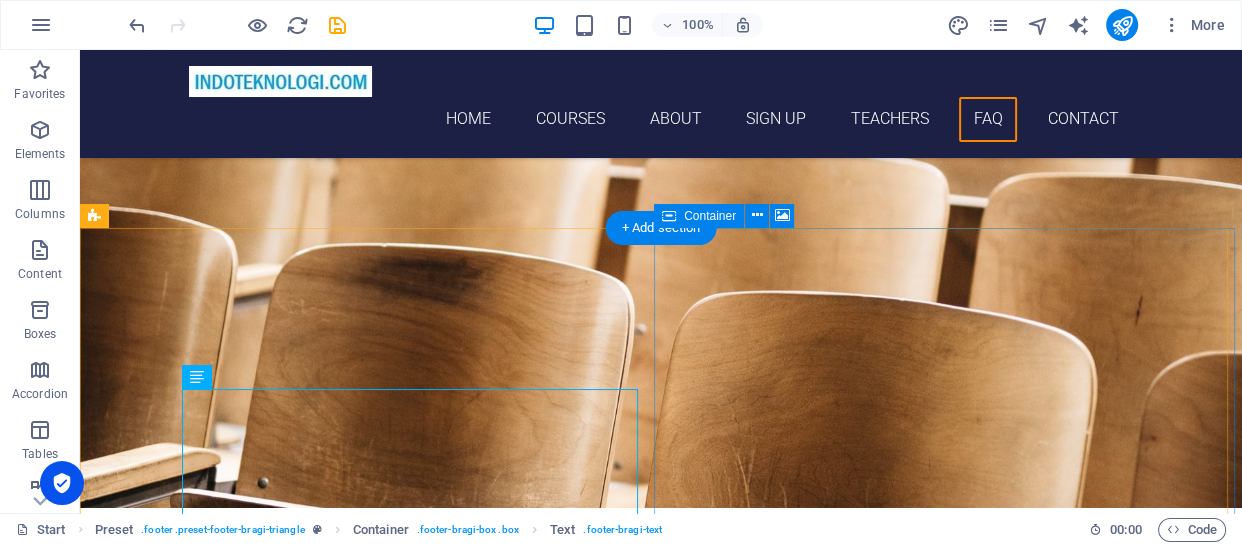 click on "Add elements" at bounding box center [892, -8378] 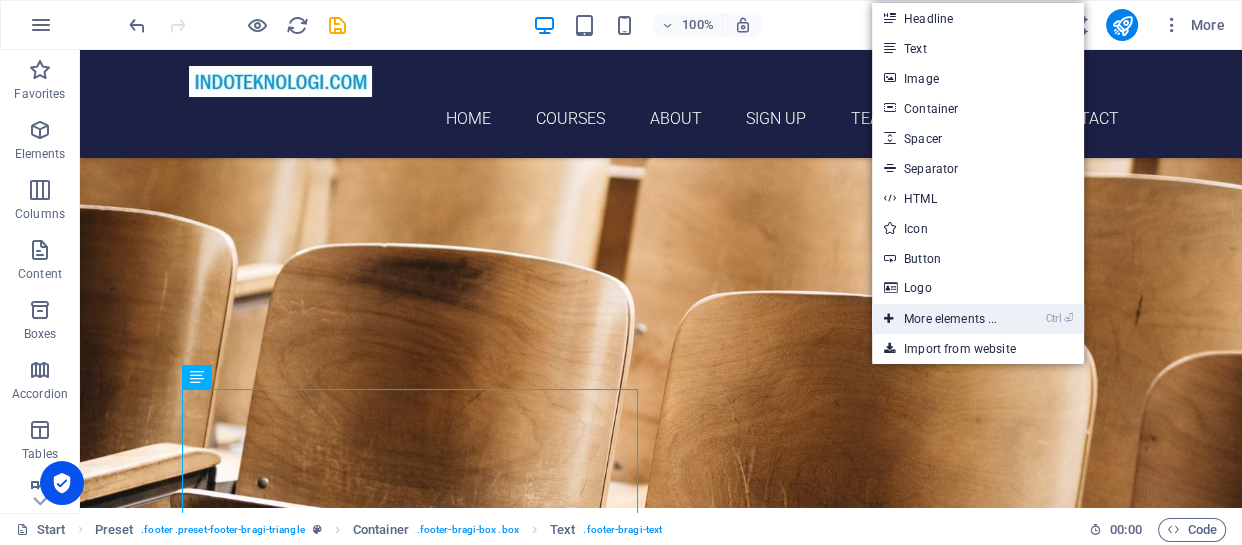 click on "Ctrl ⏎  More elements ..." at bounding box center [940, 319] 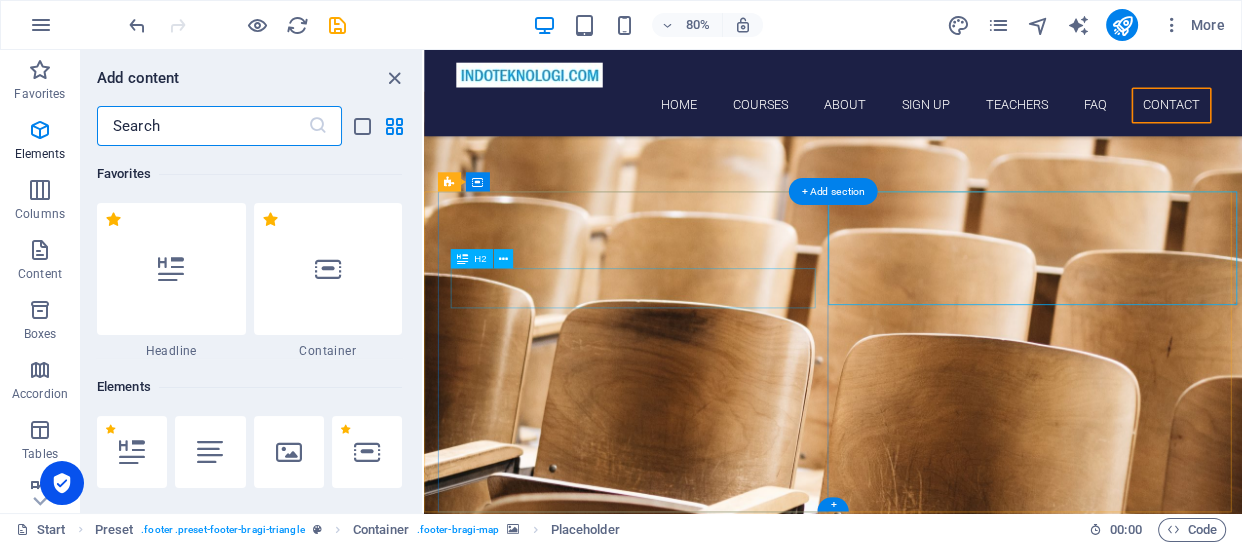 scroll, scrollTop: 9000, scrollLeft: 0, axis: vertical 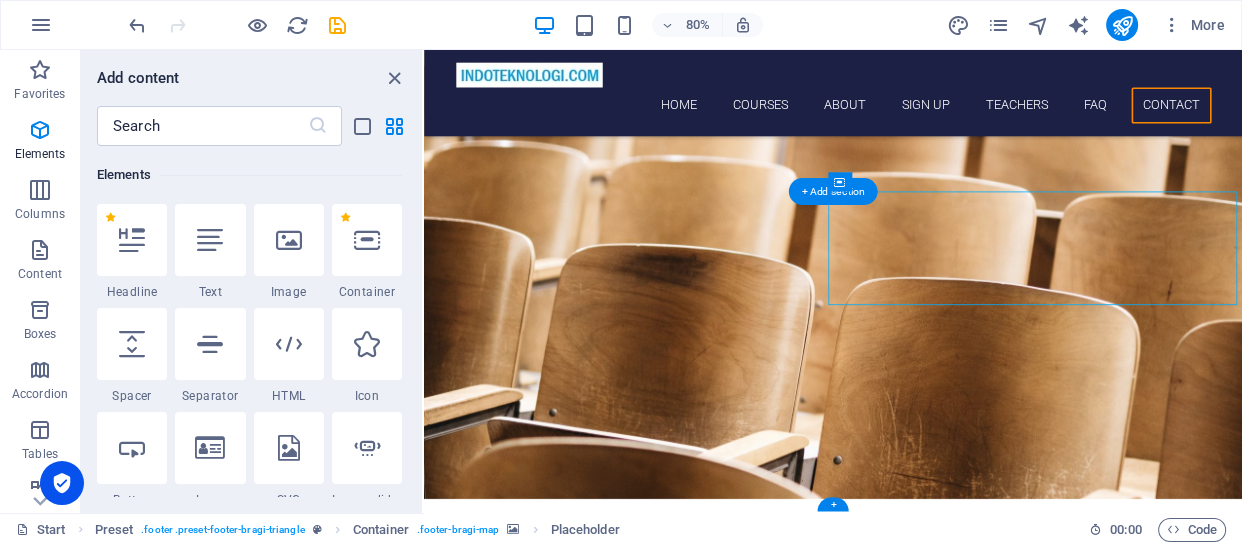 click at bounding box center (1192, -8750) 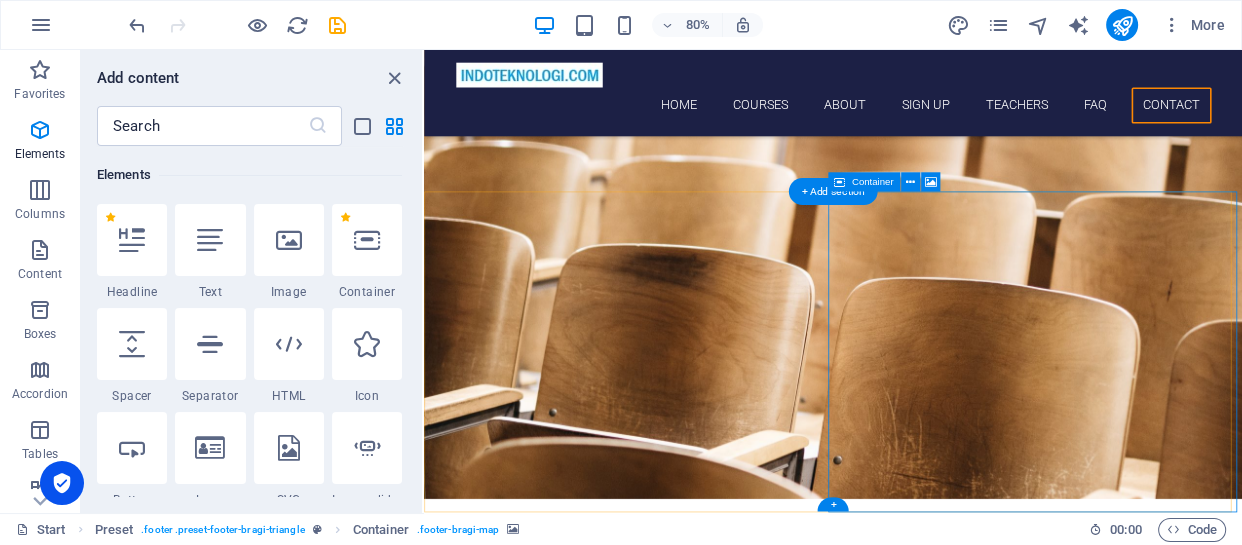 click on "Drop content here or  Add elements  Paste clipboard" at bounding box center (1192, -8478) 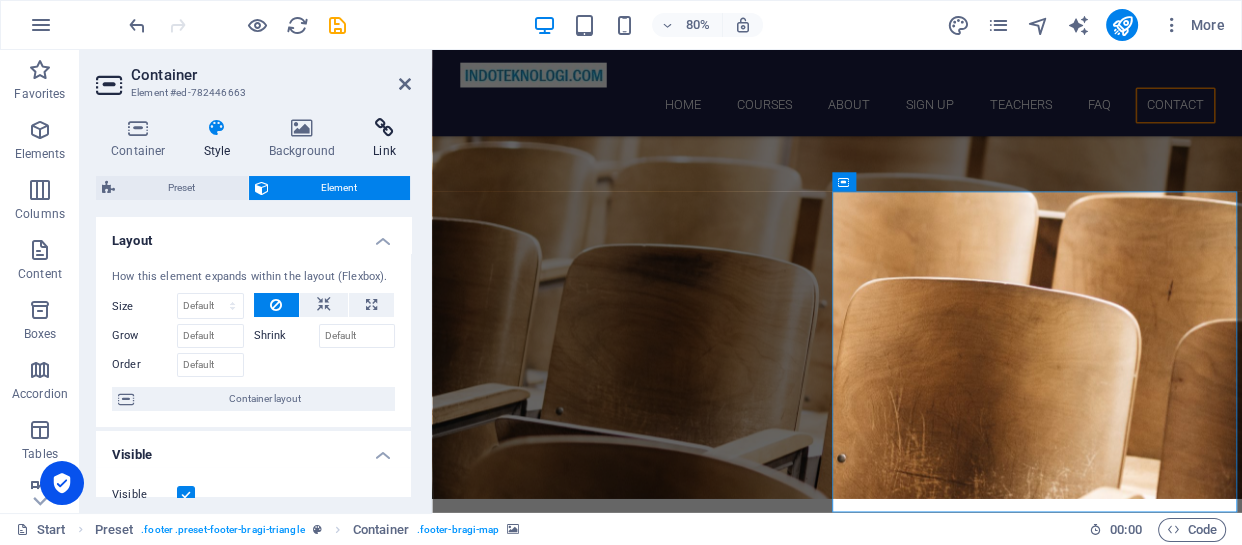 click at bounding box center (384, 128) 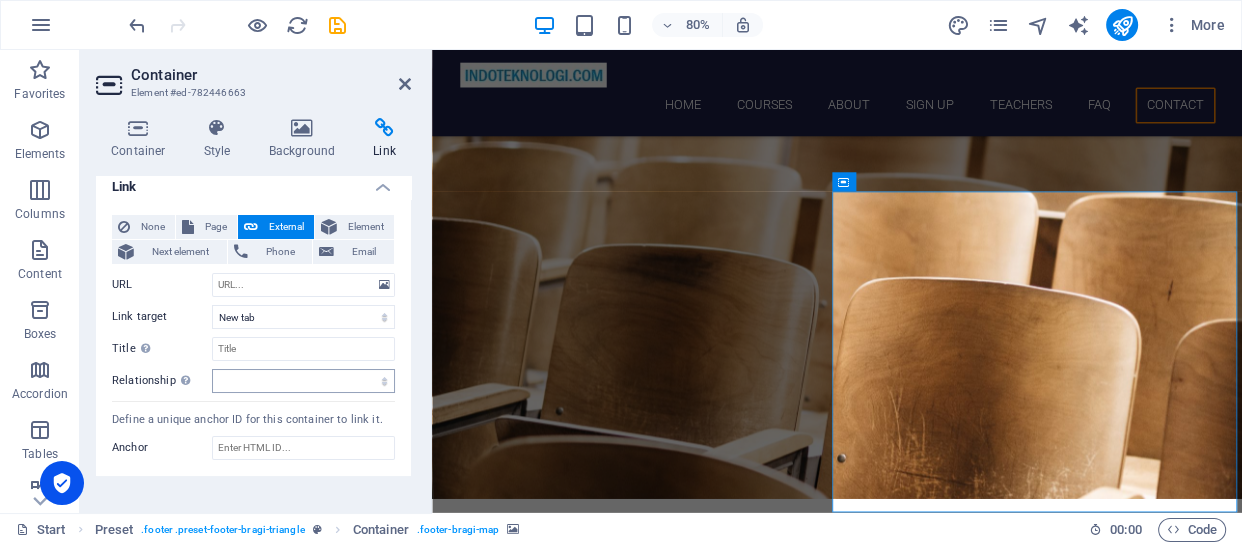 scroll, scrollTop: 0, scrollLeft: 0, axis: both 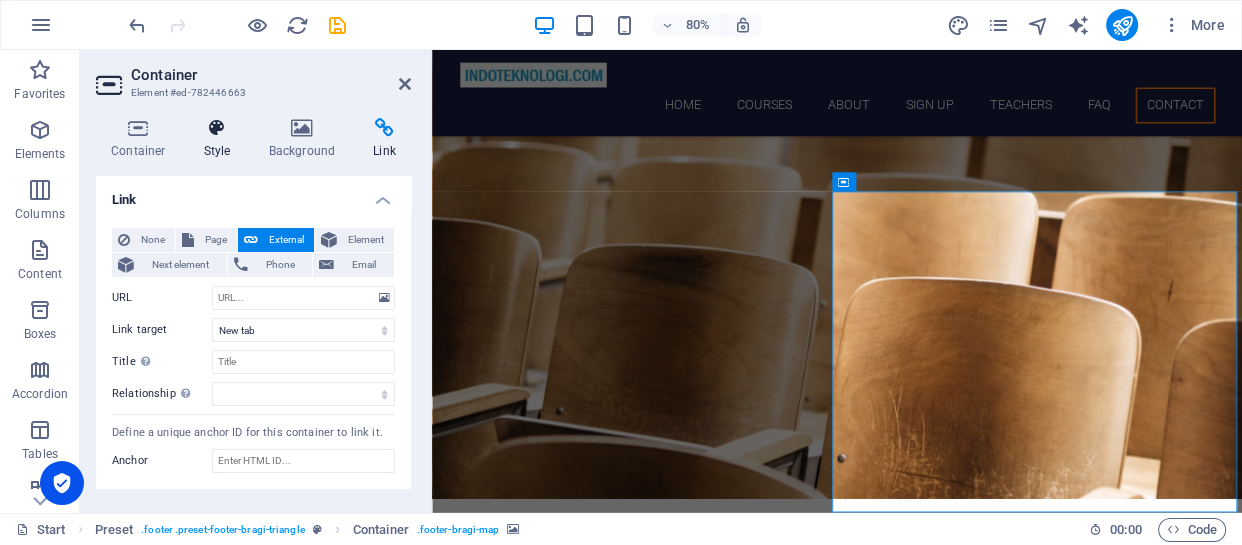 click at bounding box center [217, 128] 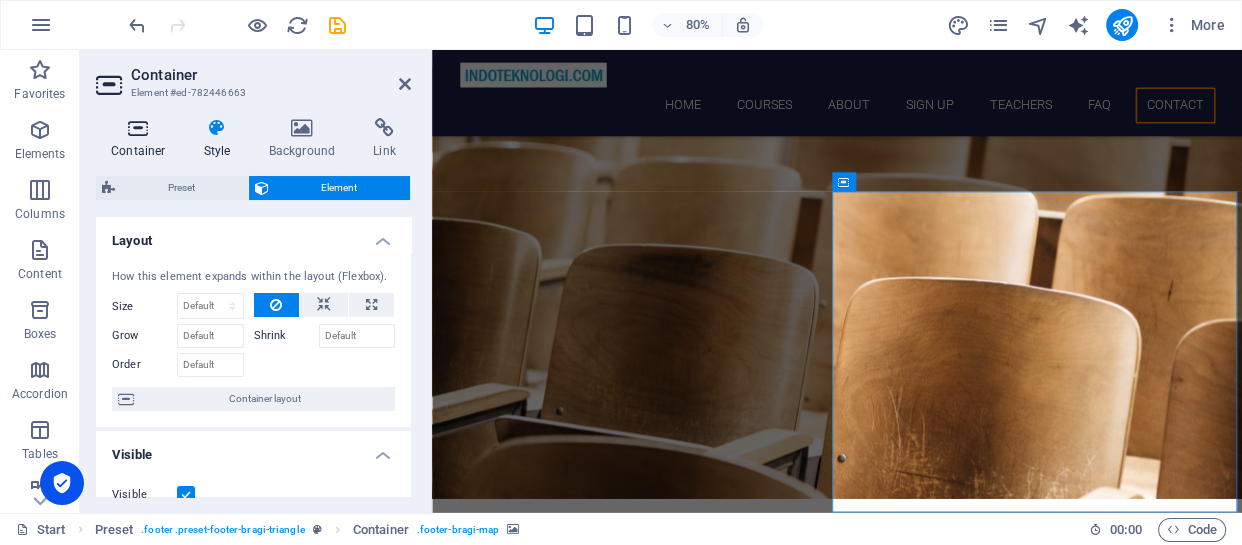 click at bounding box center [138, 128] 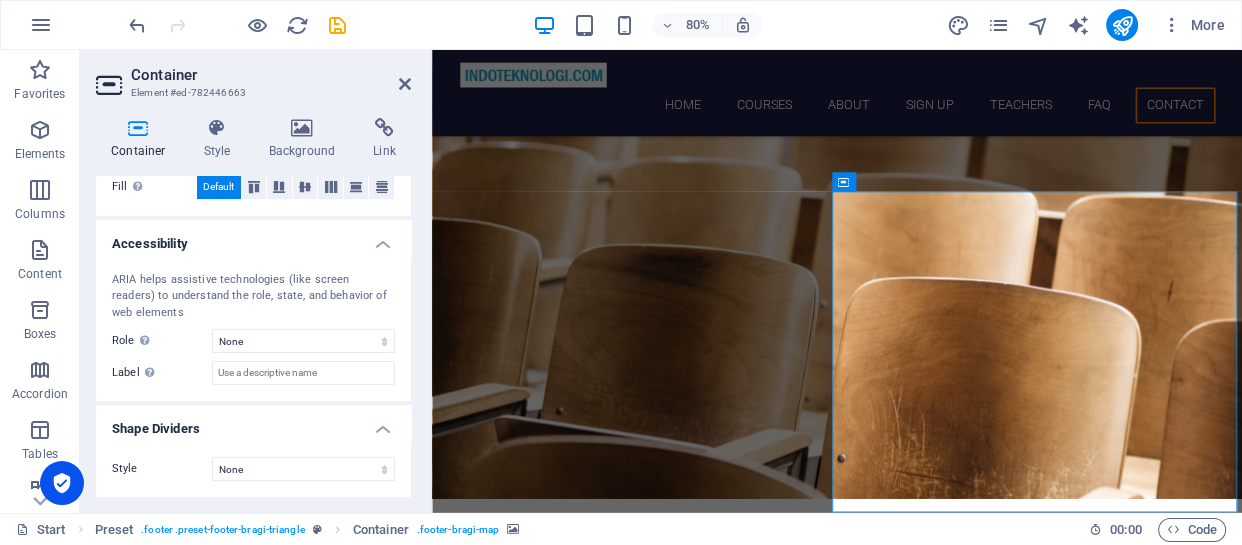 scroll, scrollTop: 0, scrollLeft: 0, axis: both 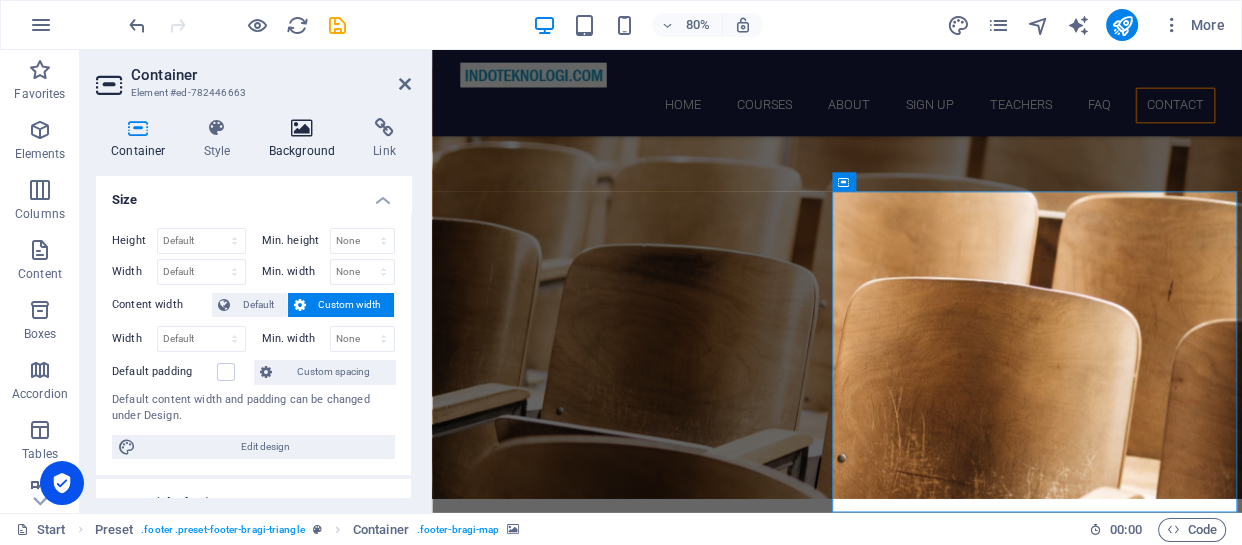 click at bounding box center (302, 128) 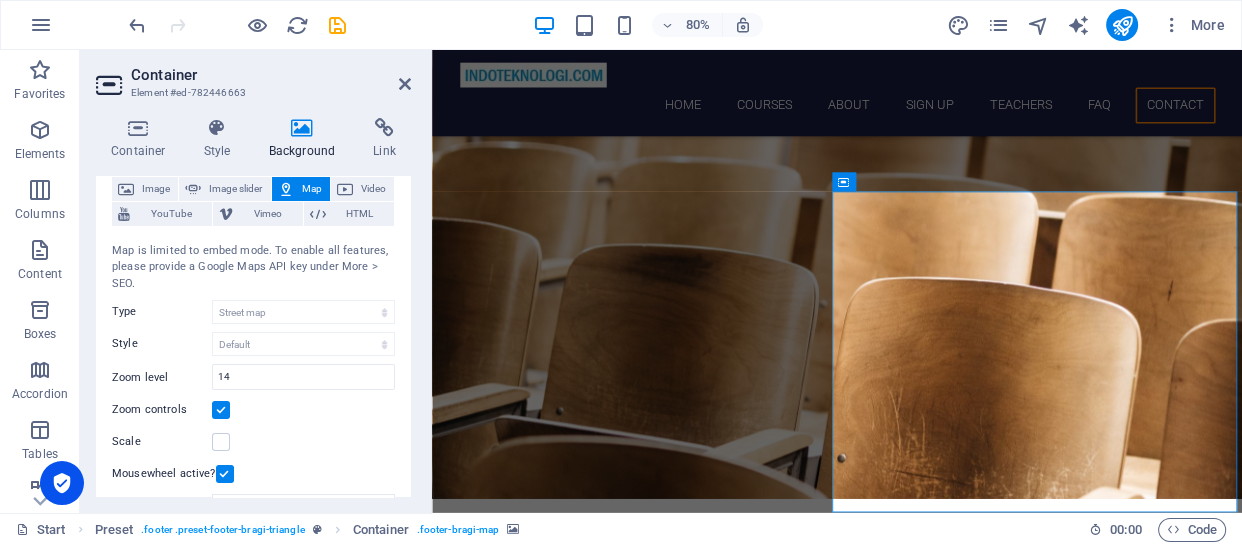 scroll, scrollTop: 0, scrollLeft: 0, axis: both 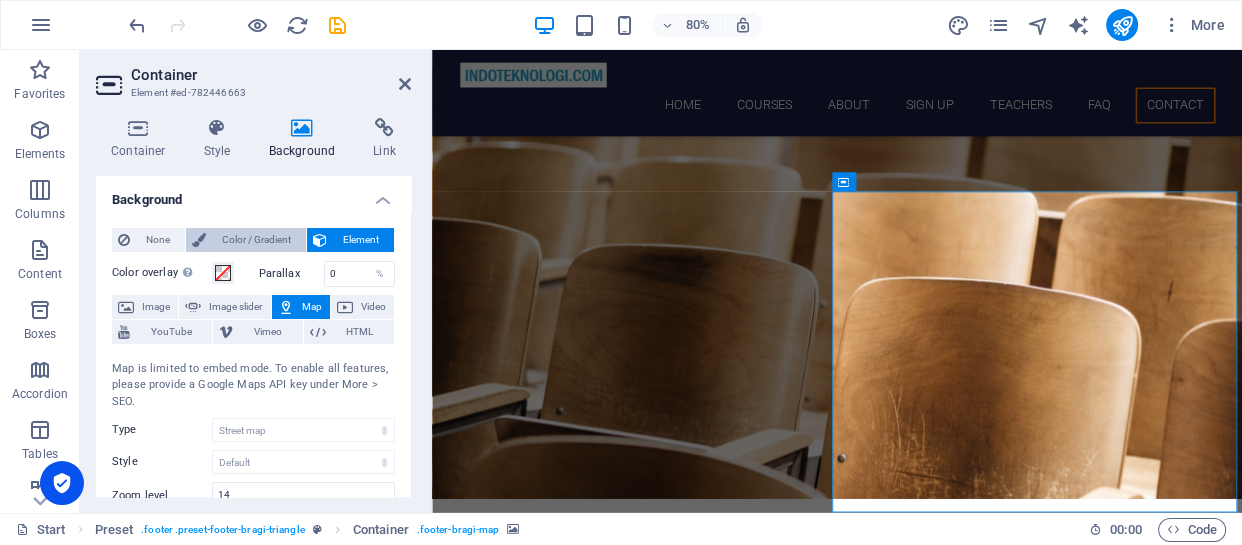 click on "Color / Gradient" at bounding box center [256, 240] 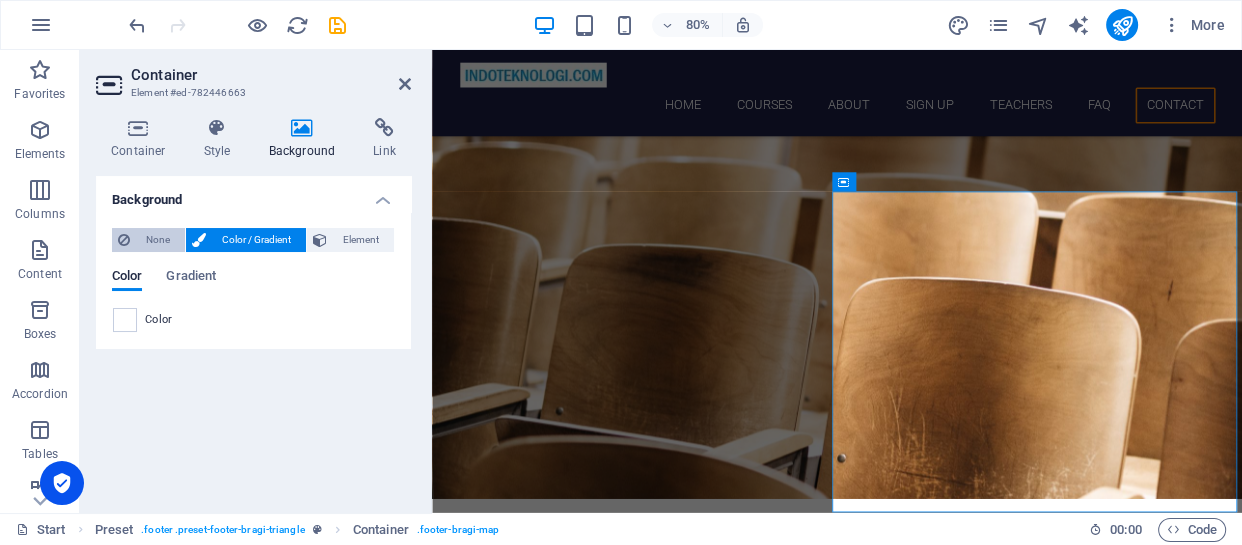 click on "None" at bounding box center [157, 240] 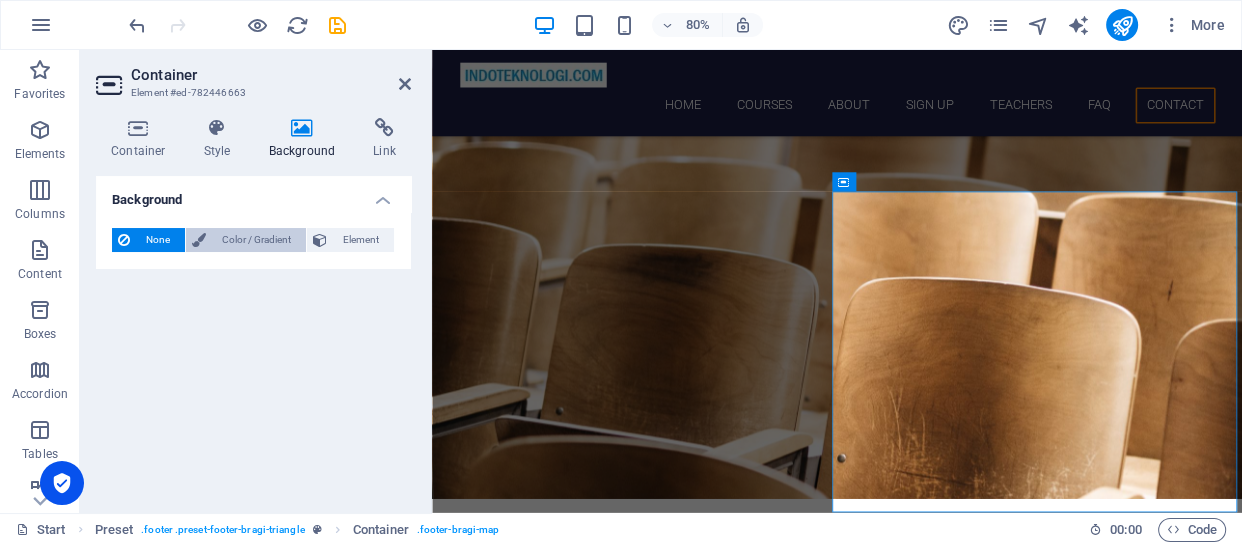 click on "Color / Gradient" at bounding box center [256, 240] 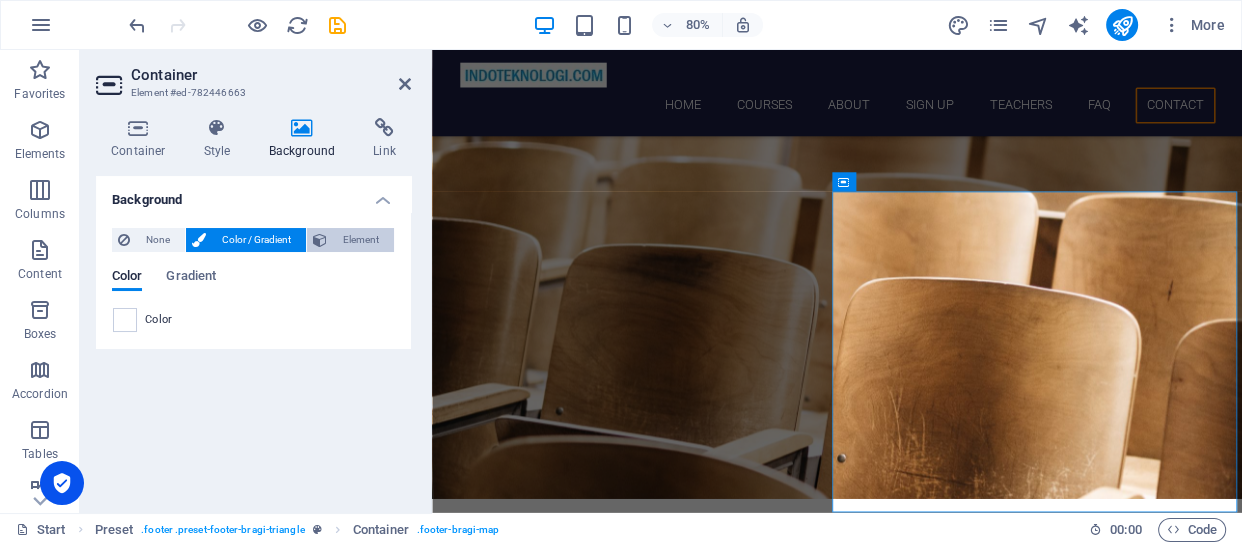 click on "Element" at bounding box center (350, 240) 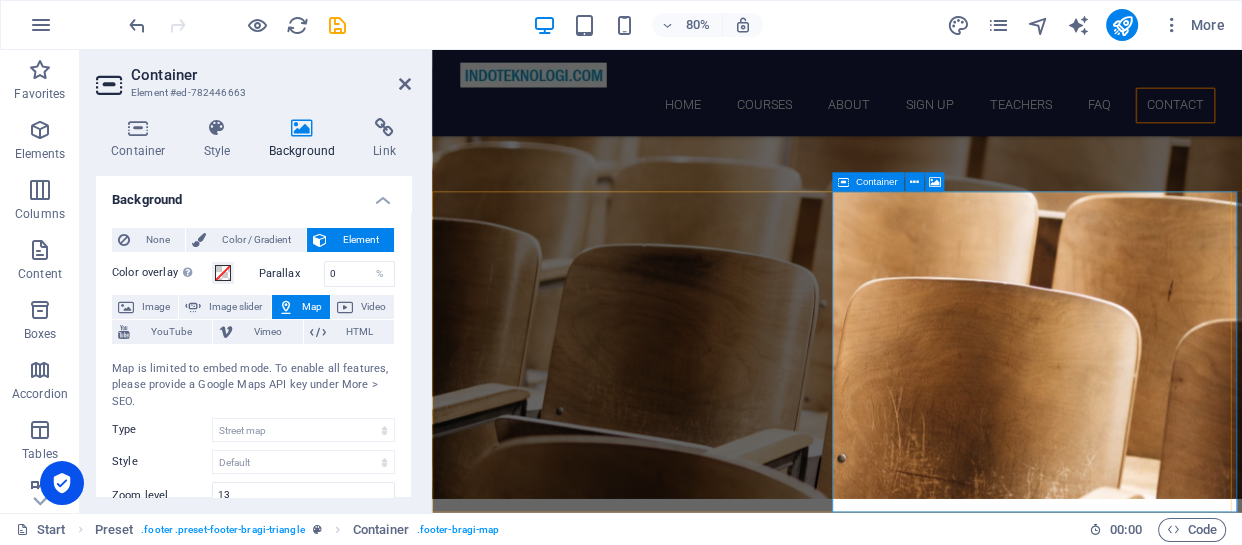 click on "Drop content here or  Add elements  Paste clipboard" at bounding box center [1192, -8478] 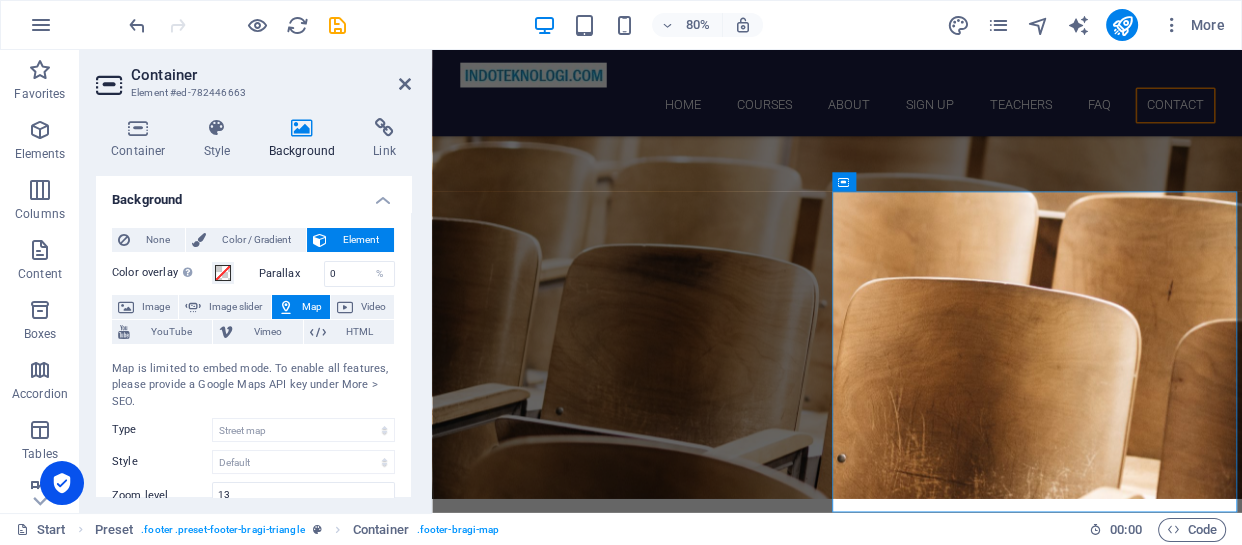 click at bounding box center [286, 307] 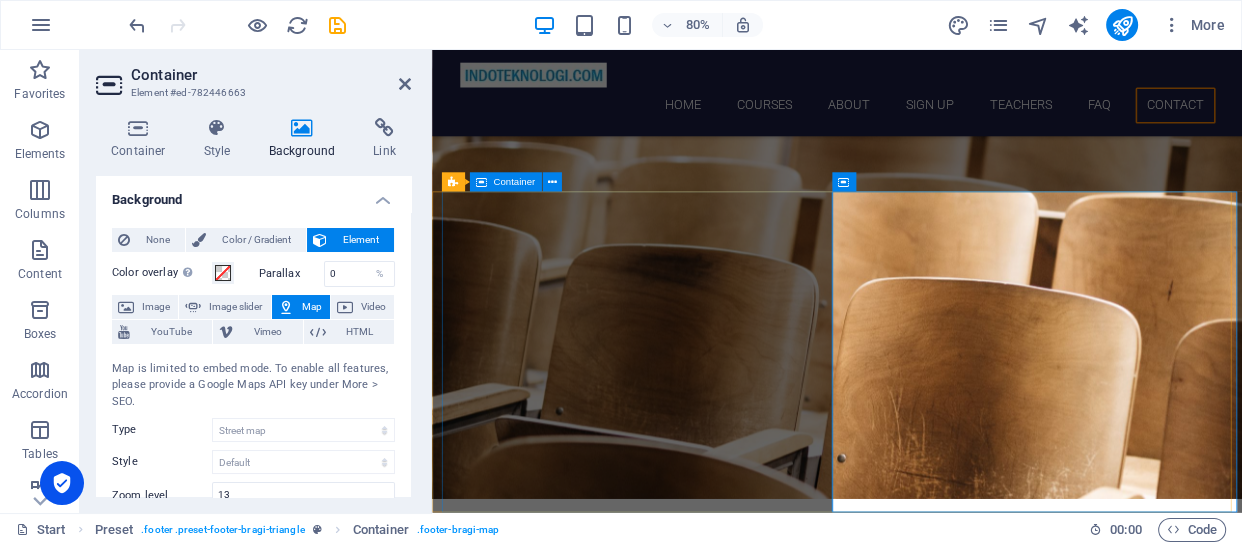 click on "Get in touch [DOMAIN_NAME] Holiday Inn Express [GEOGRAPHIC_DATA][PERSON_NAME] 0123 - 456789 Legal Notice  |  Privacy" at bounding box center [695, 5982] 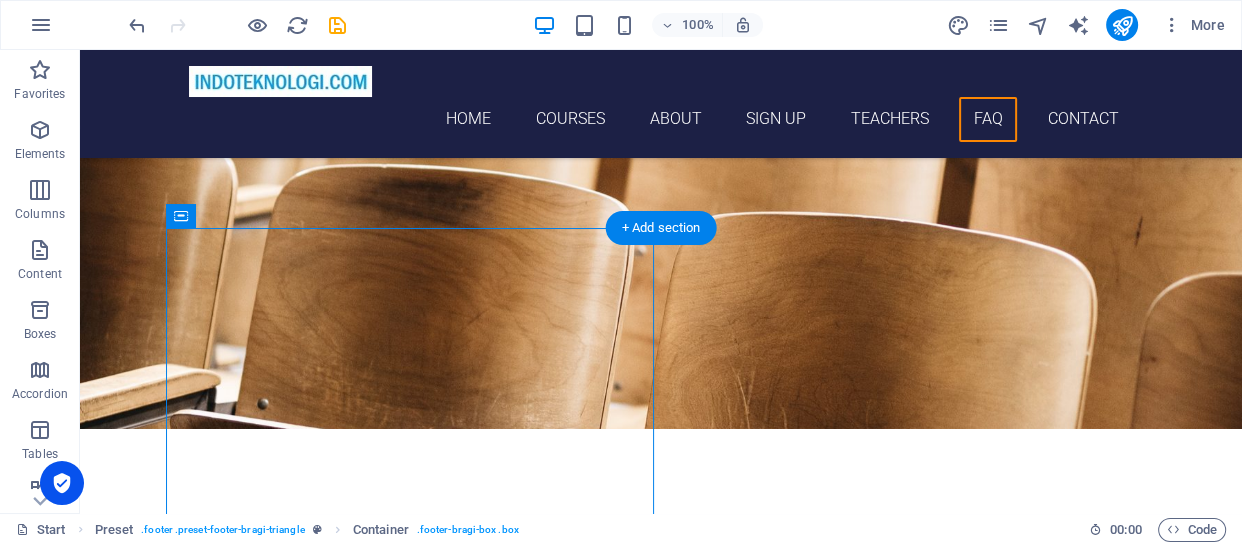 scroll, scrollTop: 9046, scrollLeft: 0, axis: vertical 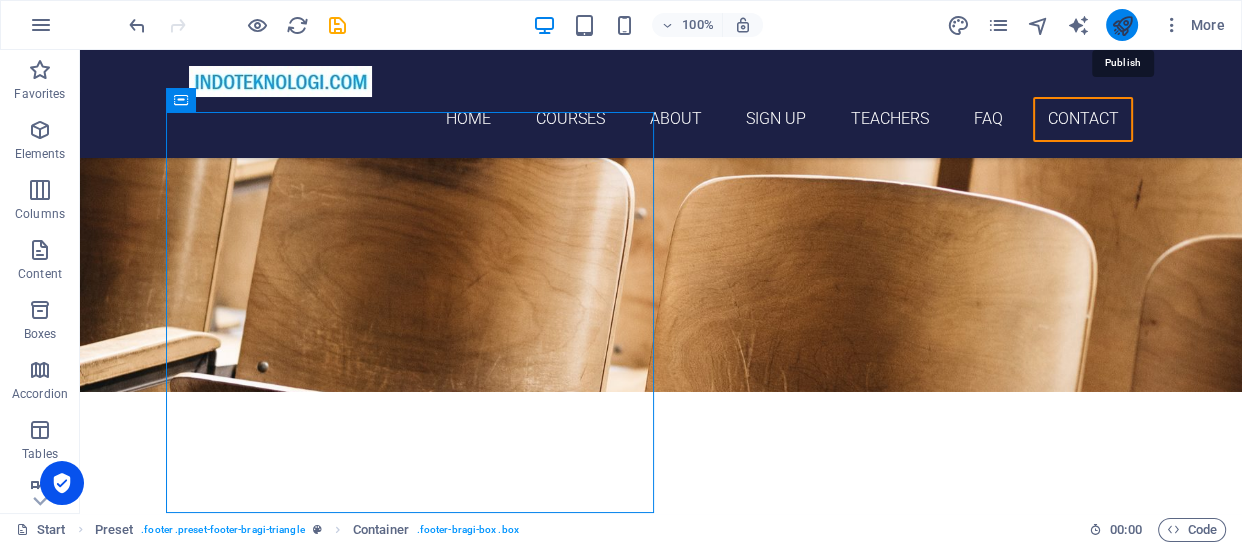 click at bounding box center (1121, 25) 